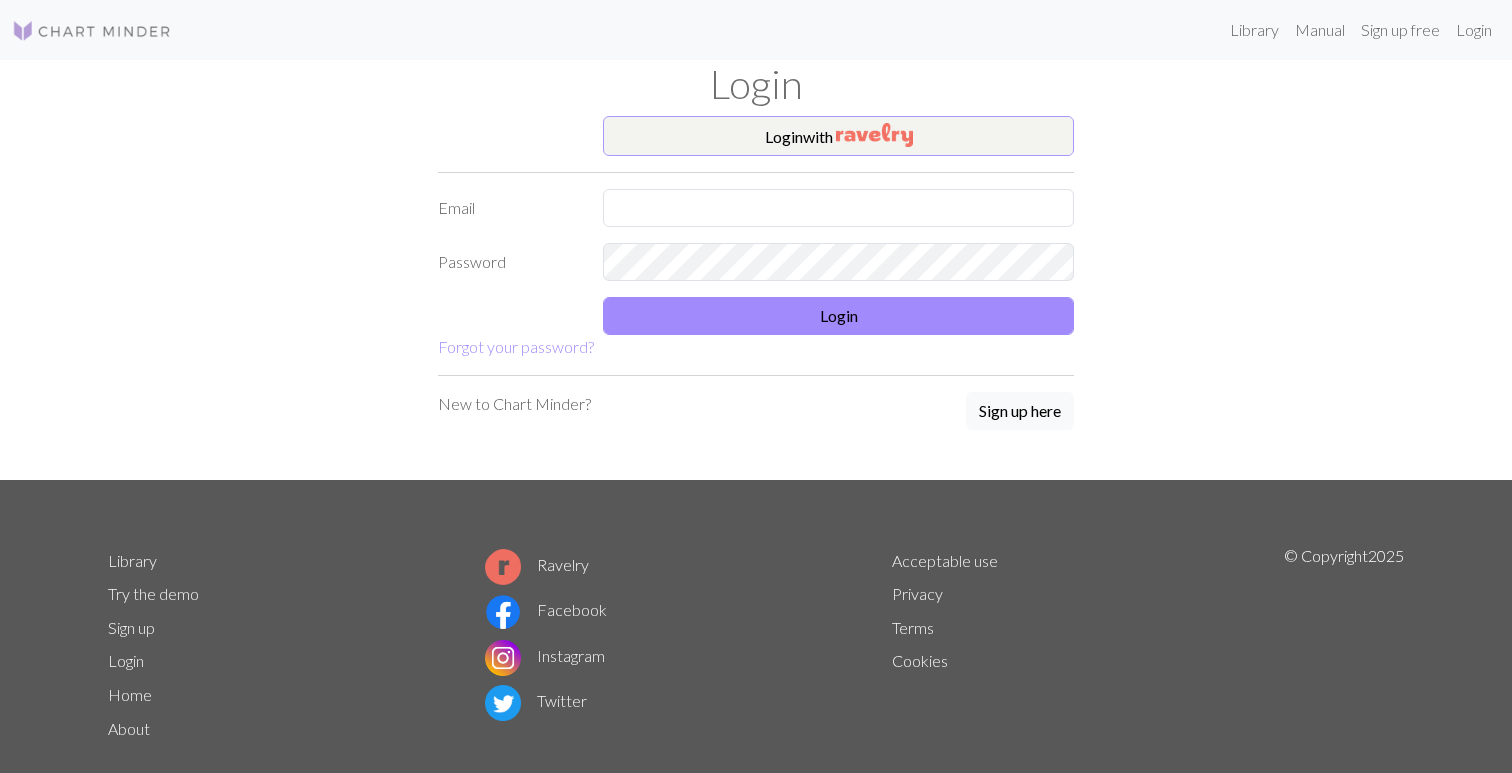 scroll, scrollTop: 0, scrollLeft: 0, axis: both 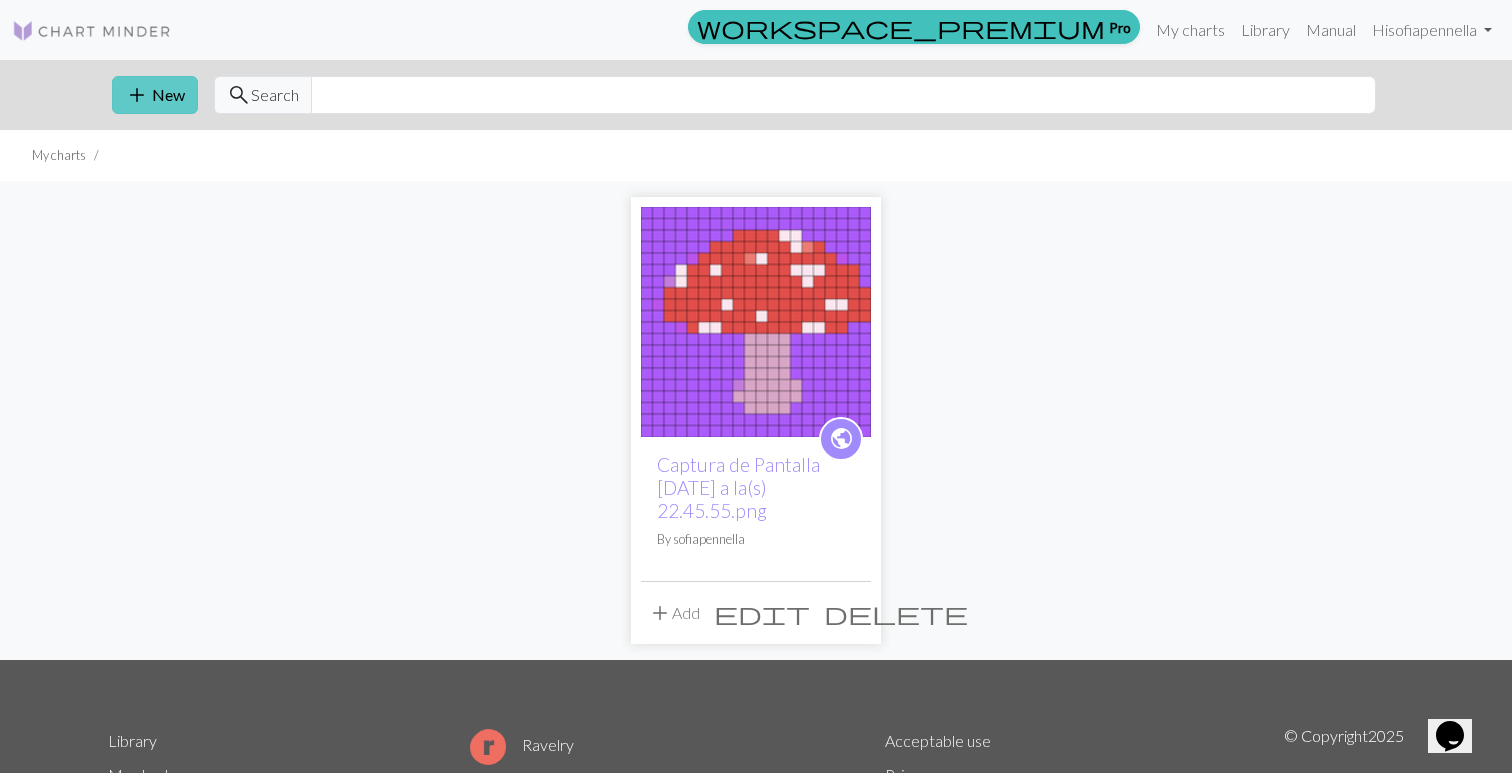 click on "add   New" at bounding box center (155, 95) 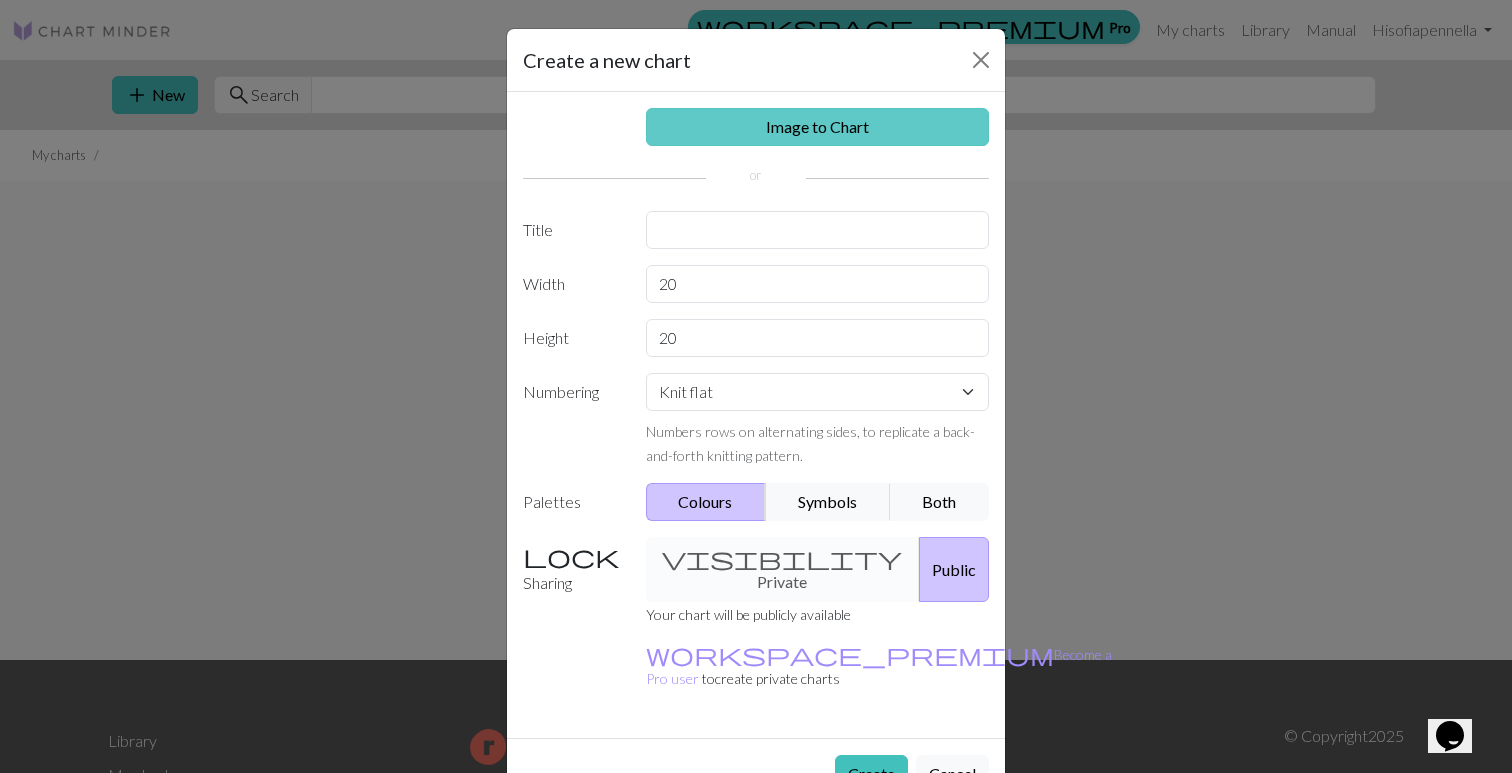 click on "Image to Chart" at bounding box center [818, 127] 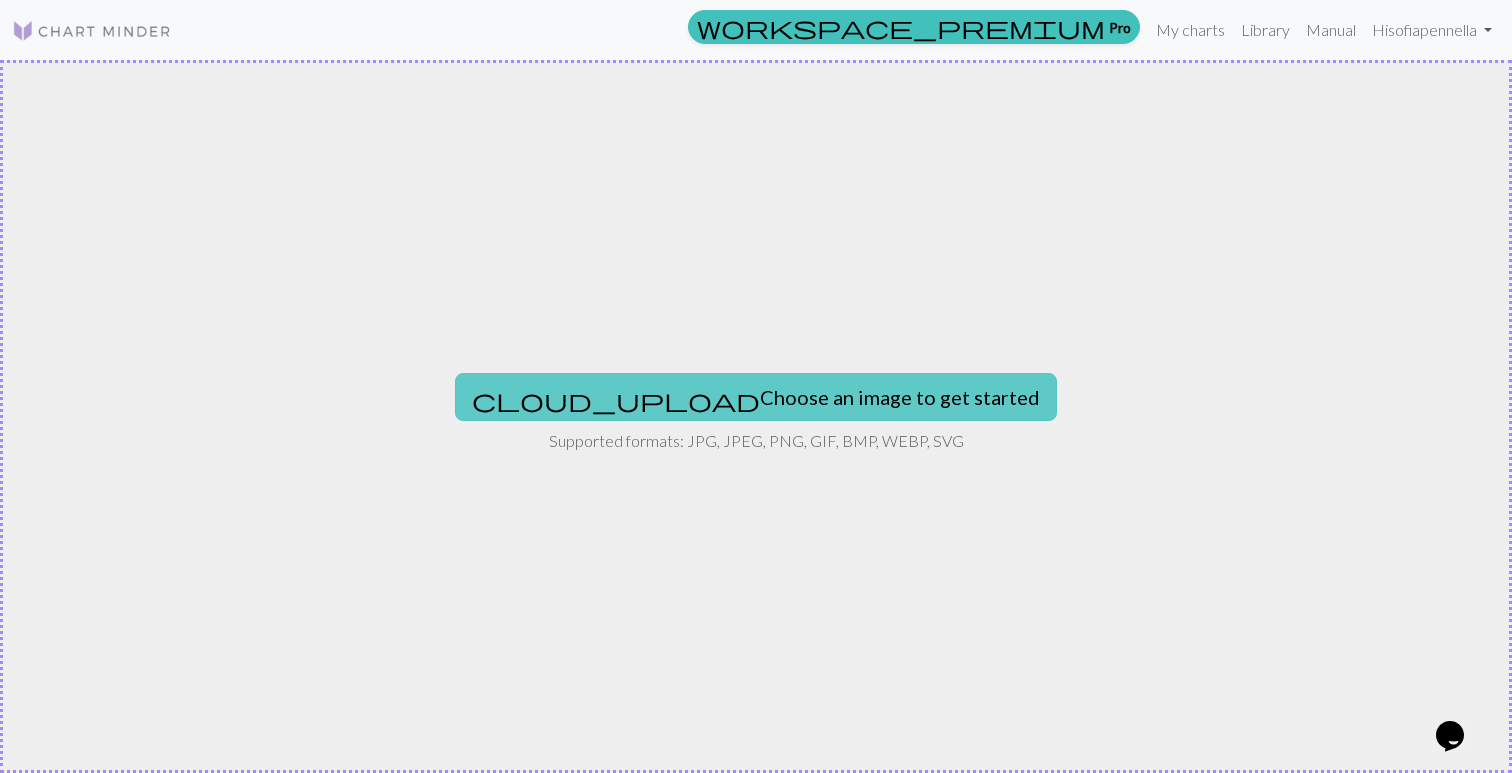 click on "cloud_upload  Choose an image to get started" at bounding box center (756, 397) 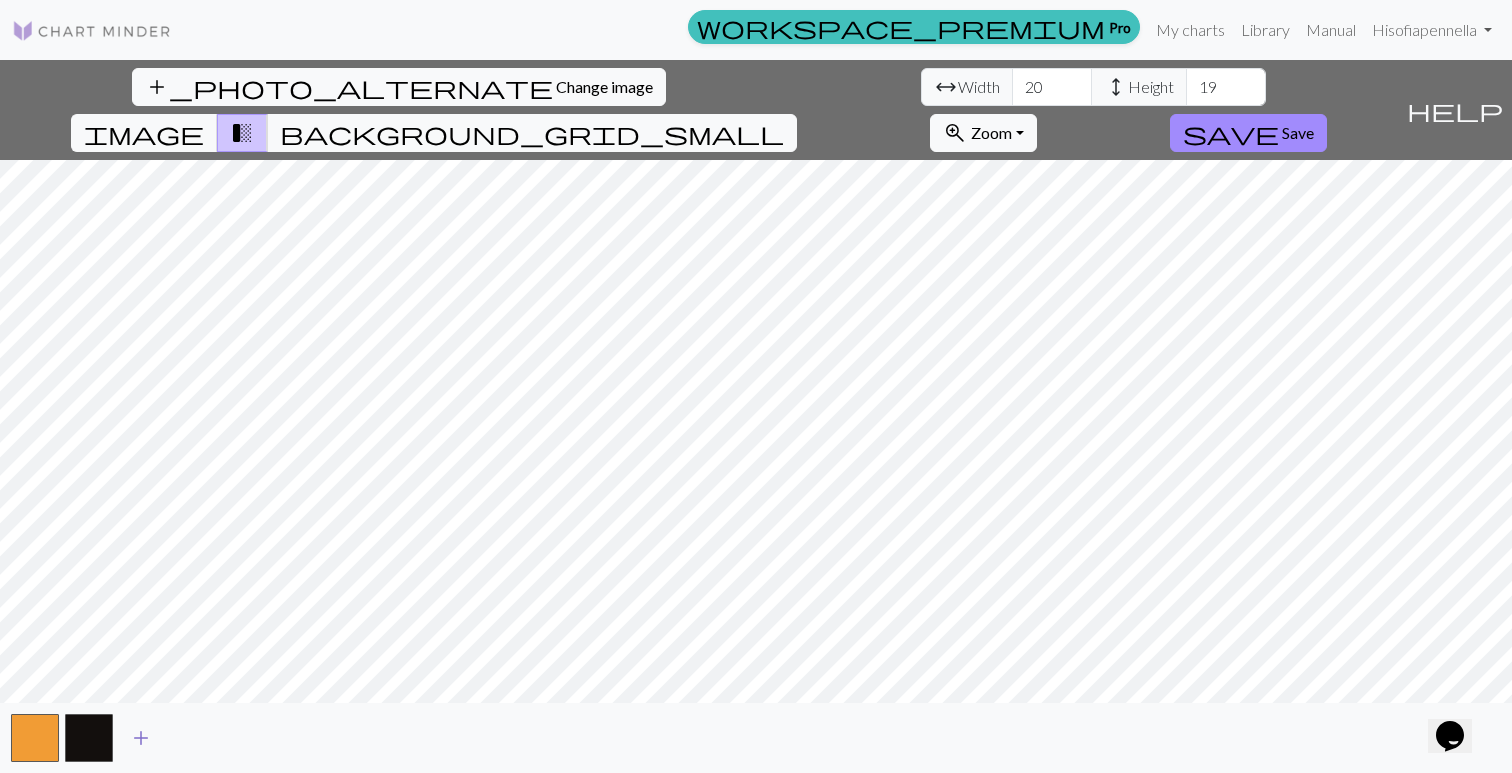 click on "add" at bounding box center [141, 738] 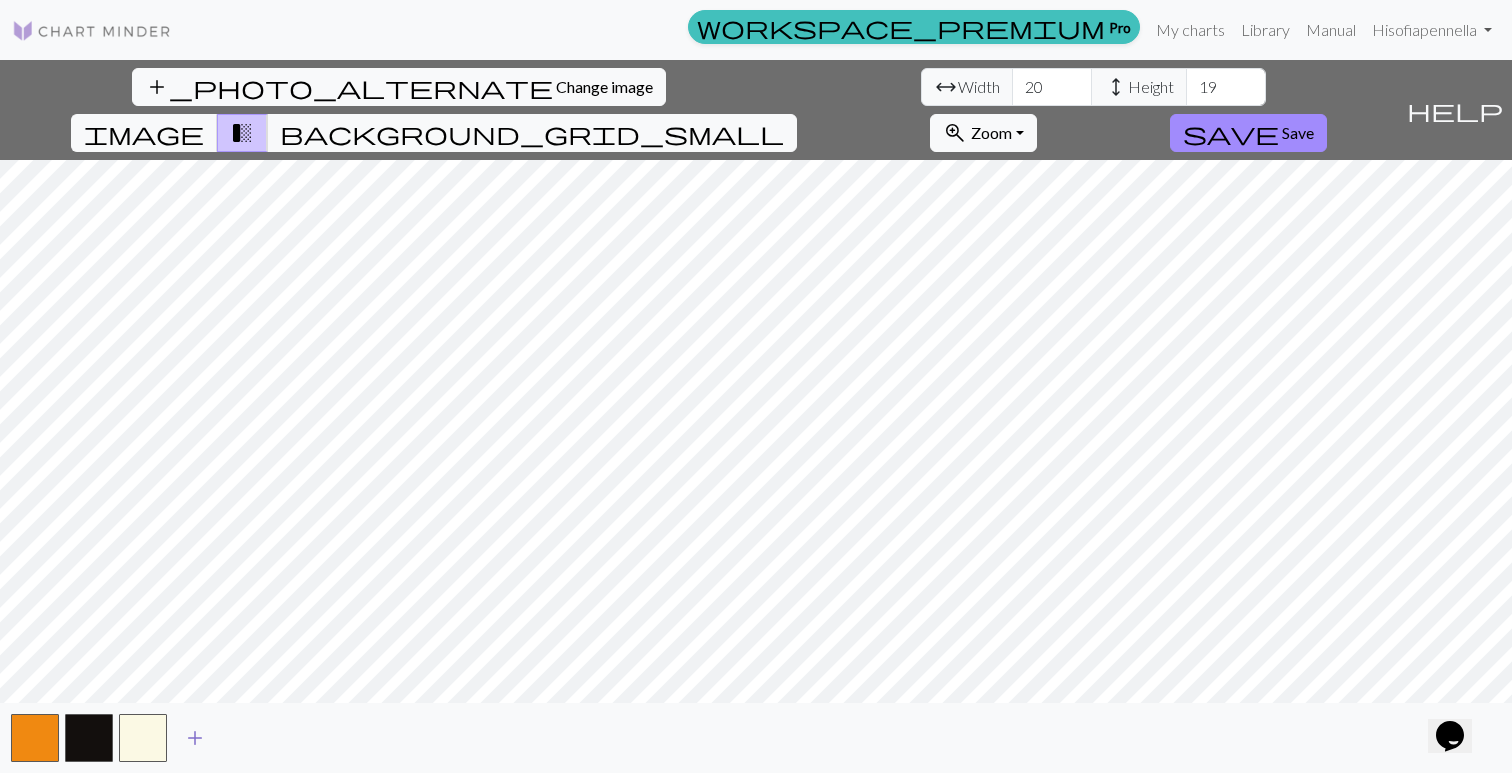 click on "add" at bounding box center (195, 738) 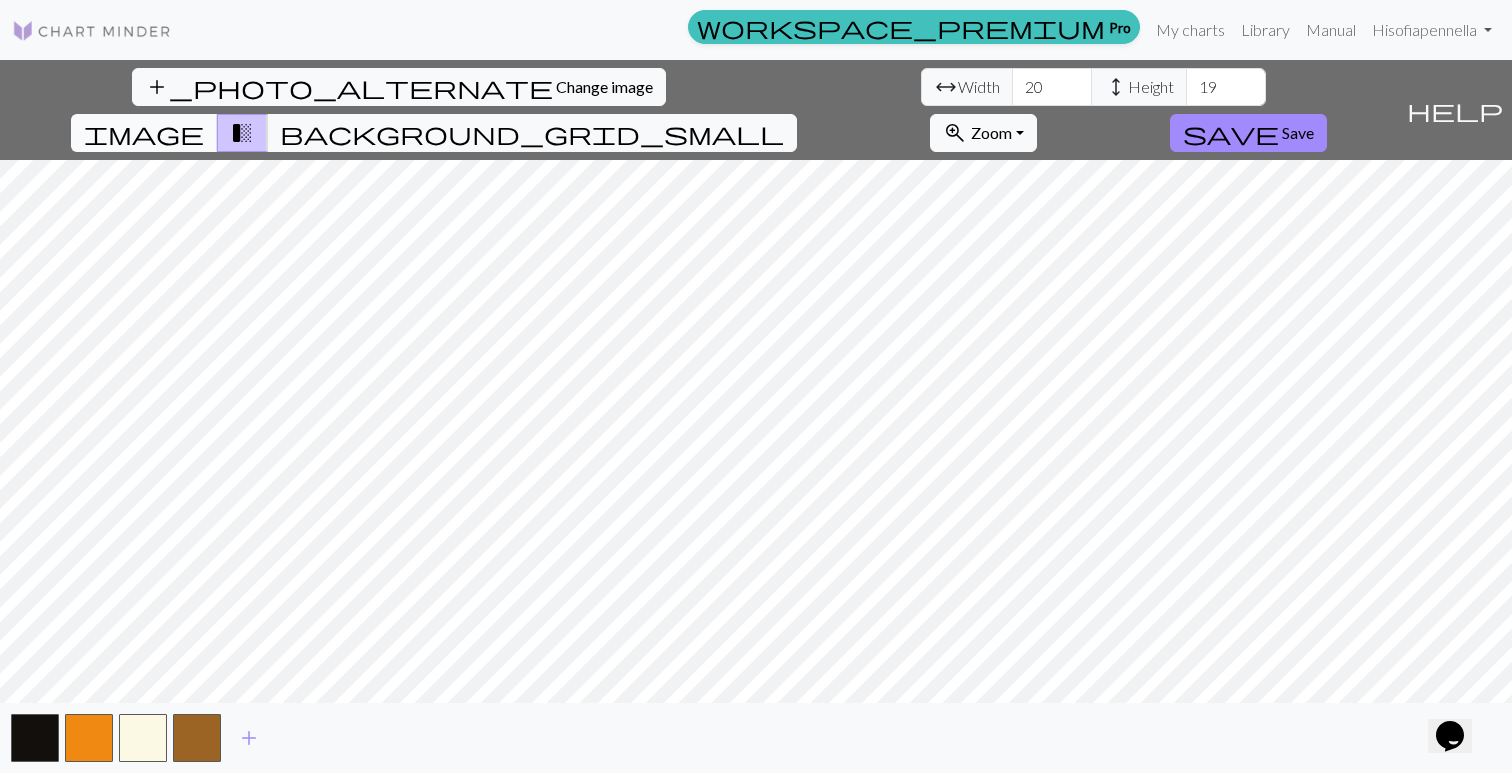 click on "image" at bounding box center (144, 133) 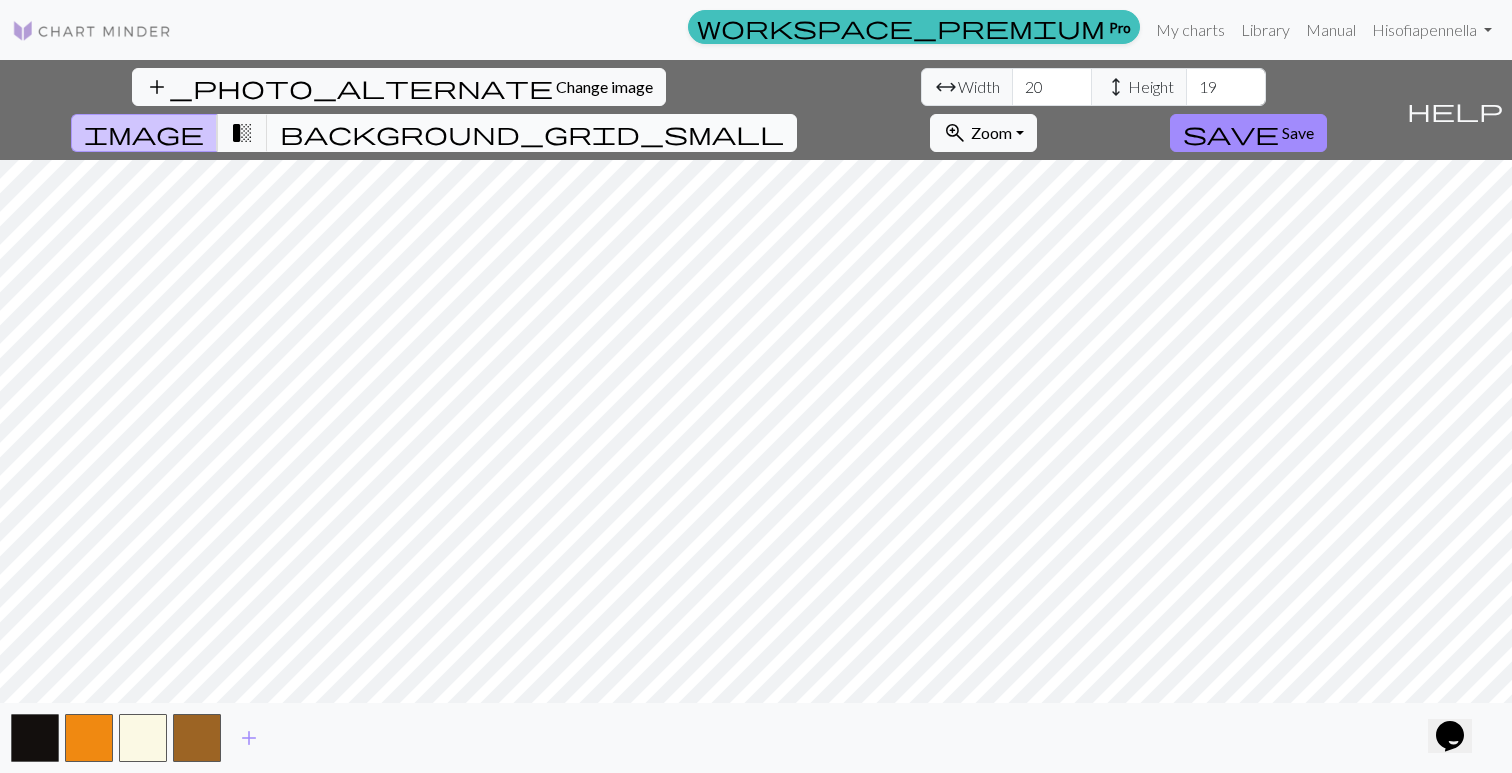 click on "background_grid_small" at bounding box center [532, 133] 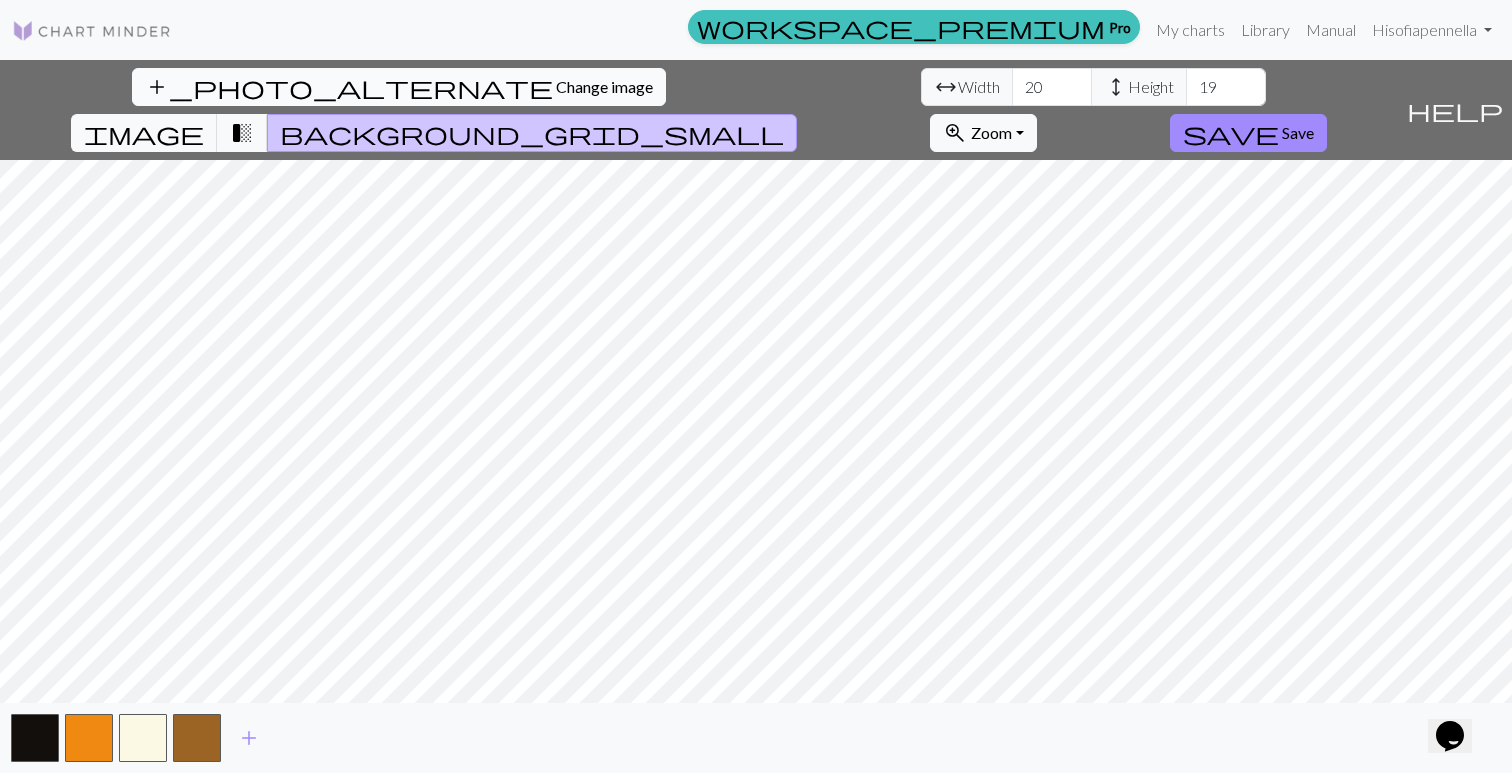 click on "Change image" at bounding box center (604, 86) 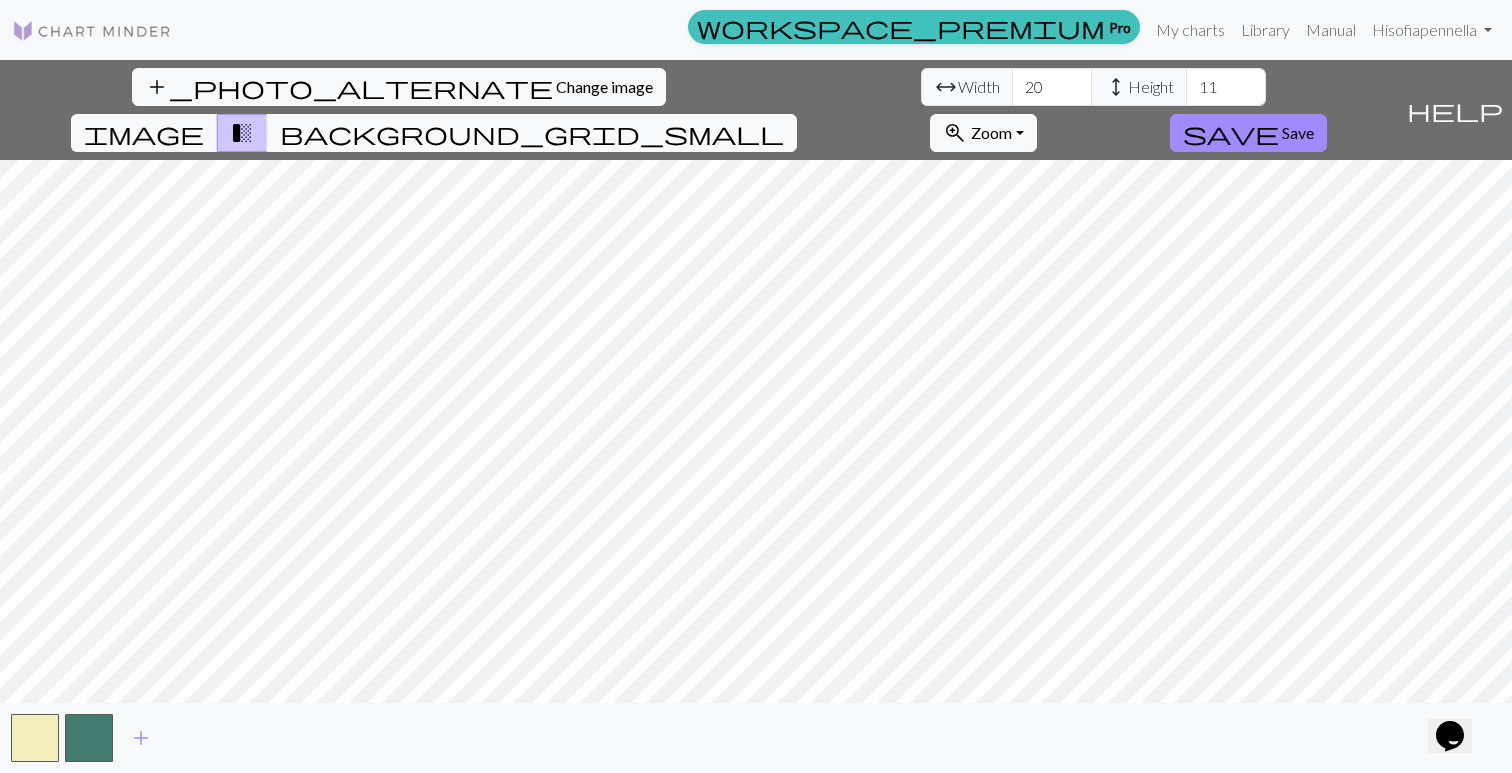 click on "background_grid_small" at bounding box center [532, 133] 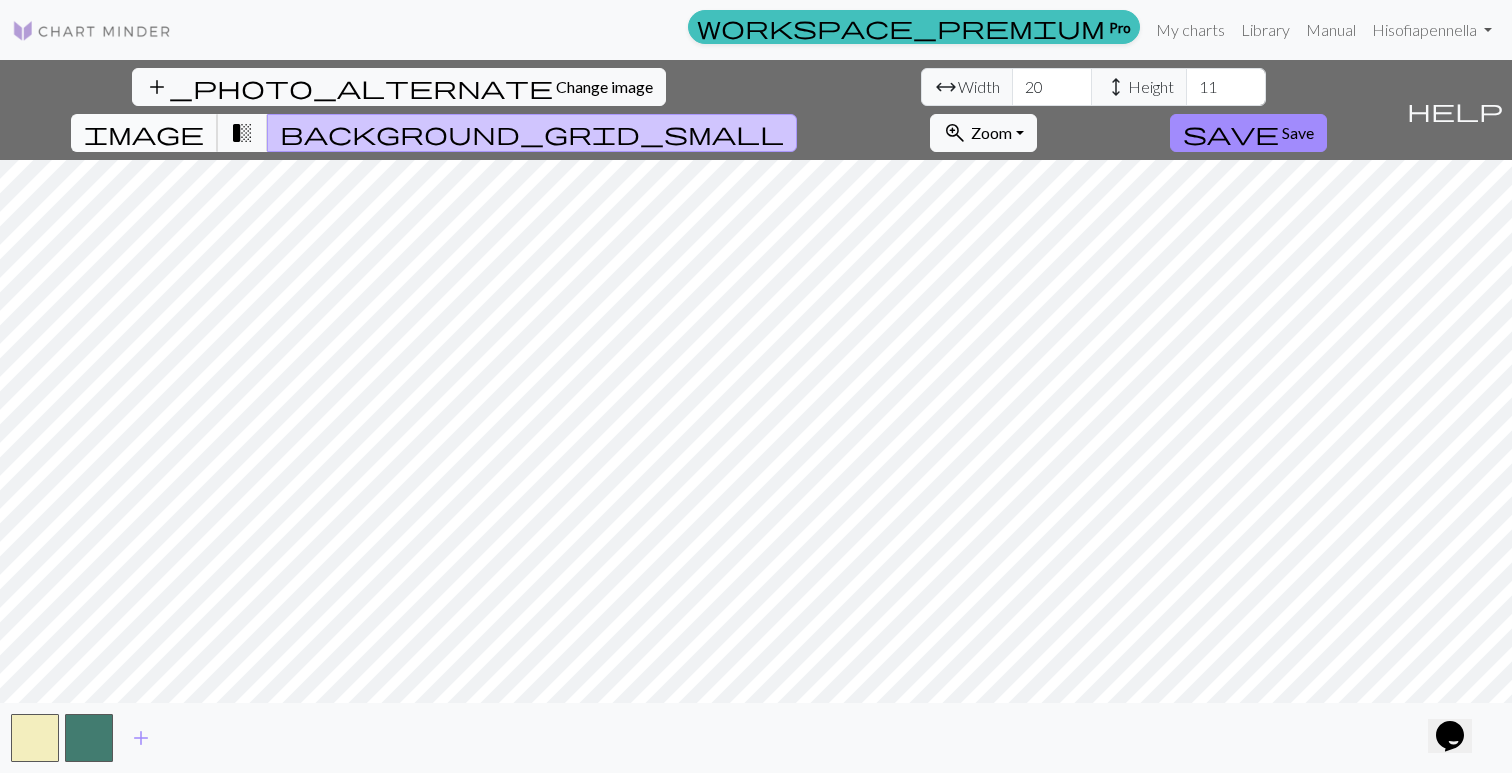 click on "image" at bounding box center [144, 133] 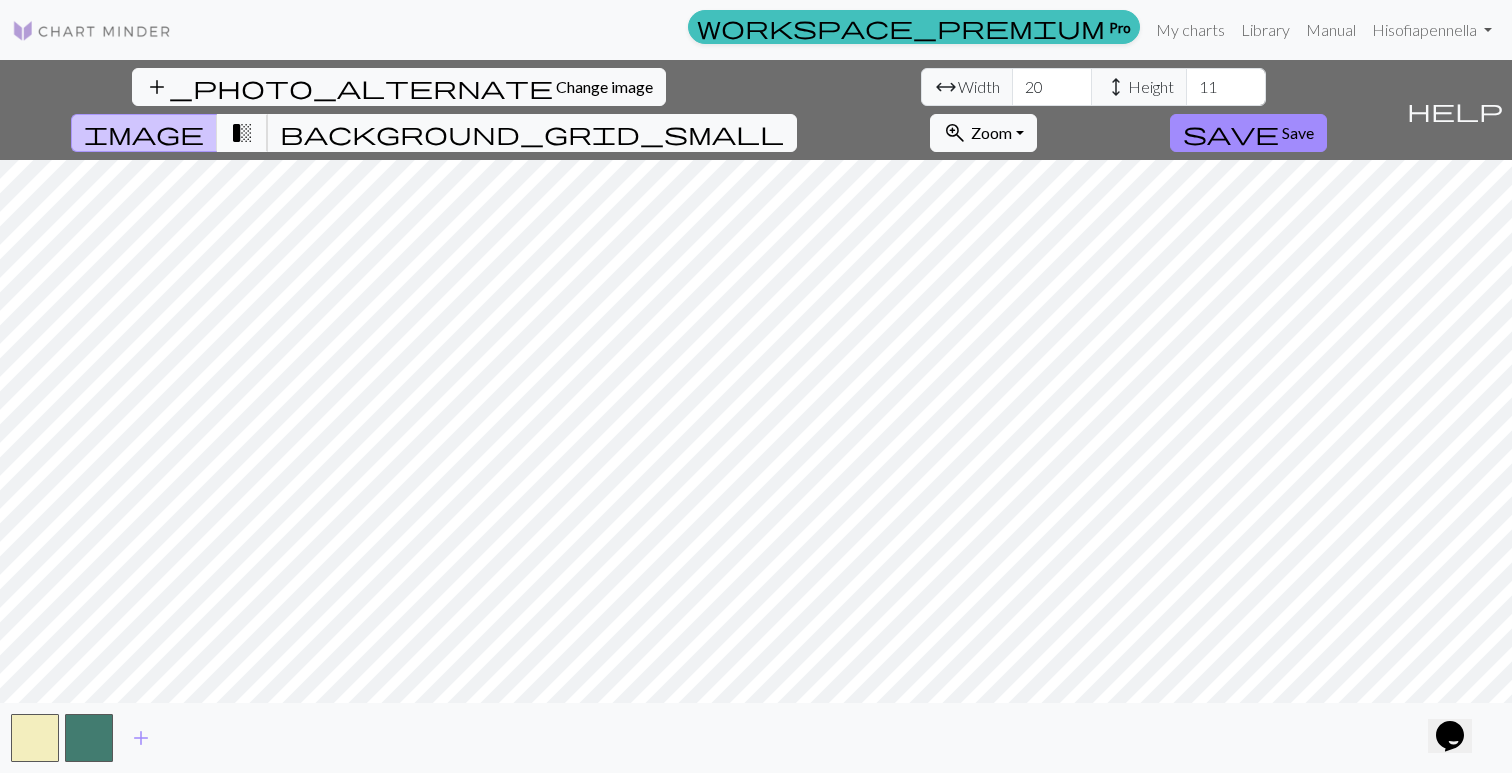 click on "transition_fade" at bounding box center (242, 133) 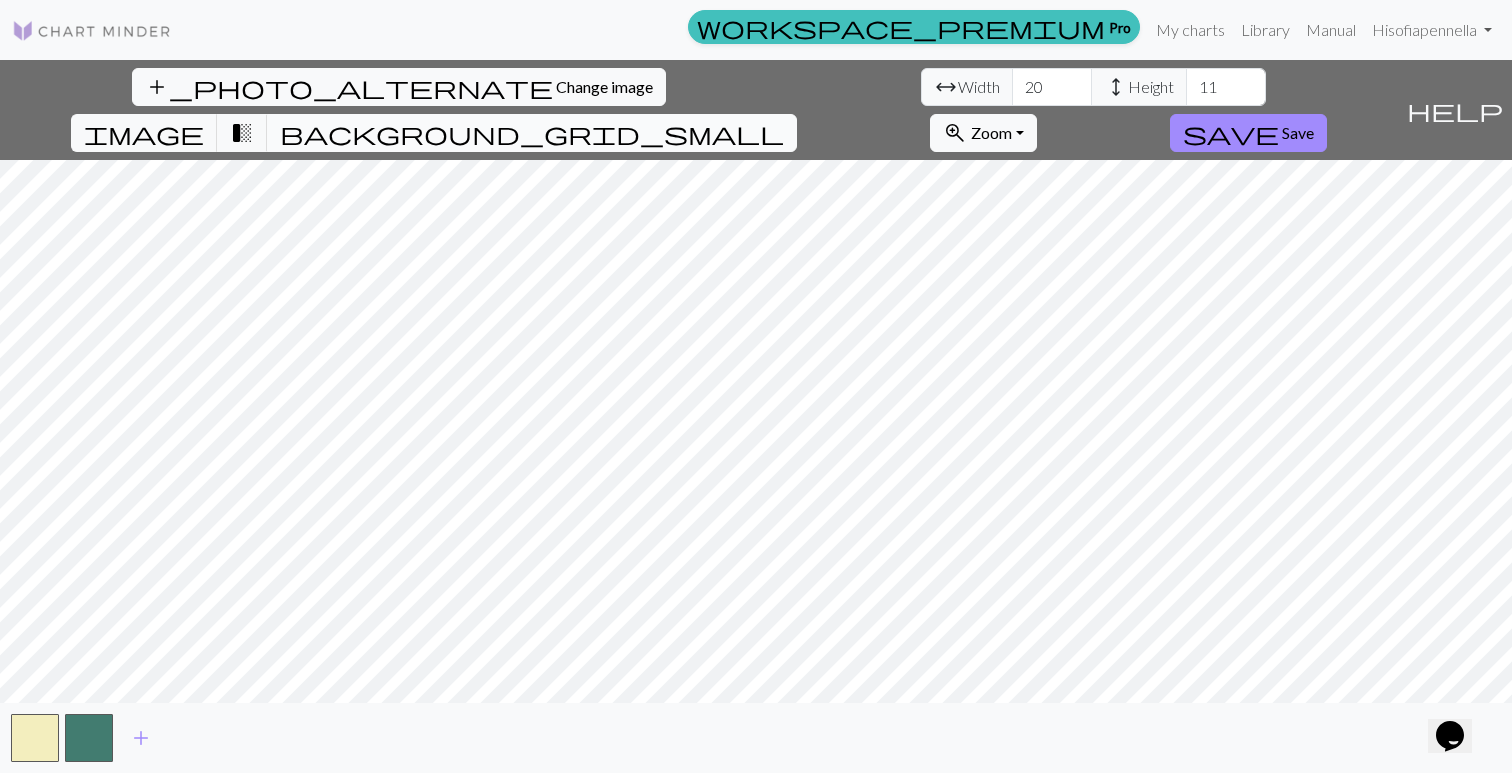 click on "background_grid_small" at bounding box center (532, 133) 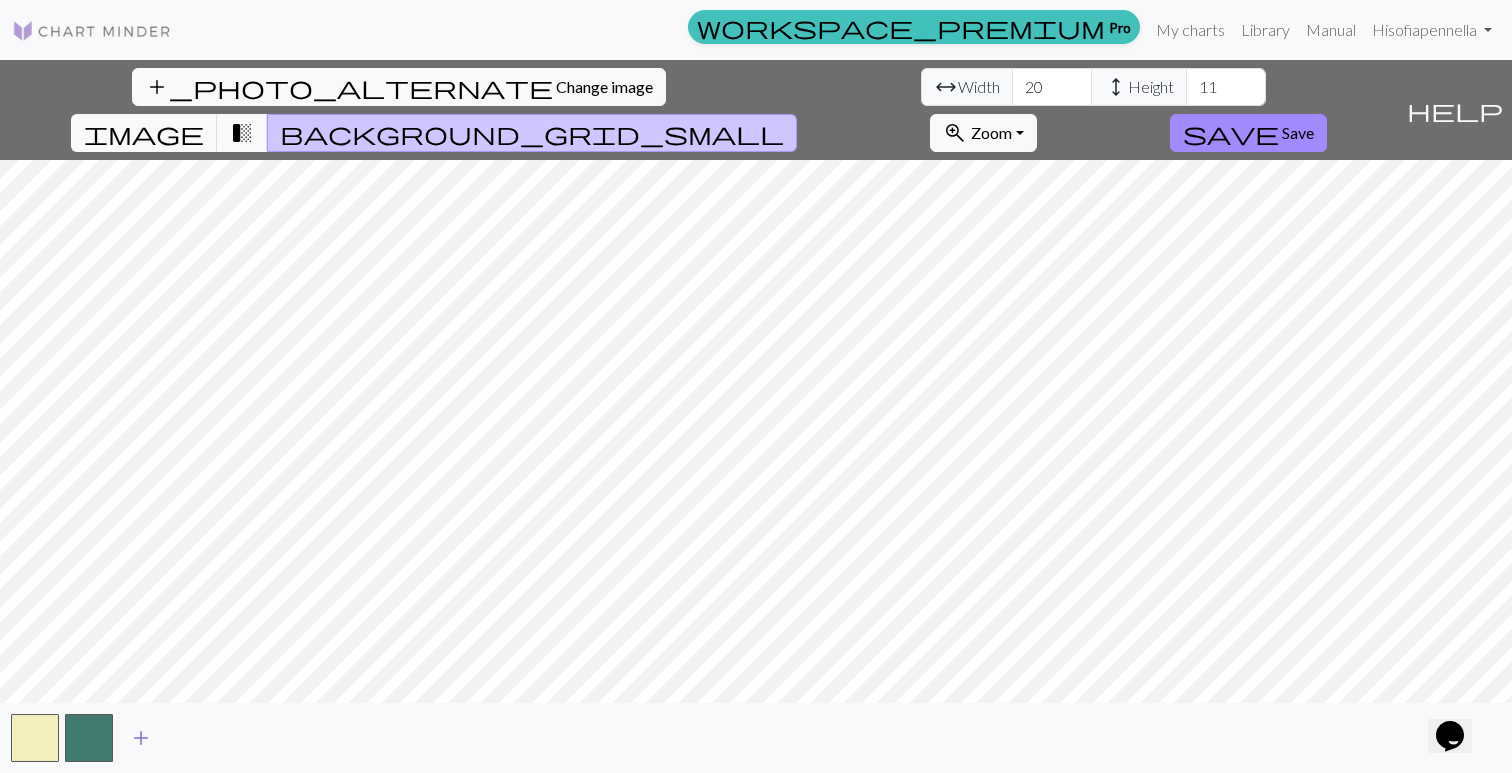 click on "add" at bounding box center (141, 738) 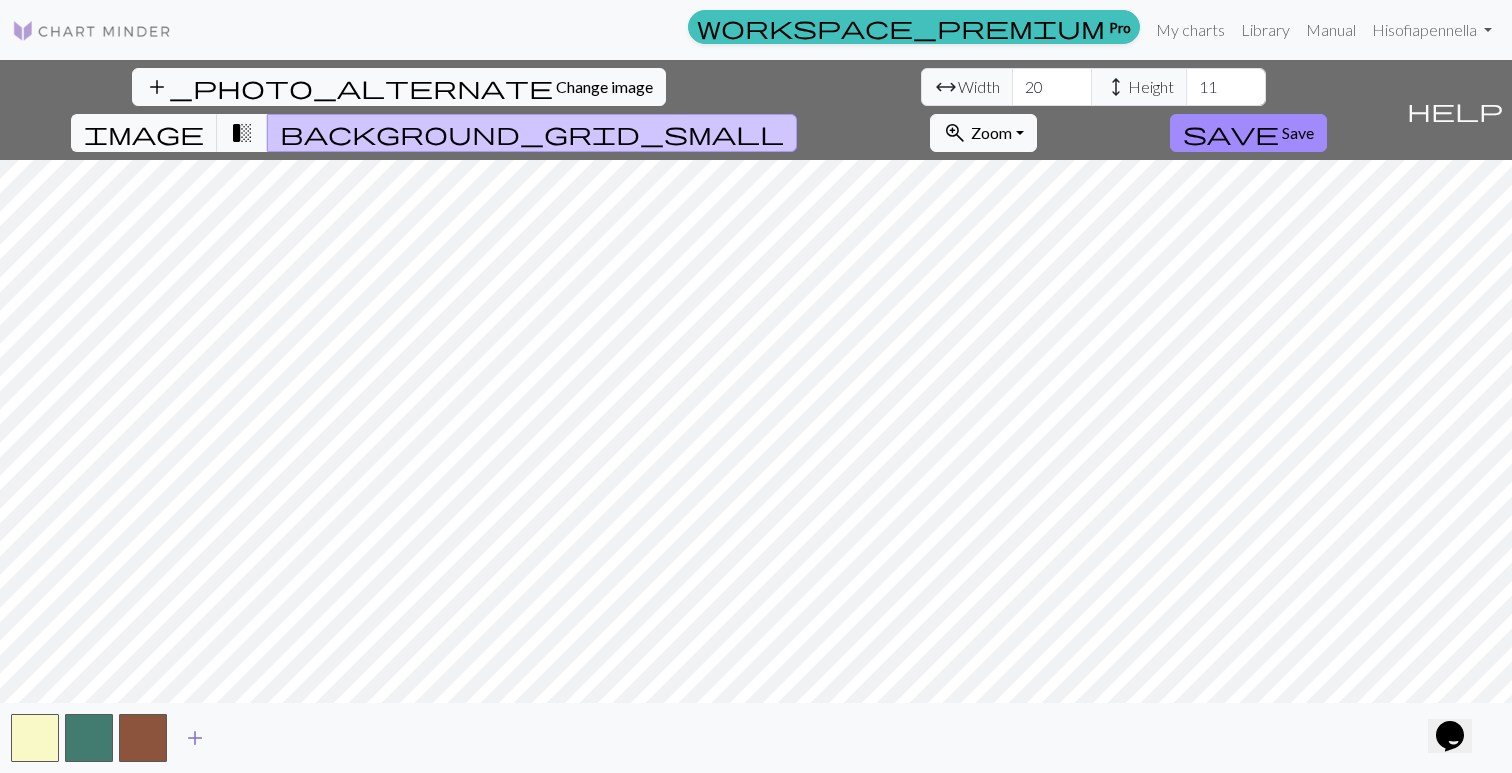 click on "add" at bounding box center [195, 738] 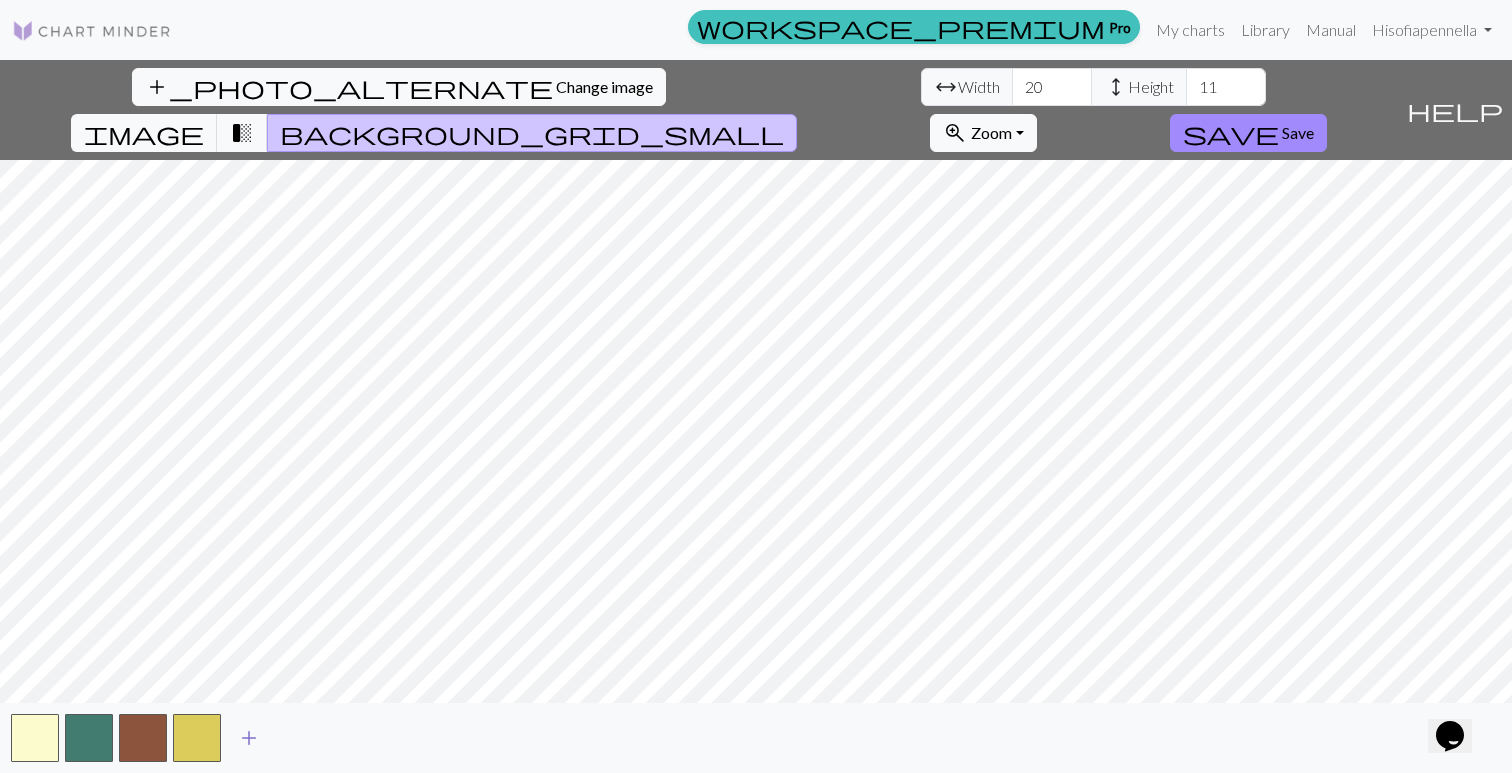 click on "add" at bounding box center [249, 738] 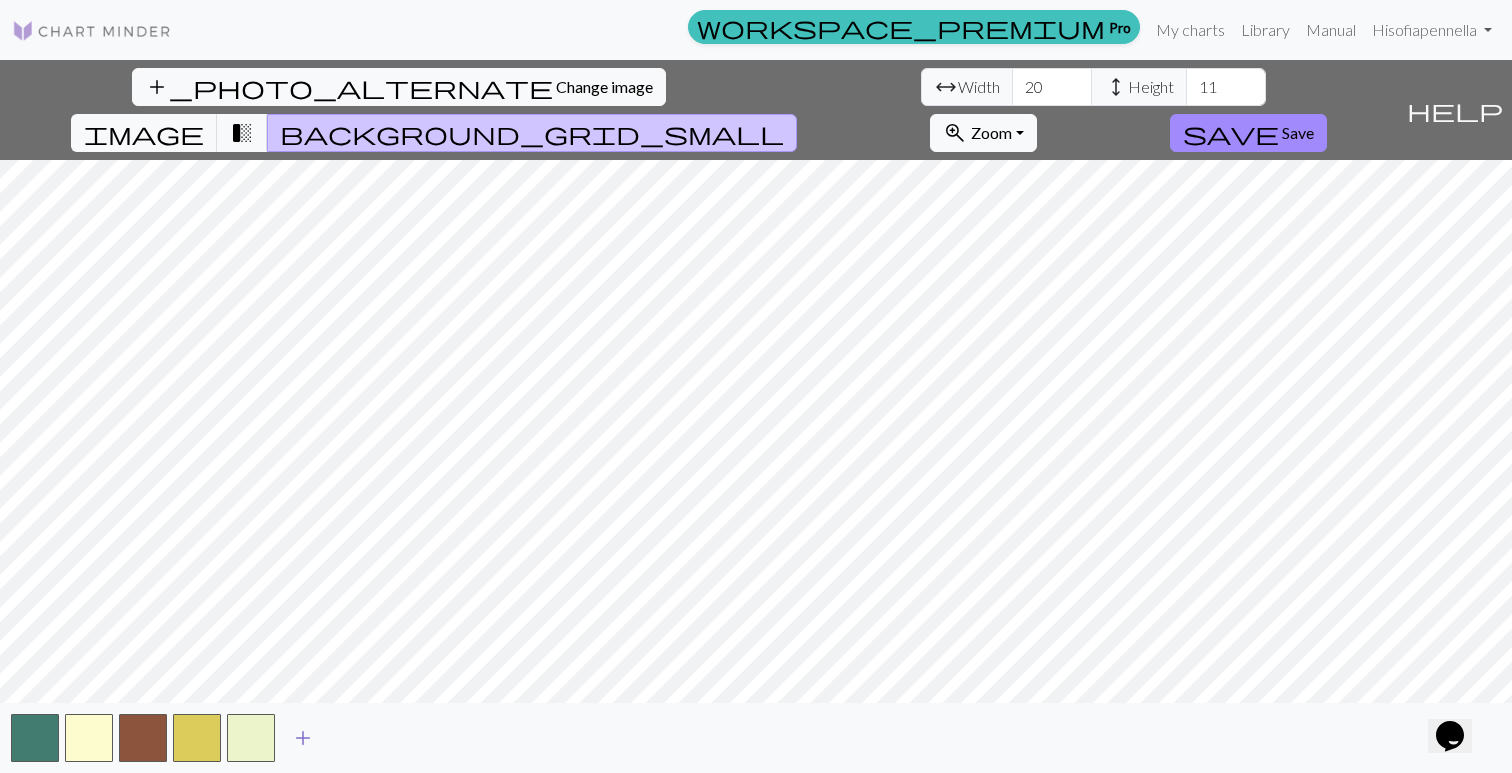 click on "add" at bounding box center [303, 738] 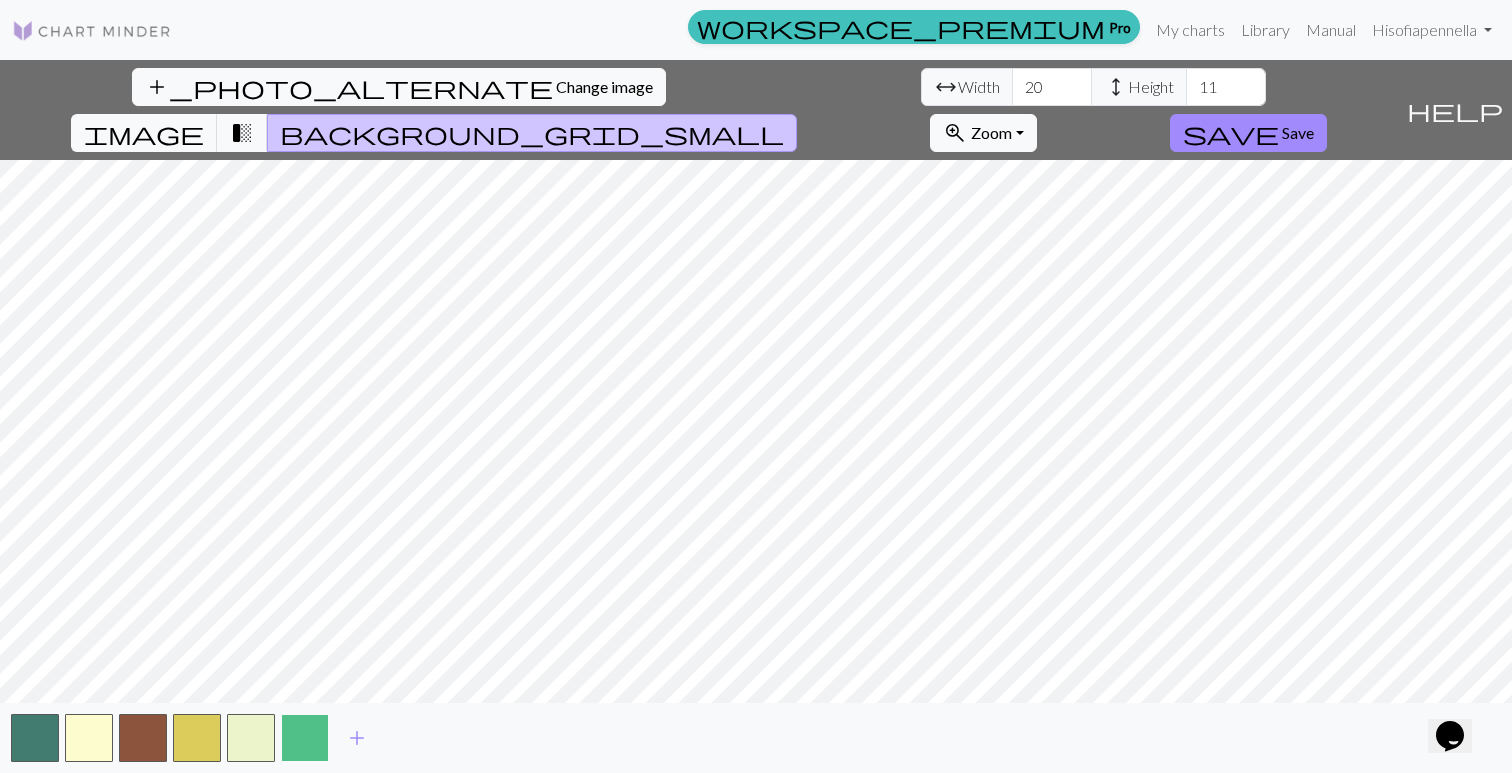 click at bounding box center [305, 738] 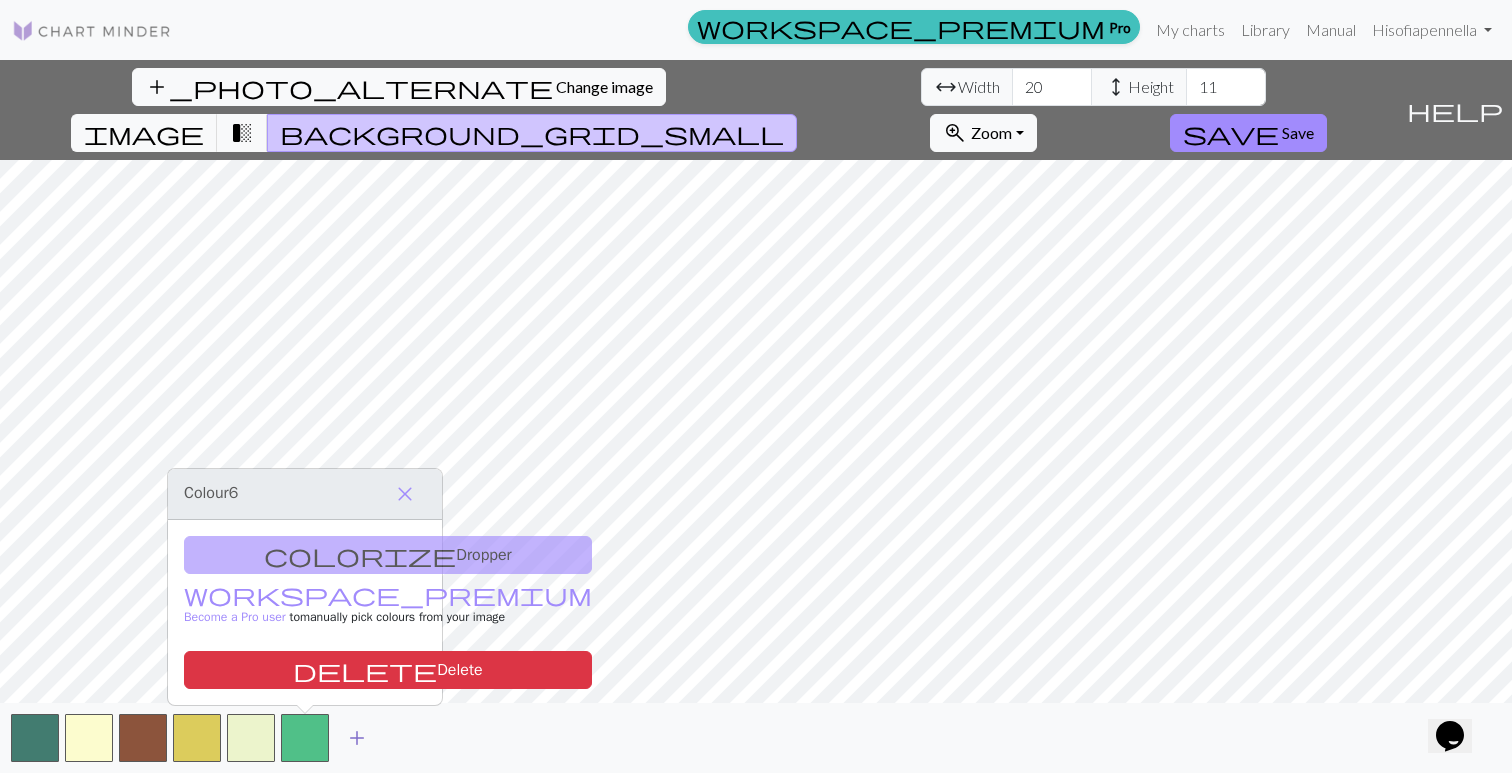 click on "add" at bounding box center [357, 738] 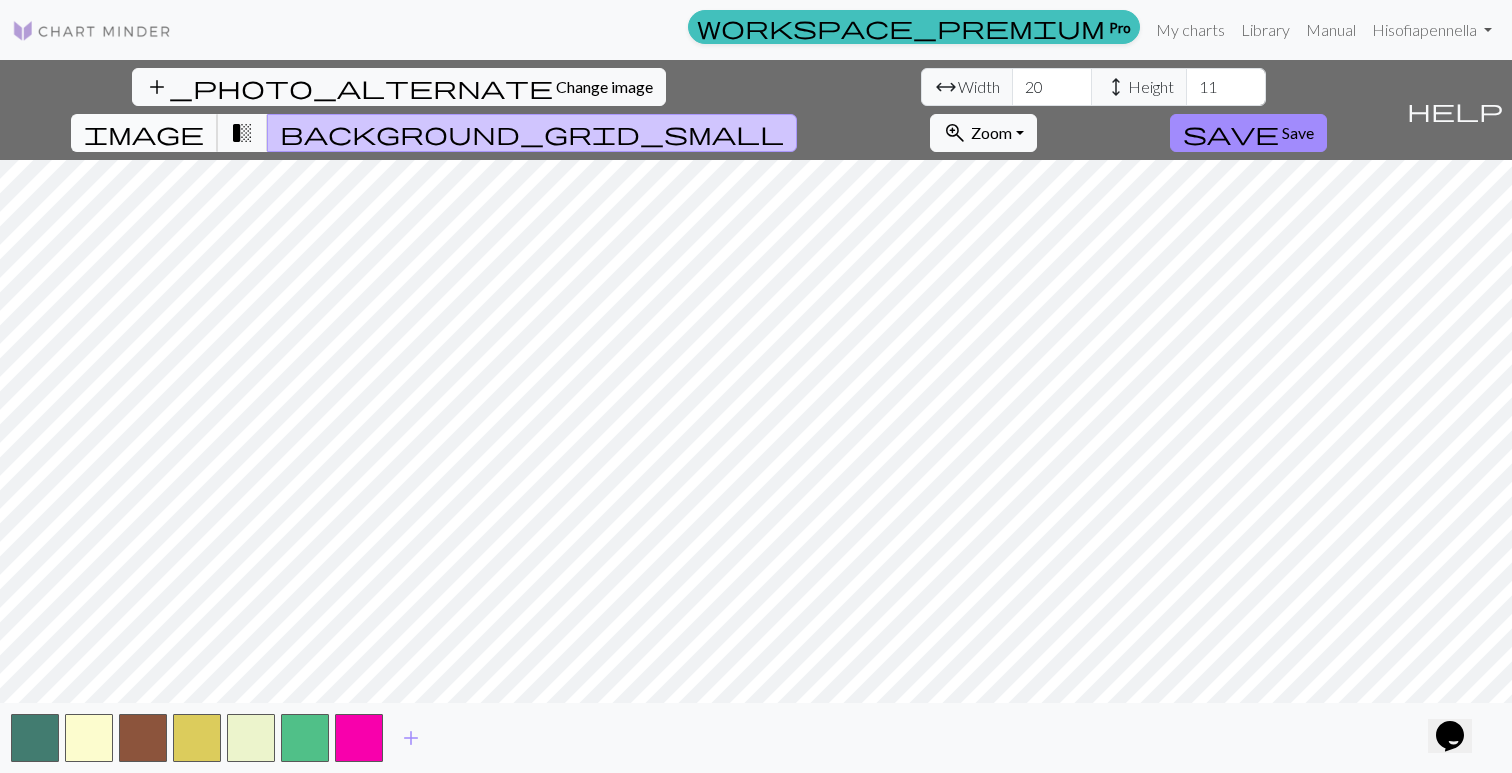 click on "image" at bounding box center (144, 133) 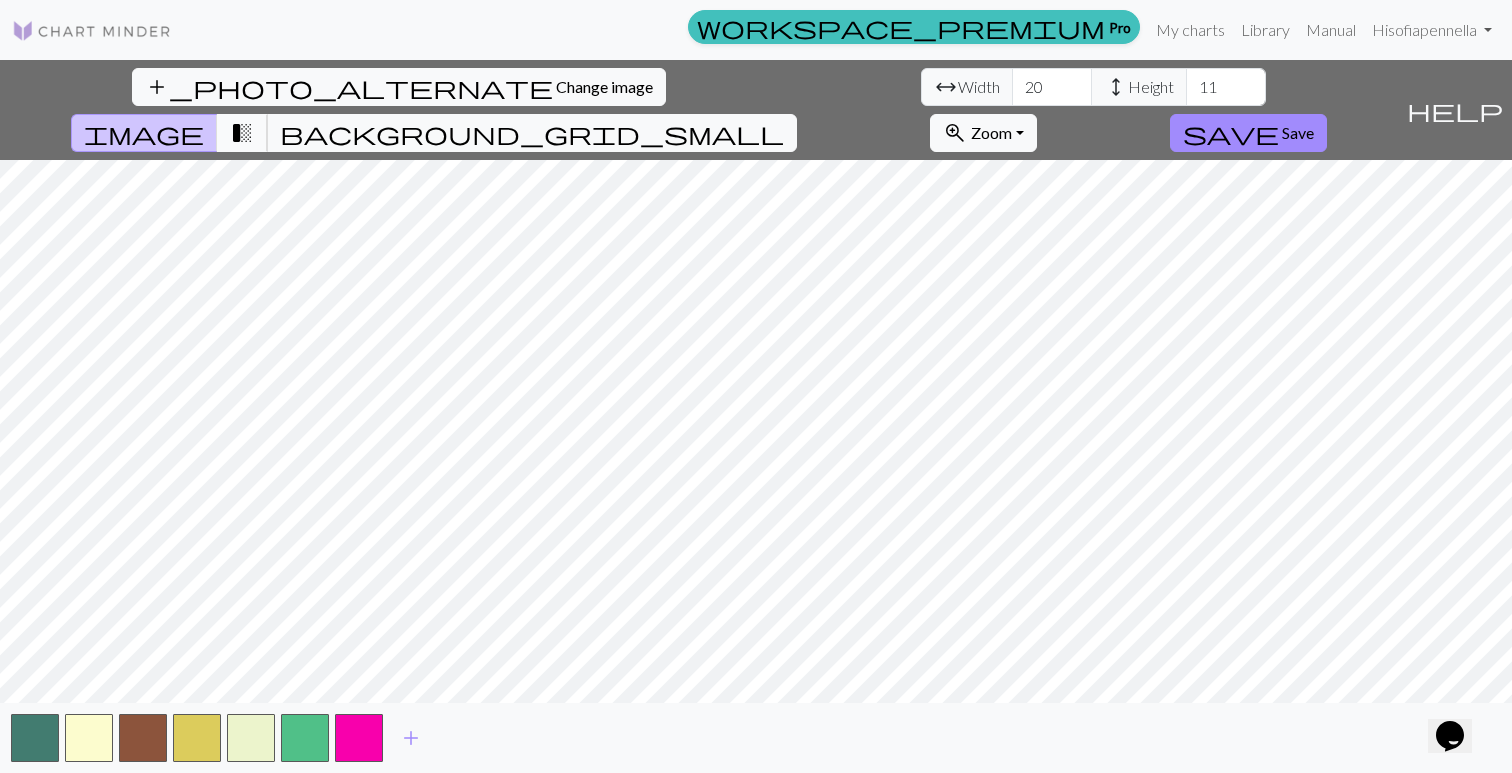 click on "transition_fade" at bounding box center (242, 133) 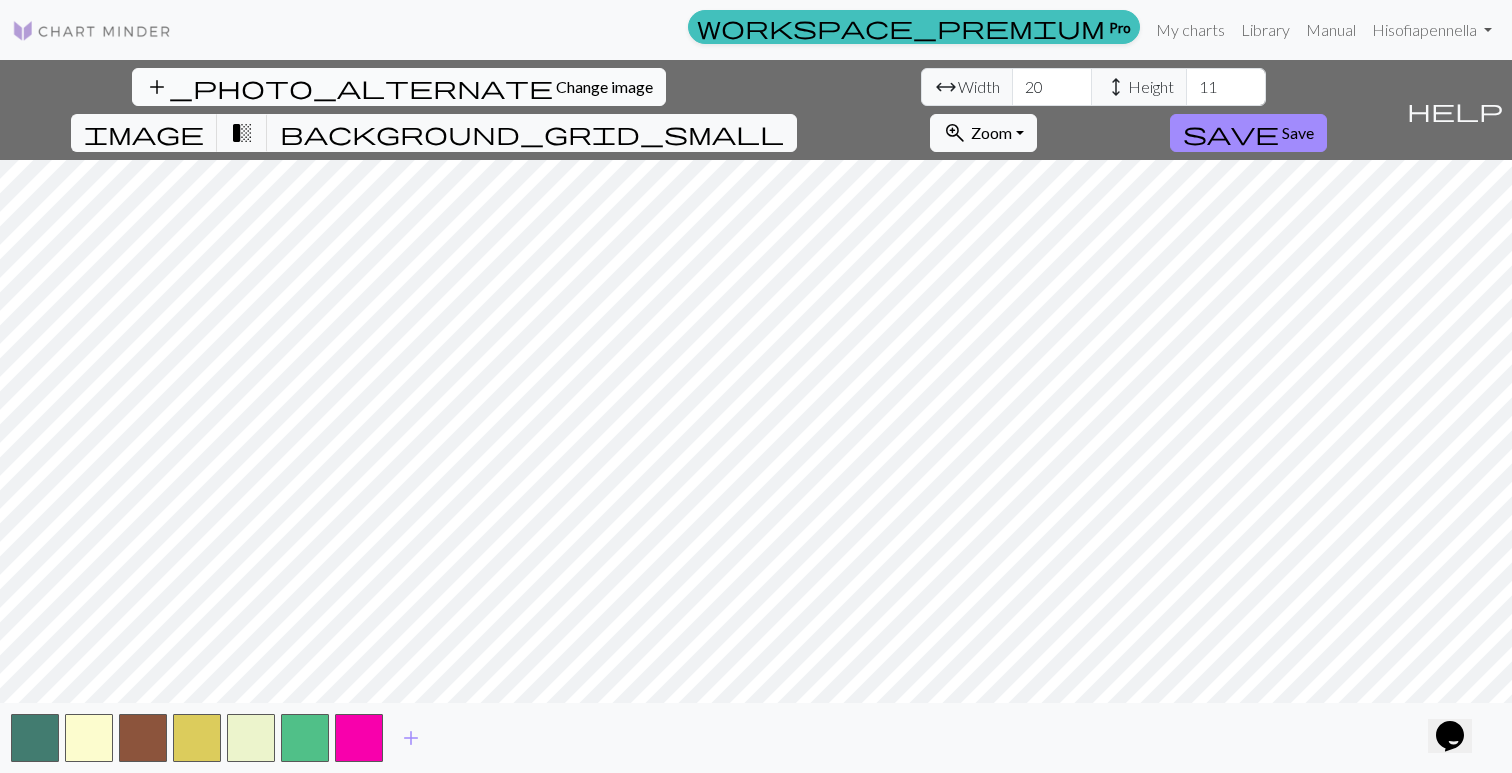 click on "Change image" at bounding box center (604, 86) 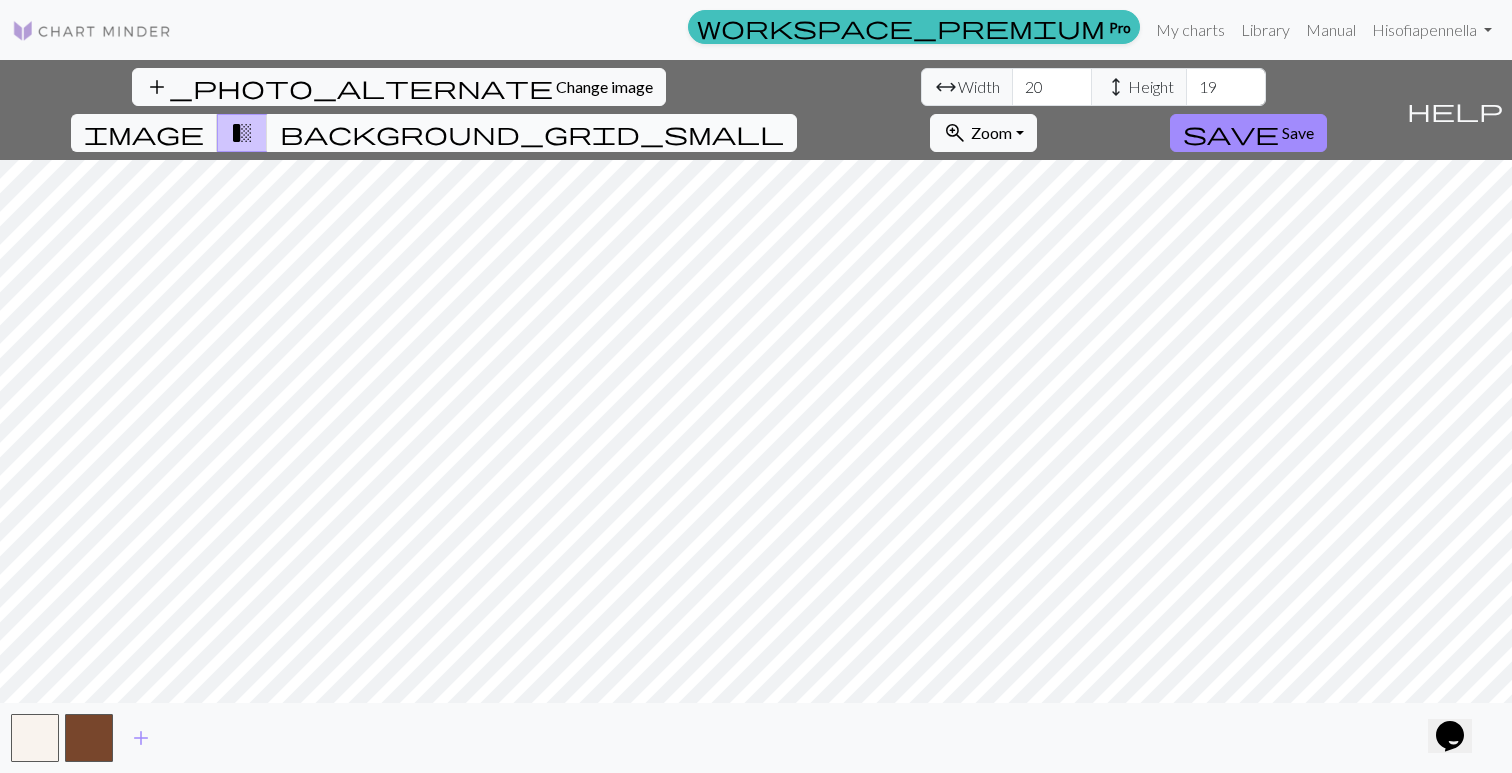 click on "background_grid_small" at bounding box center [532, 133] 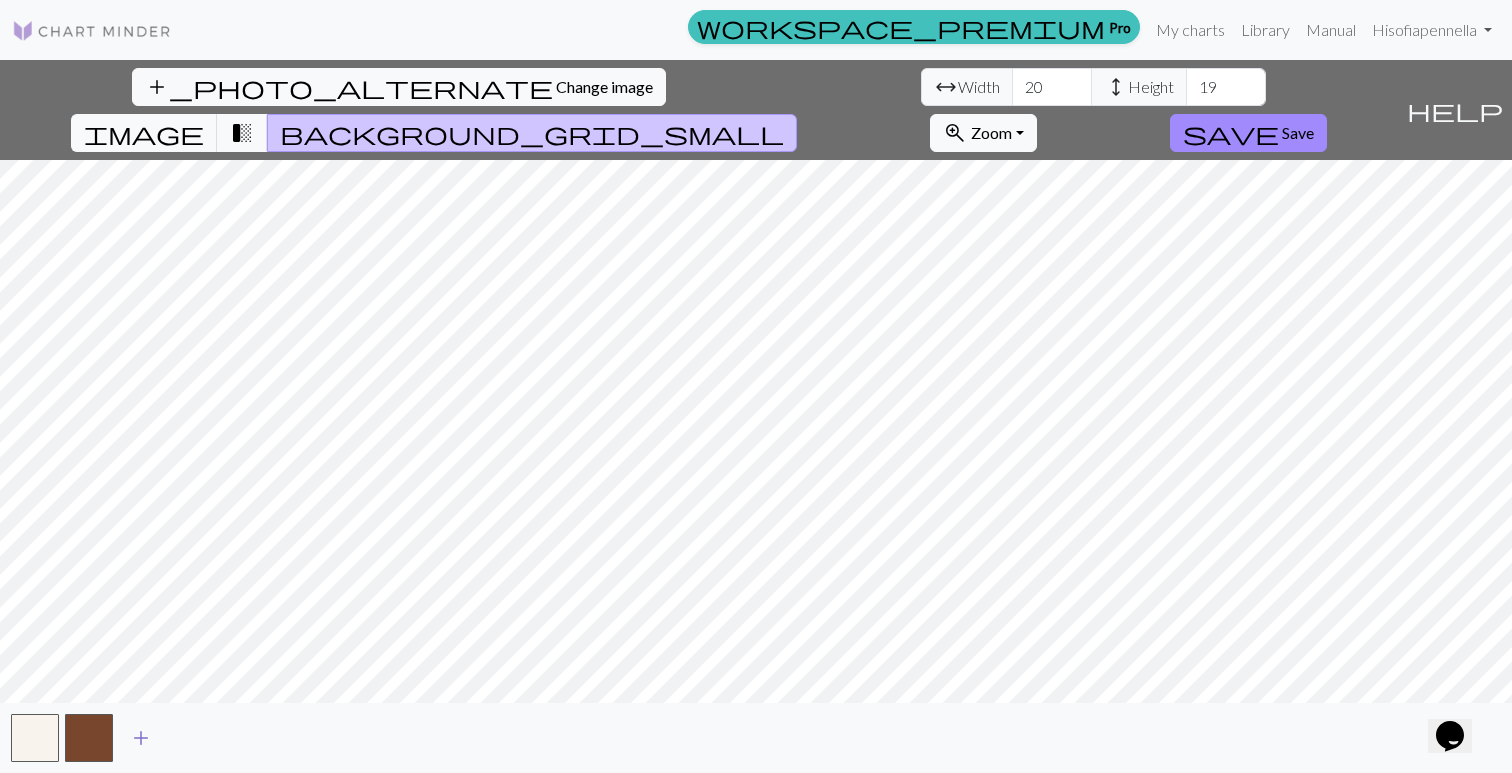 click on "add" at bounding box center (141, 738) 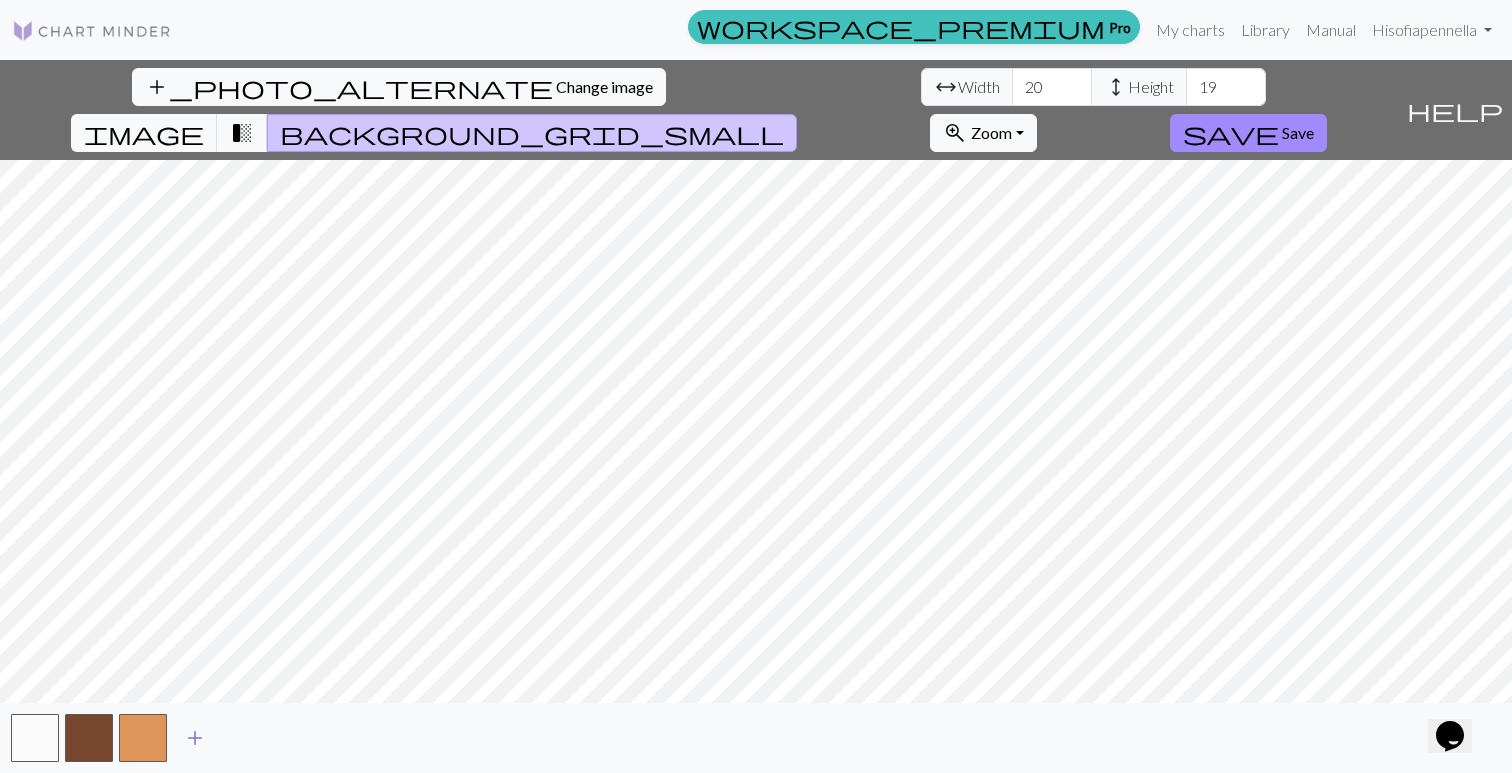 click on "add" at bounding box center (195, 738) 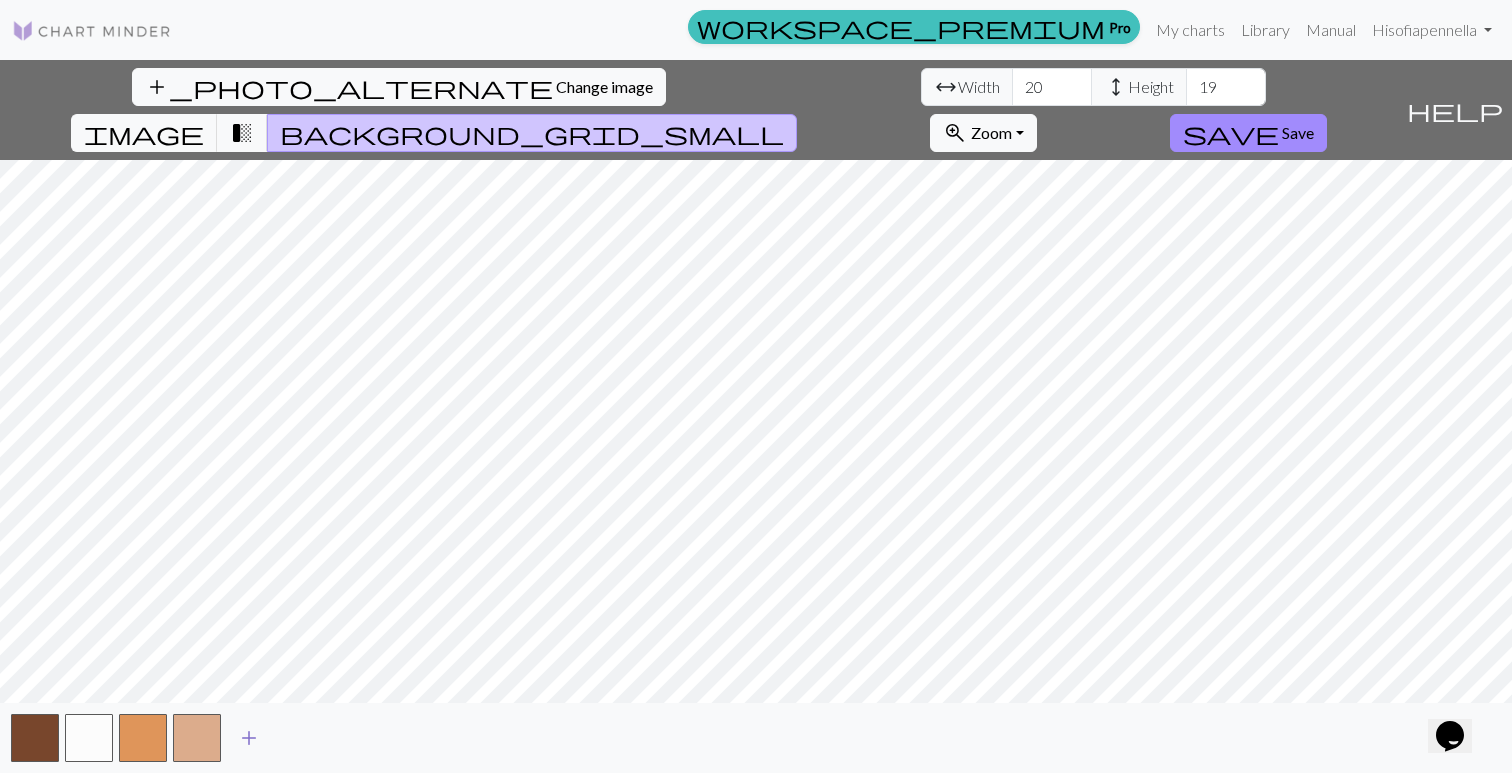 click on "add" at bounding box center (249, 738) 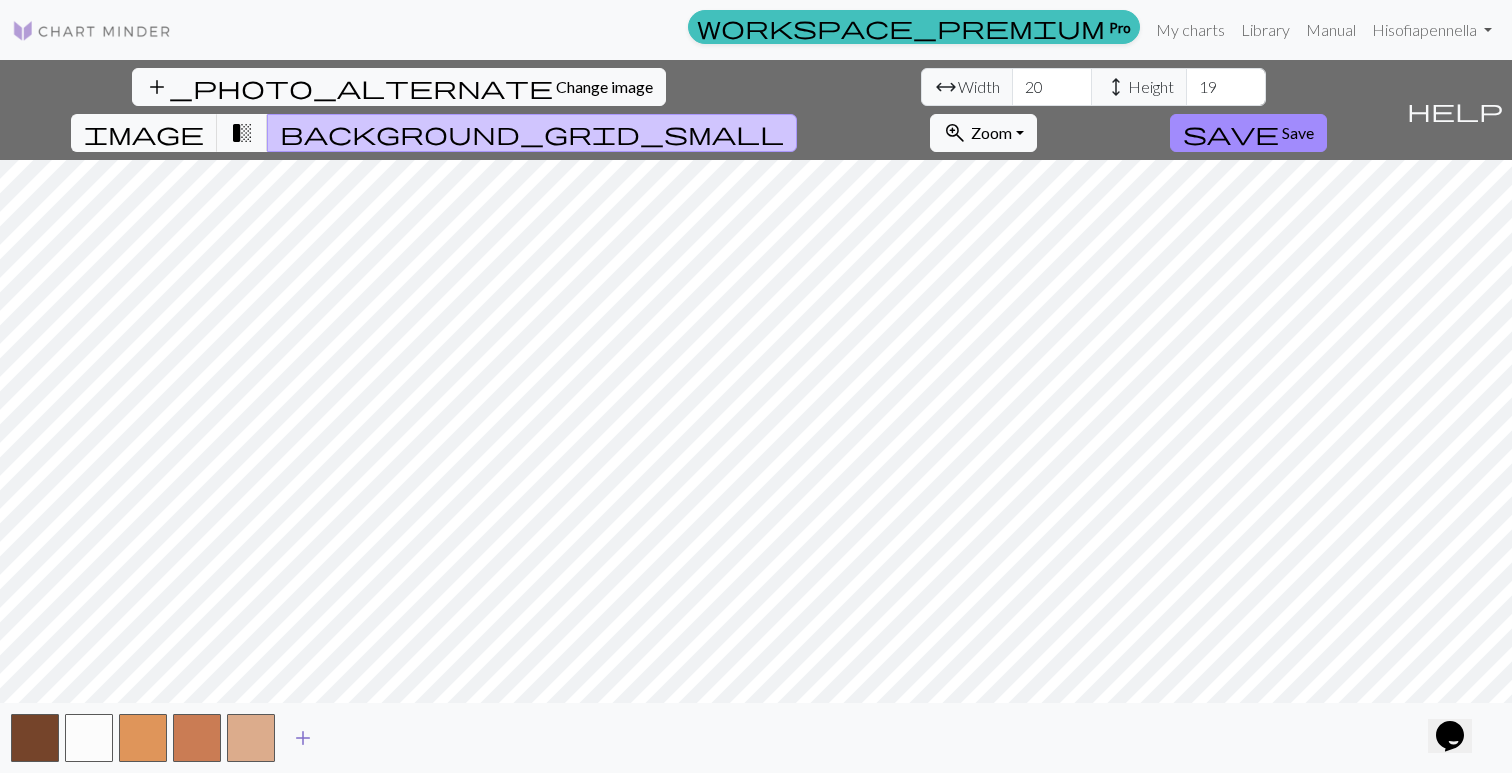 click on "add" at bounding box center [303, 738] 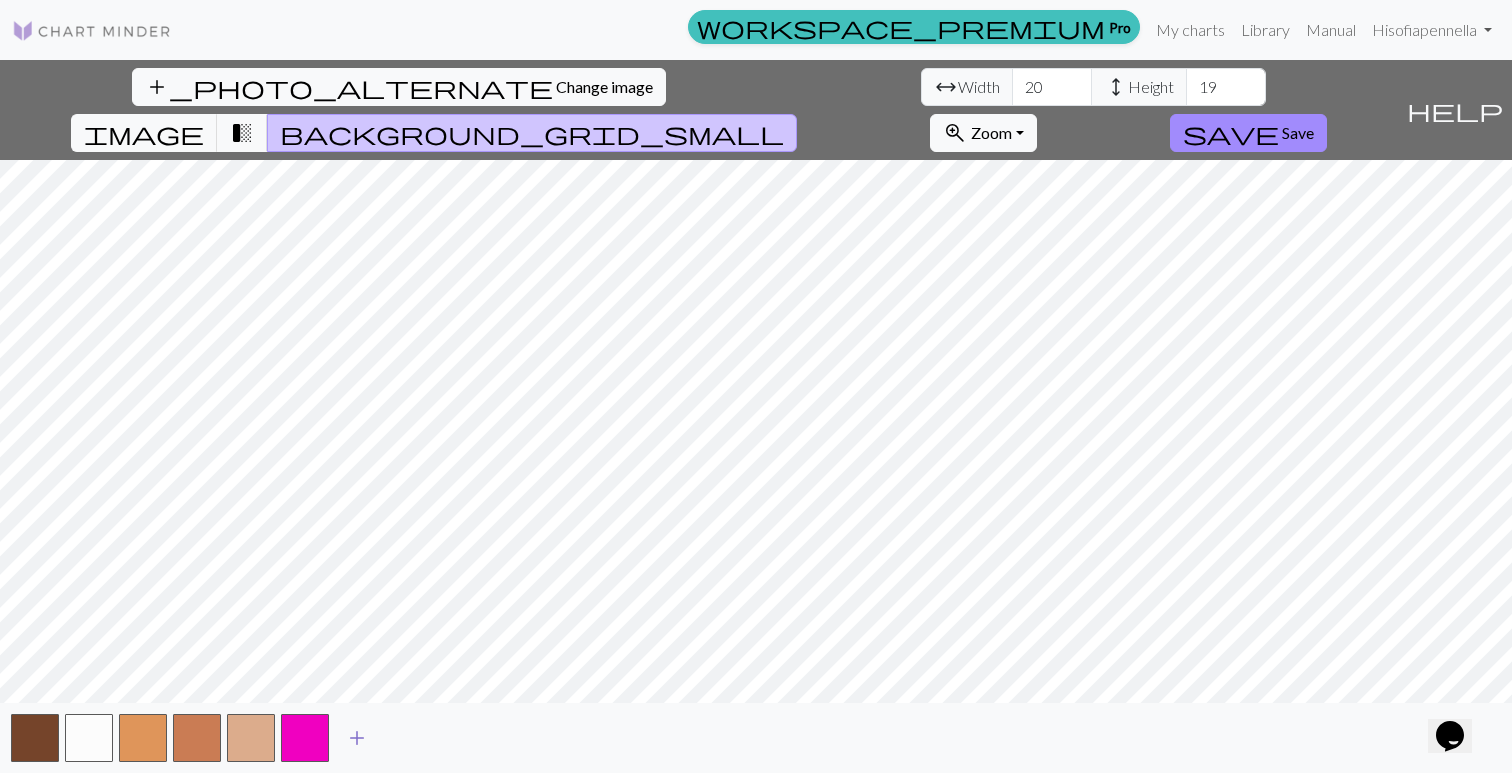 click on "add" at bounding box center (357, 738) 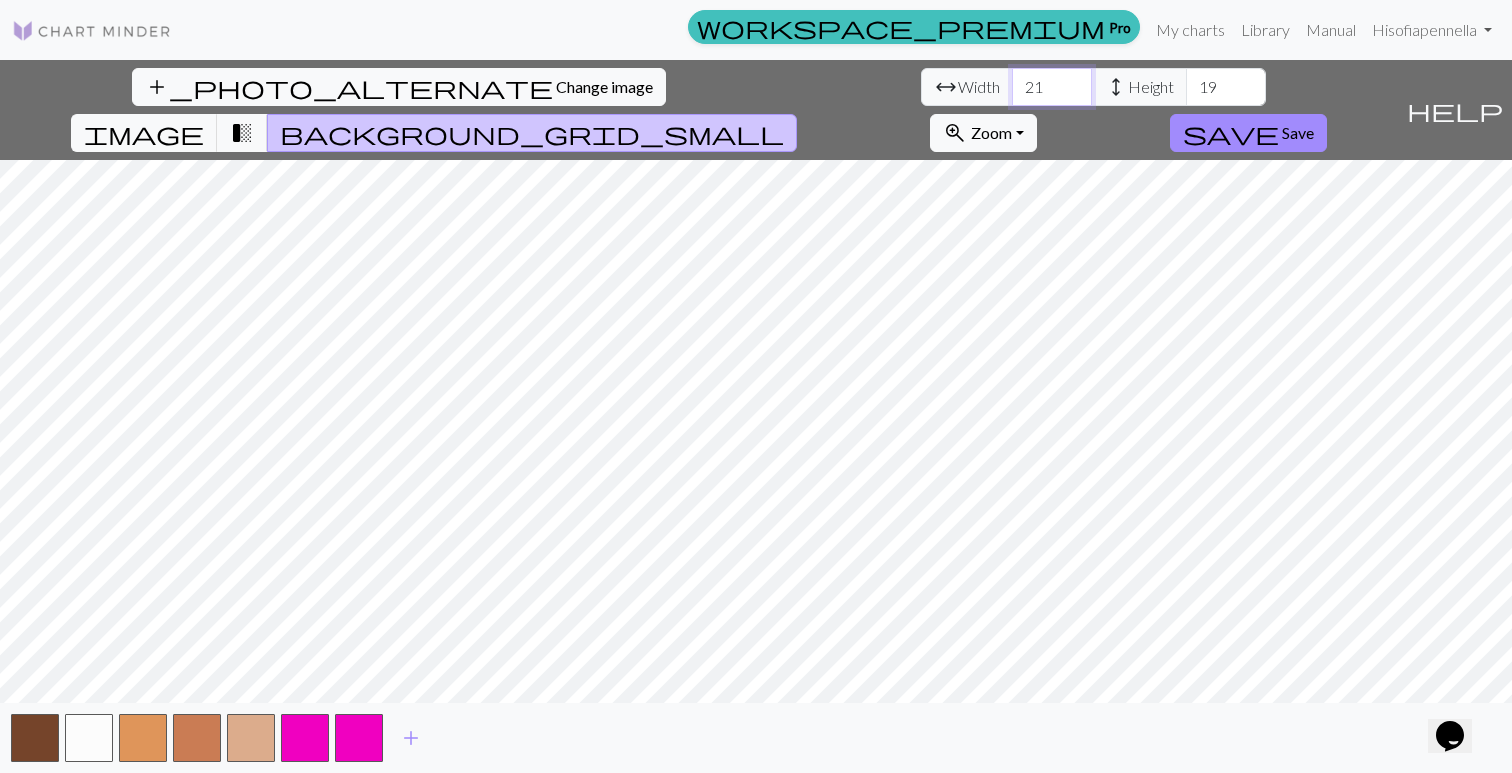 click on "21" at bounding box center [1052, 87] 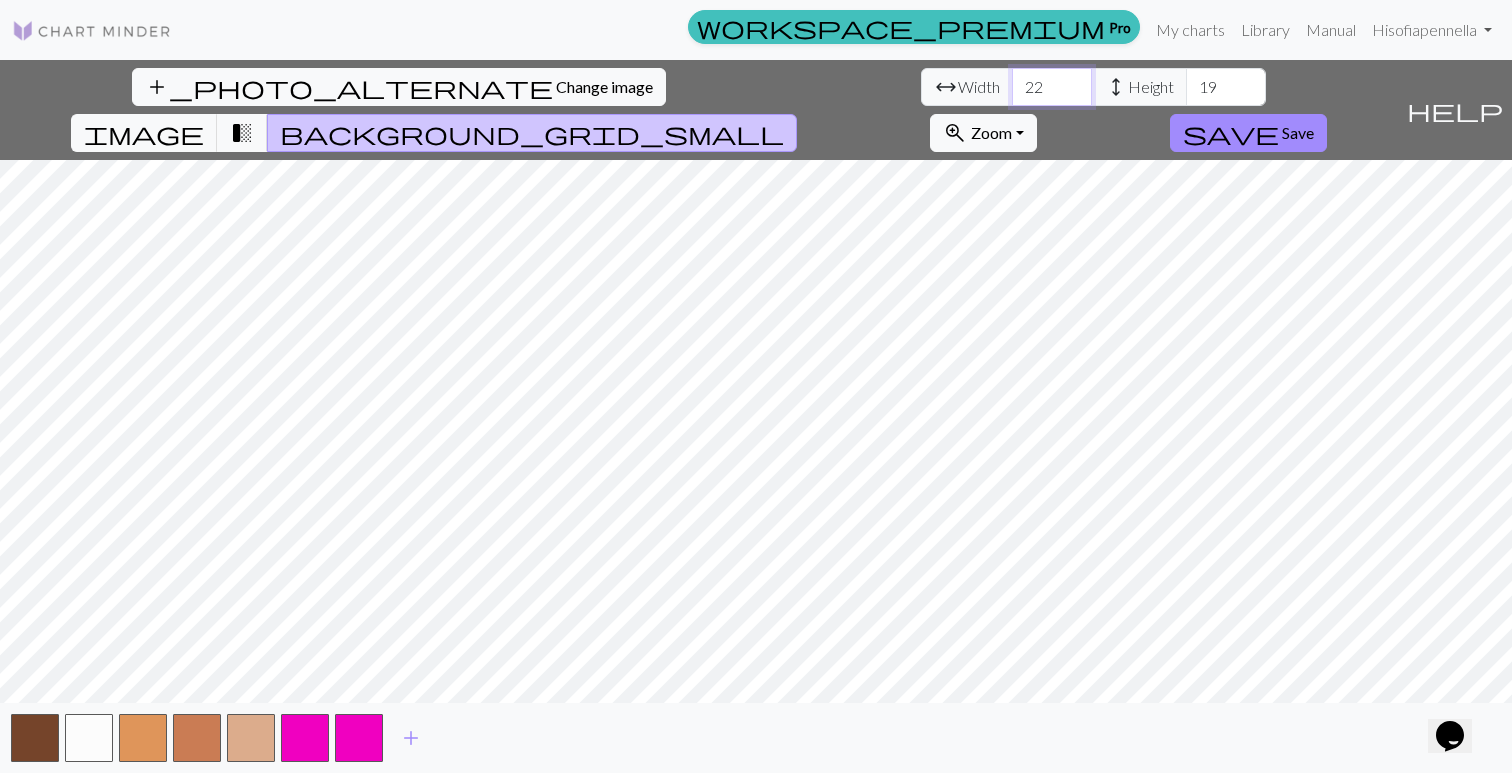 click on "22" at bounding box center [1052, 87] 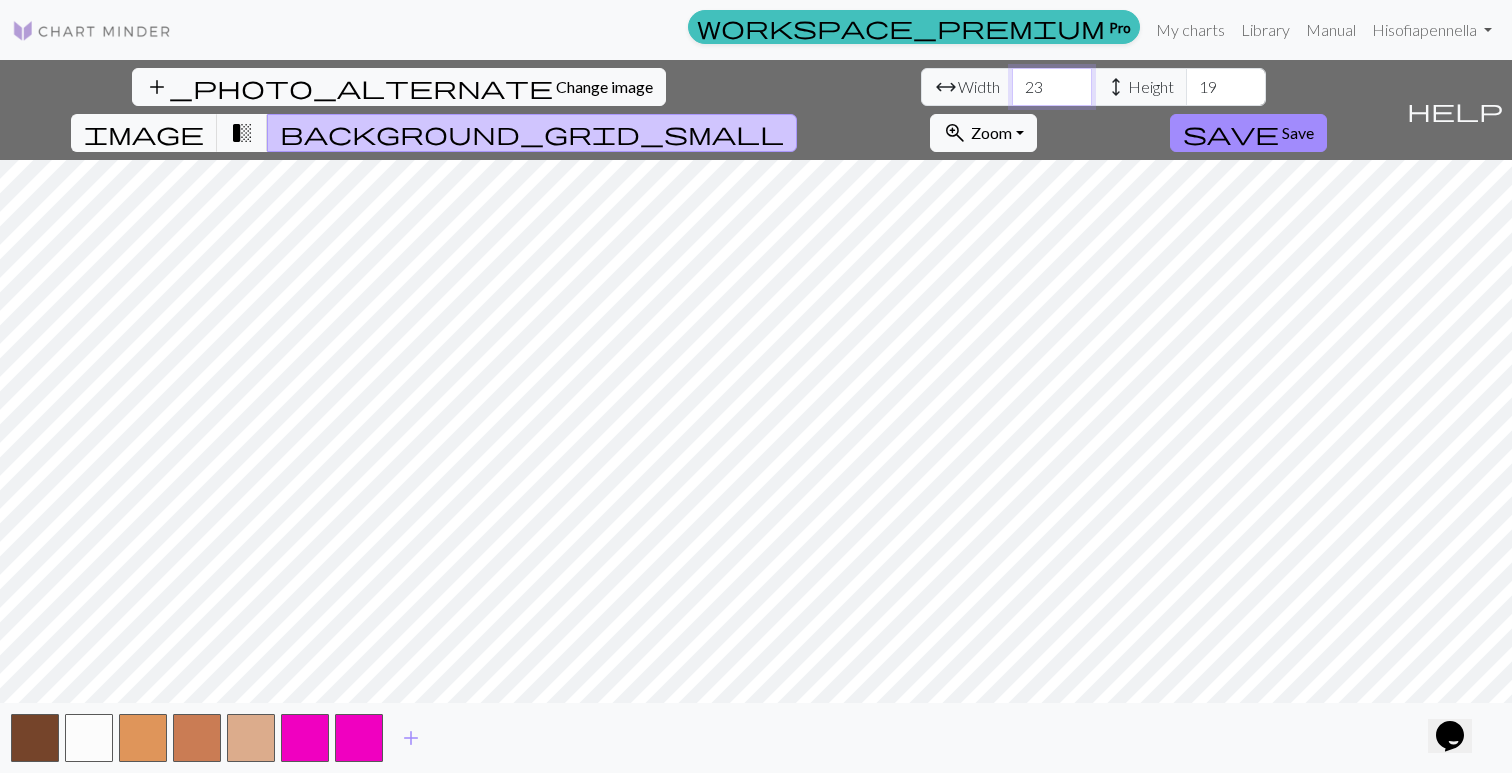 click on "23" at bounding box center [1052, 87] 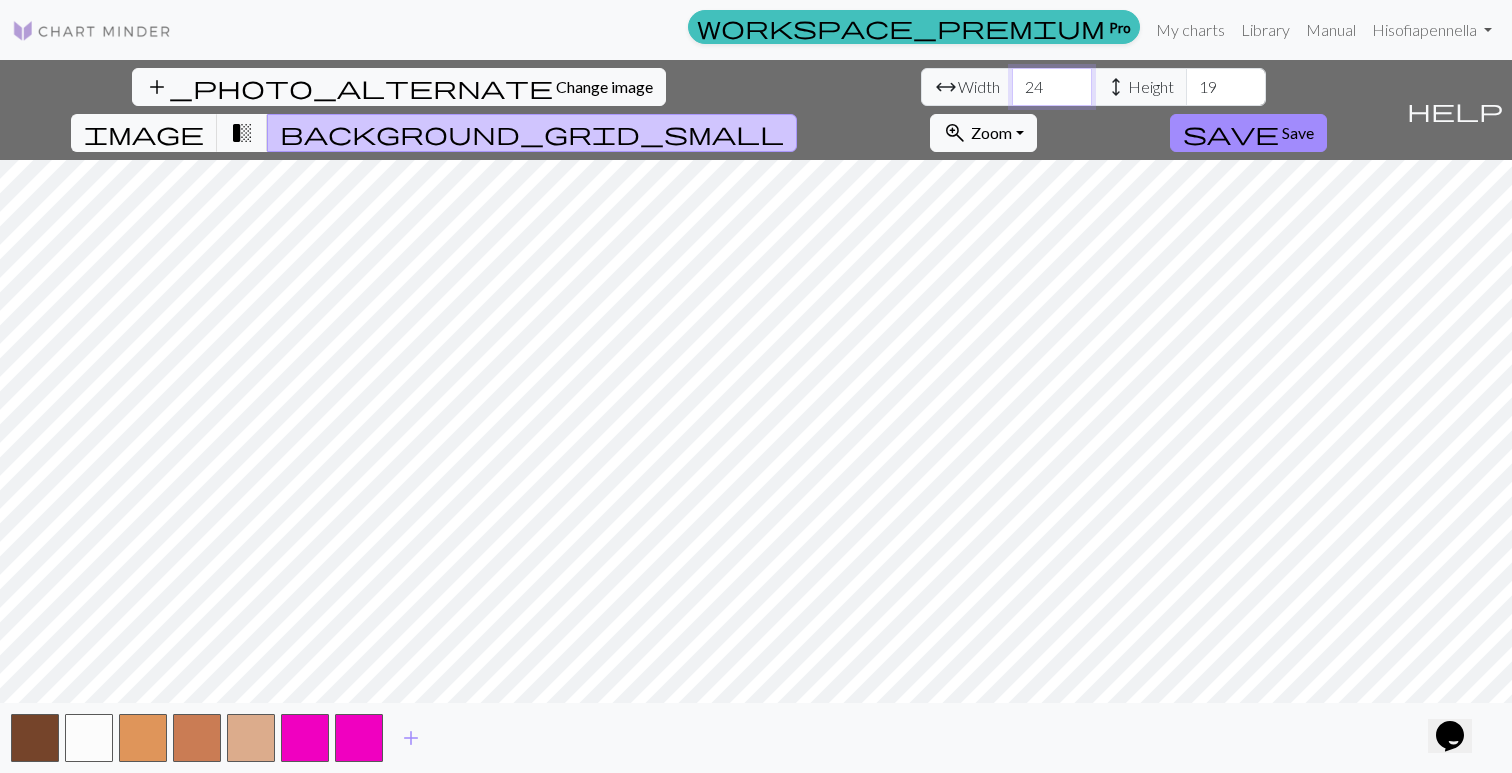 click on "24" at bounding box center [1052, 87] 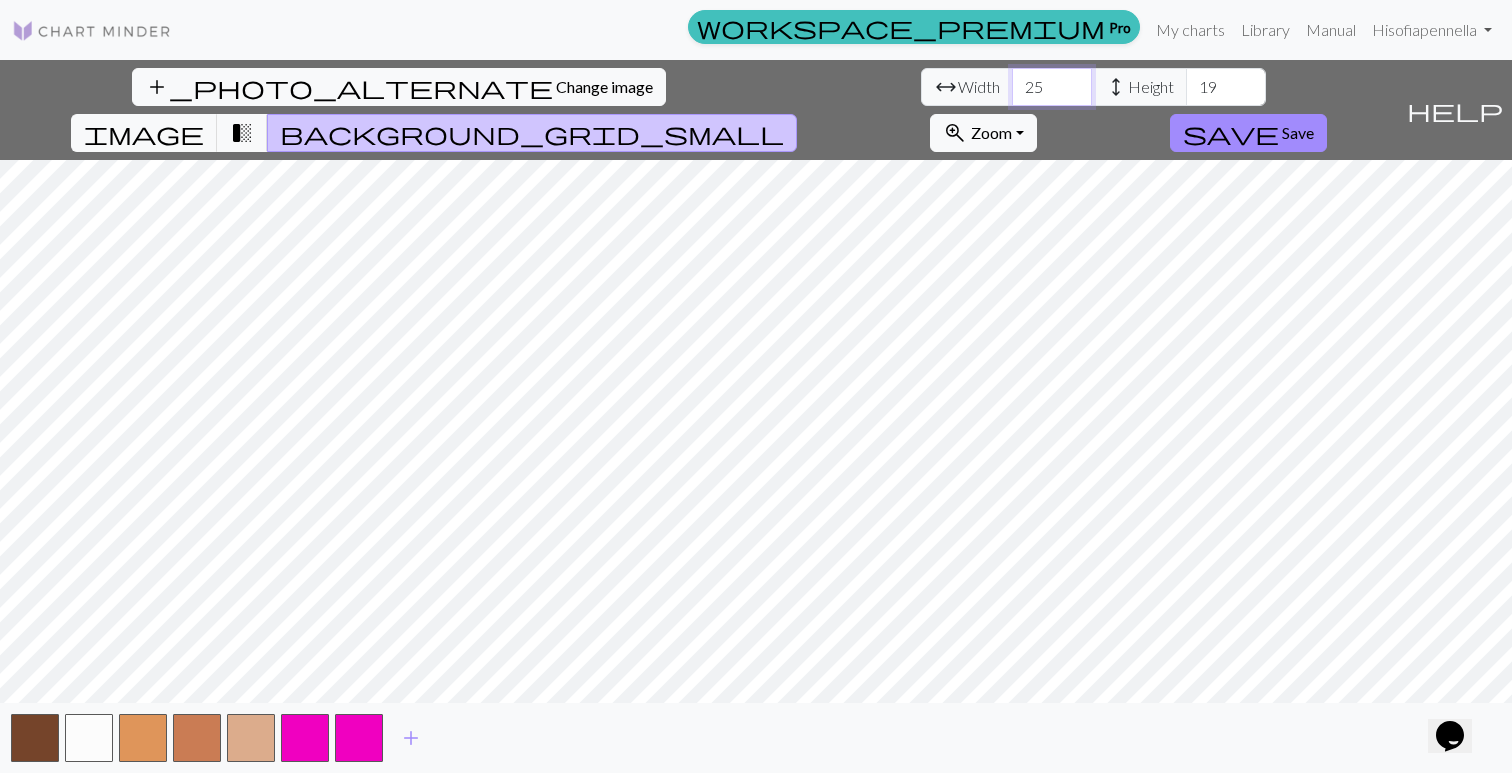 click on "25" at bounding box center (1052, 87) 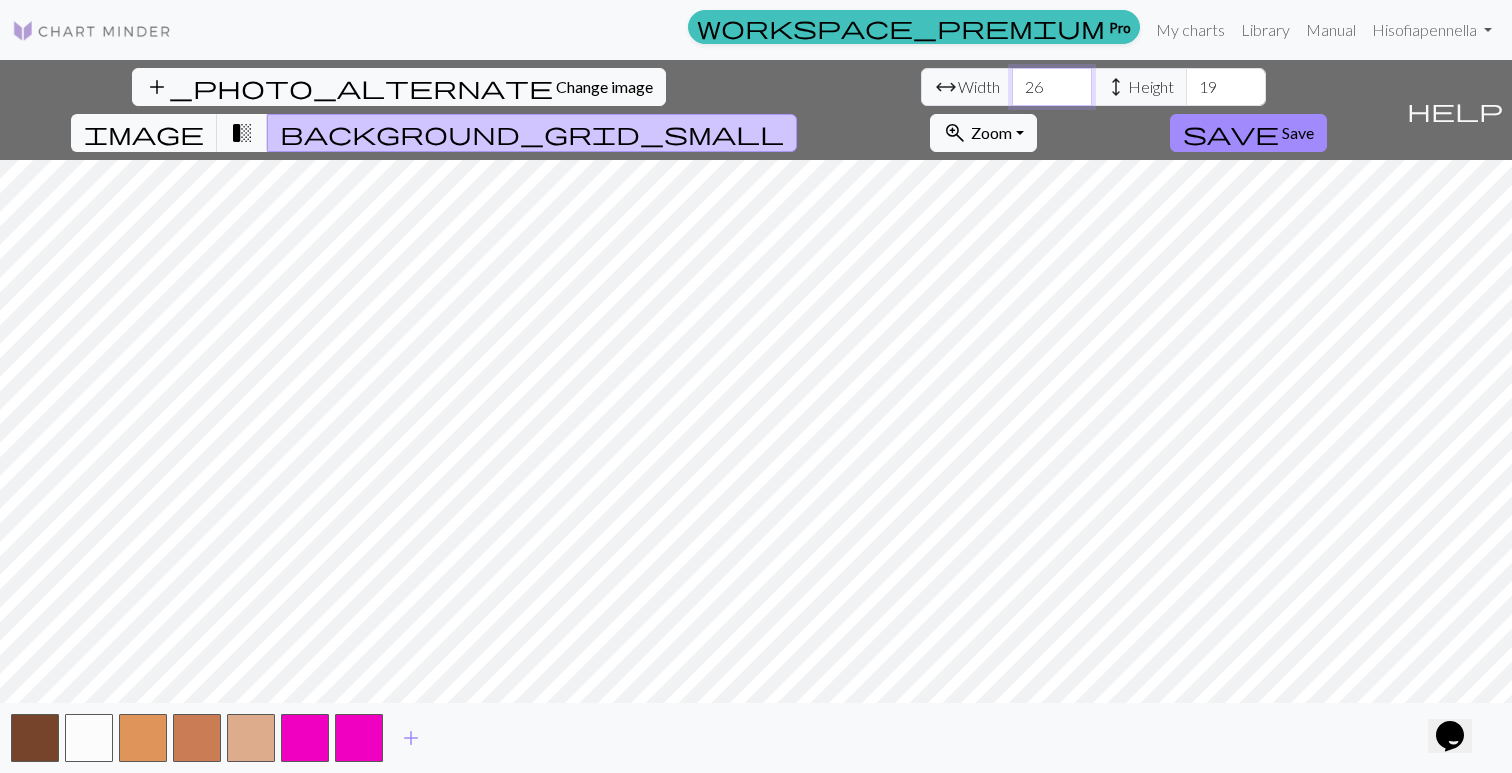 click on "26" at bounding box center (1052, 87) 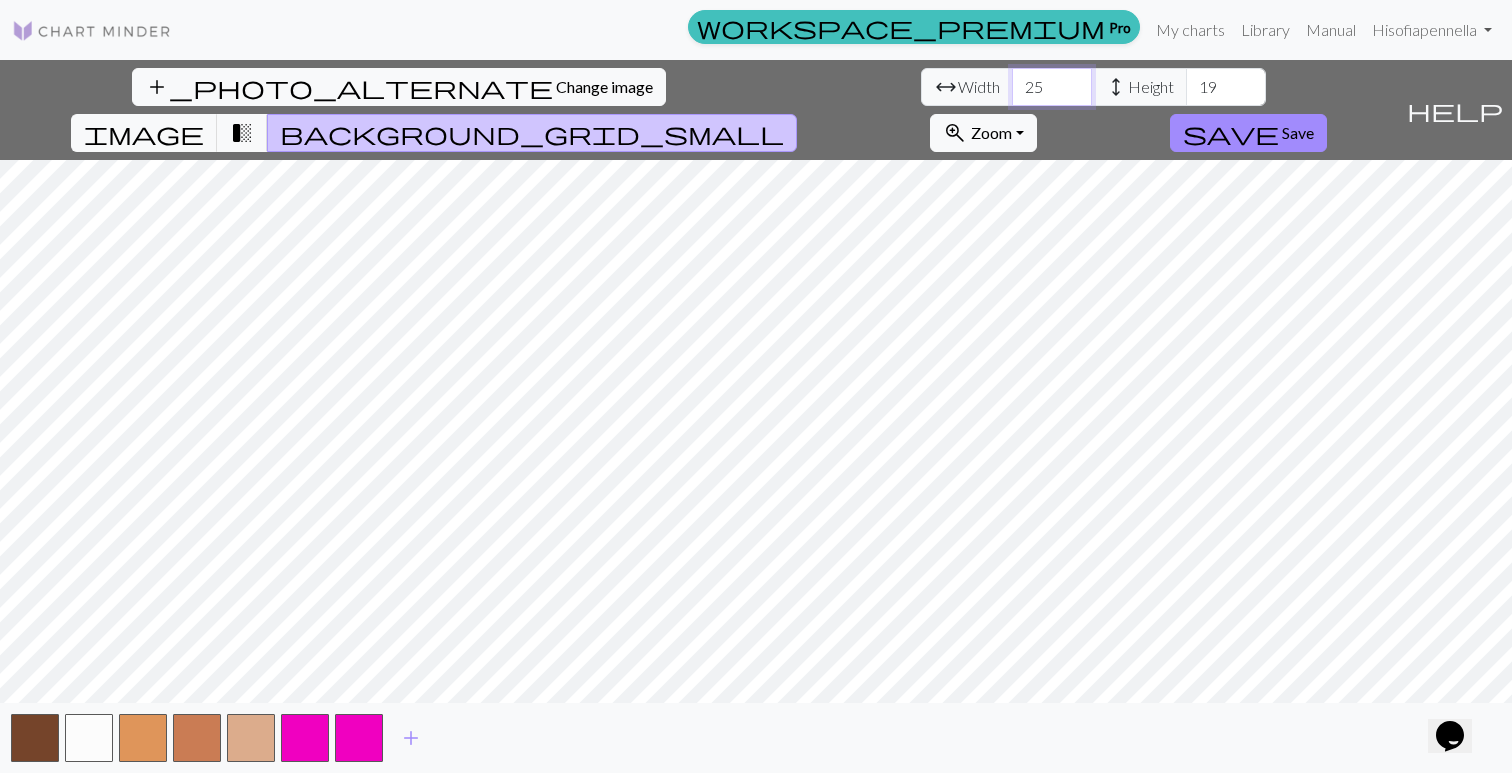 click on "25" at bounding box center (1052, 87) 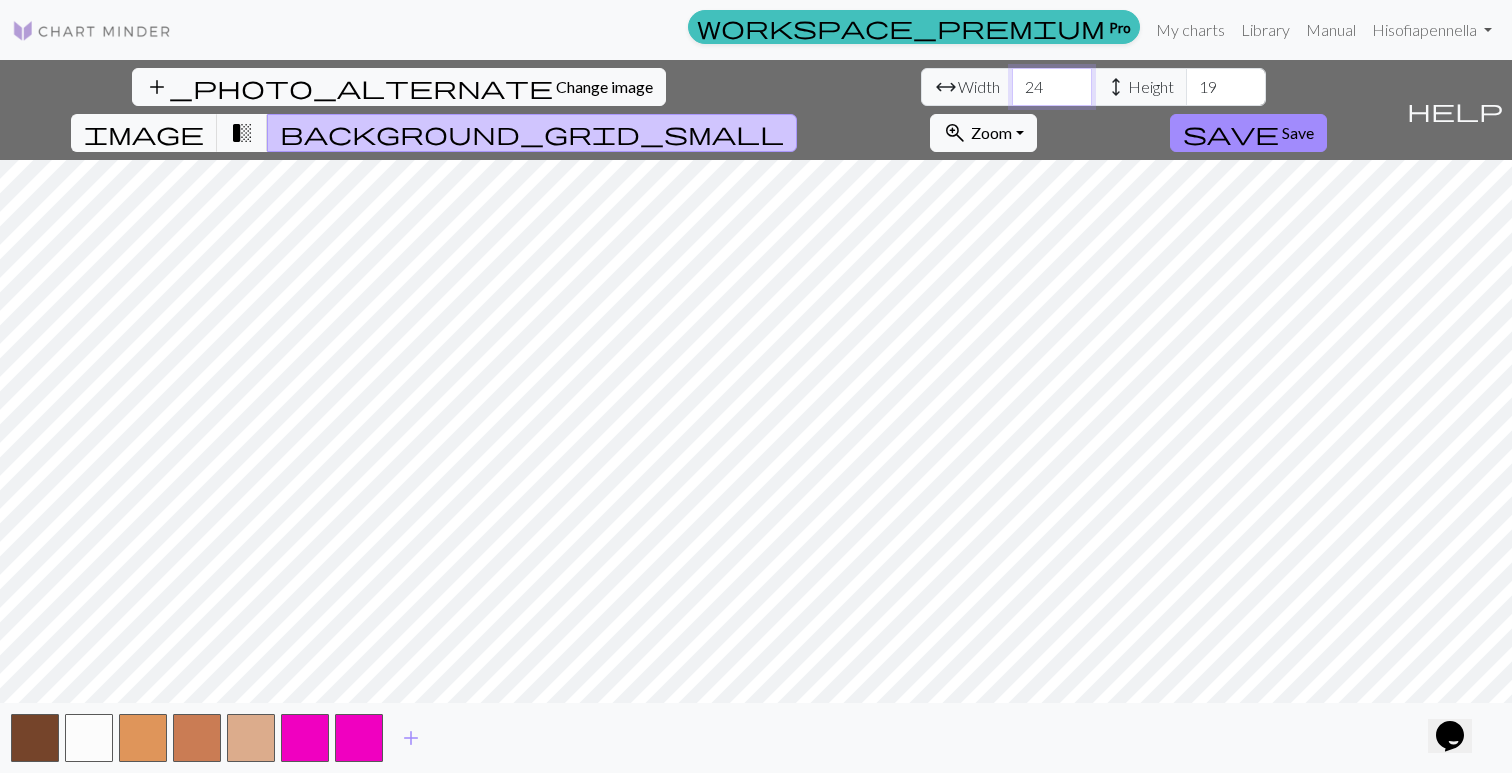 click on "24" at bounding box center (1052, 87) 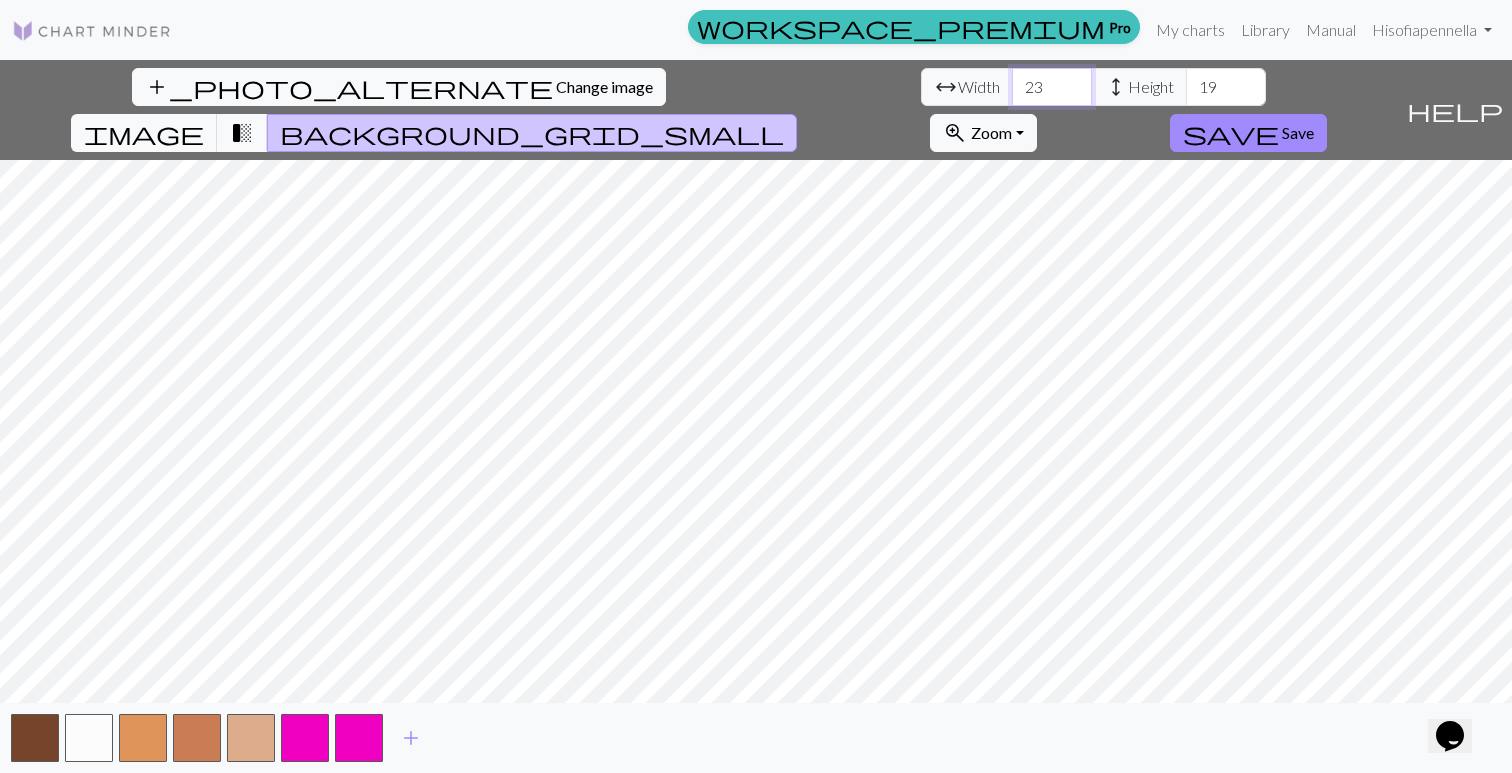 click on "23" at bounding box center [1052, 87] 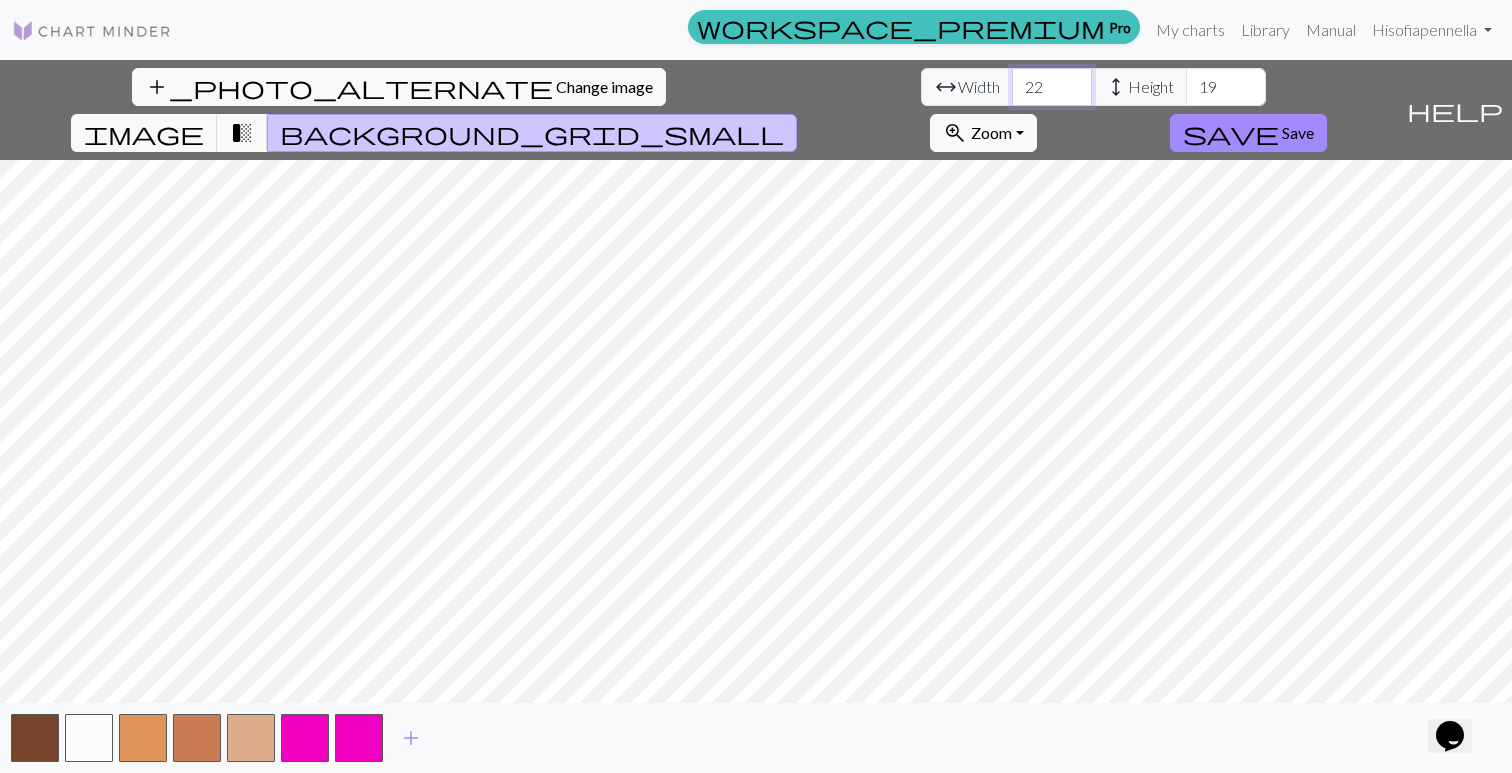 click on "22" at bounding box center [1052, 87] 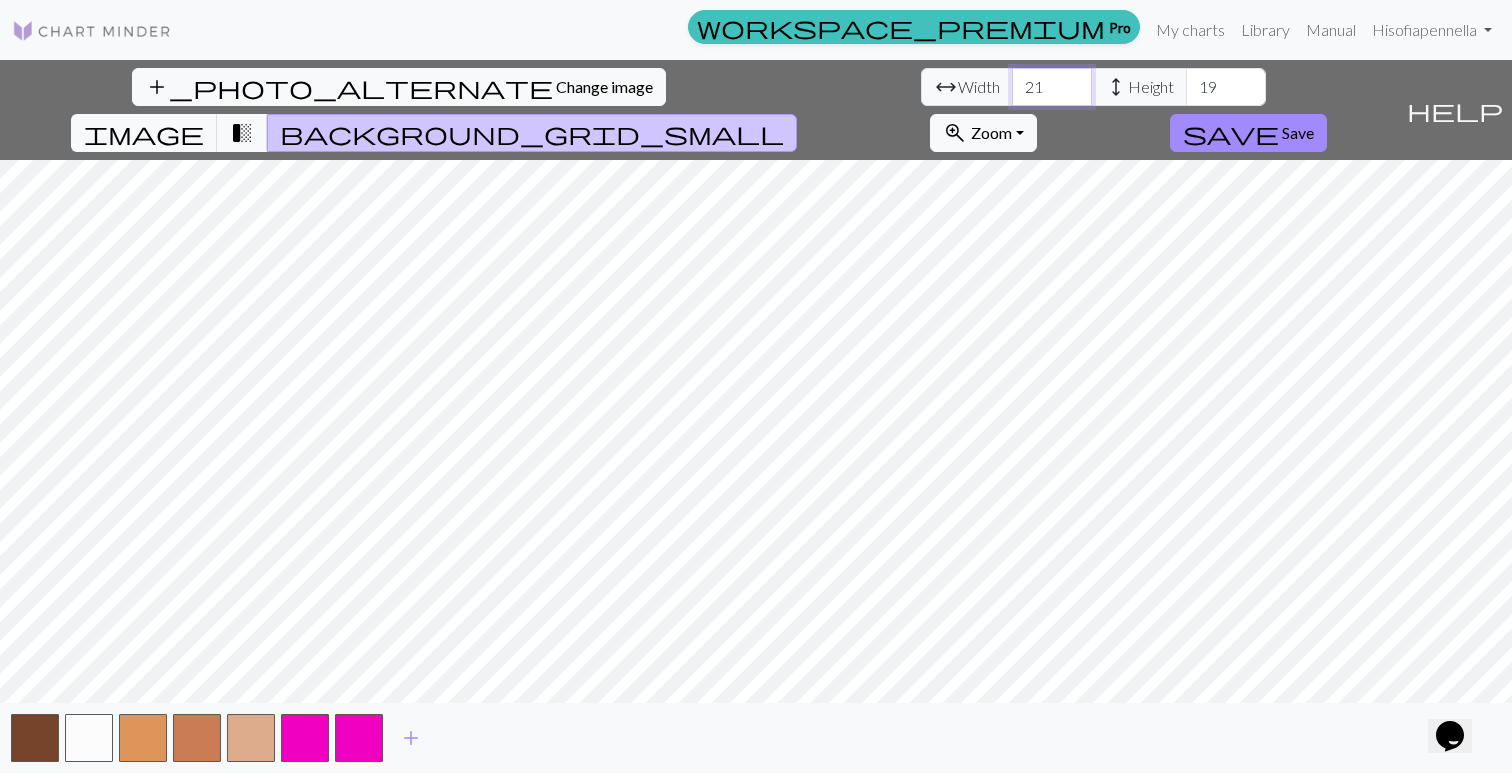 click on "21" at bounding box center [1052, 87] 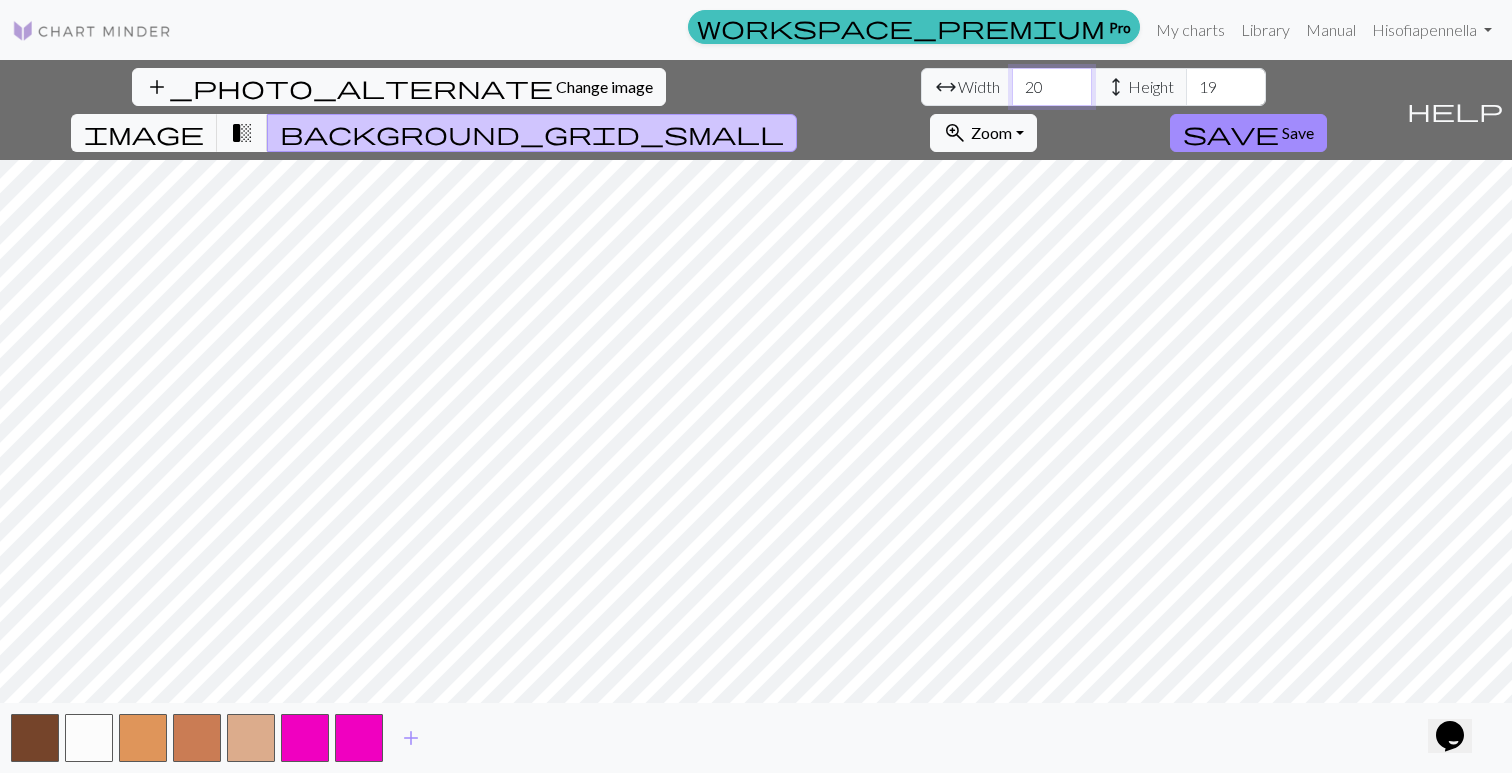 click on "20" at bounding box center [1052, 87] 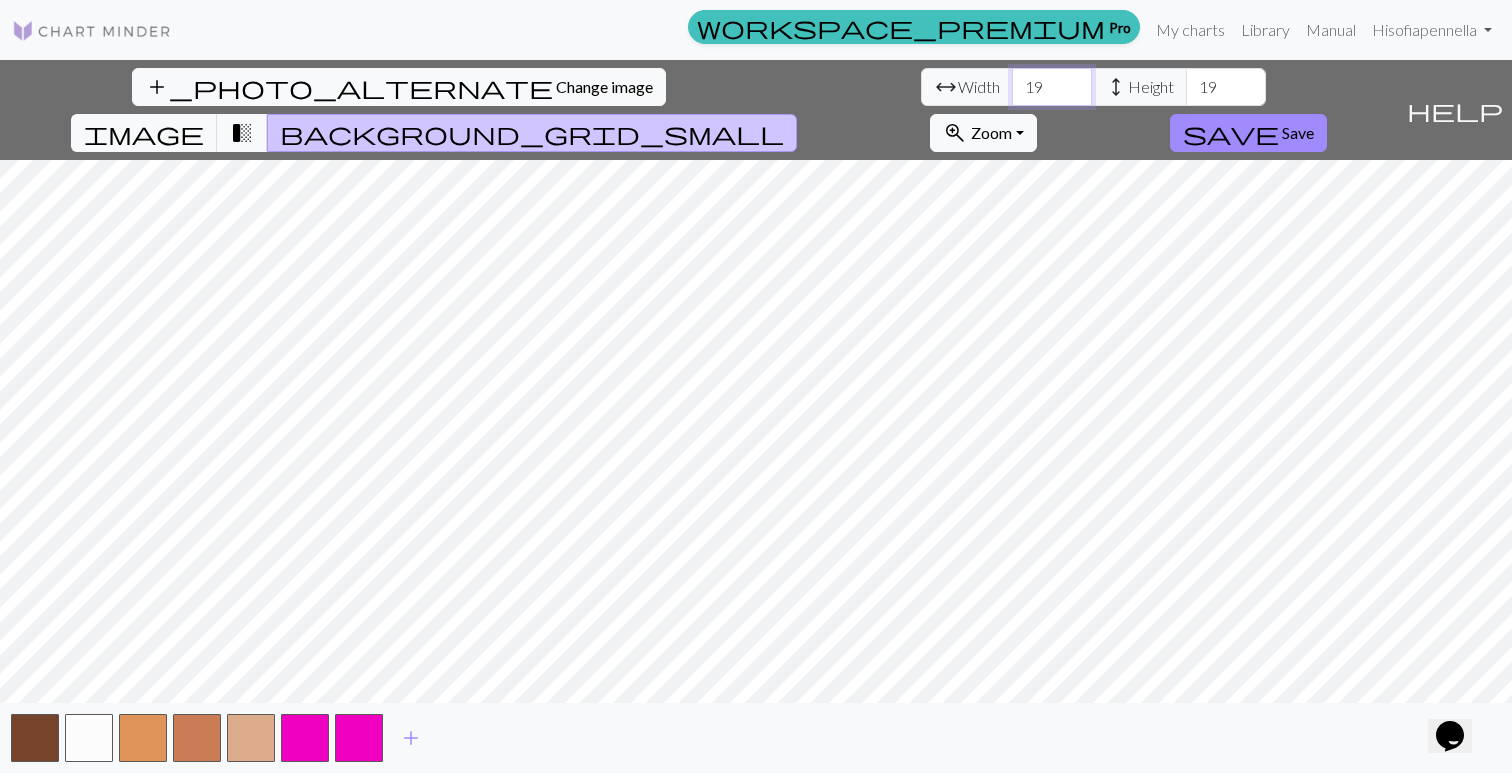 click on "19" at bounding box center (1052, 87) 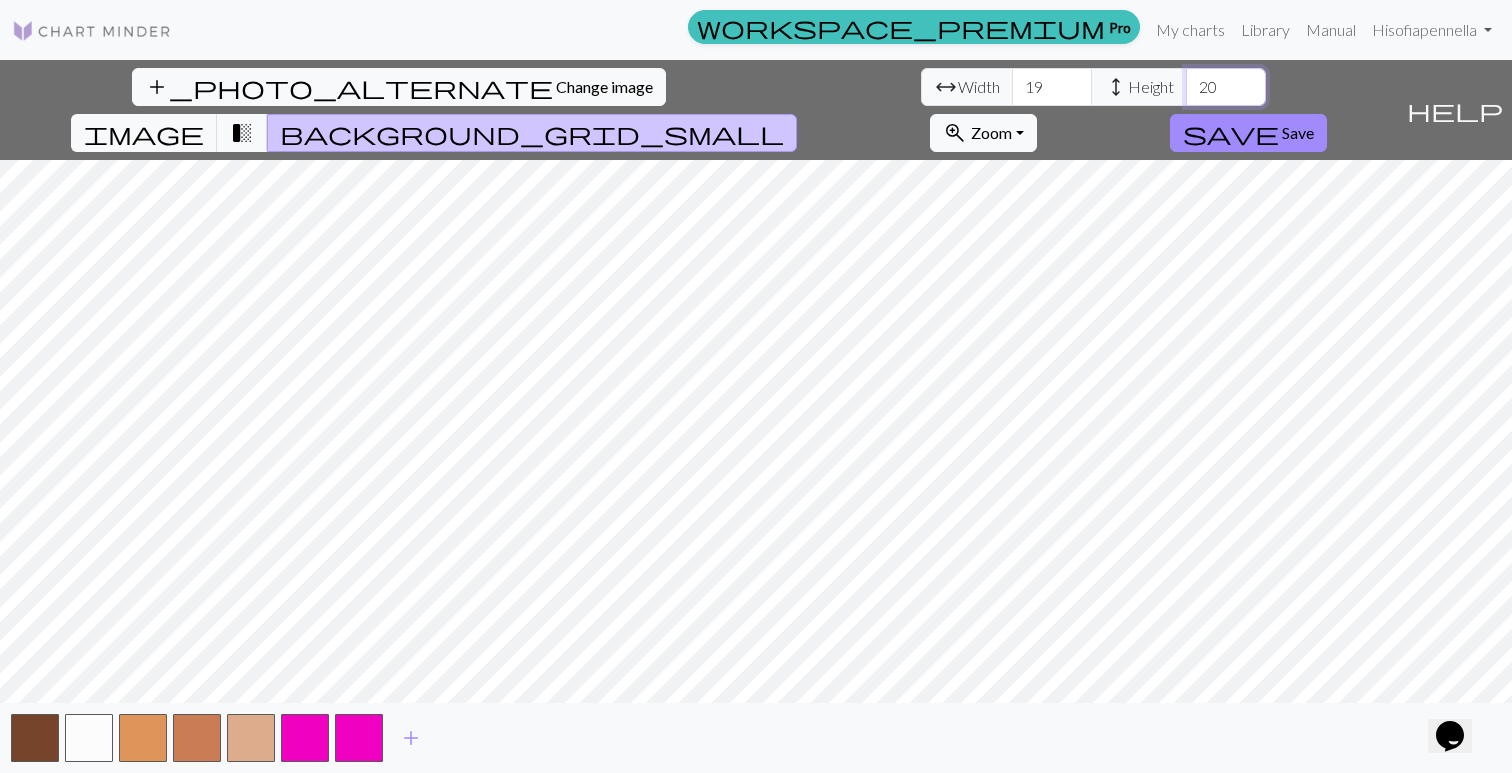 click on "20" at bounding box center [1226, 87] 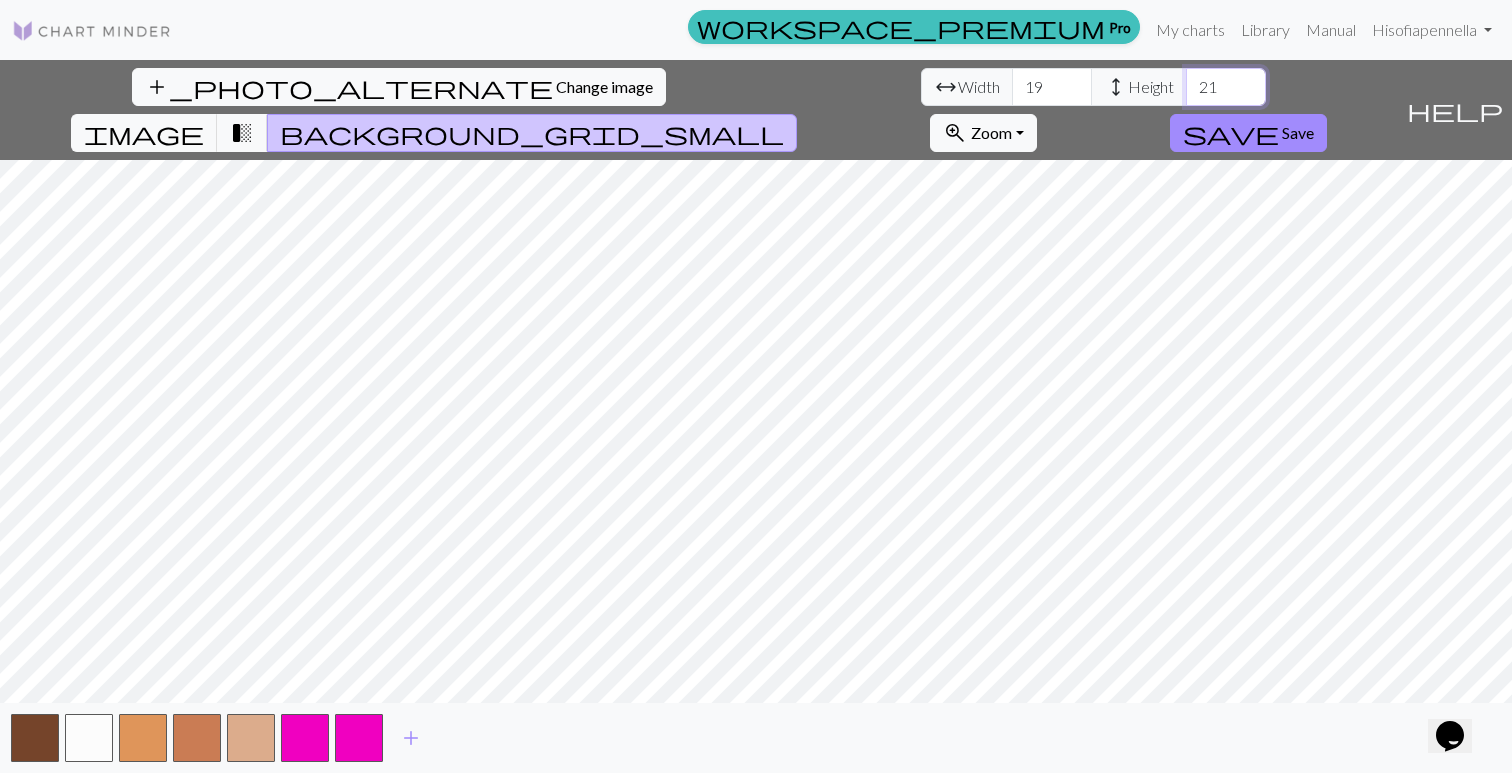 click on "21" at bounding box center [1226, 87] 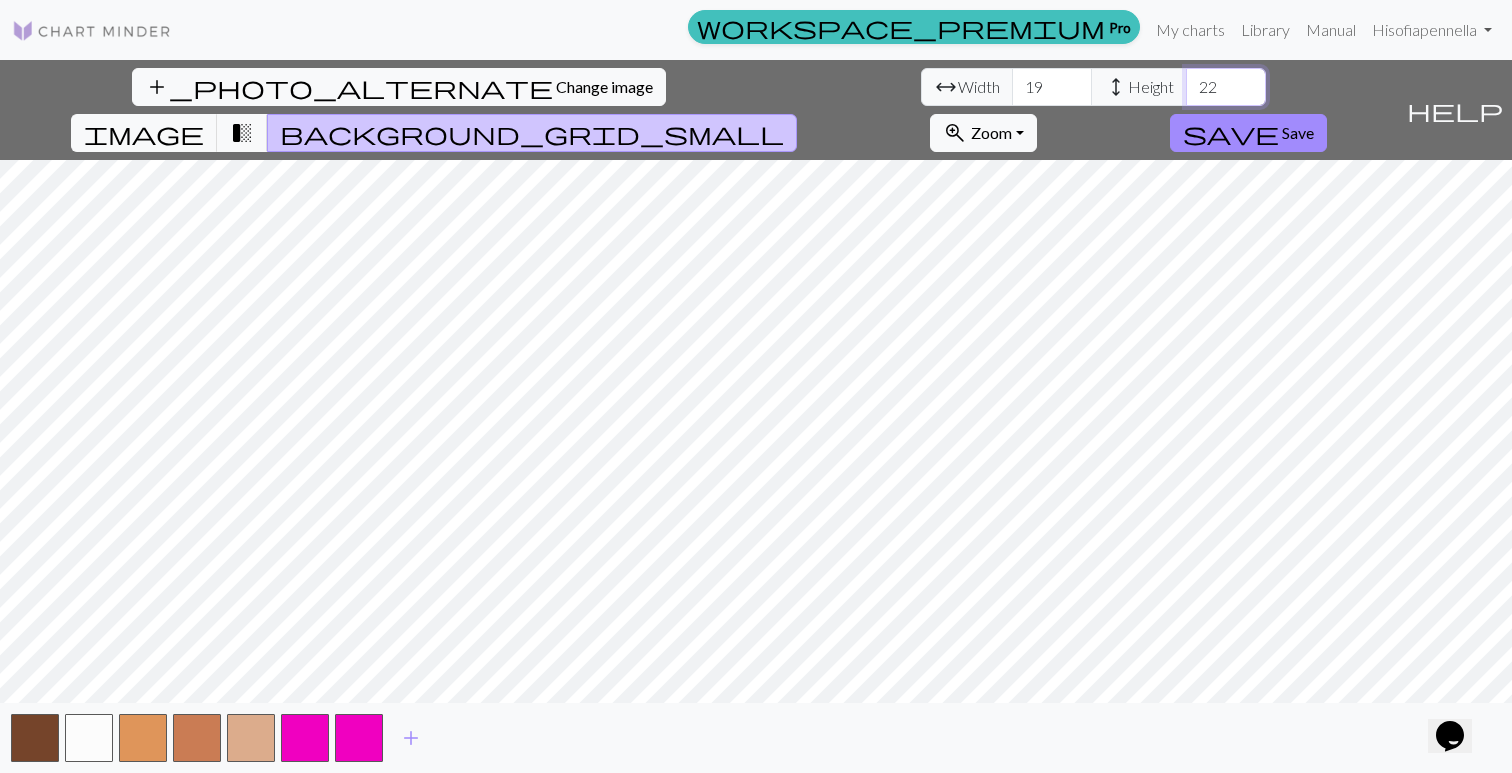 click on "22" at bounding box center [1226, 87] 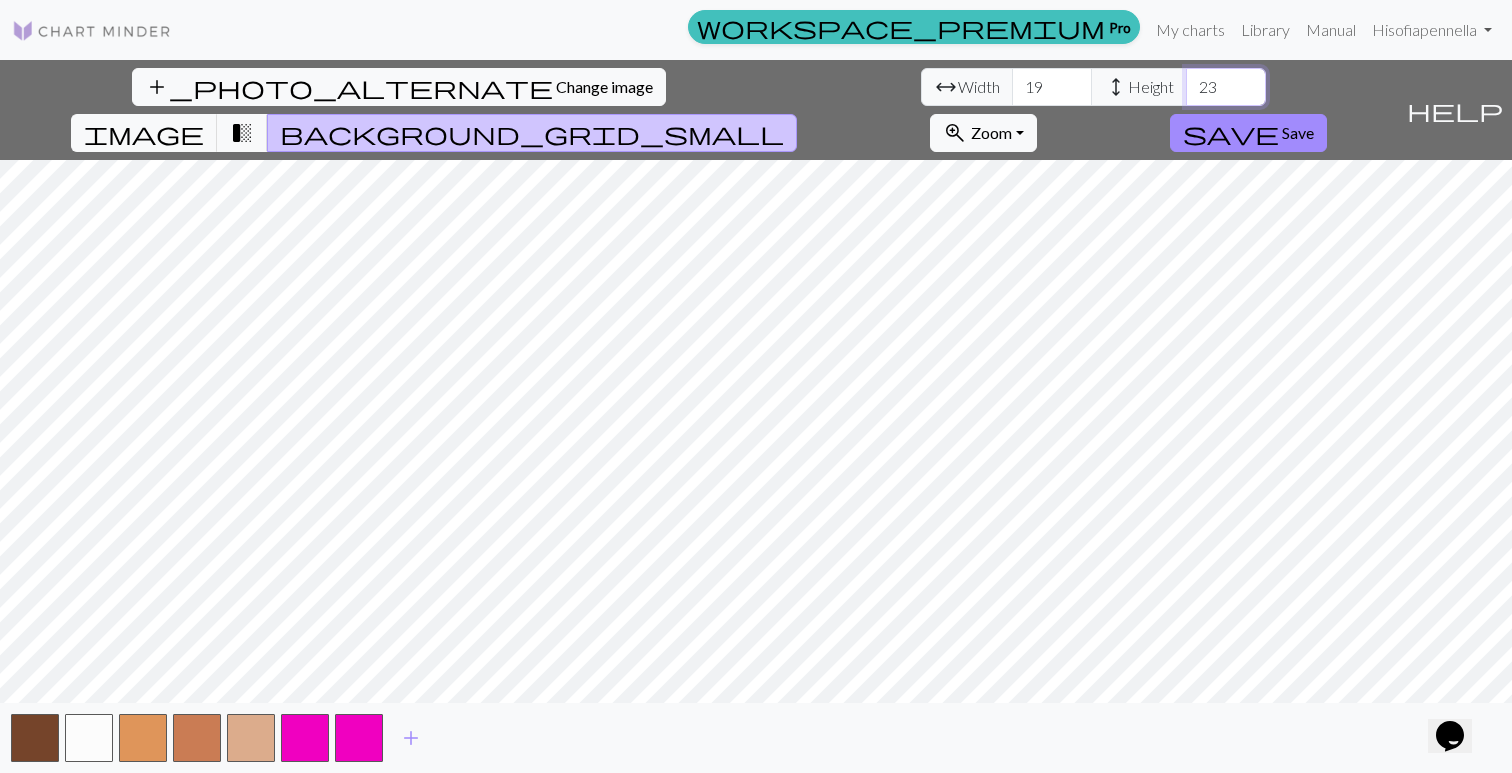 click on "23" at bounding box center (1226, 87) 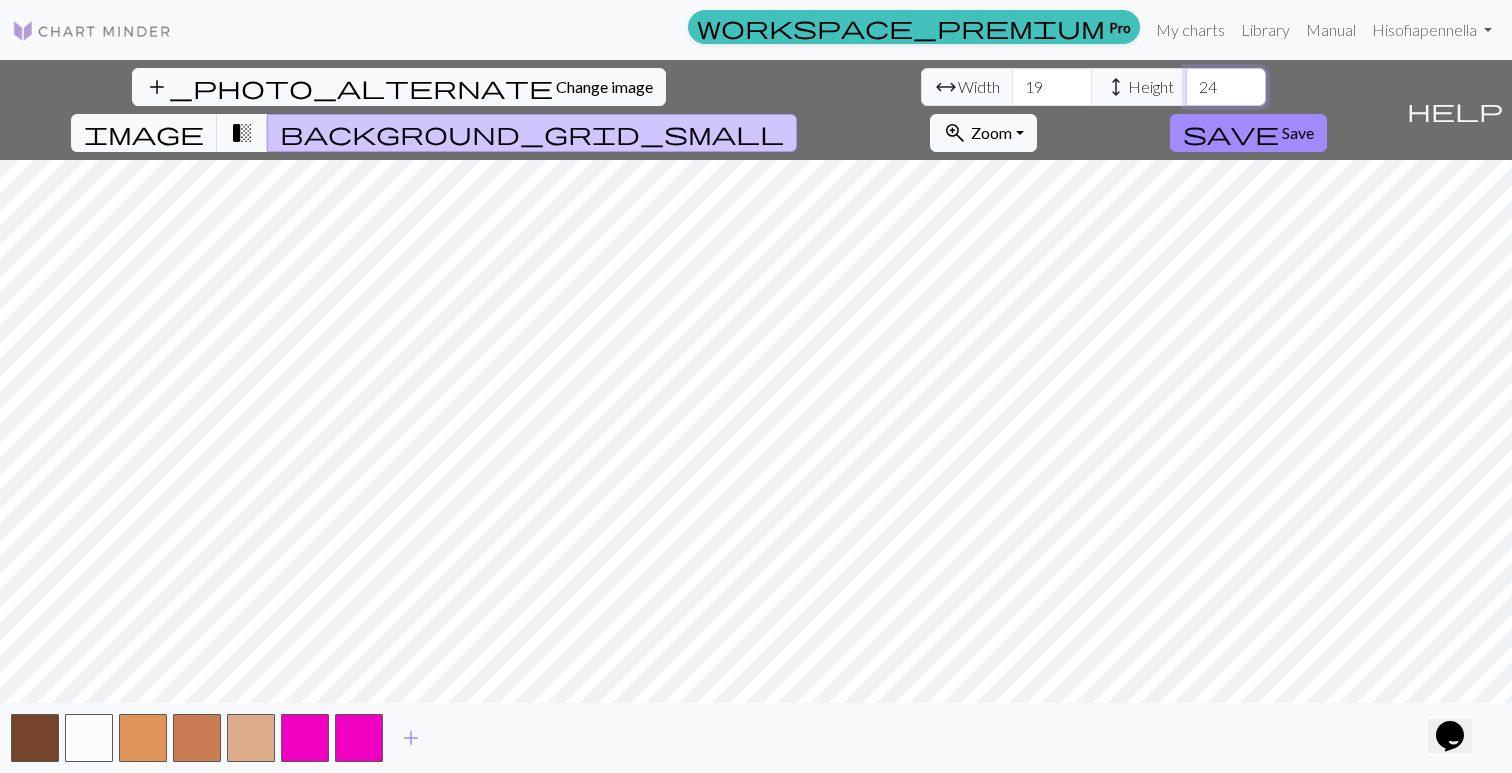 click on "24" at bounding box center (1226, 87) 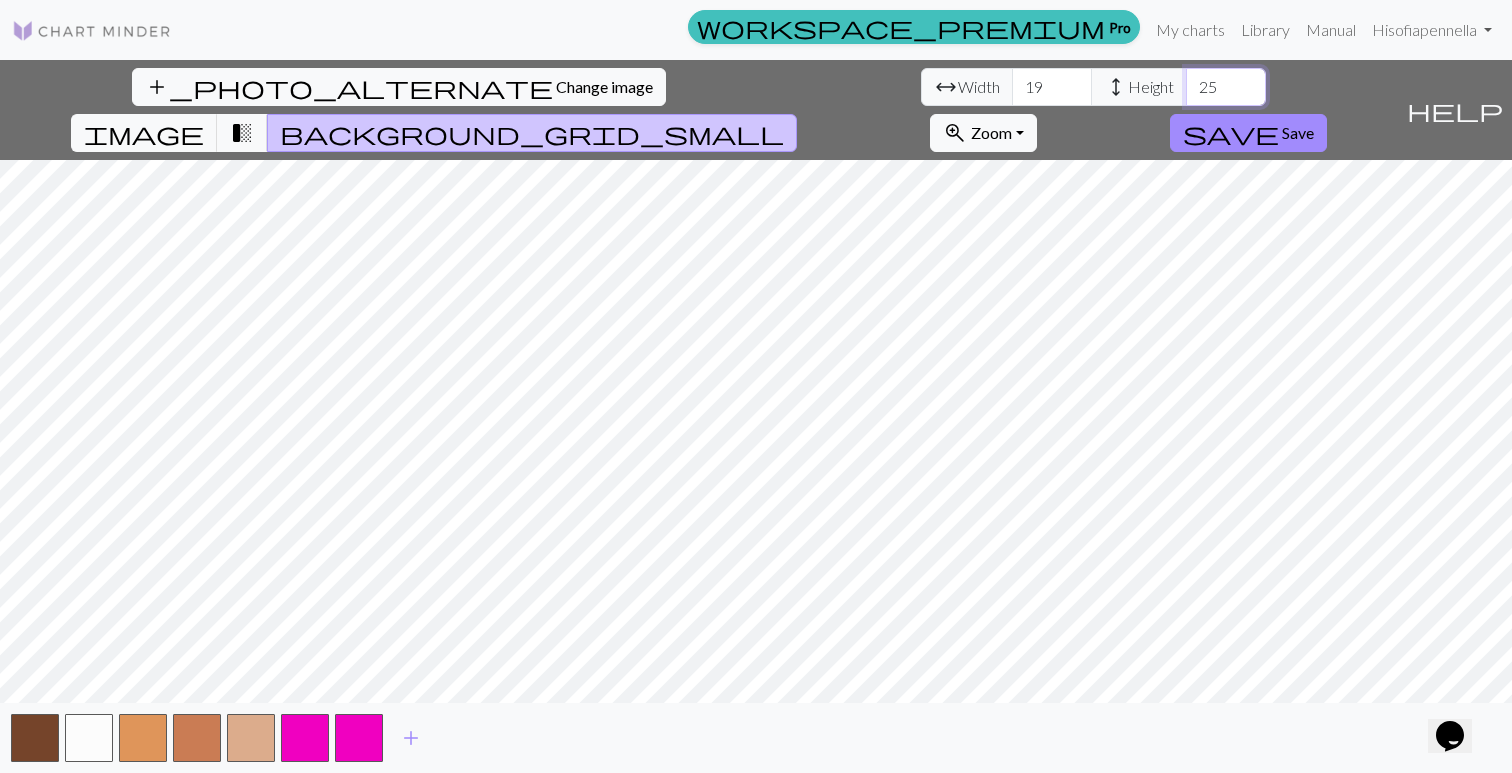 click on "25" at bounding box center (1226, 87) 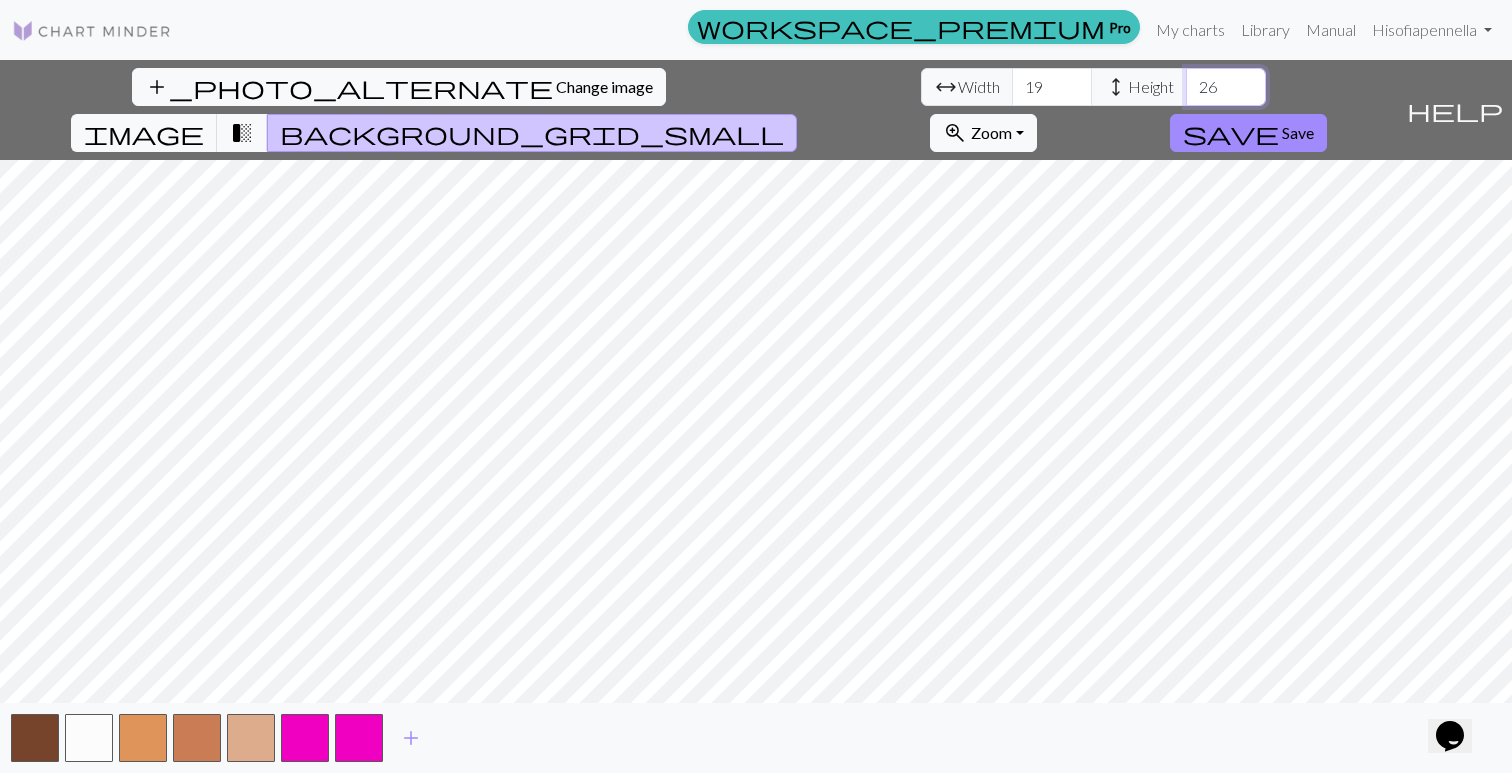 click on "26" at bounding box center (1226, 87) 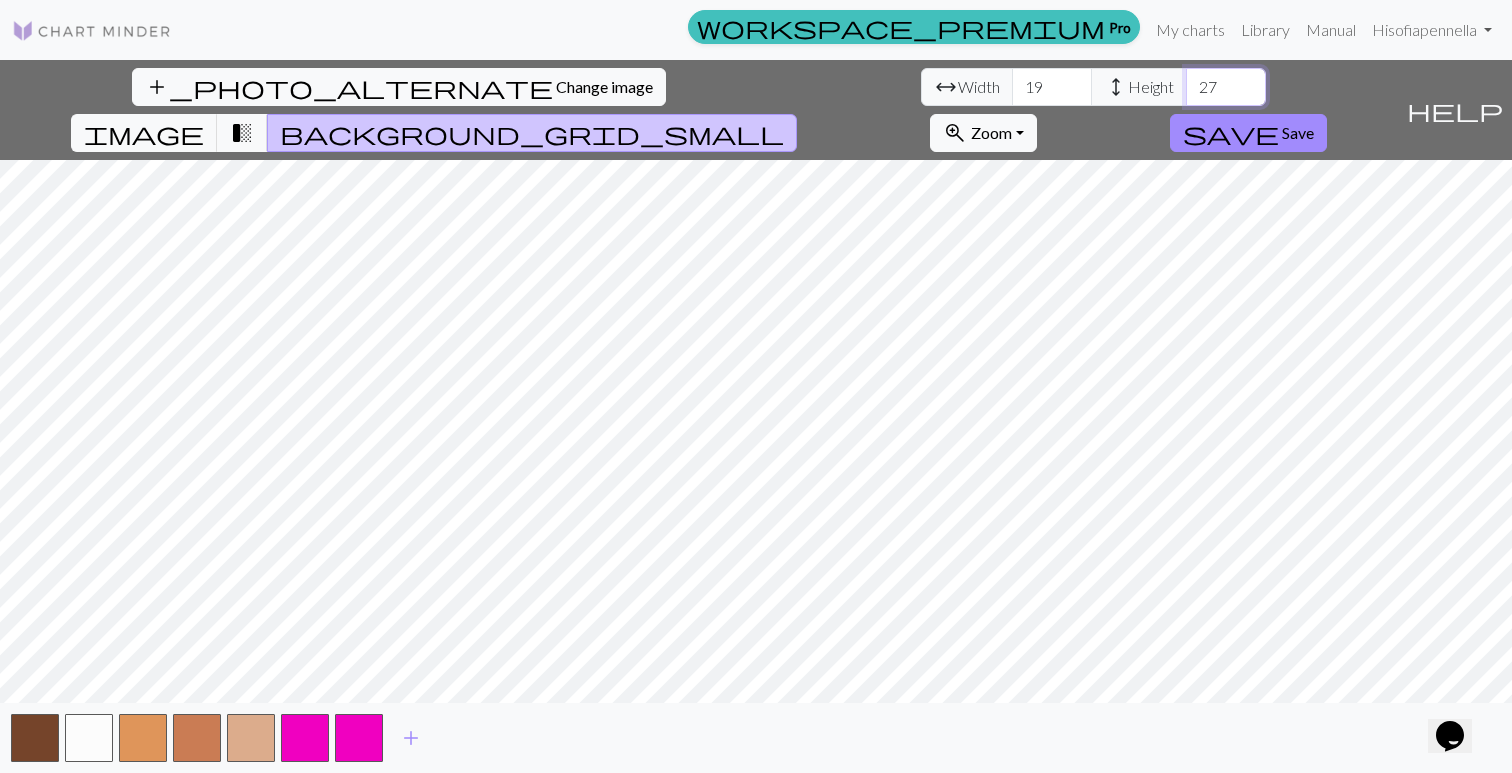 click on "27" at bounding box center [1226, 87] 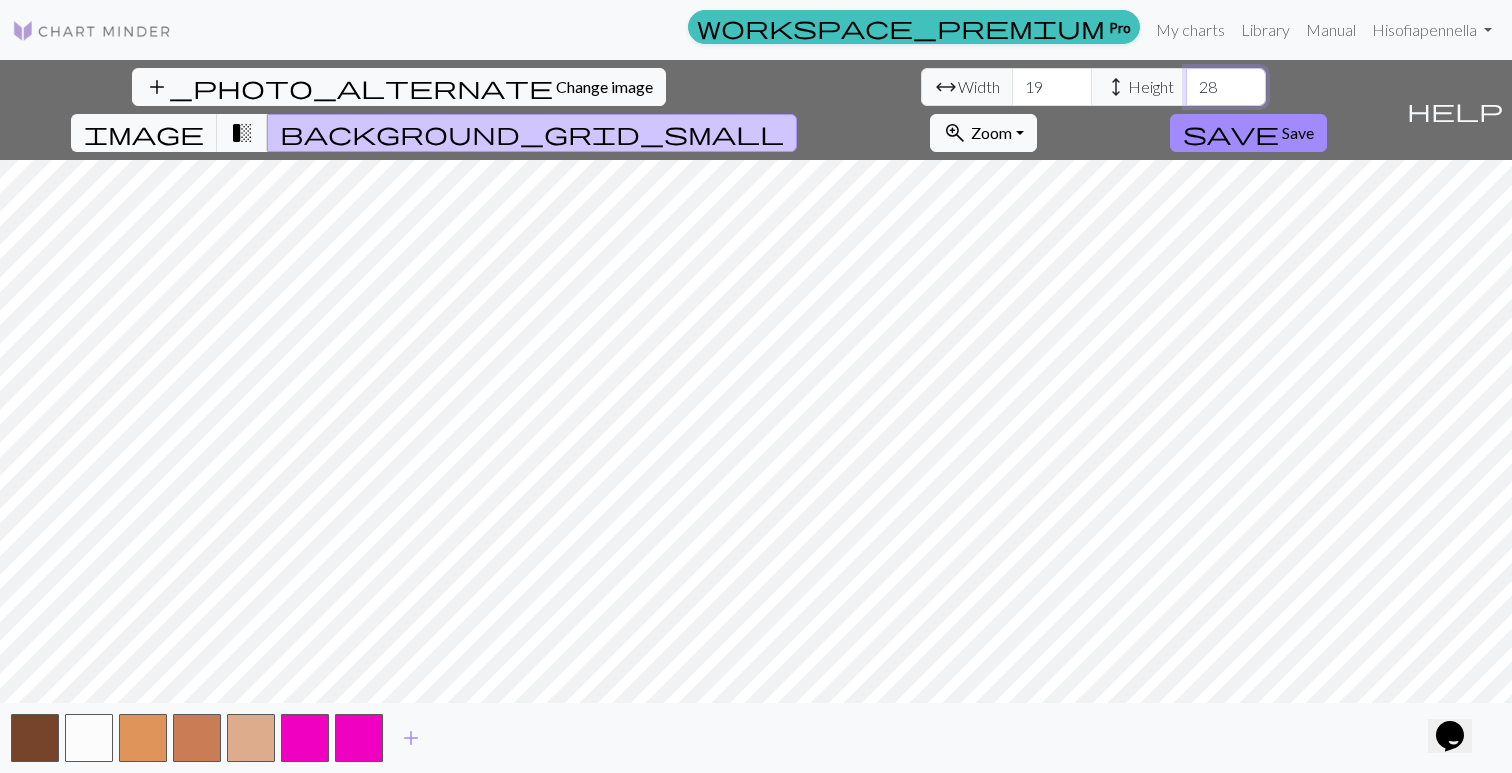 click on "28" at bounding box center [1226, 87] 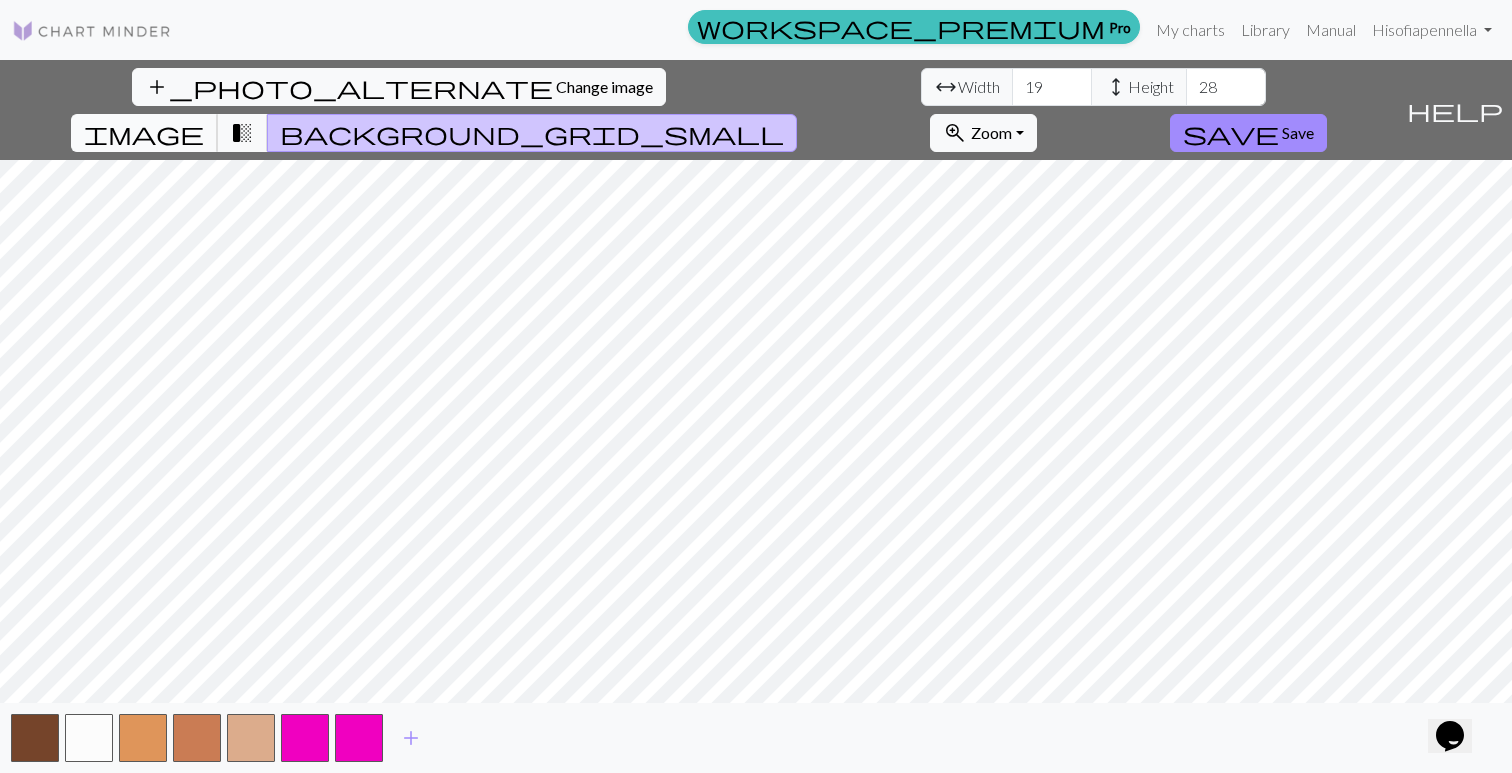 click on "image" at bounding box center [144, 133] 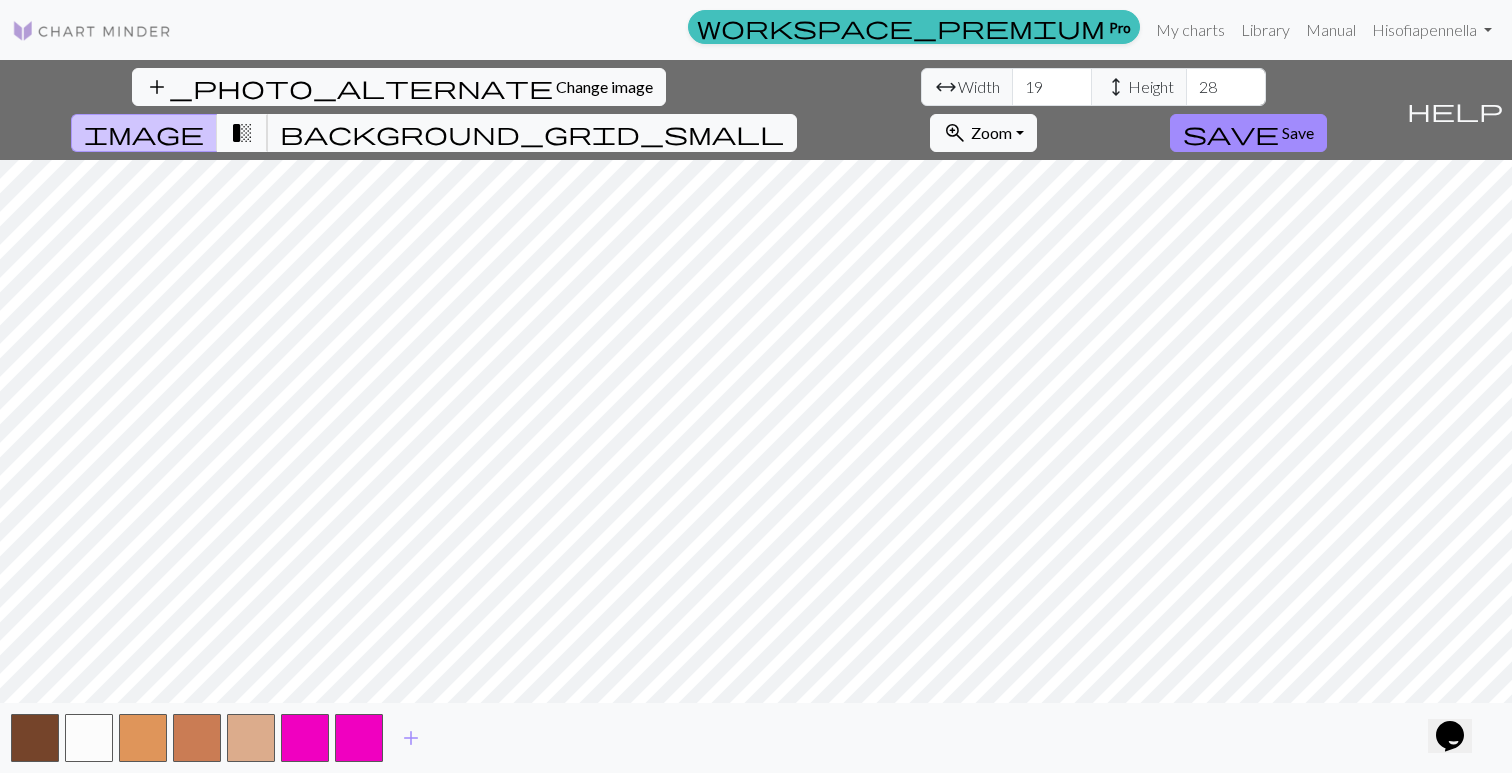 click on "transition_fade" at bounding box center (242, 133) 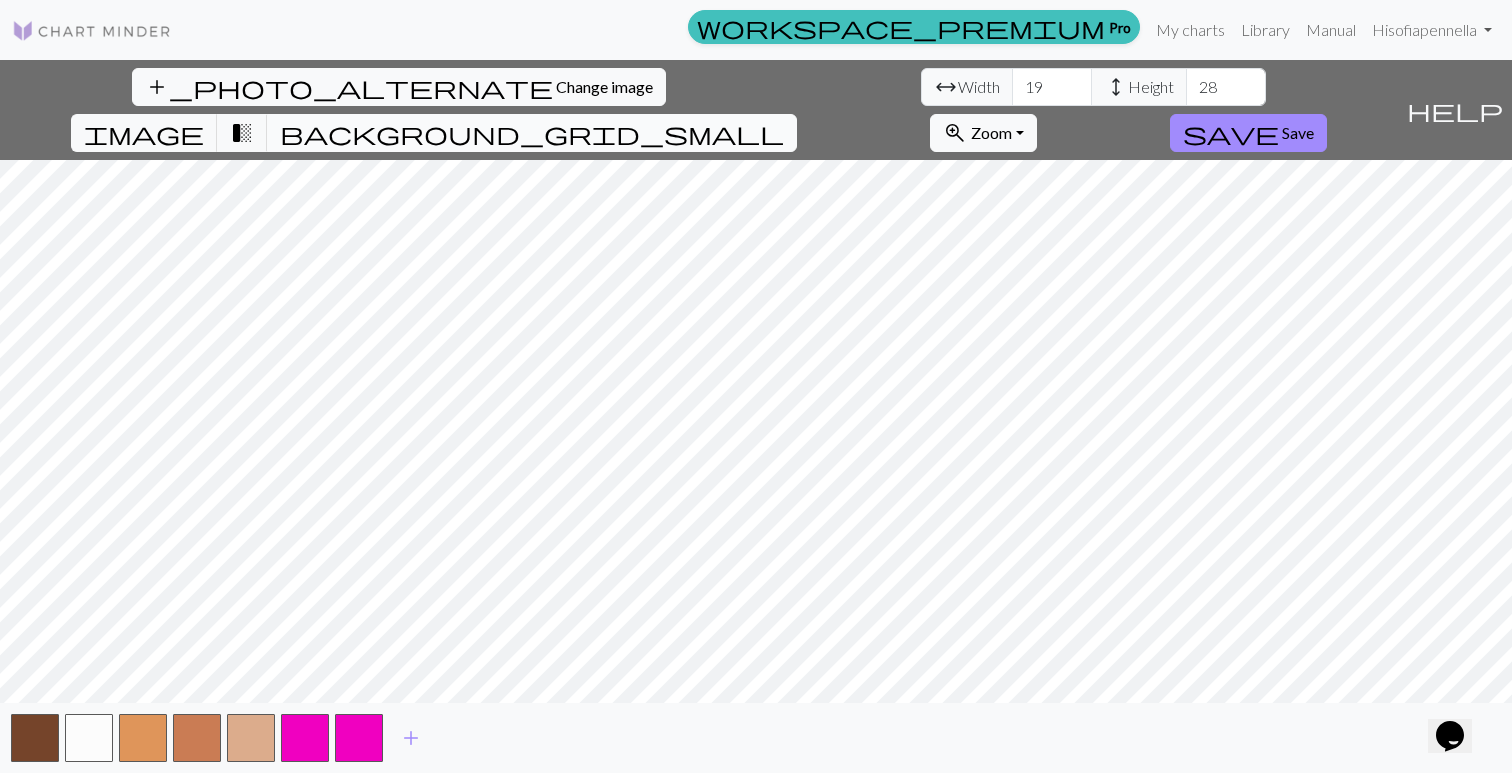 click on "background_grid_small" at bounding box center [532, 133] 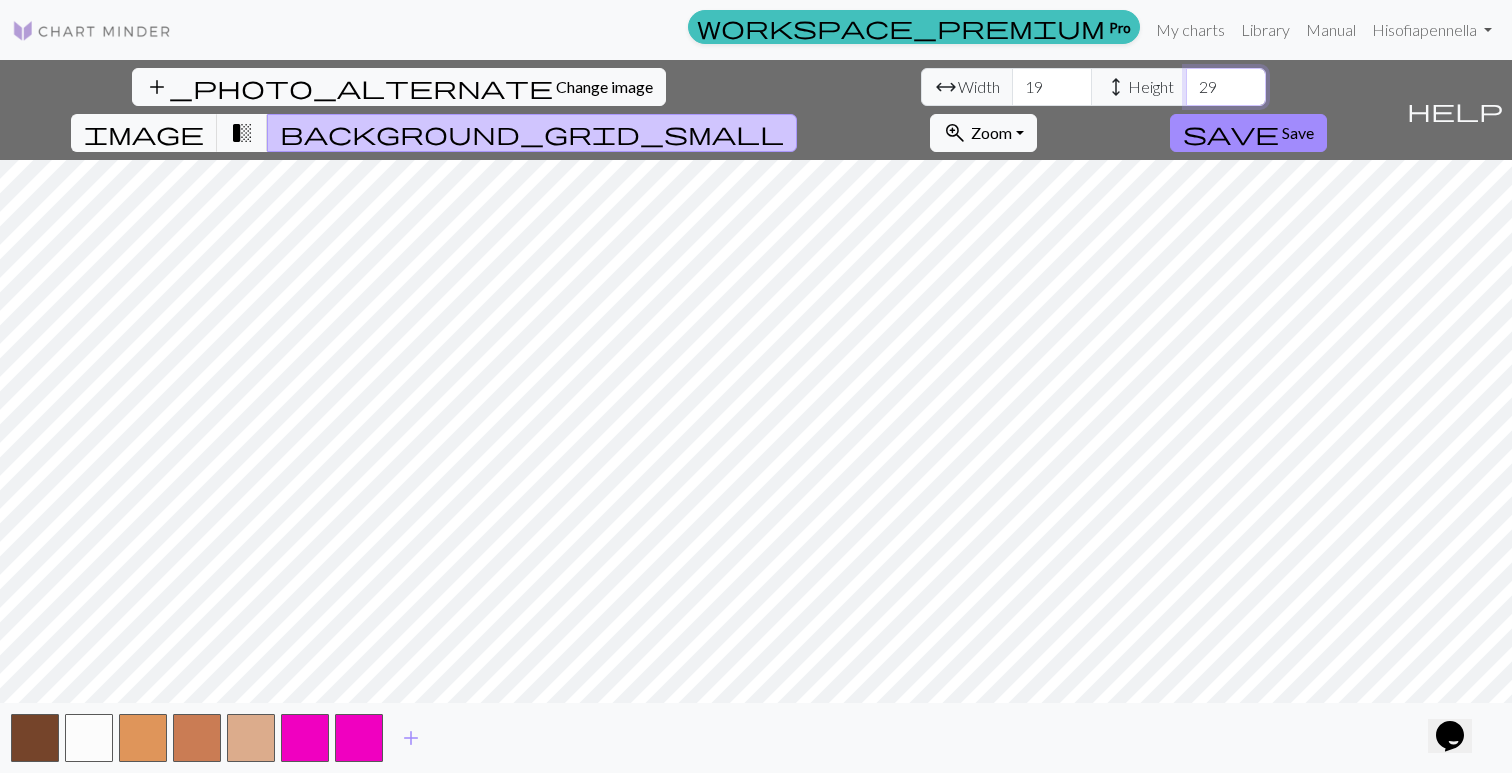 click on "29" at bounding box center (1226, 87) 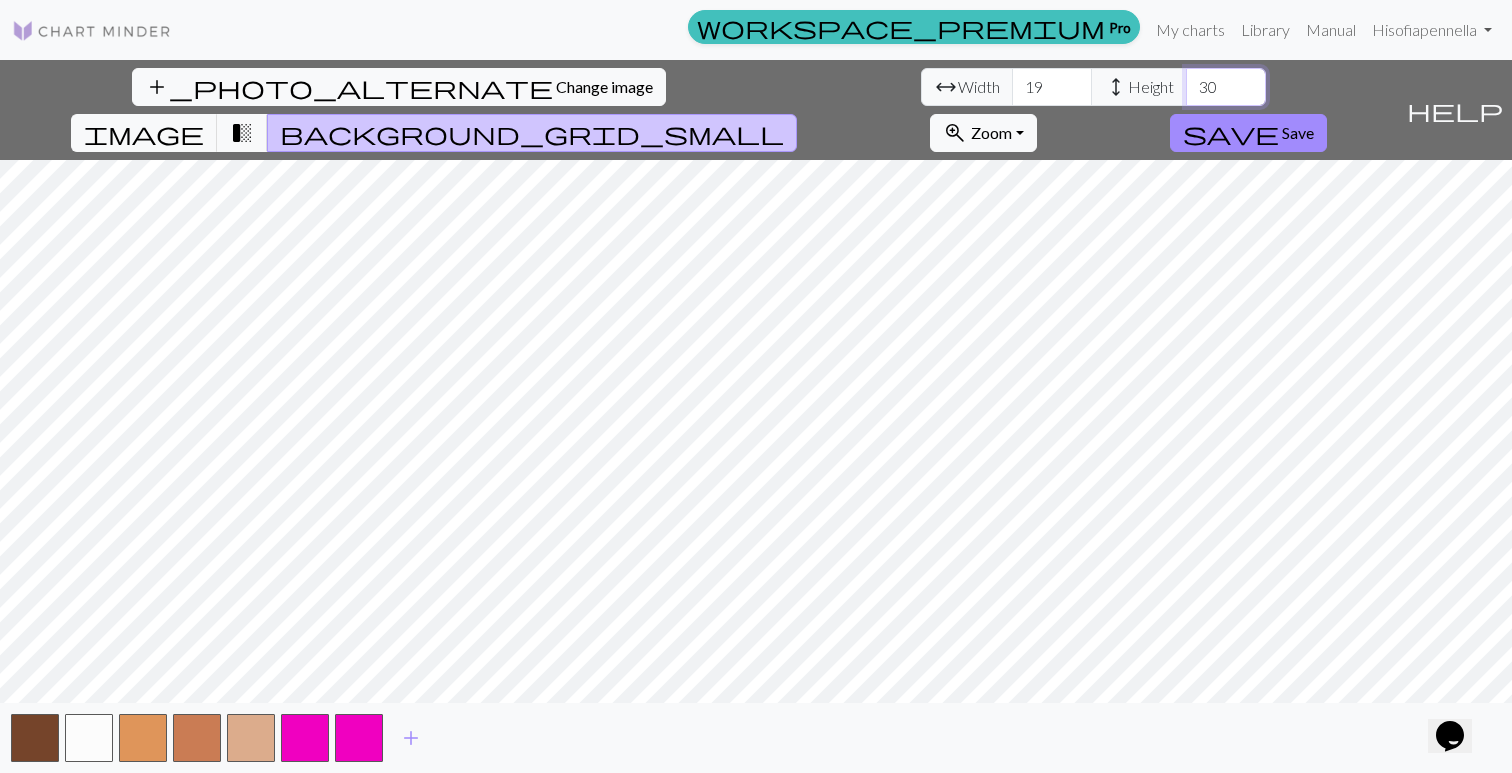 click on "30" at bounding box center (1226, 87) 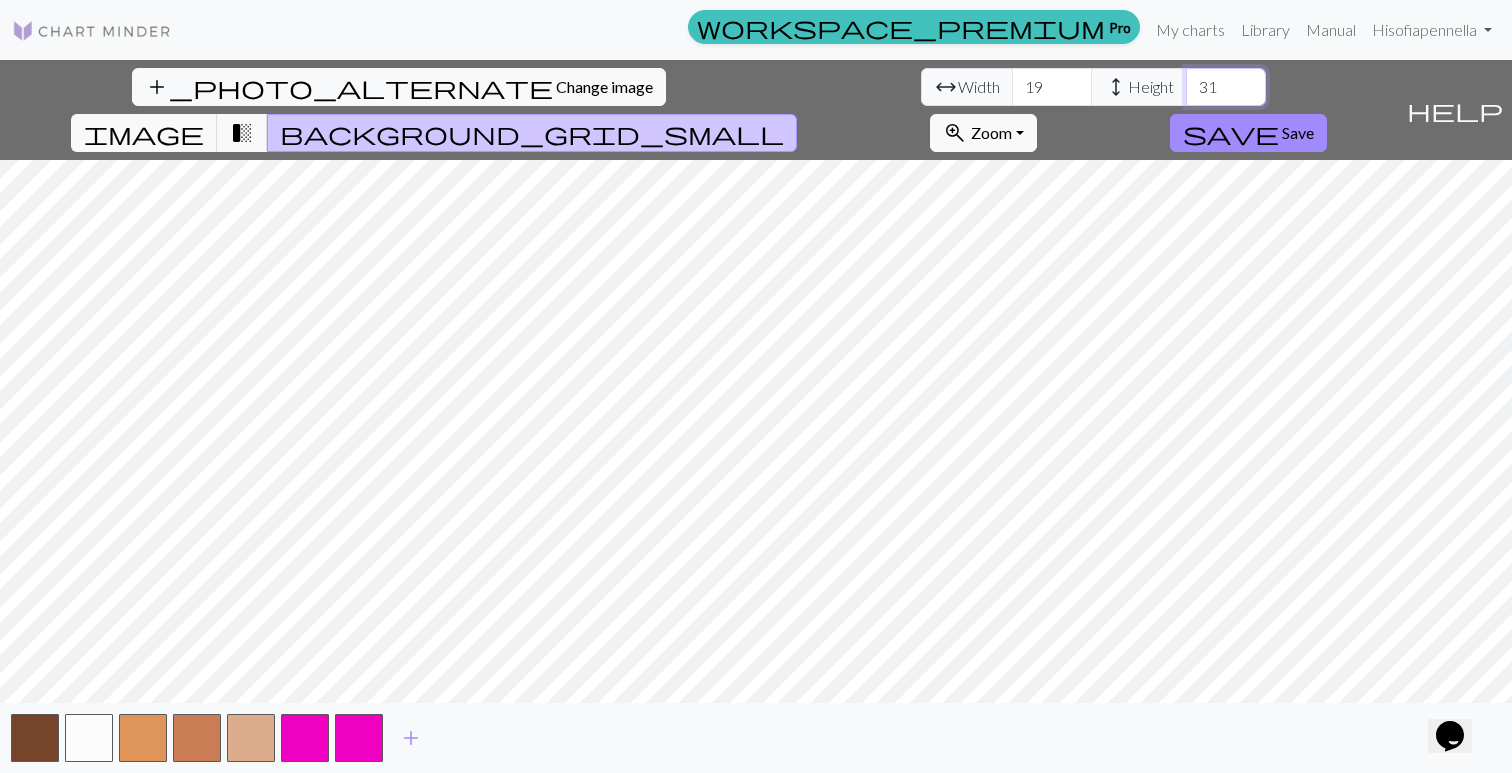 click on "31" at bounding box center (1226, 87) 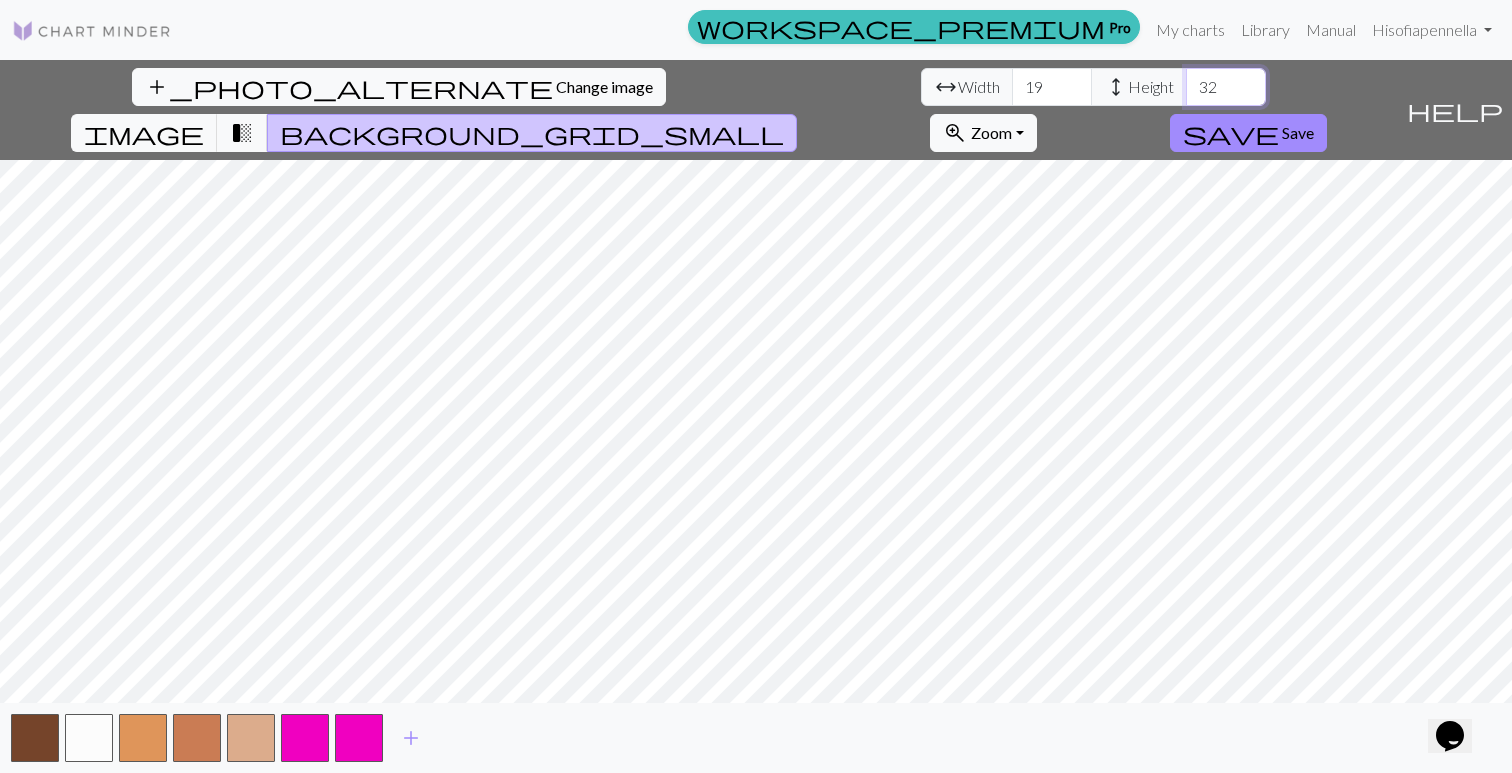 click on "32" at bounding box center (1226, 87) 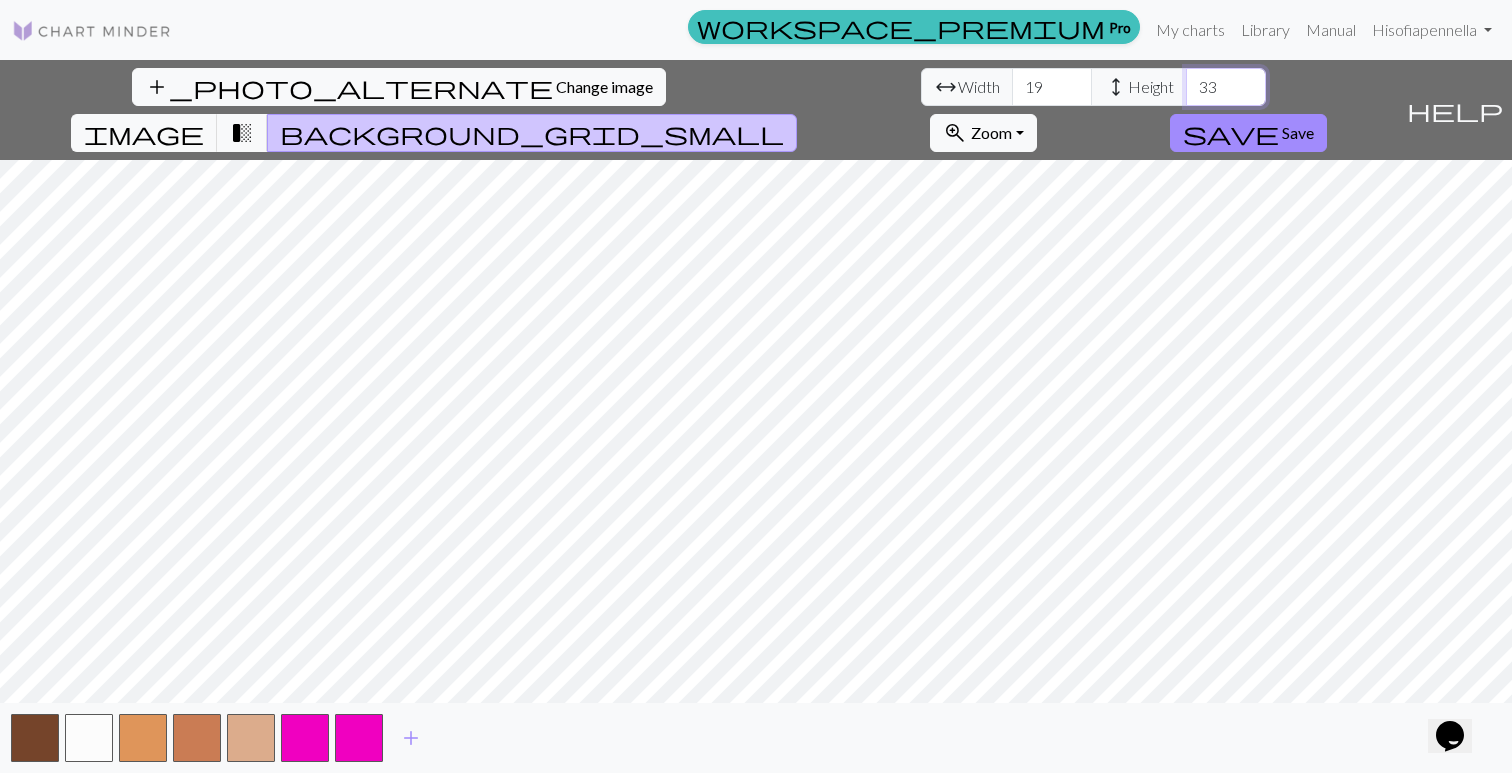 click on "33" at bounding box center (1226, 87) 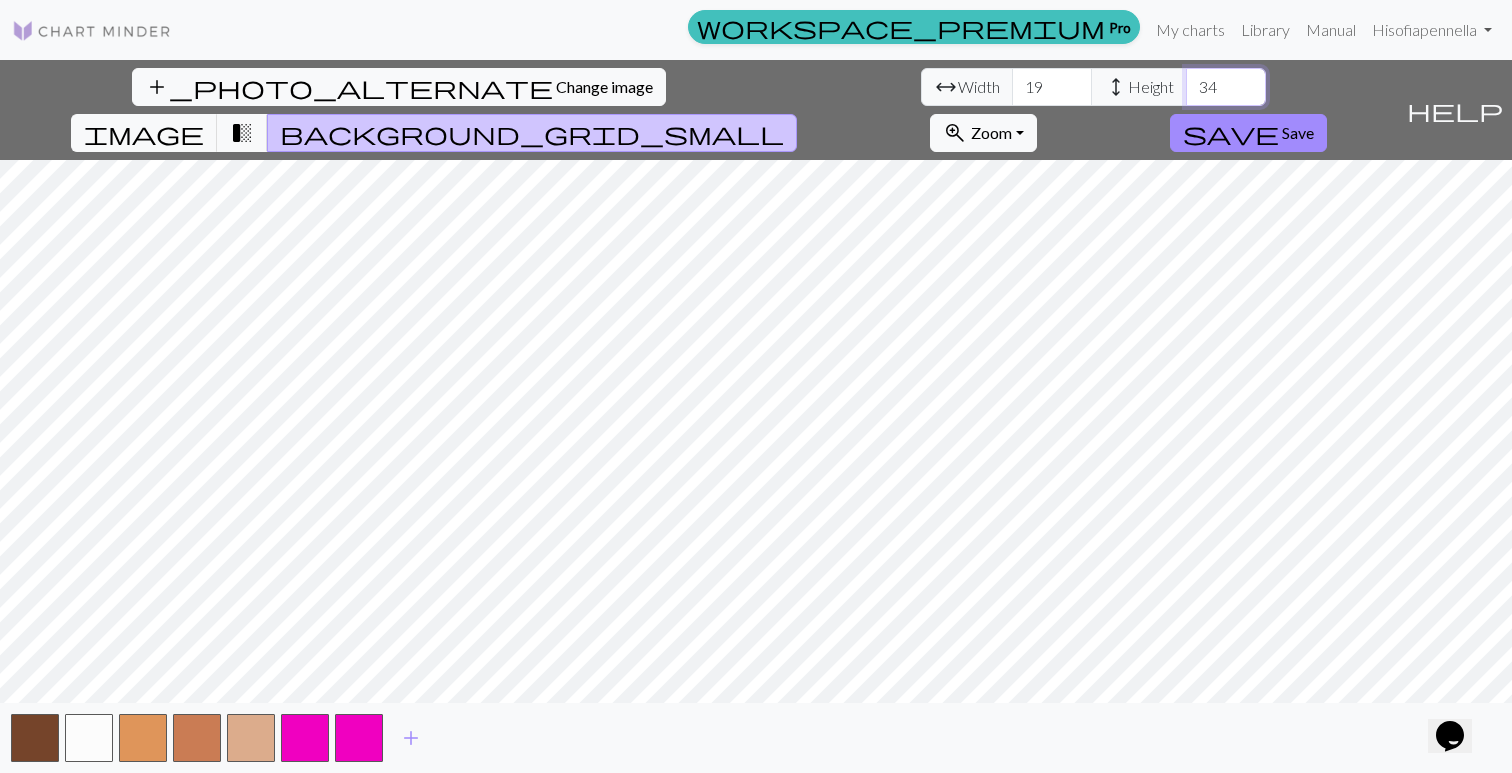 click on "34" at bounding box center [1226, 87] 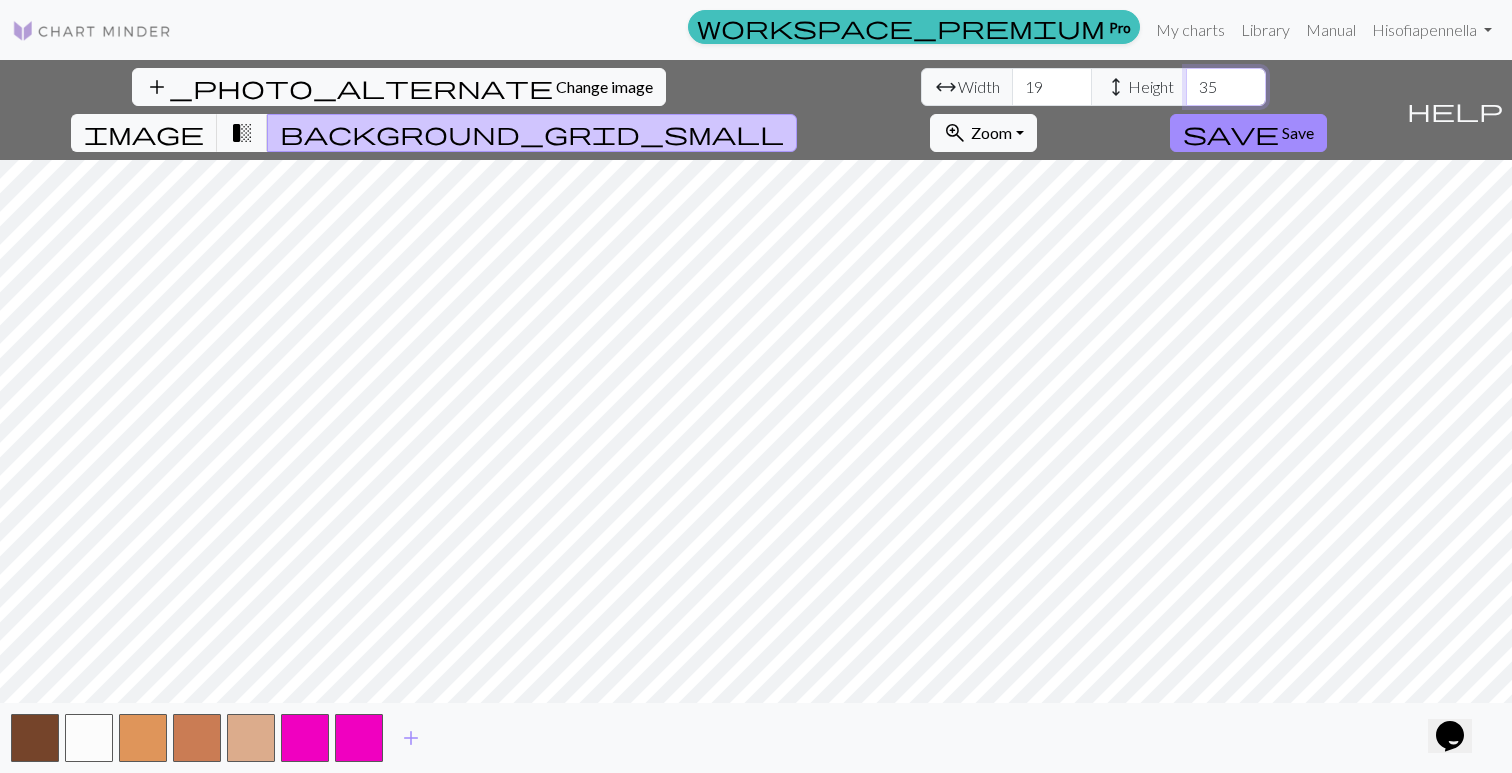 click on "35" at bounding box center [1226, 87] 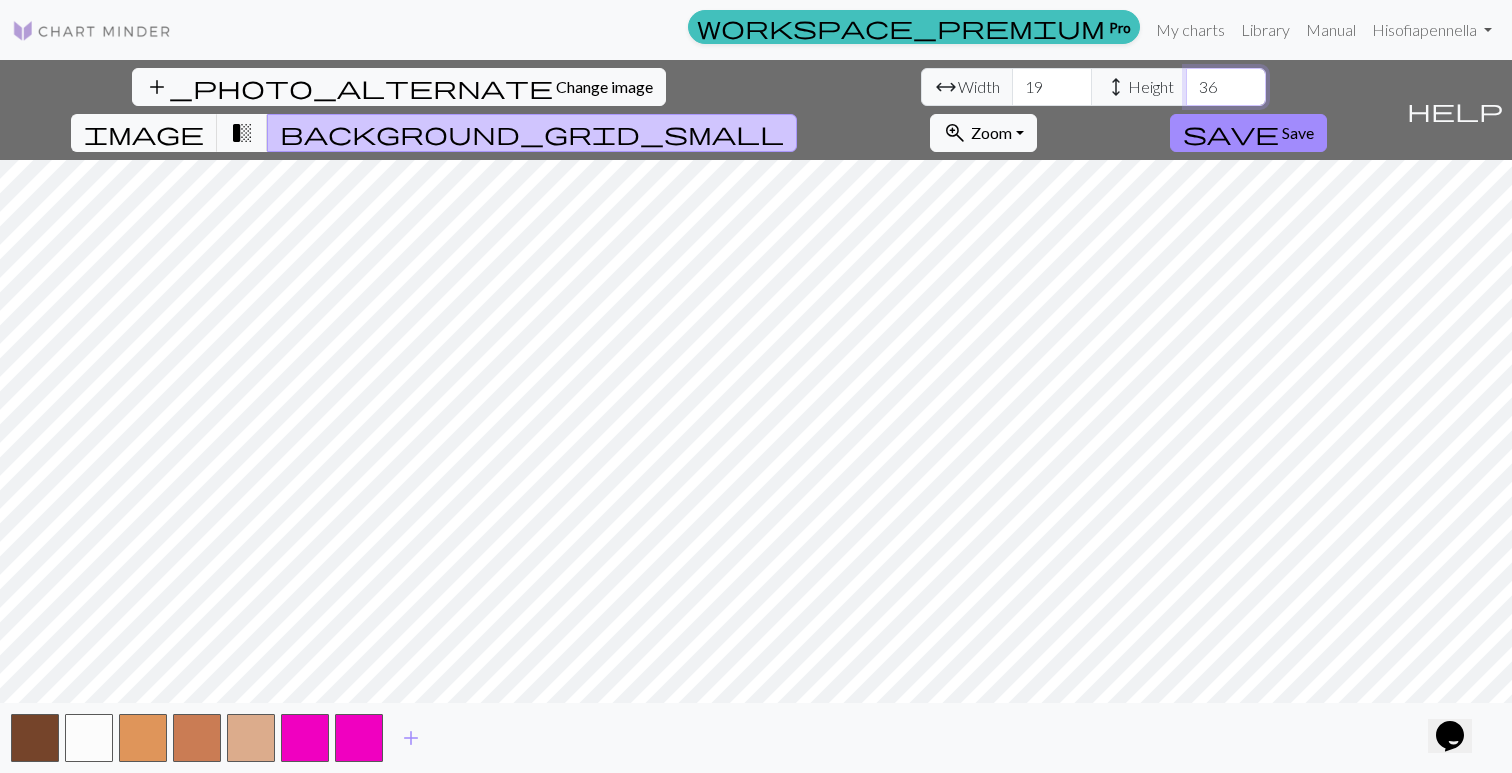 click on "36" at bounding box center (1226, 87) 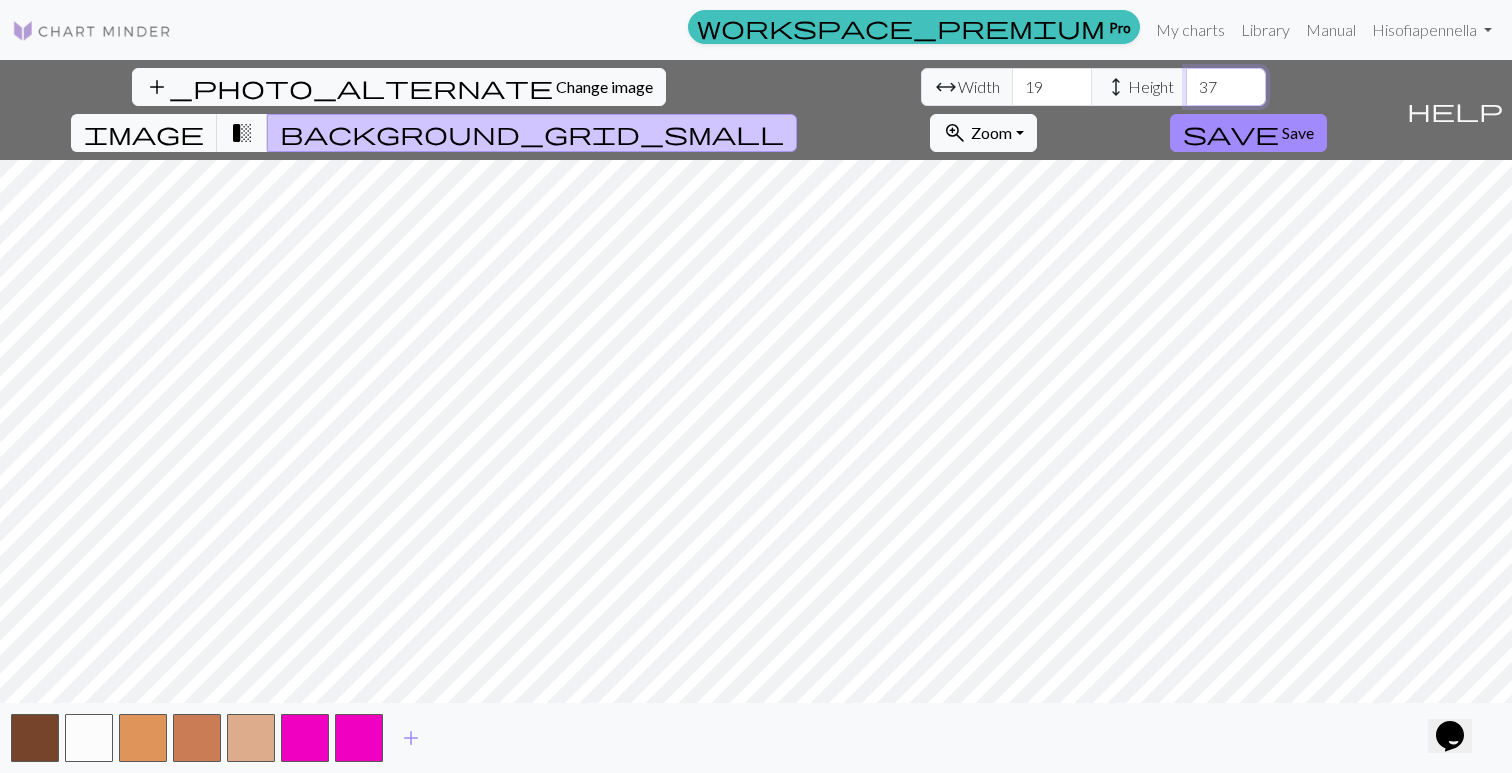click on "37" at bounding box center [1226, 87] 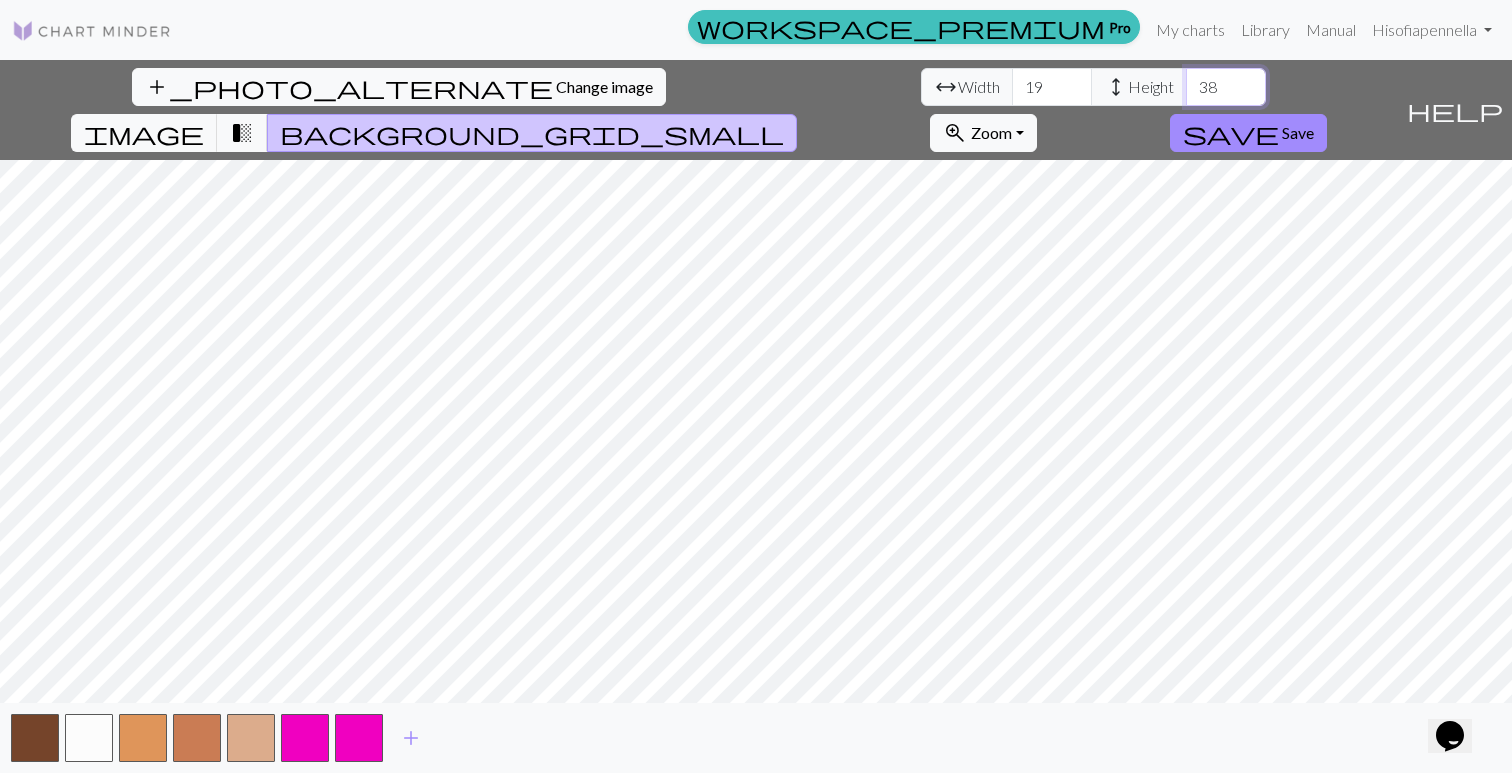 click on "38" at bounding box center (1226, 87) 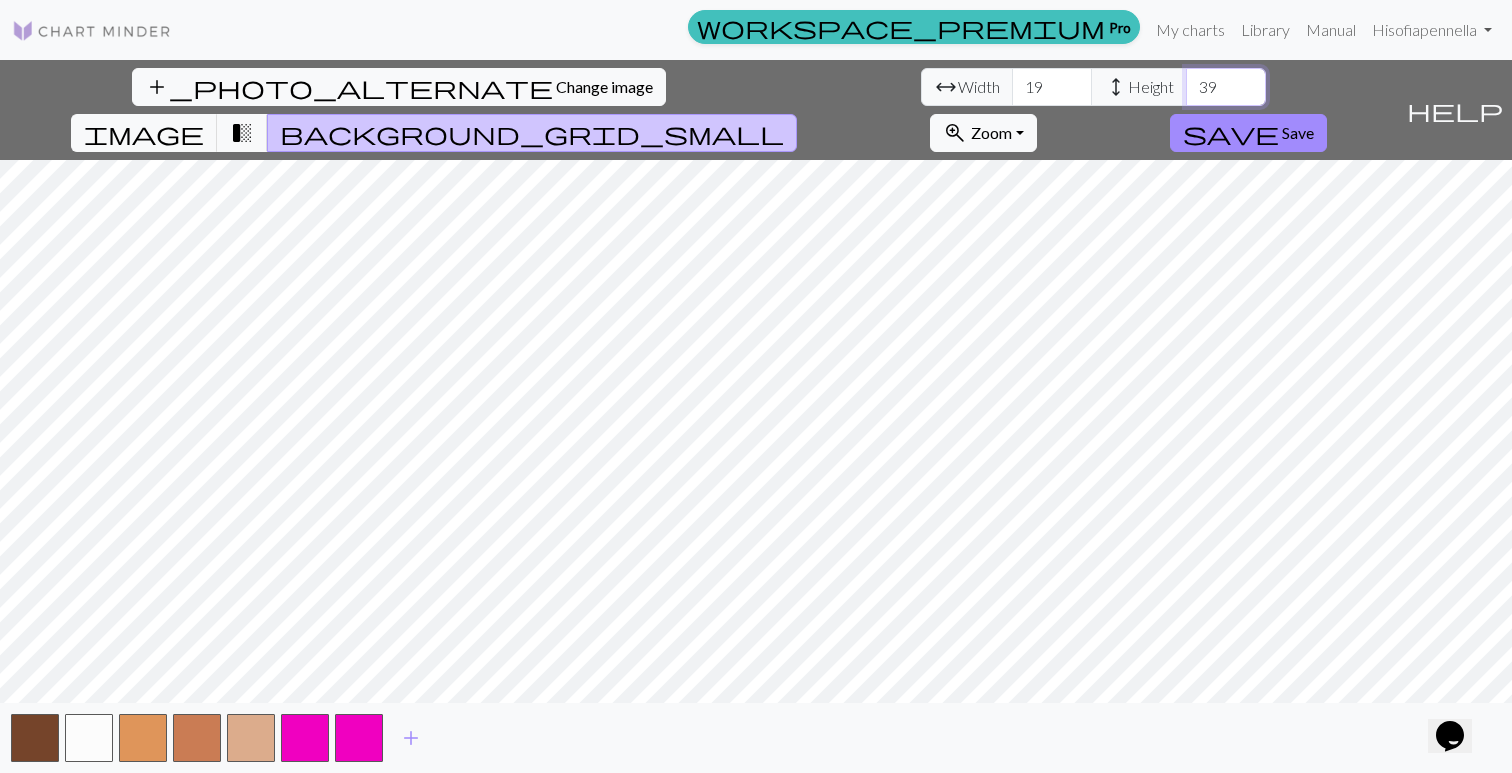 click on "39" at bounding box center (1226, 87) 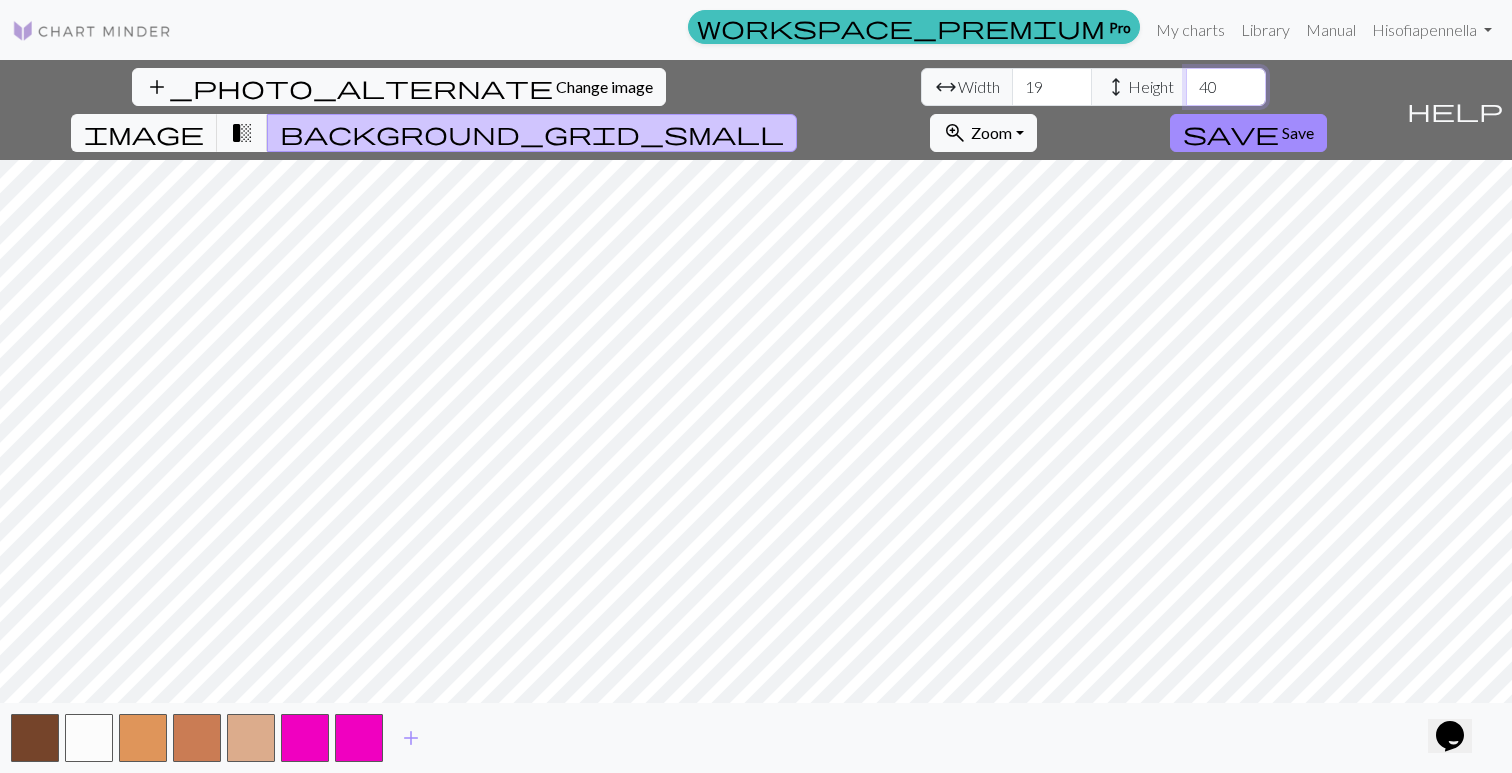 click on "40" at bounding box center (1226, 87) 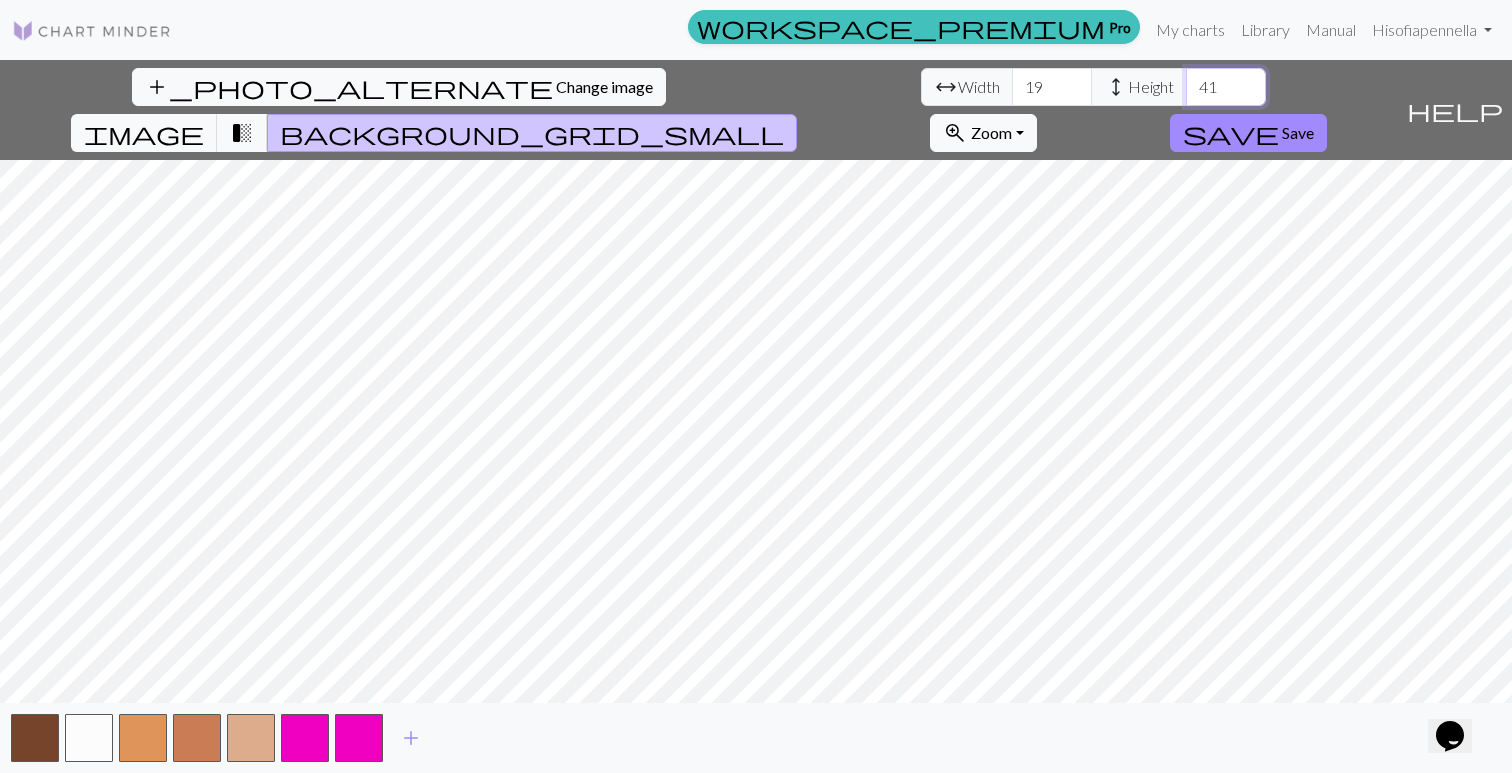 click on "41" at bounding box center [1226, 87] 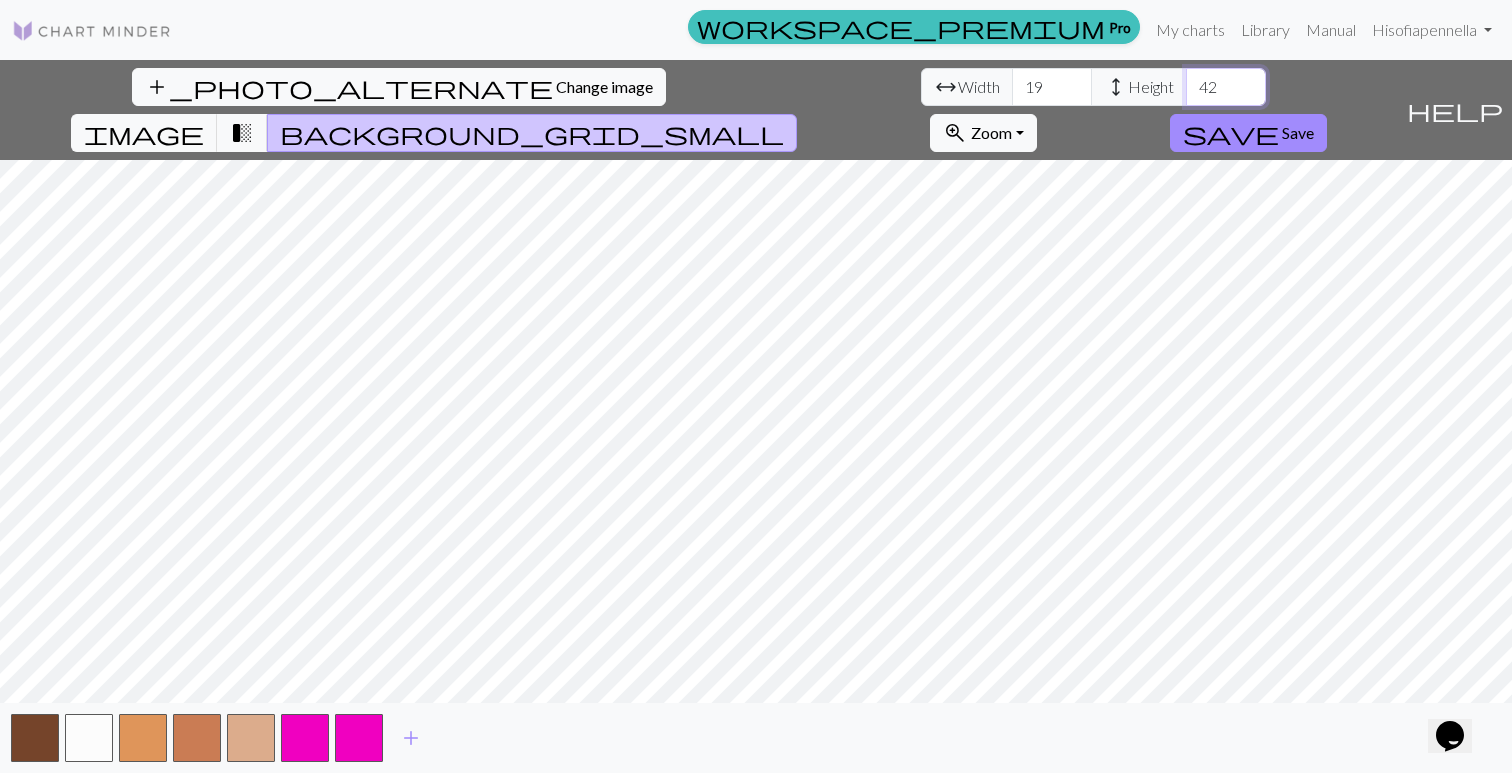 click on "42" at bounding box center [1226, 87] 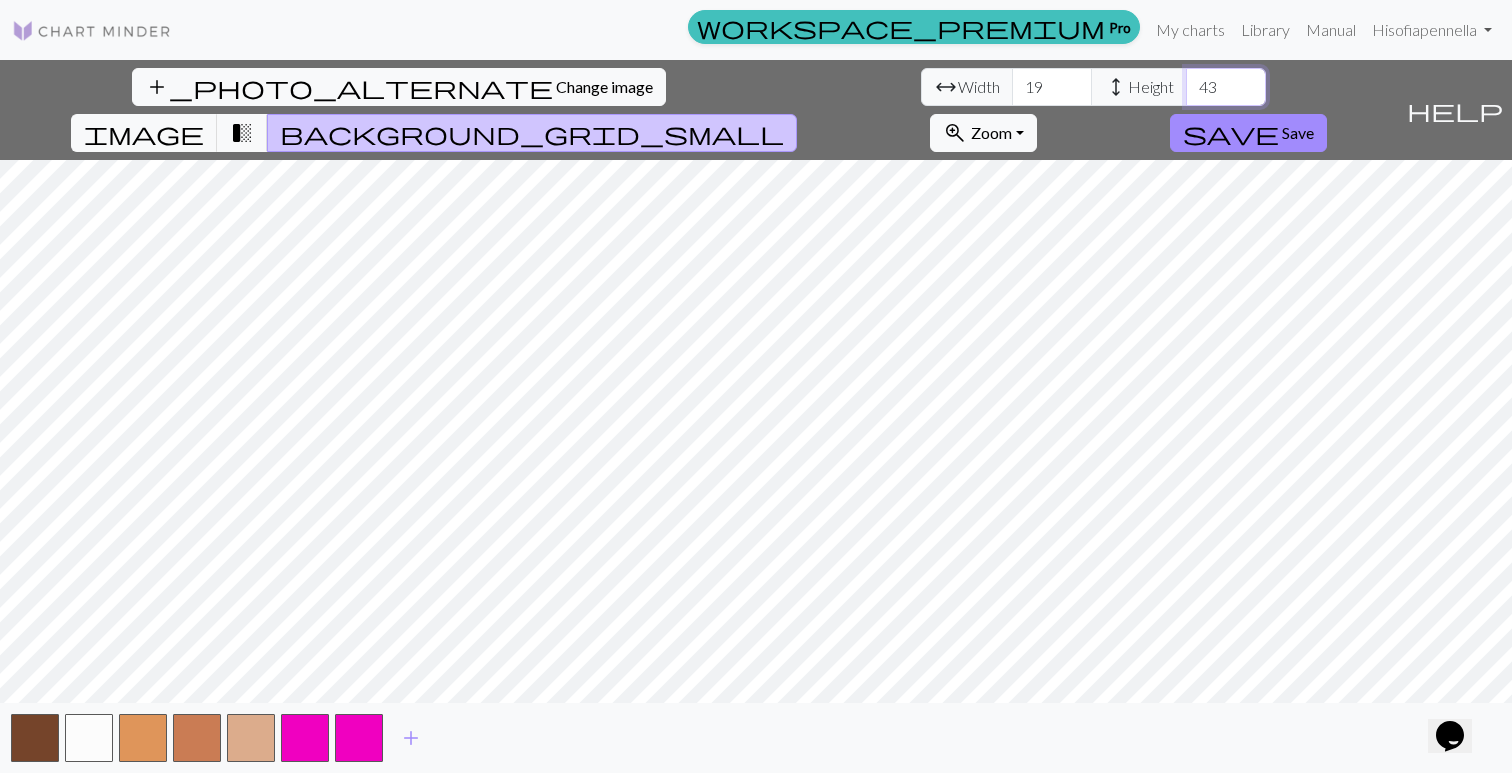 click on "43" at bounding box center (1226, 87) 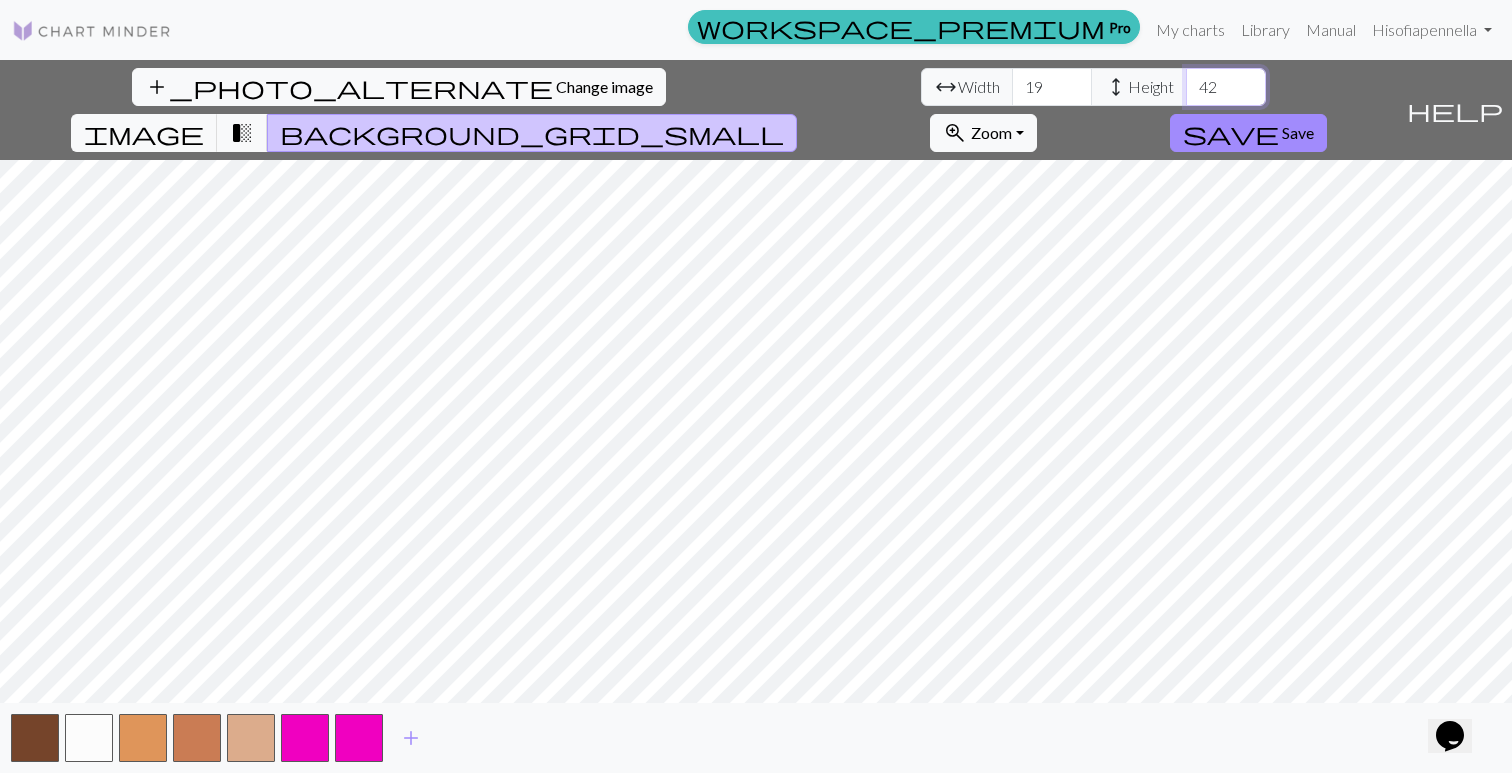 click on "42" at bounding box center (1226, 87) 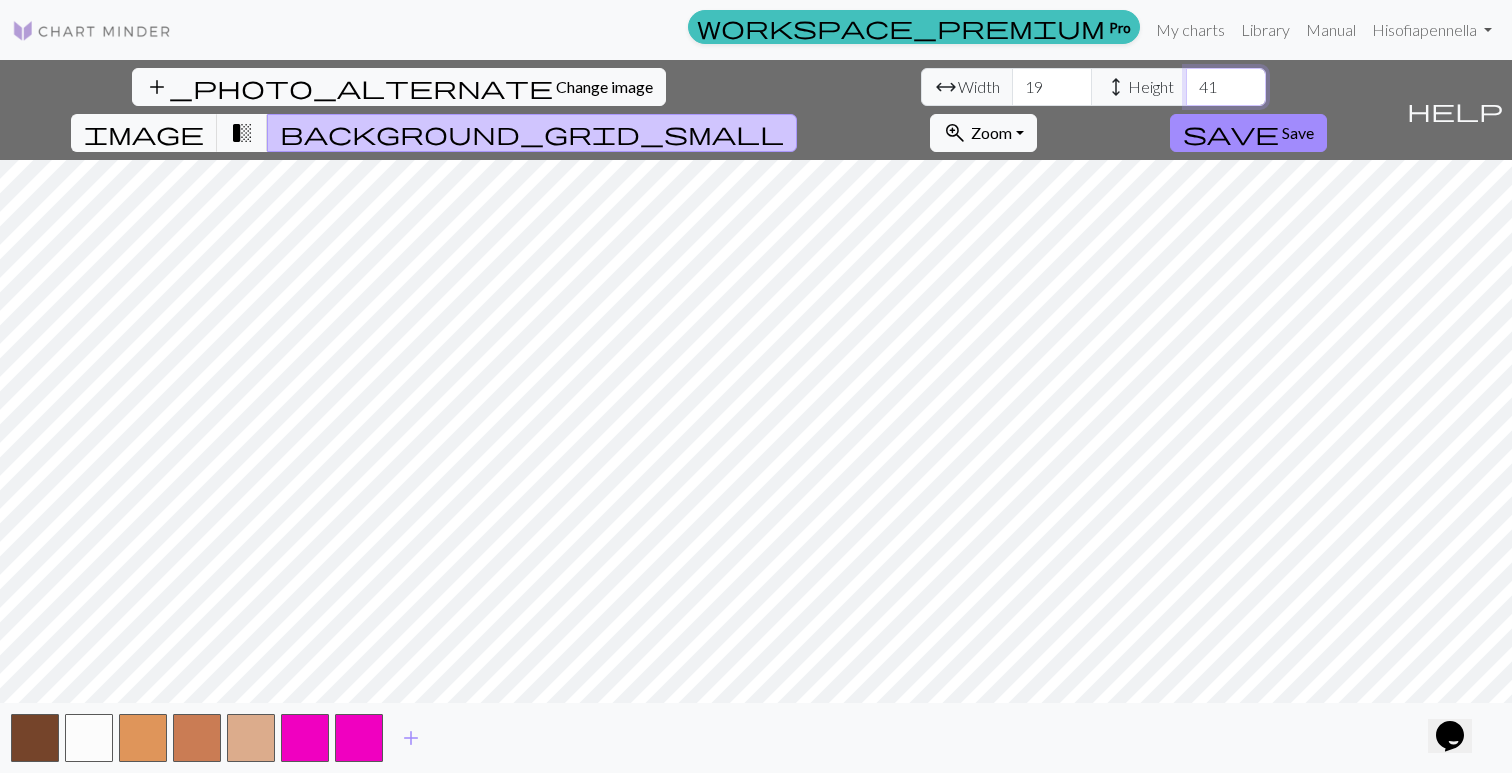click on "41" at bounding box center (1226, 87) 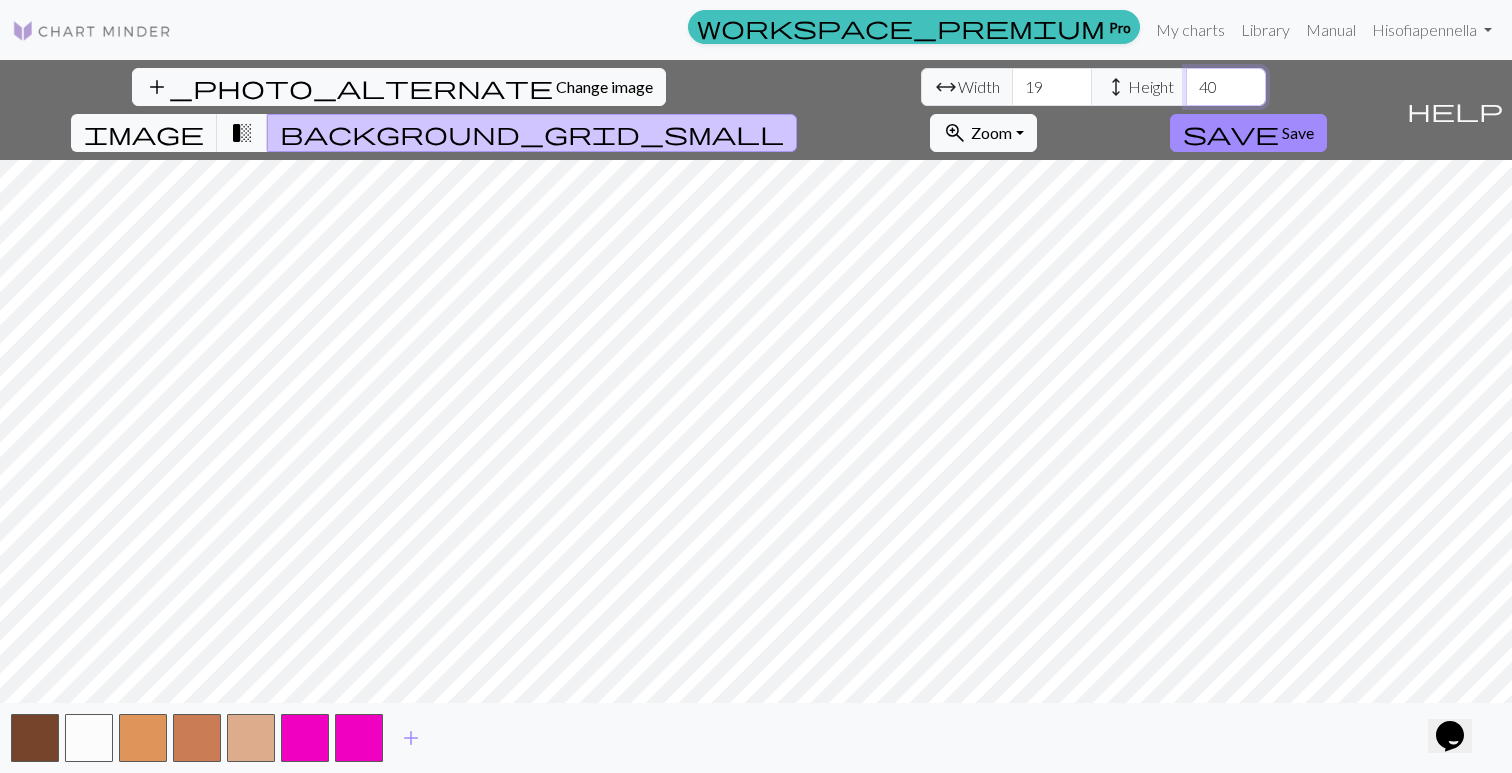 click on "40" at bounding box center (1226, 87) 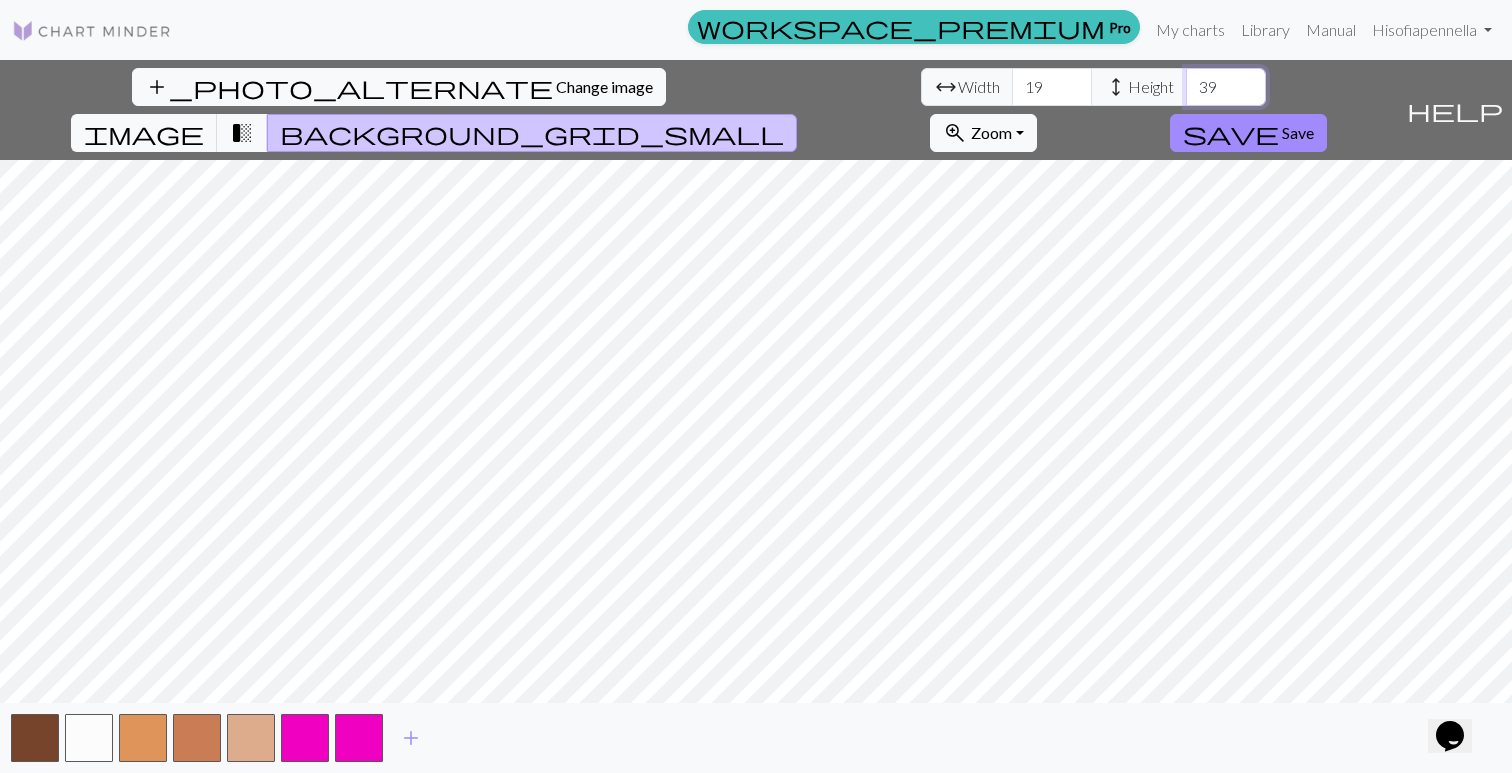 click on "39" at bounding box center [1226, 87] 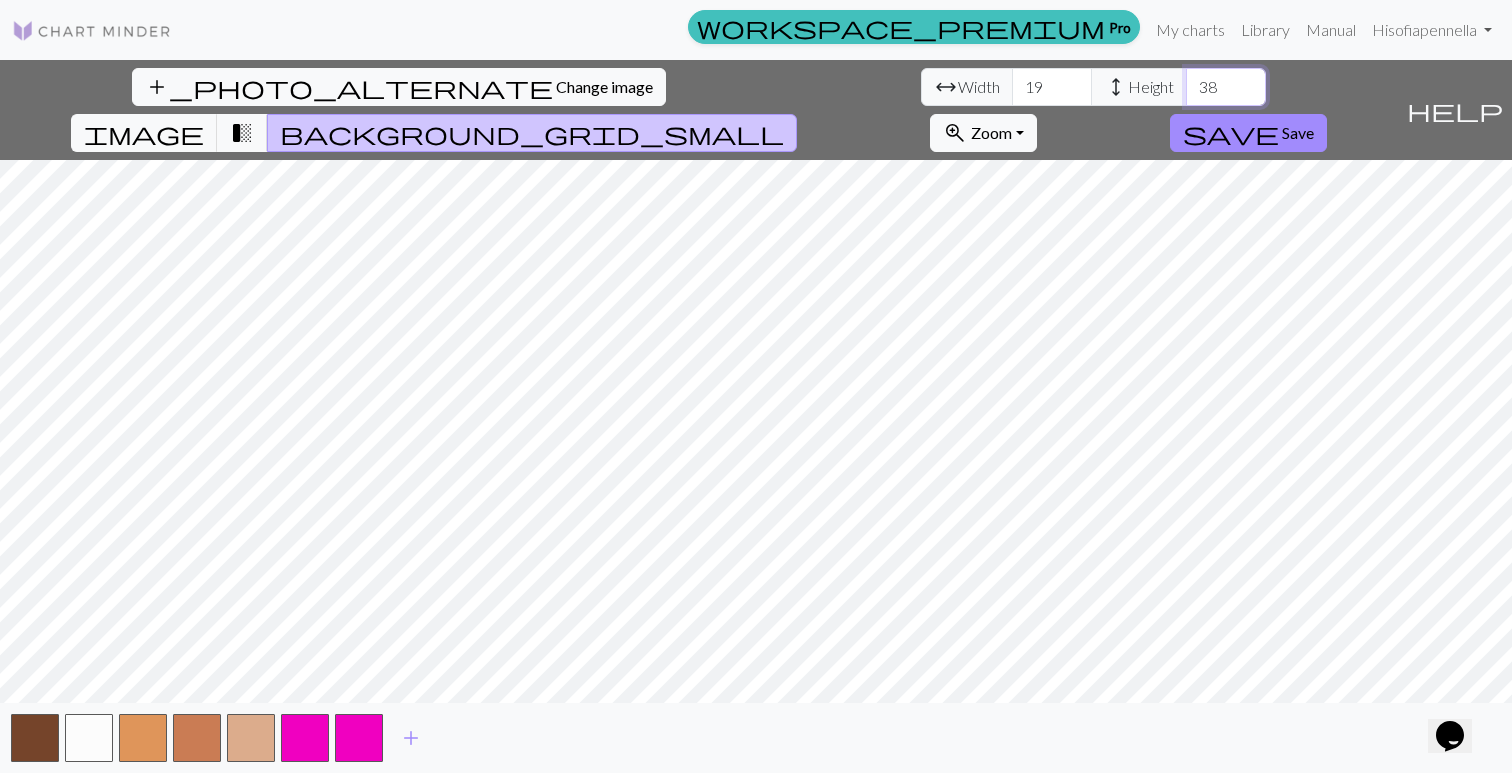 click on "38" at bounding box center (1226, 87) 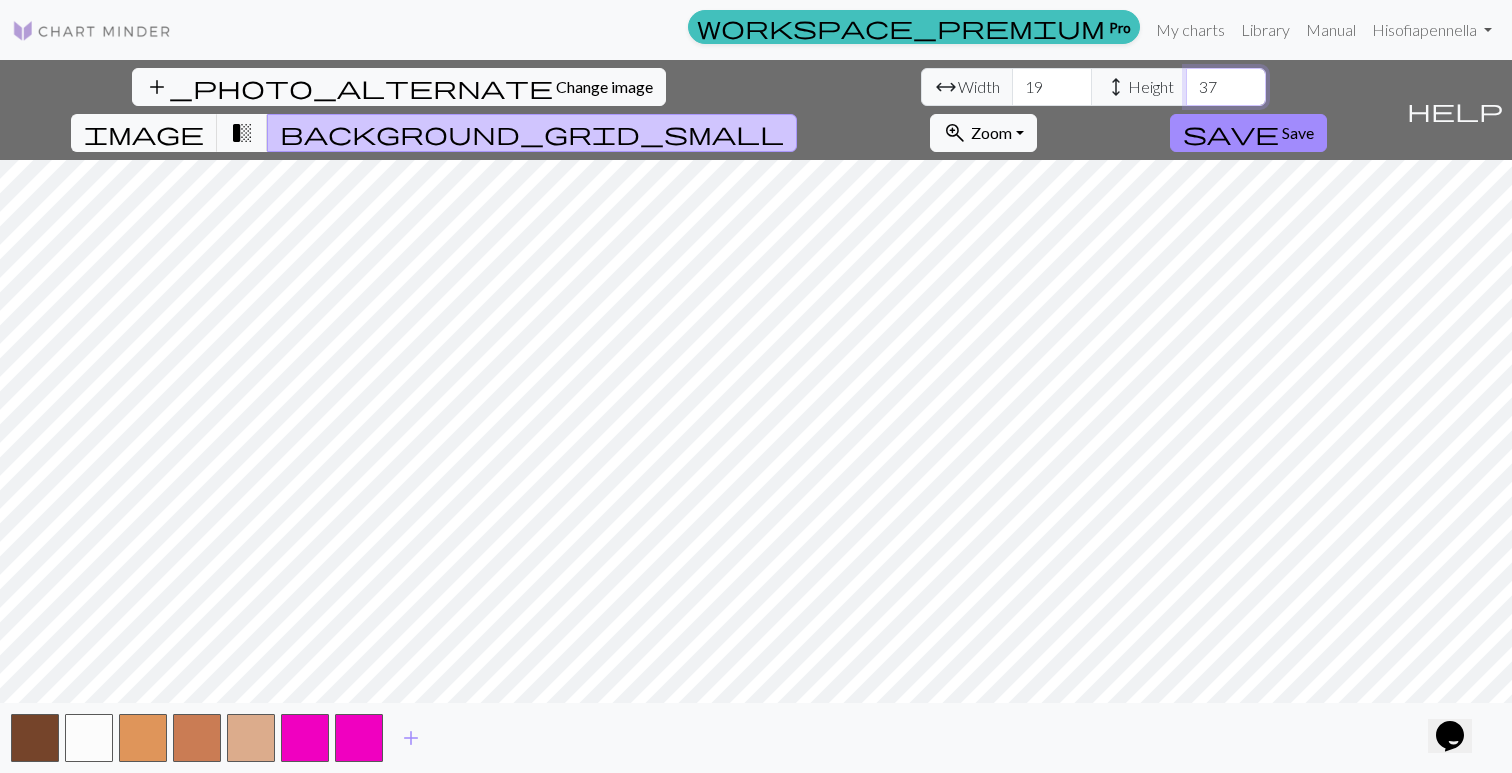 click on "37" at bounding box center [1226, 87] 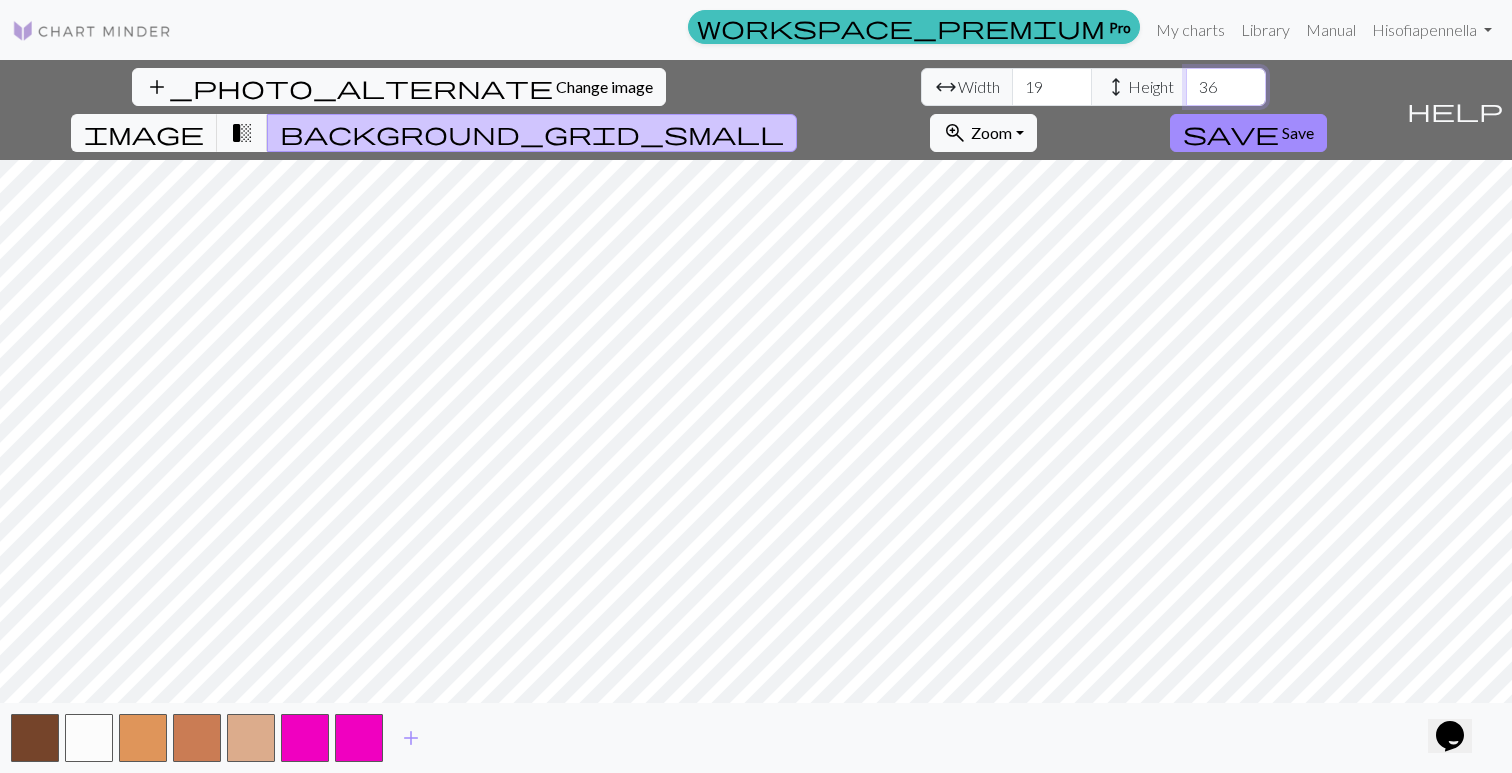 click on "36" at bounding box center (1226, 87) 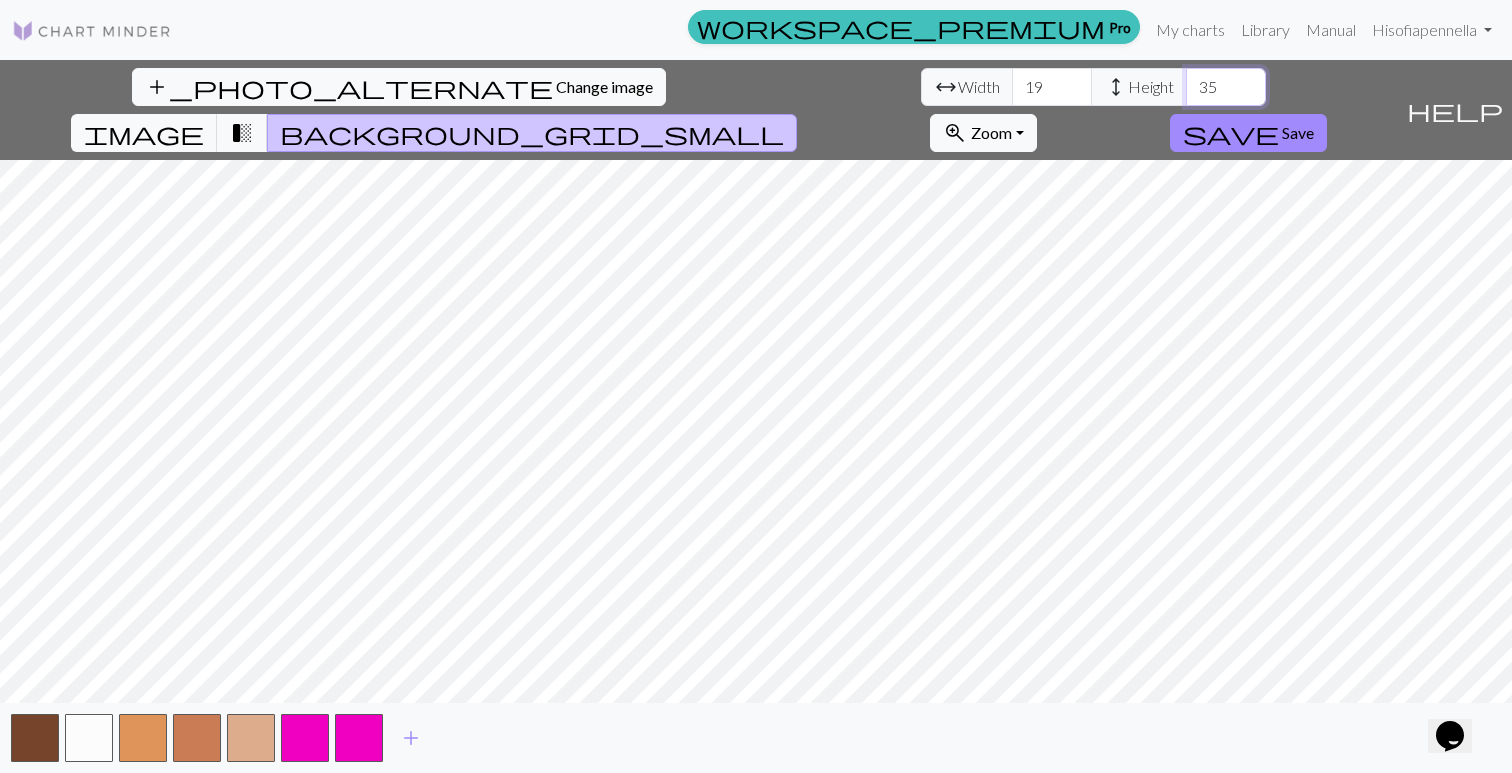 click on "35" at bounding box center [1226, 87] 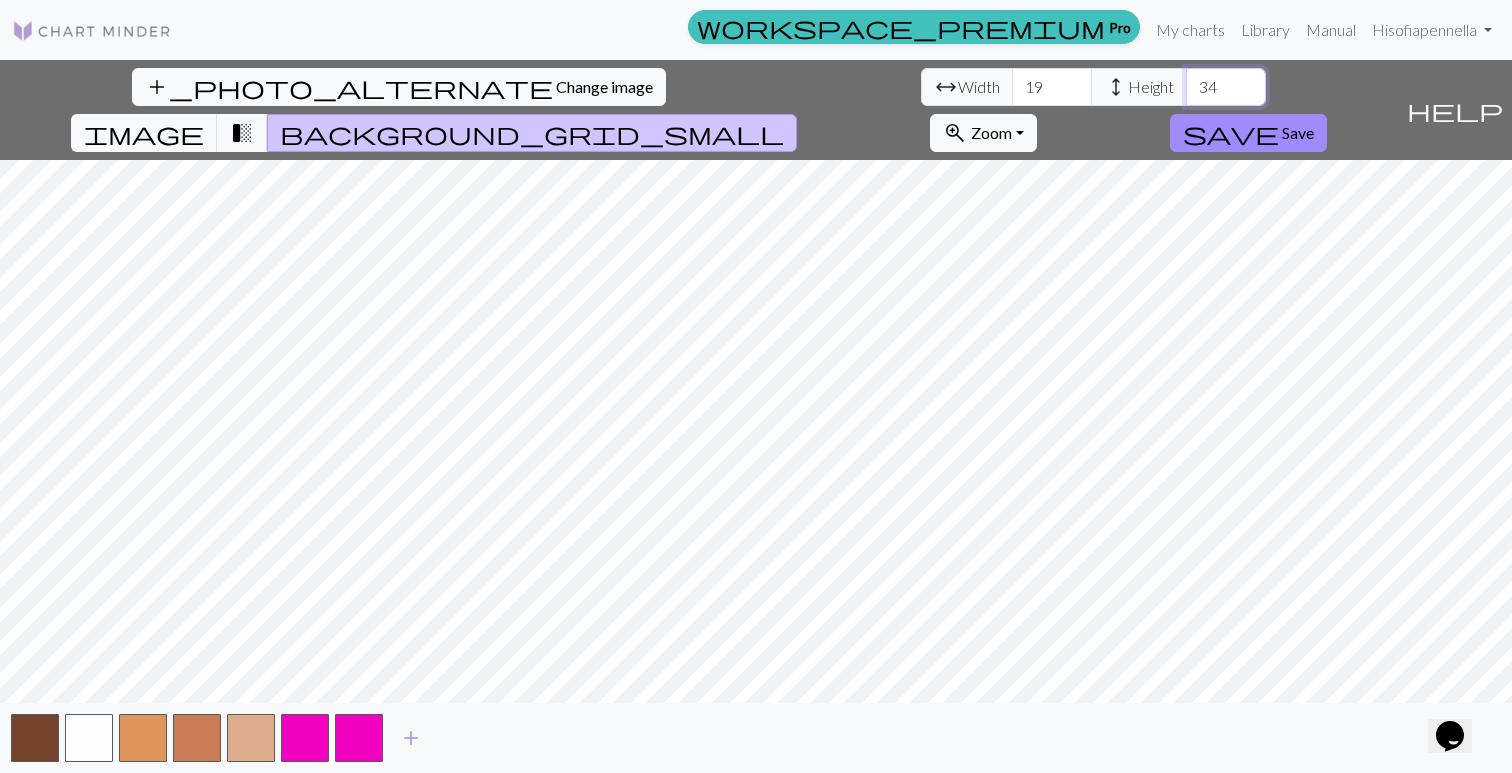 click on "34" at bounding box center (1226, 87) 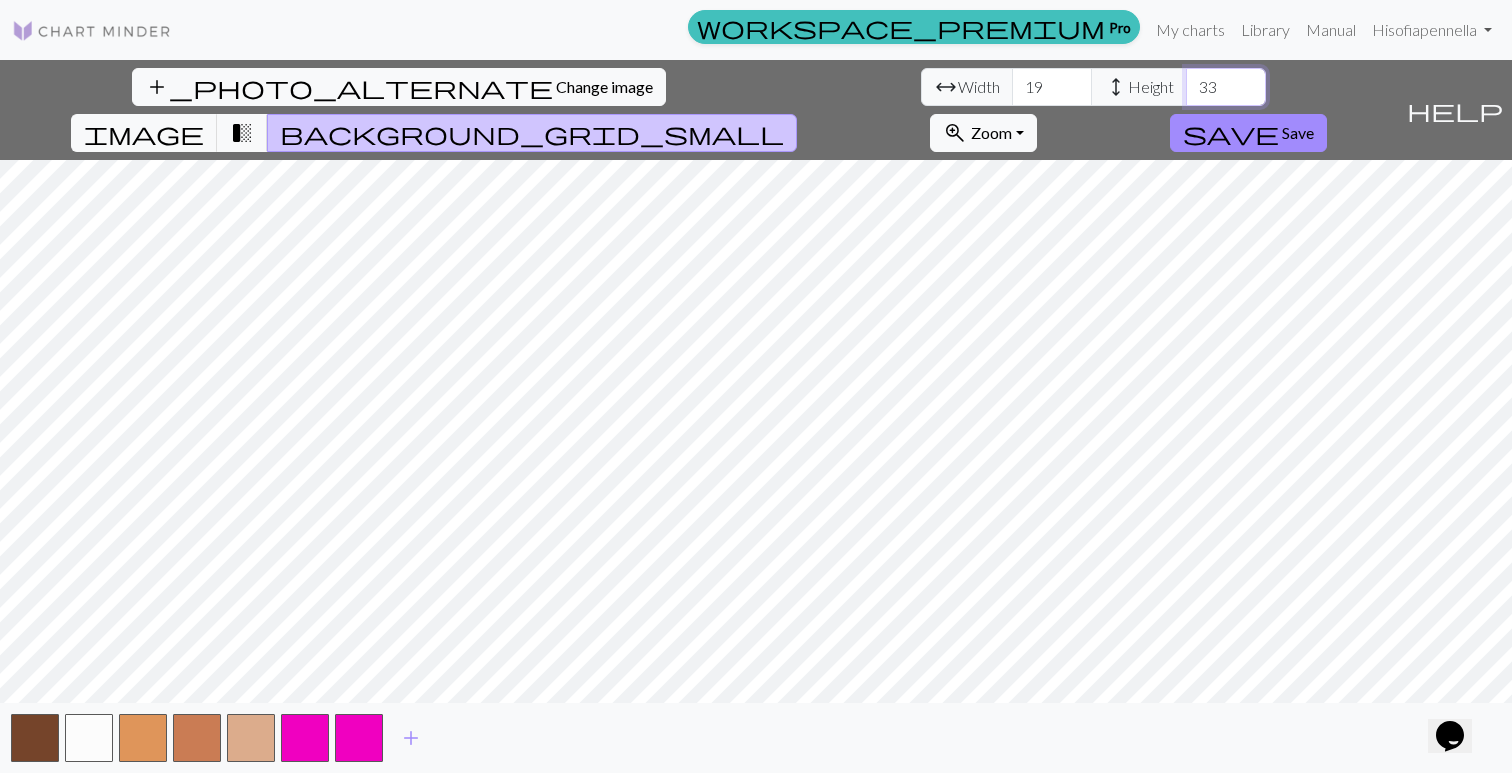 click on "33" at bounding box center (1226, 87) 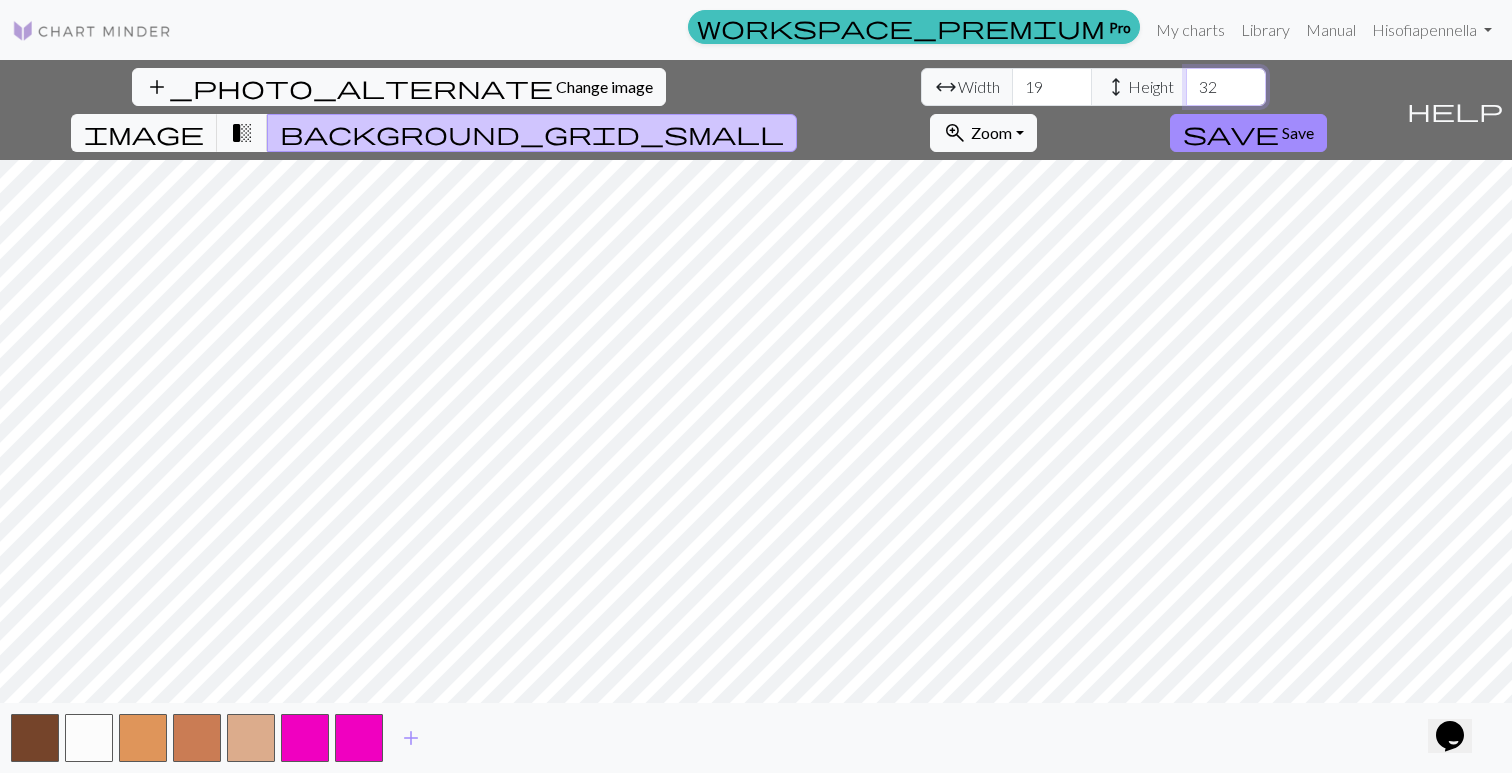 click on "32" at bounding box center [1226, 87] 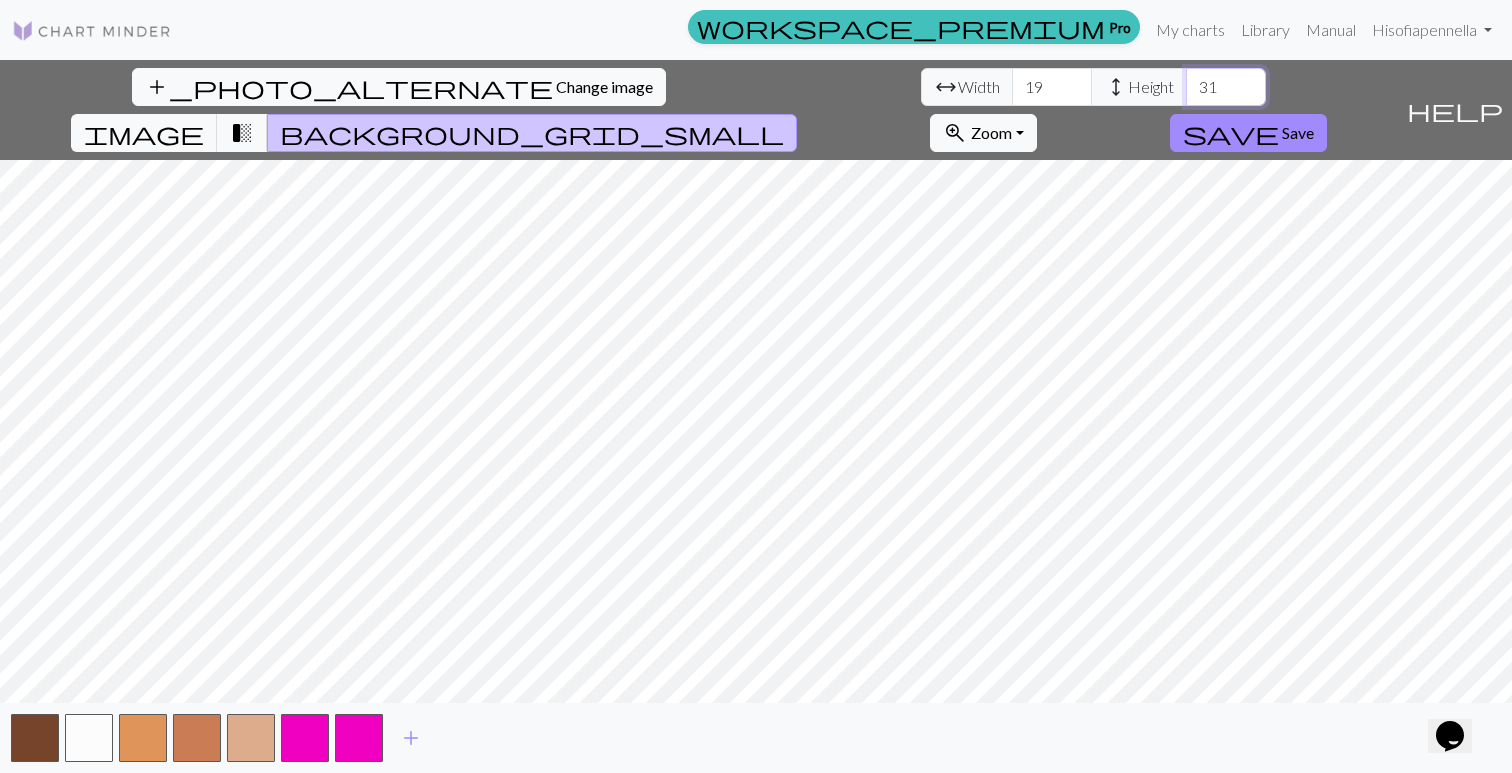 click on "31" at bounding box center (1226, 87) 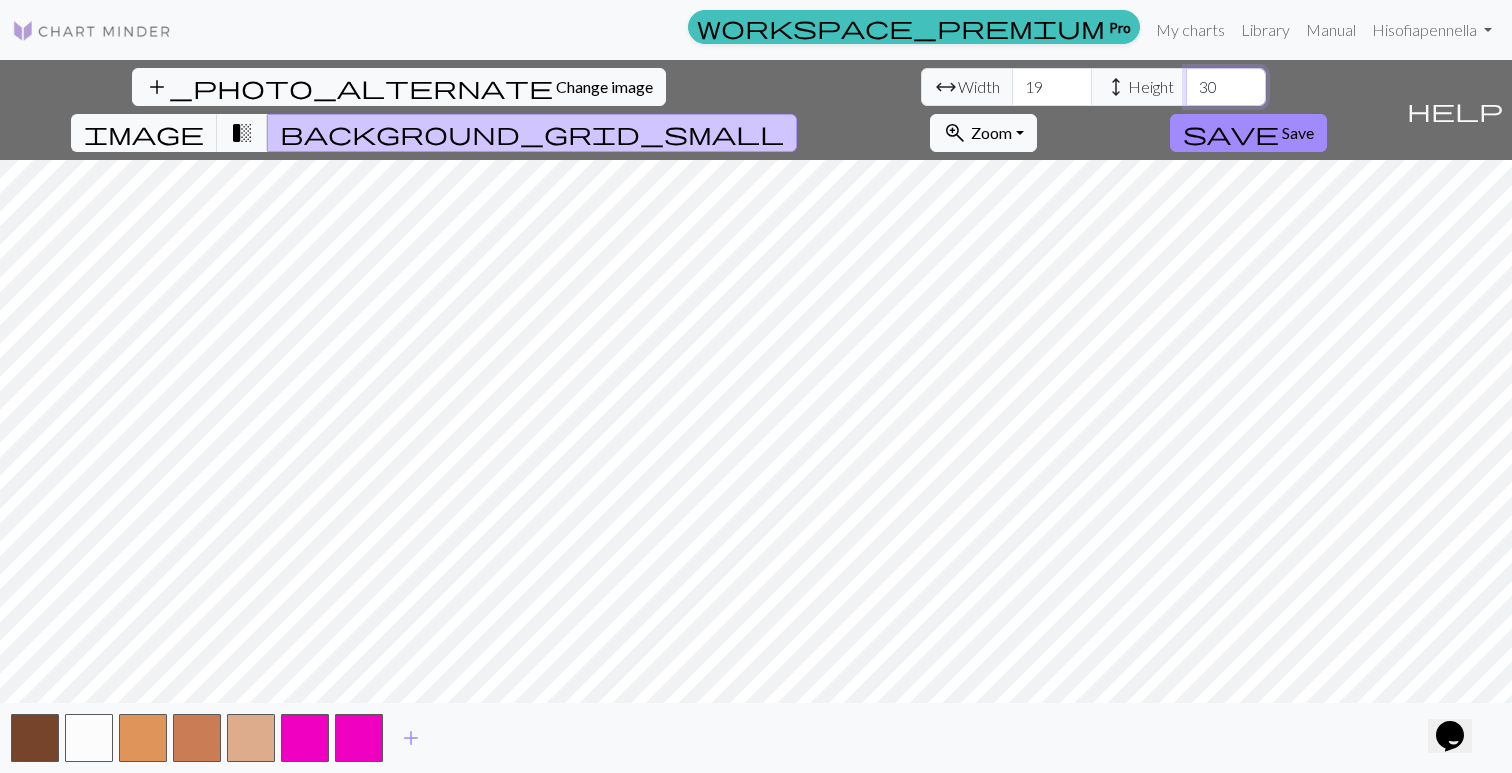 click on "30" at bounding box center [1226, 87] 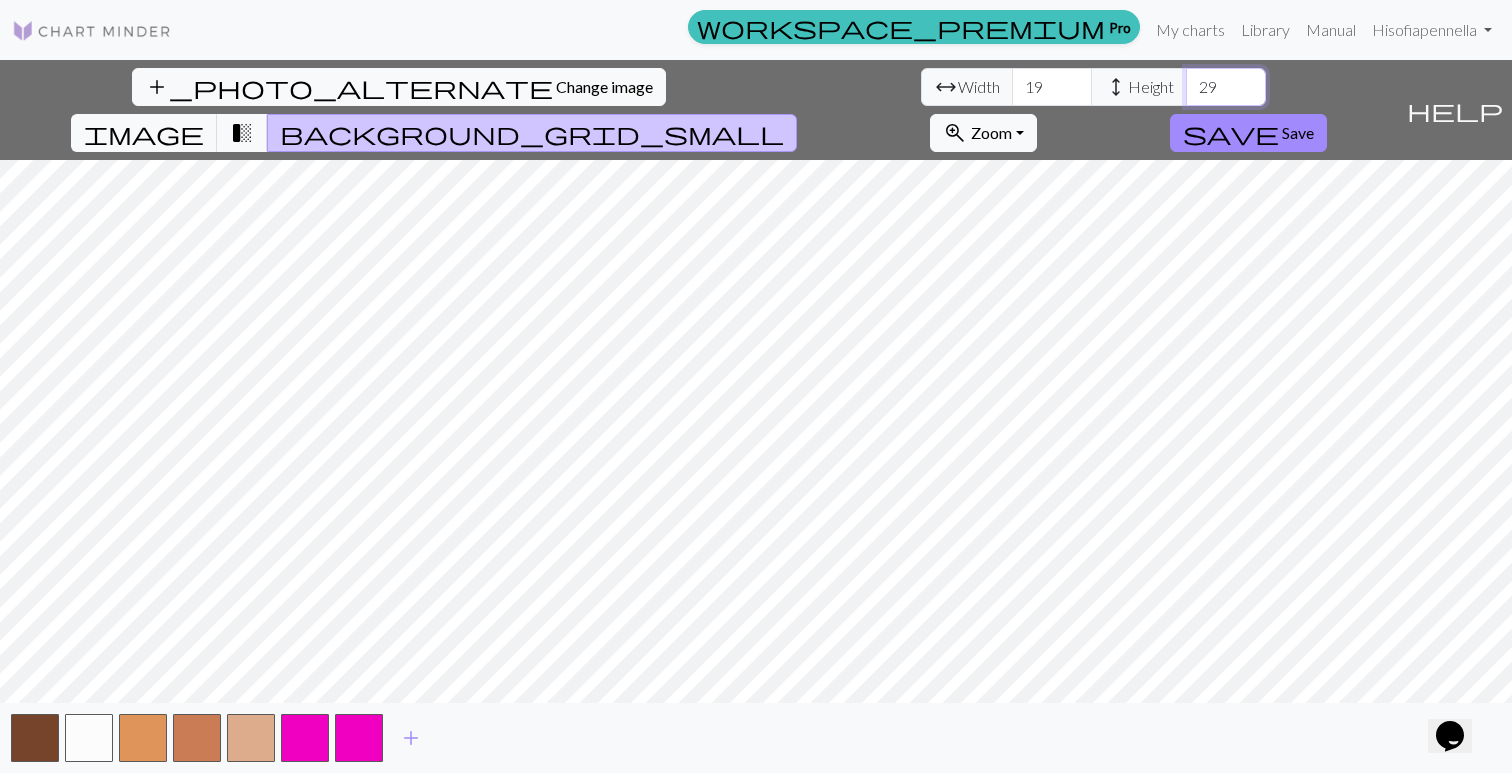 click on "29" at bounding box center (1226, 87) 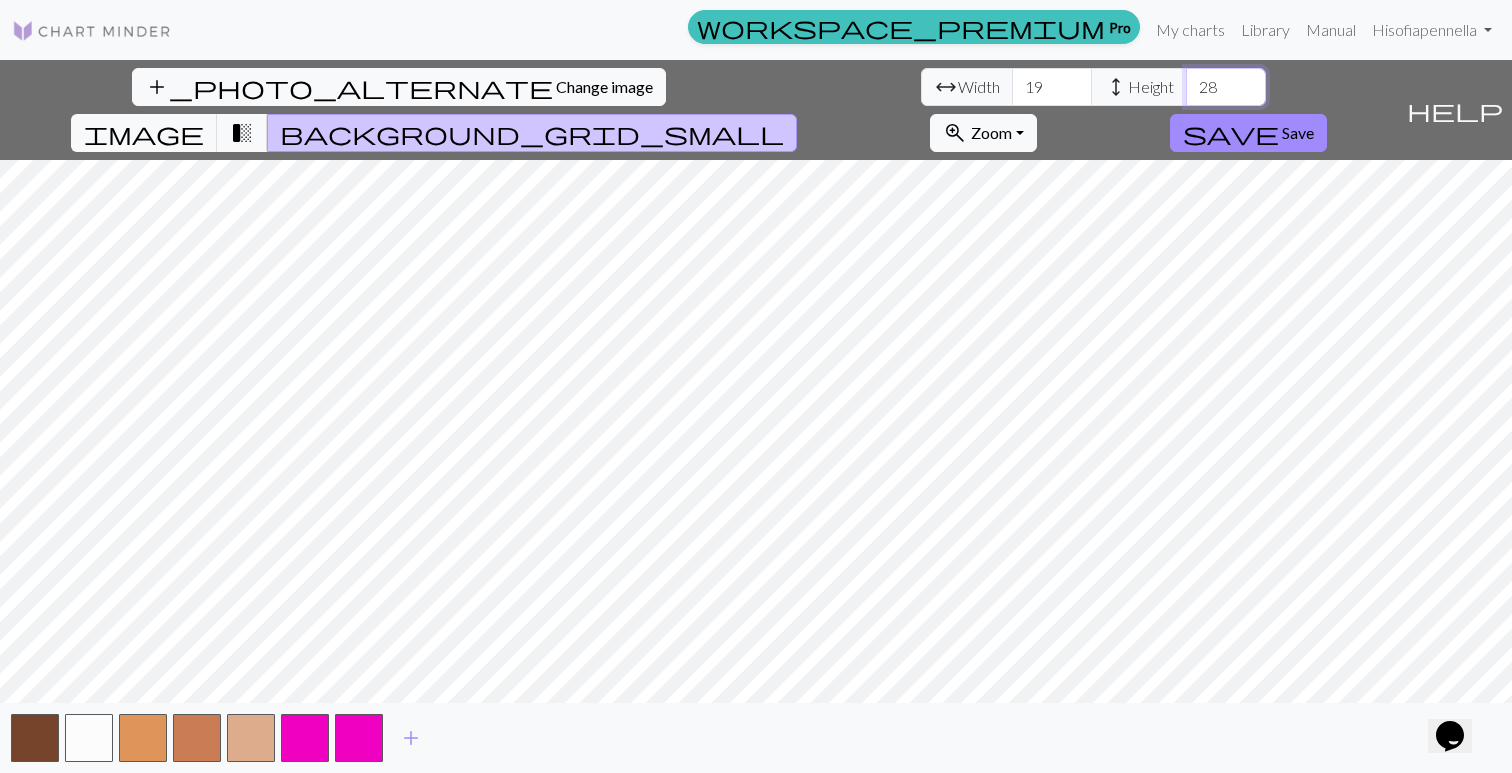 click on "28" at bounding box center [1226, 87] 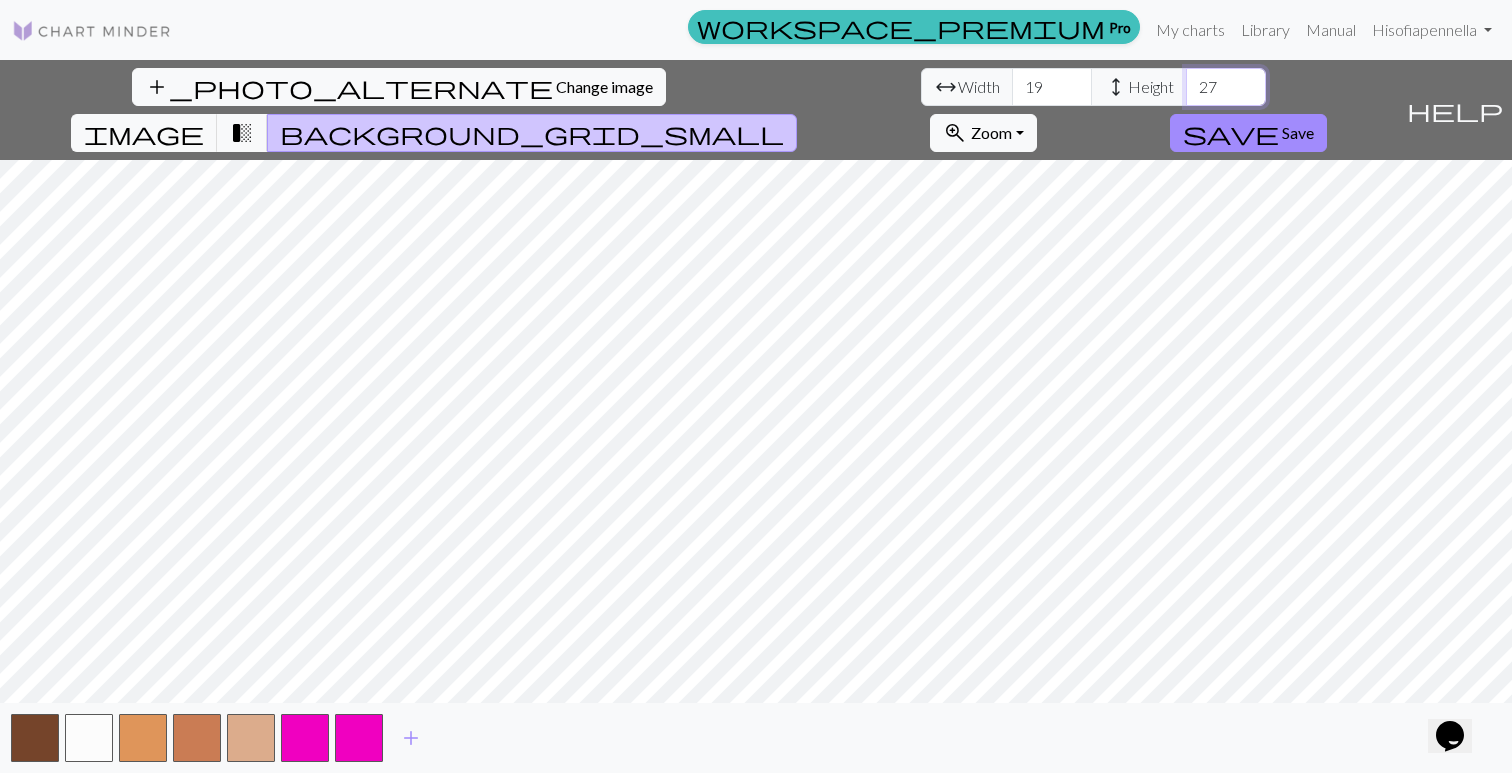 click on "27" at bounding box center [1226, 87] 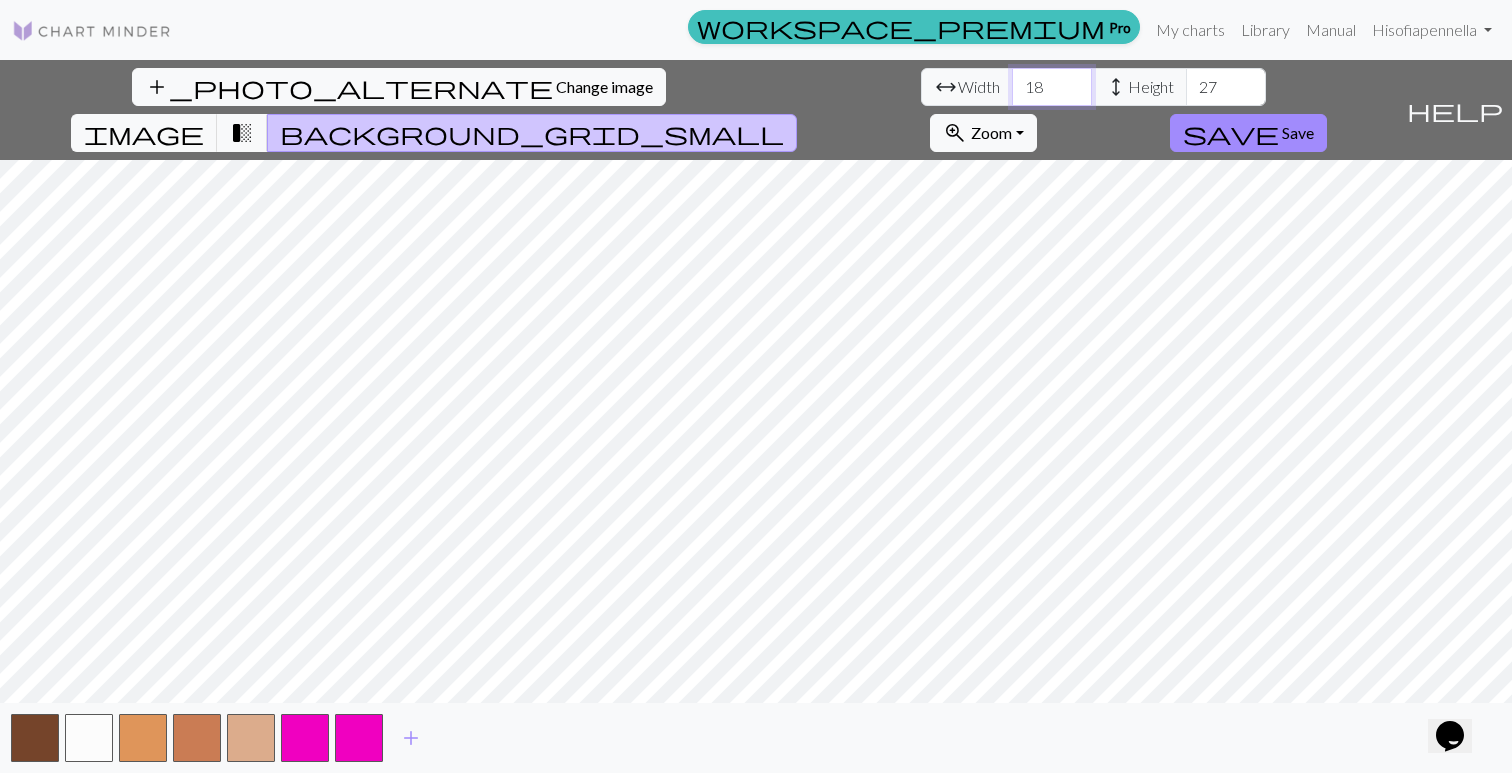 click on "18" at bounding box center [1052, 87] 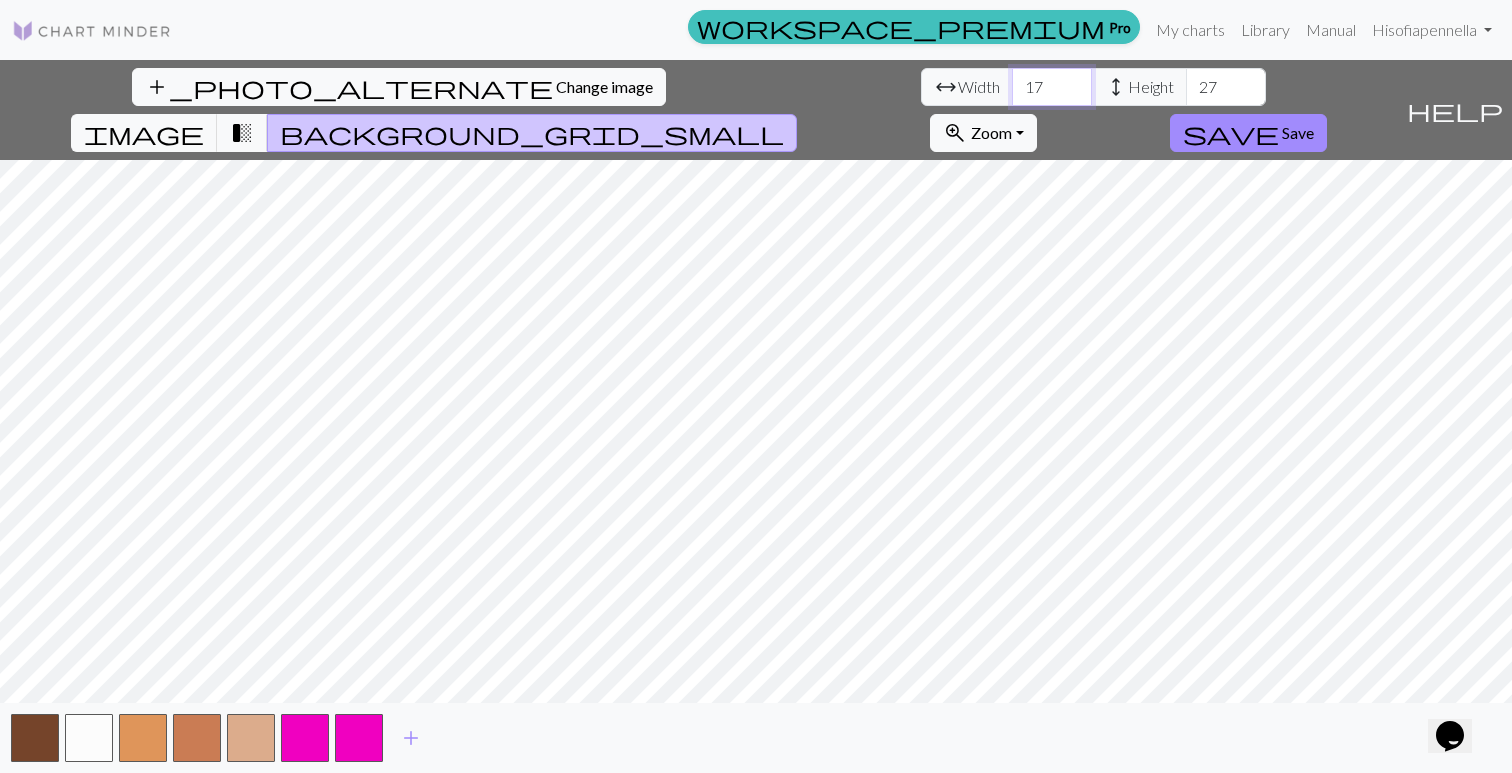 click on "17" at bounding box center (1052, 87) 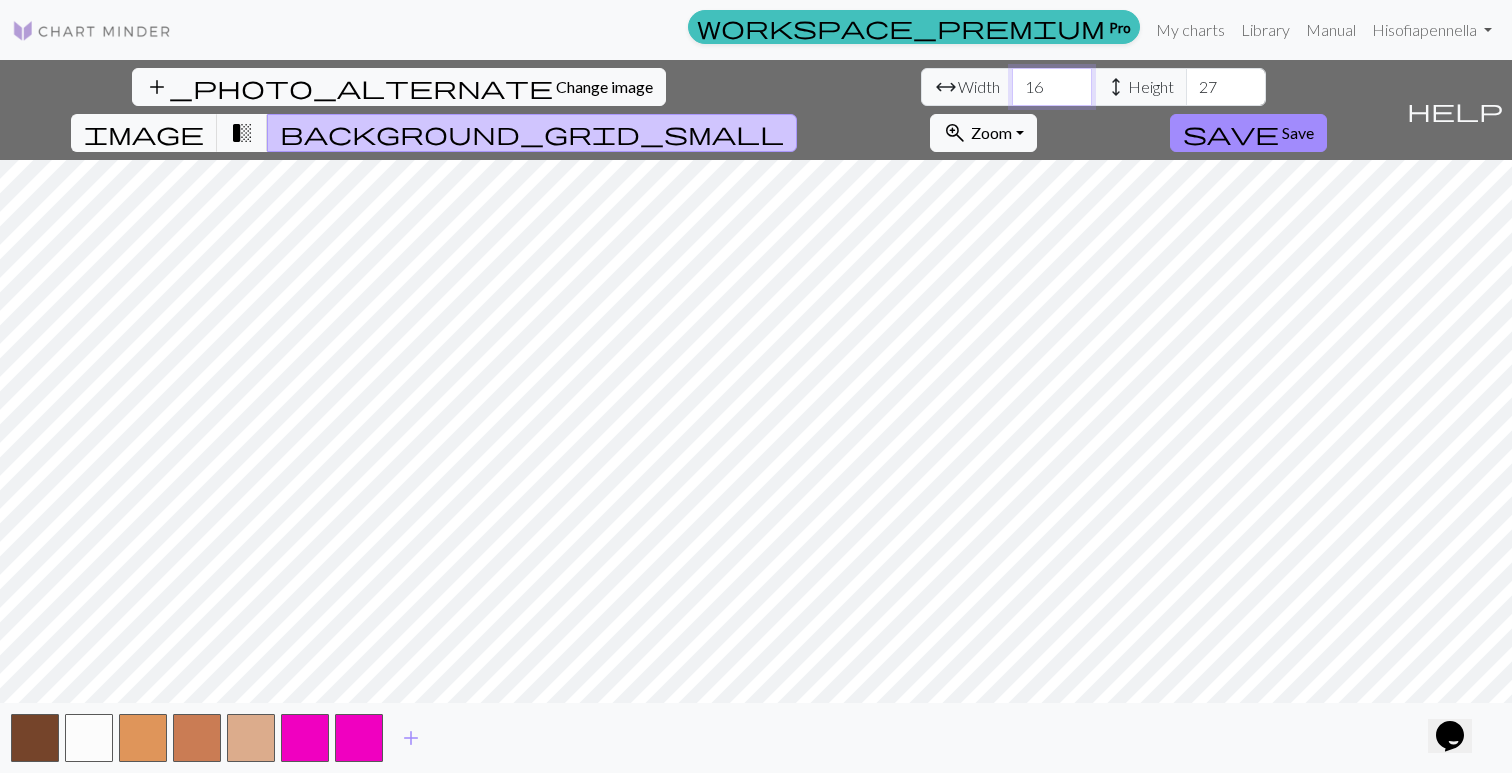 click on "16" at bounding box center (1052, 87) 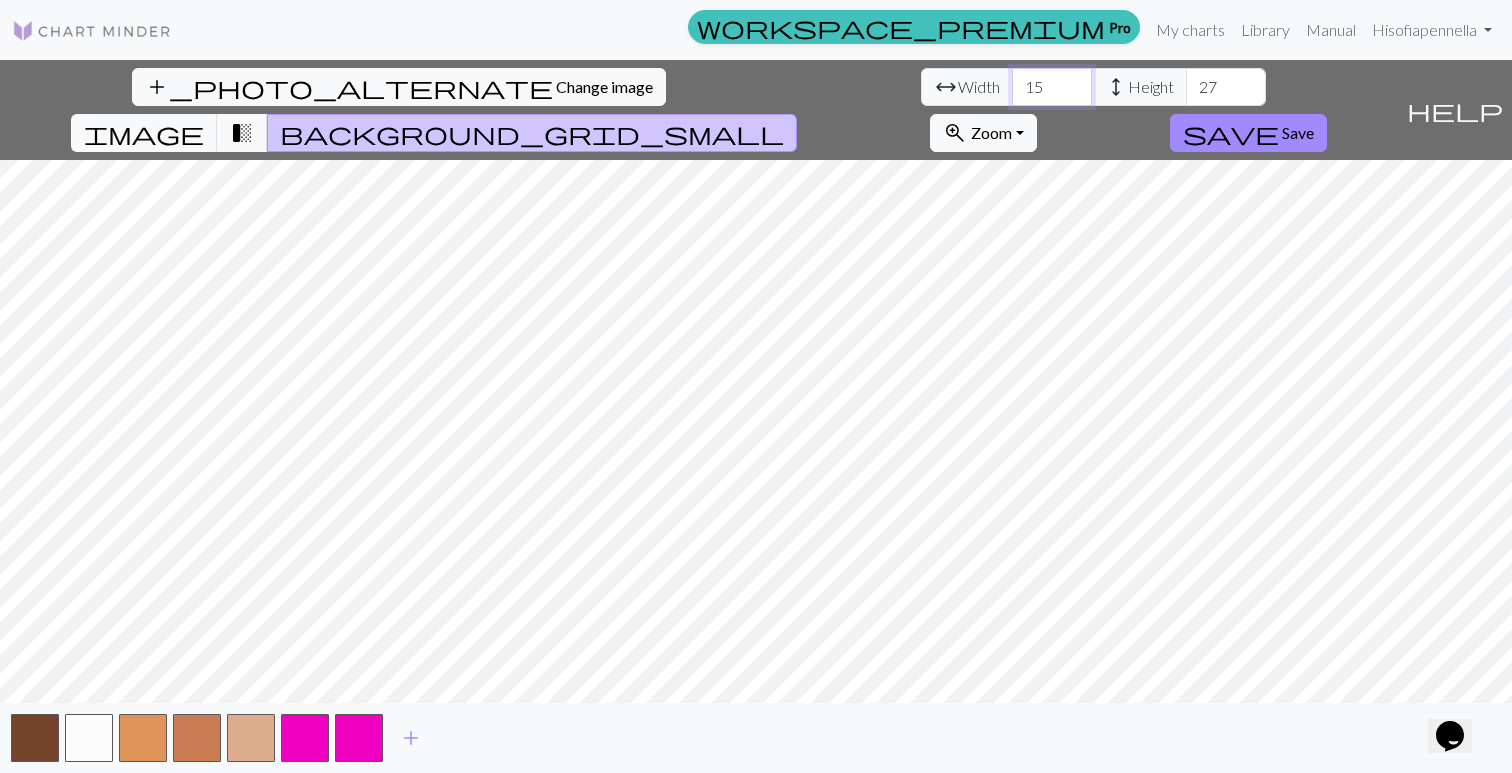click on "15" at bounding box center [1052, 87] 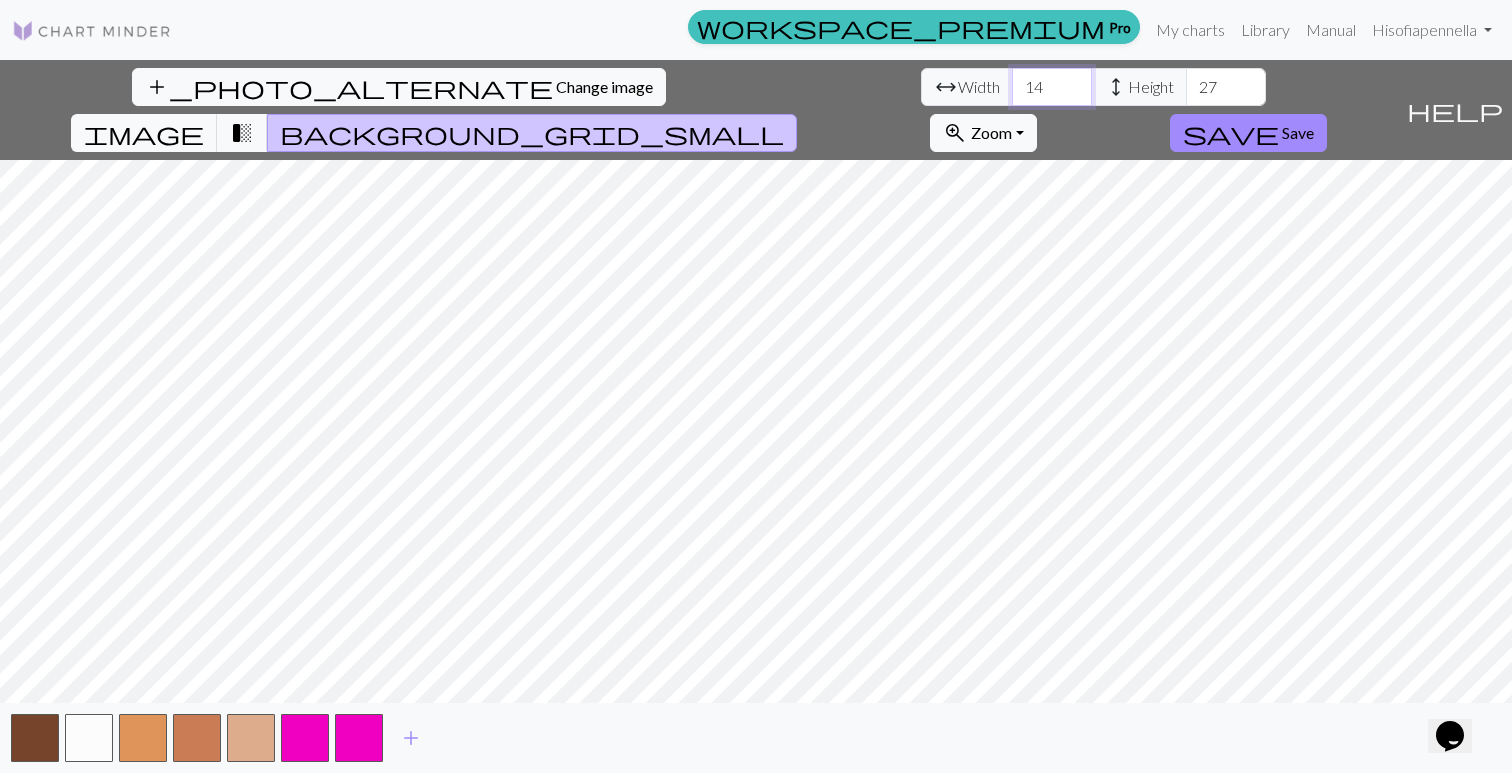 click on "14" at bounding box center (1052, 87) 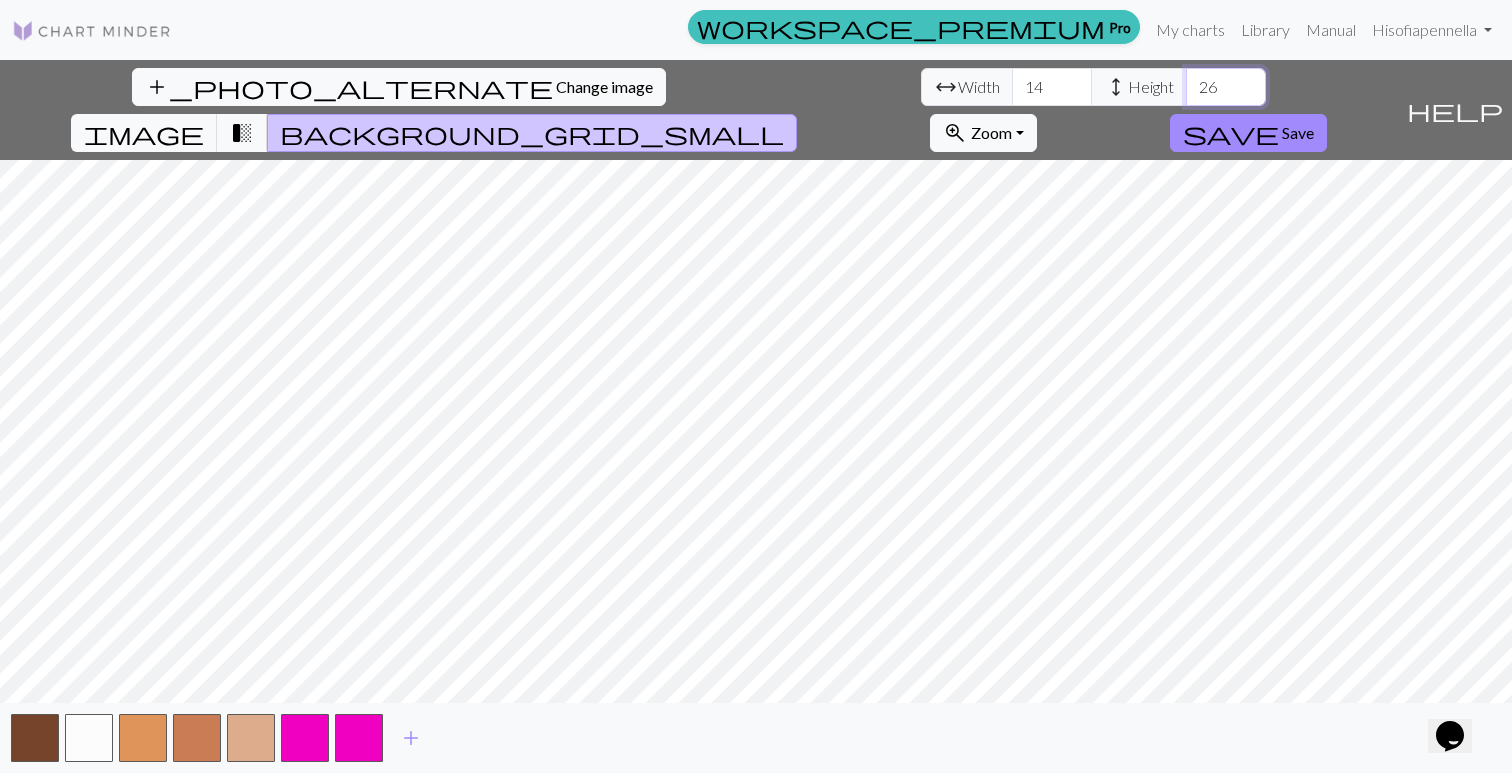 click on "26" at bounding box center (1226, 87) 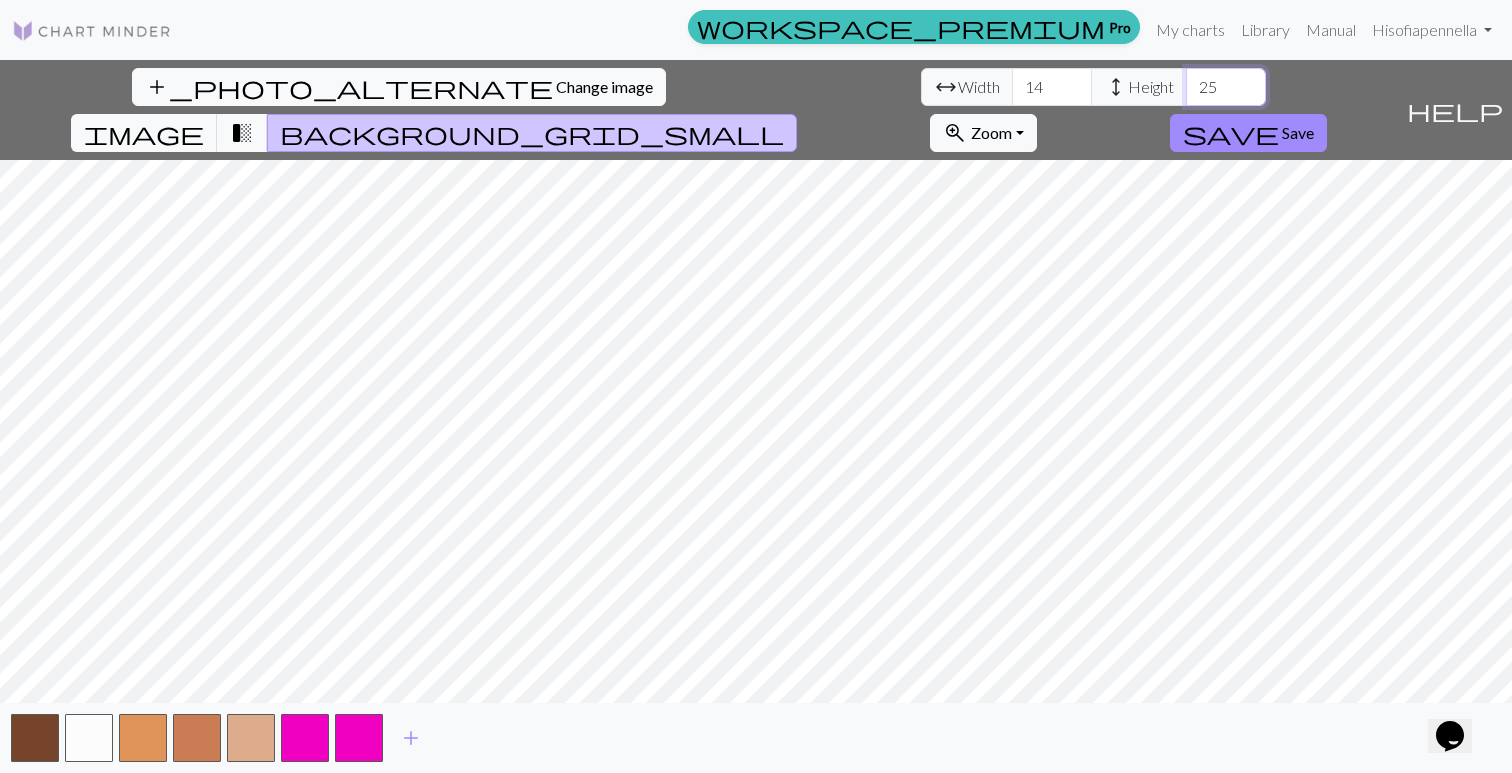 click on "25" at bounding box center (1226, 87) 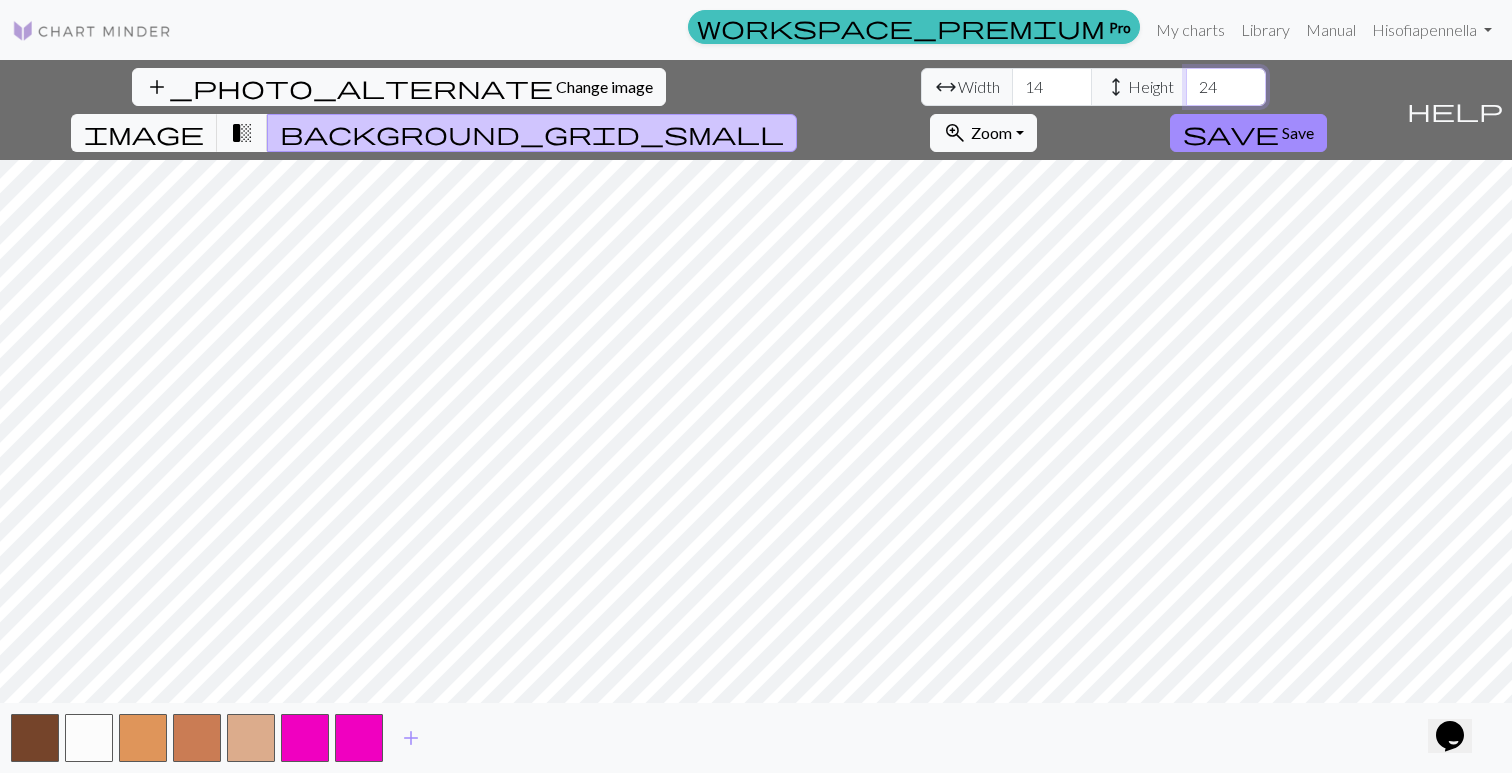 click on "24" at bounding box center (1226, 87) 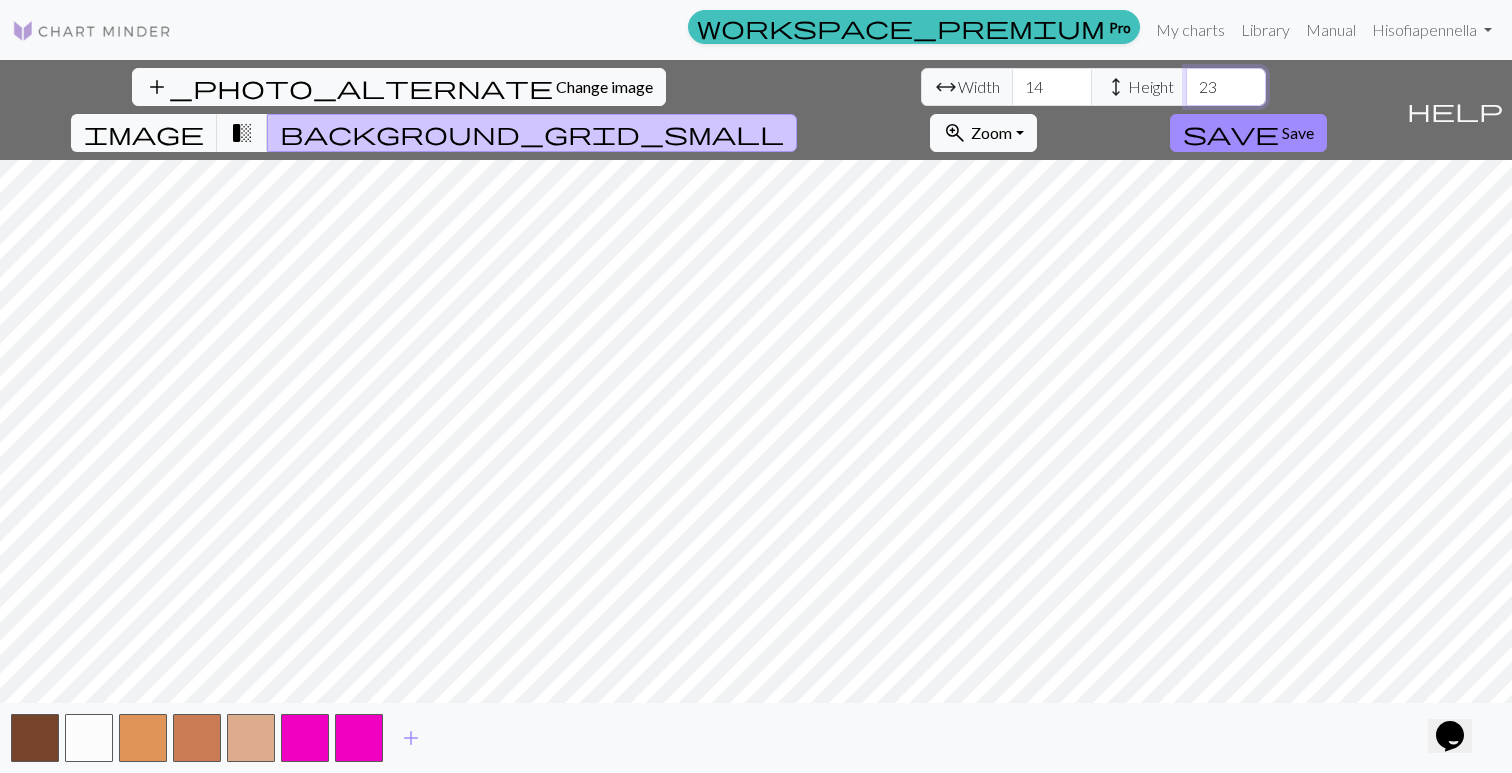 click on "23" at bounding box center [1226, 87] 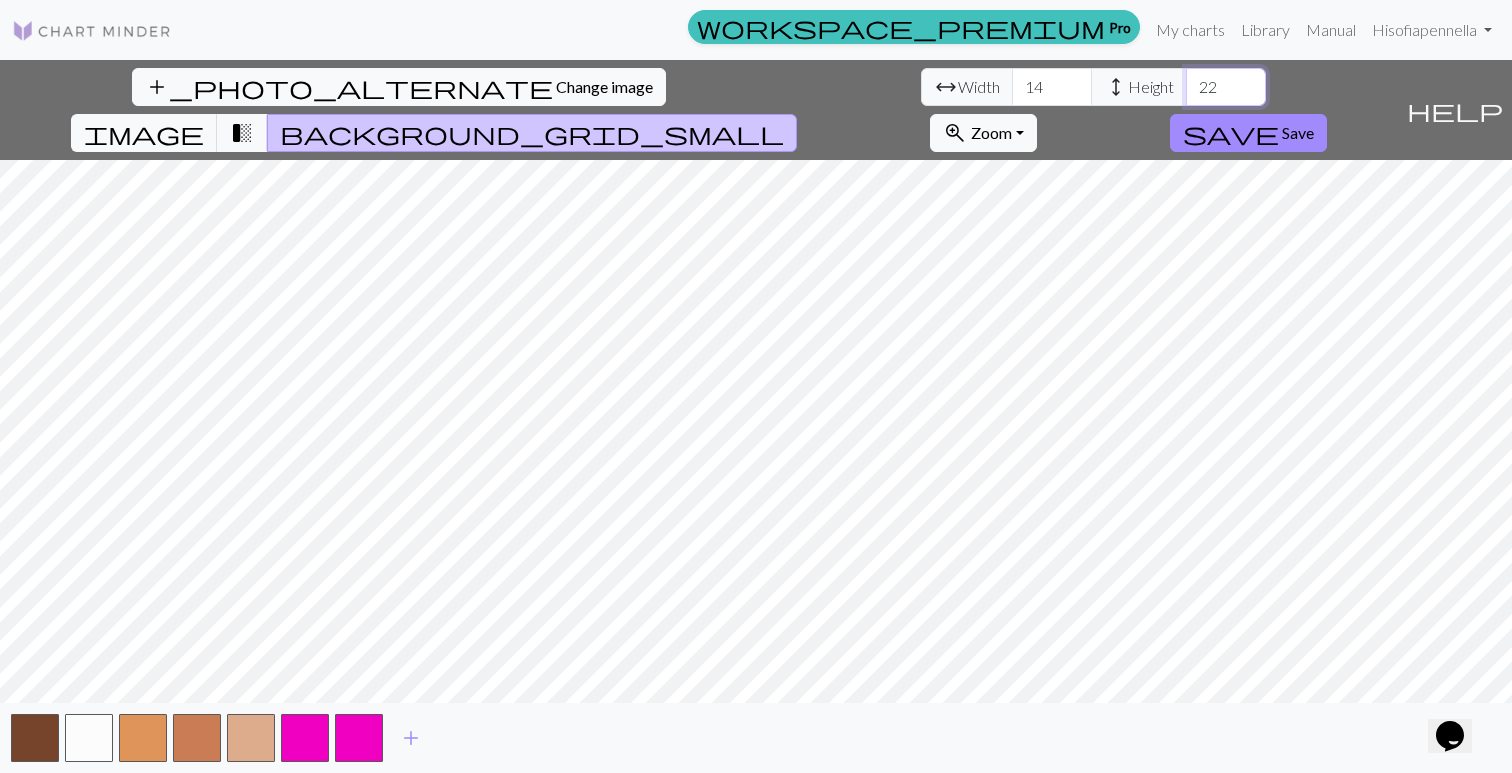 click on "22" at bounding box center [1226, 87] 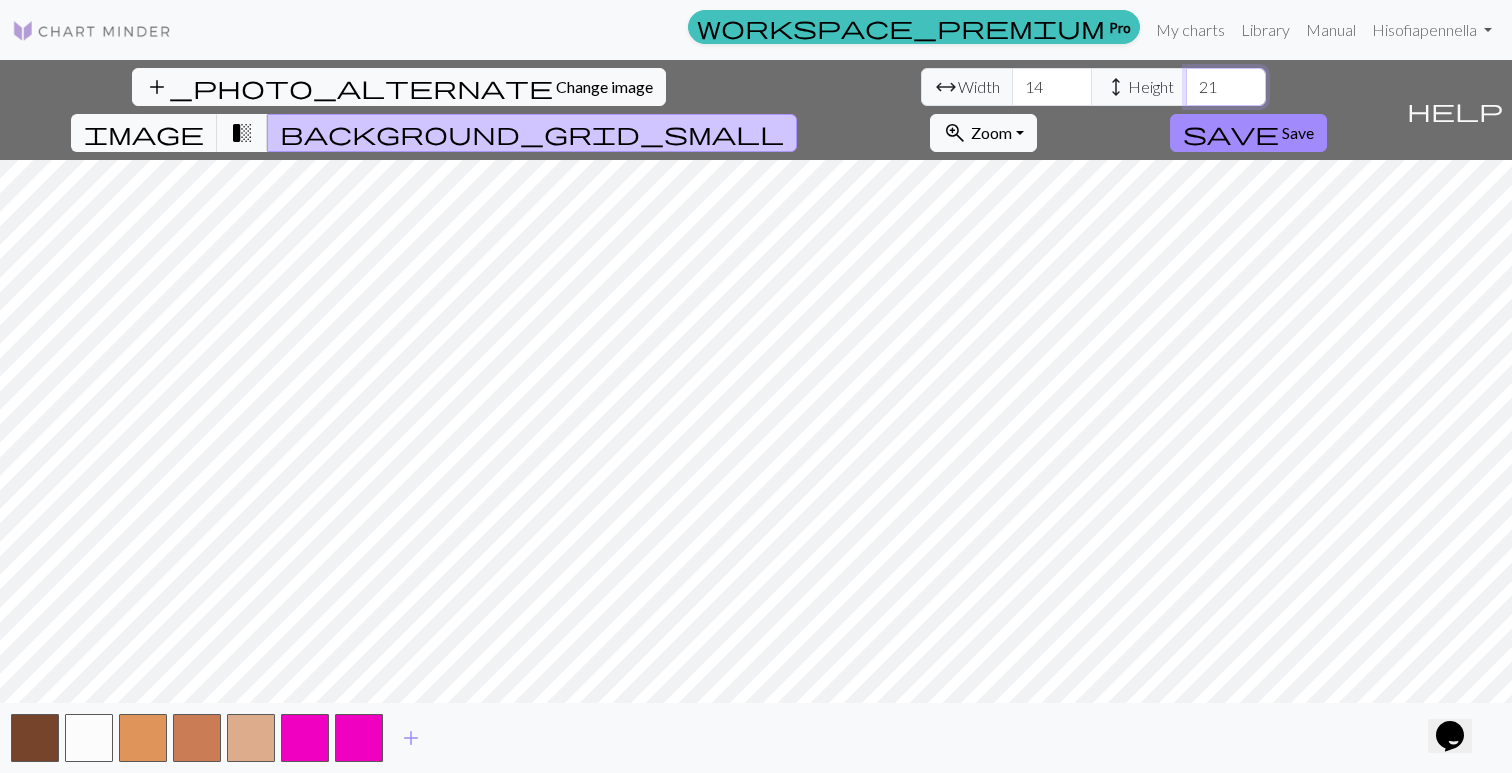 click on "21" at bounding box center (1226, 87) 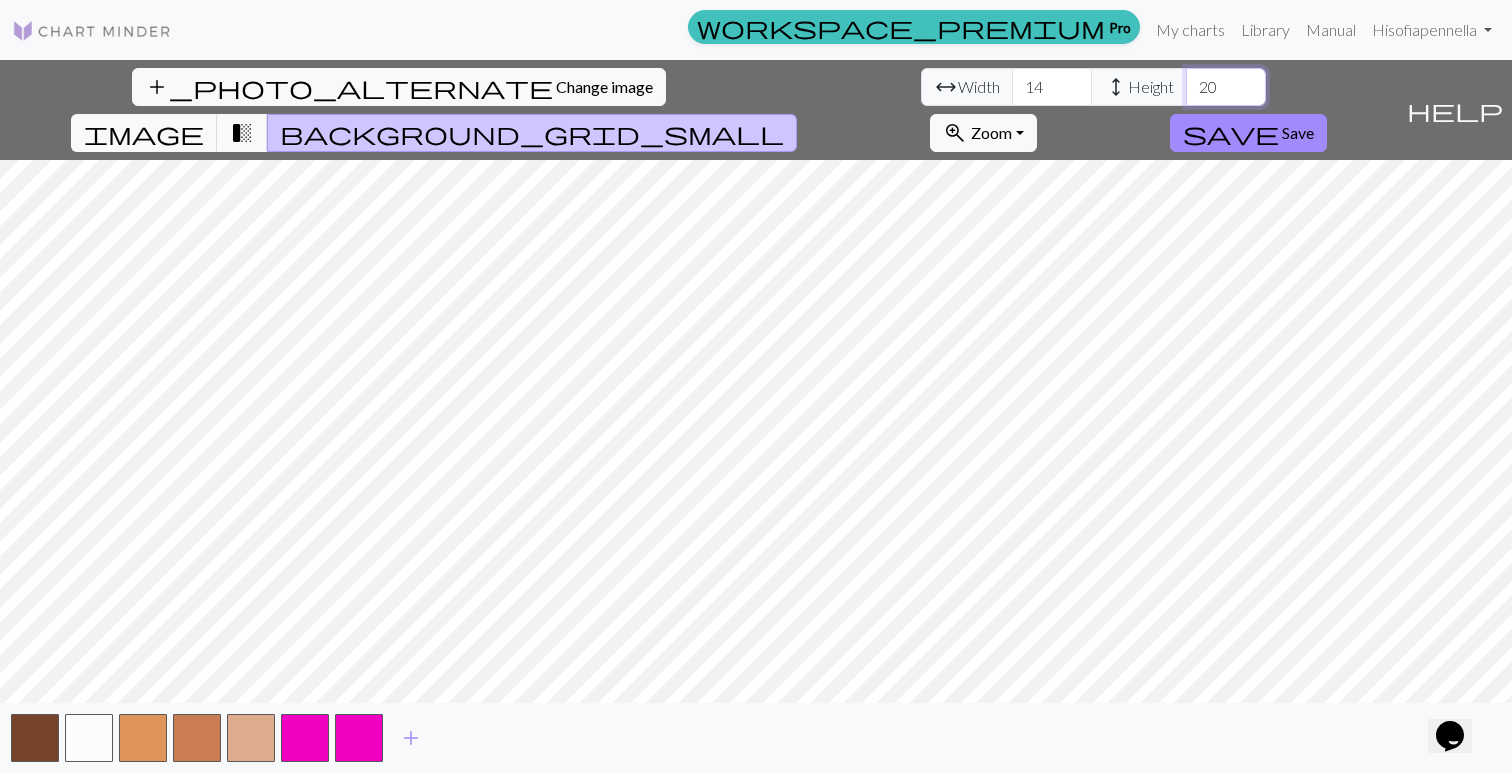 click on "20" at bounding box center (1226, 87) 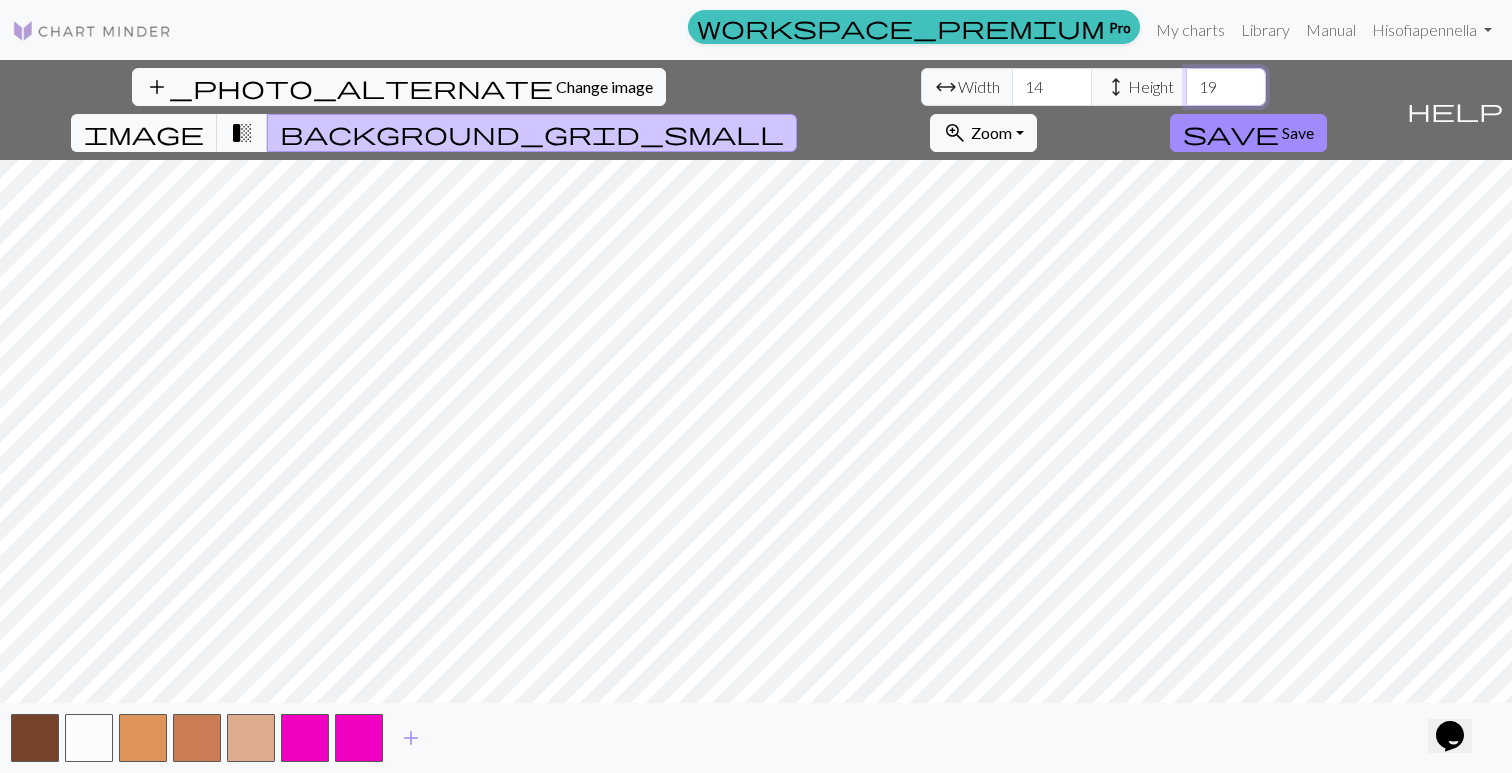 click on "19" at bounding box center (1226, 87) 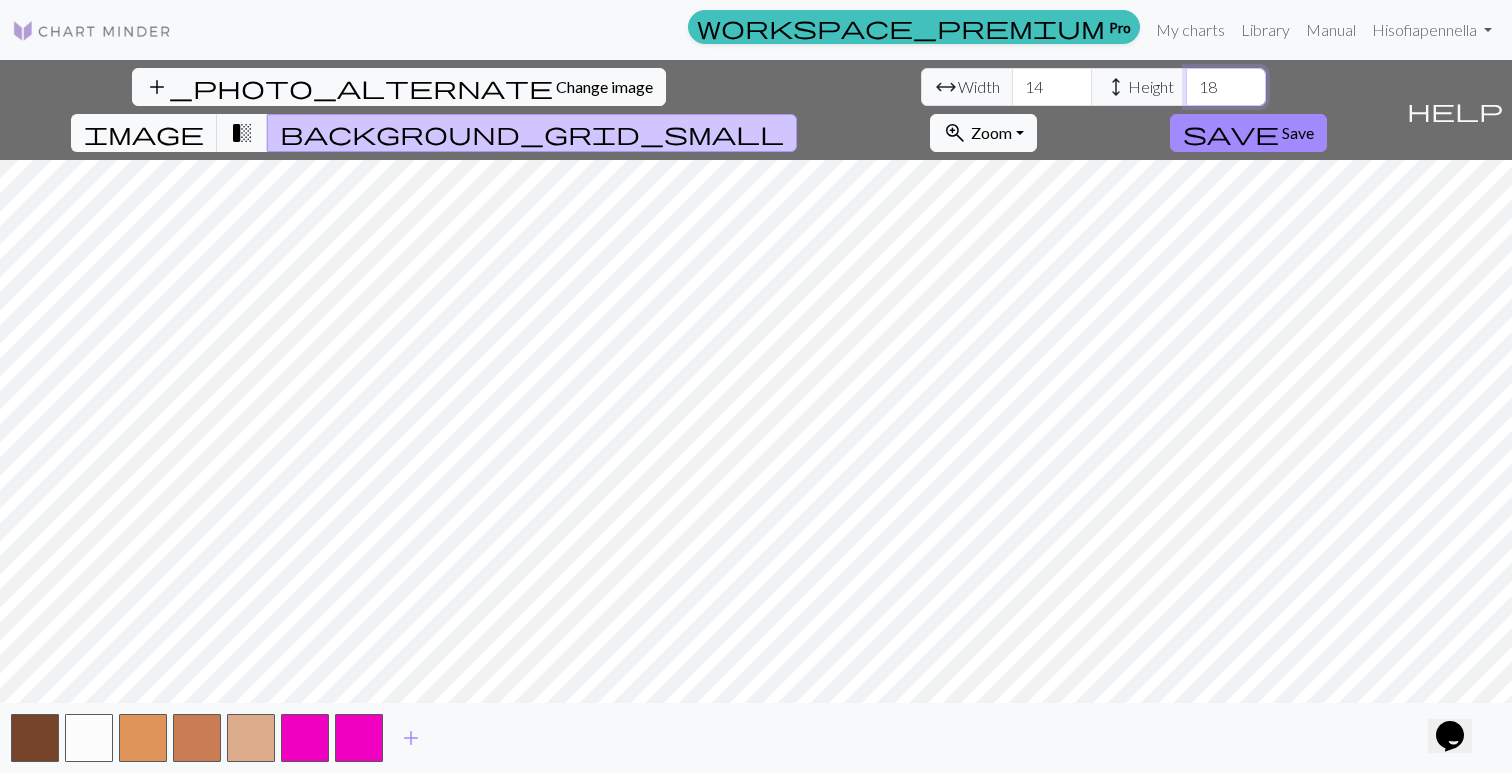 click on "18" at bounding box center (1226, 87) 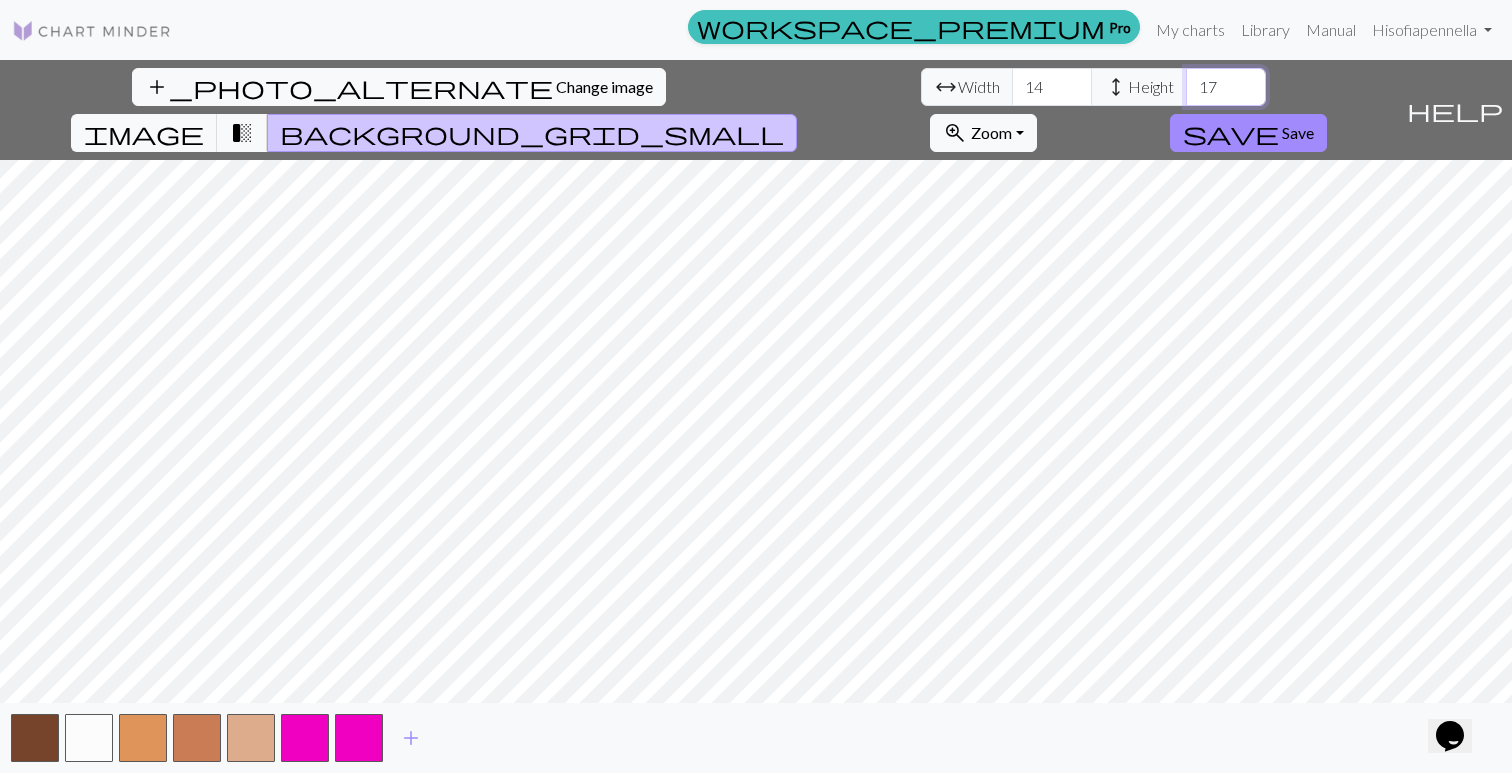 click on "17" at bounding box center (1226, 87) 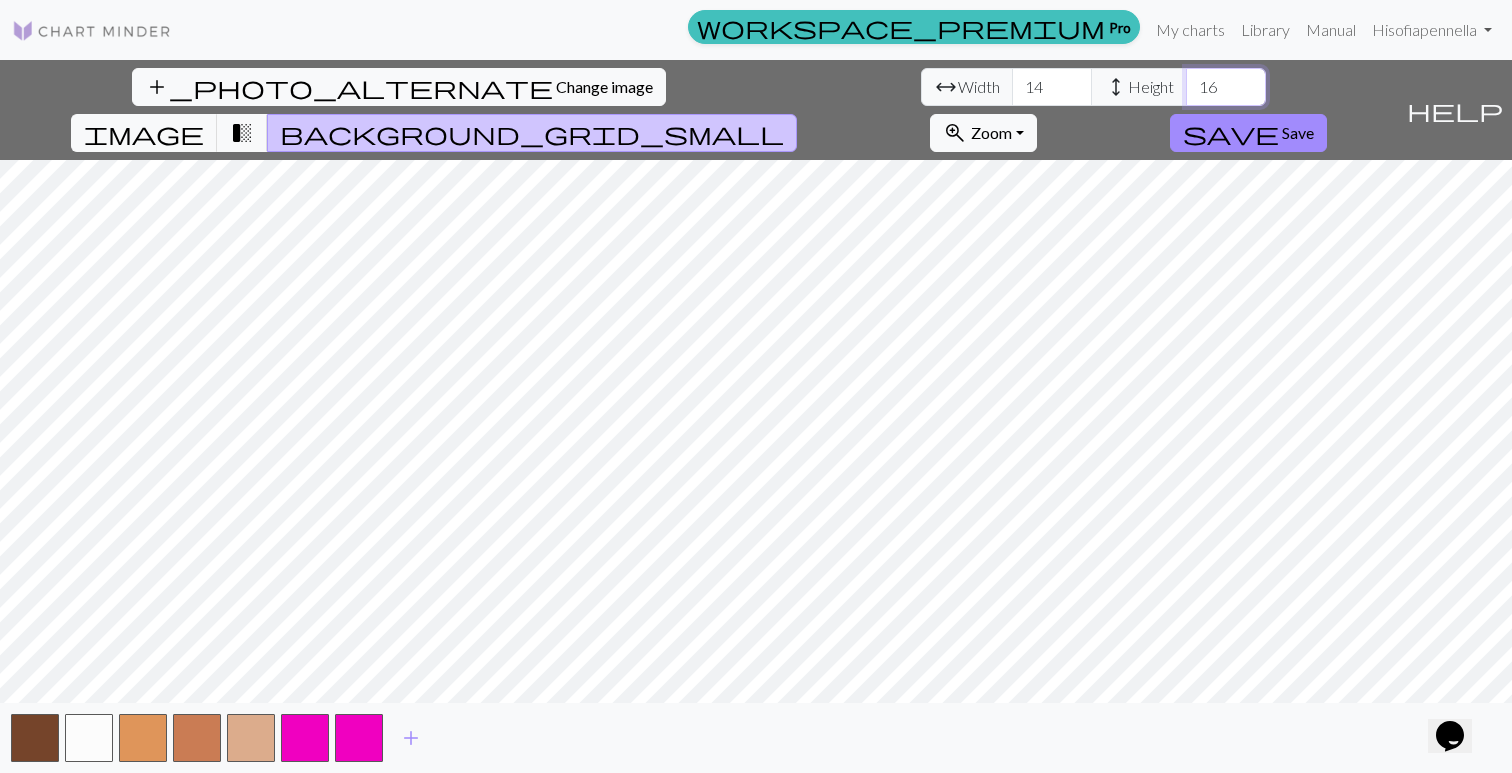 click on "16" at bounding box center (1226, 87) 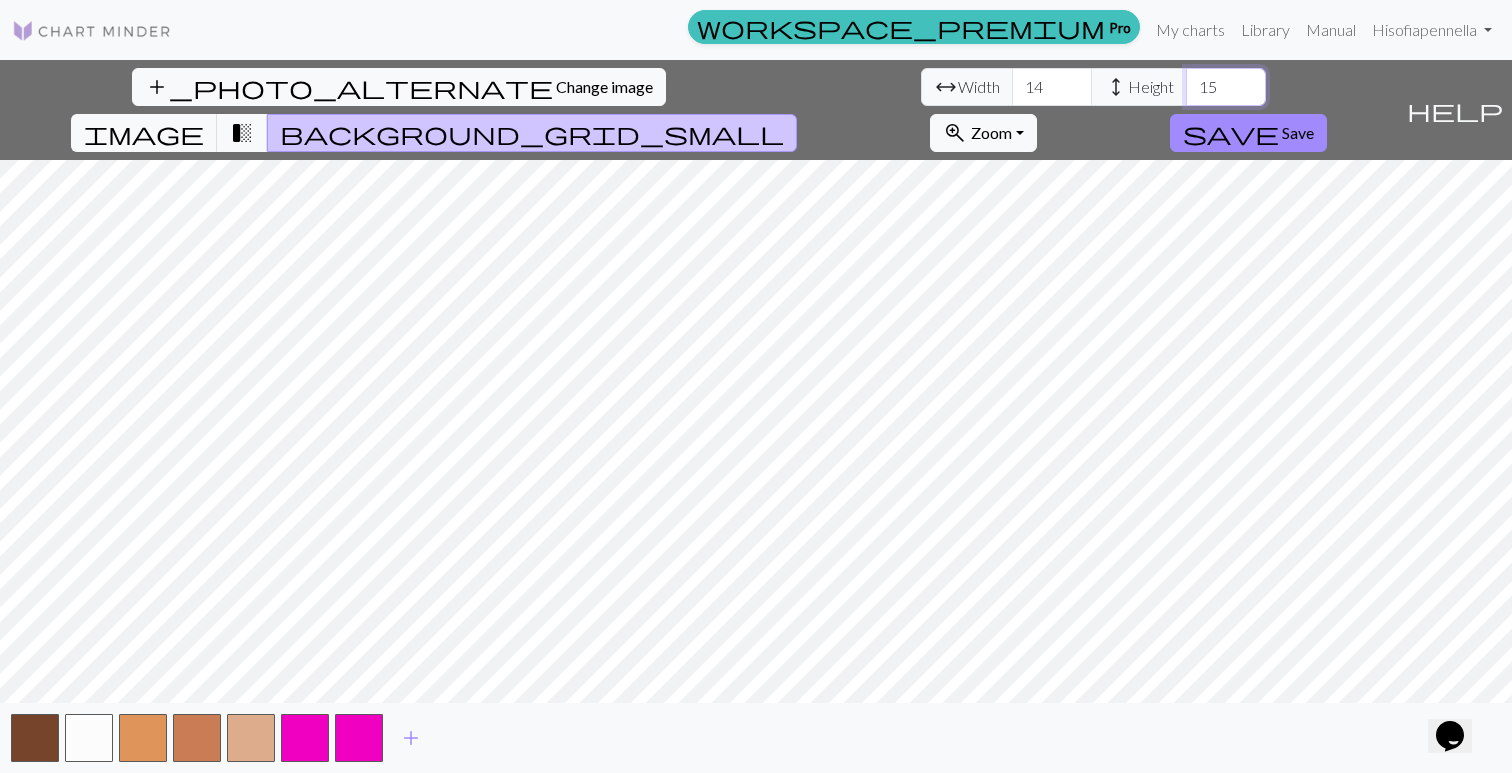 click on "15" at bounding box center [1226, 87] 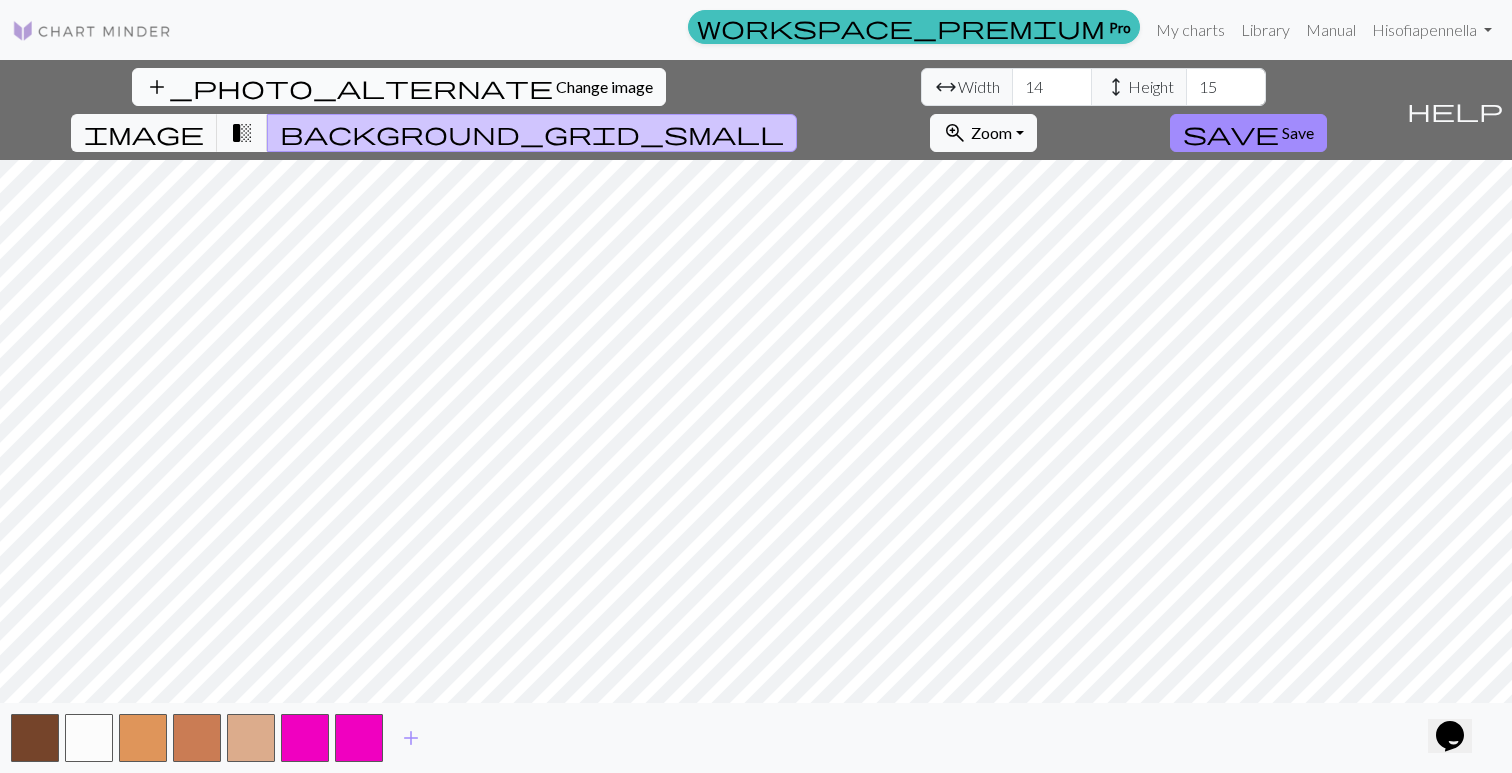 click on "Change image" at bounding box center (604, 86) 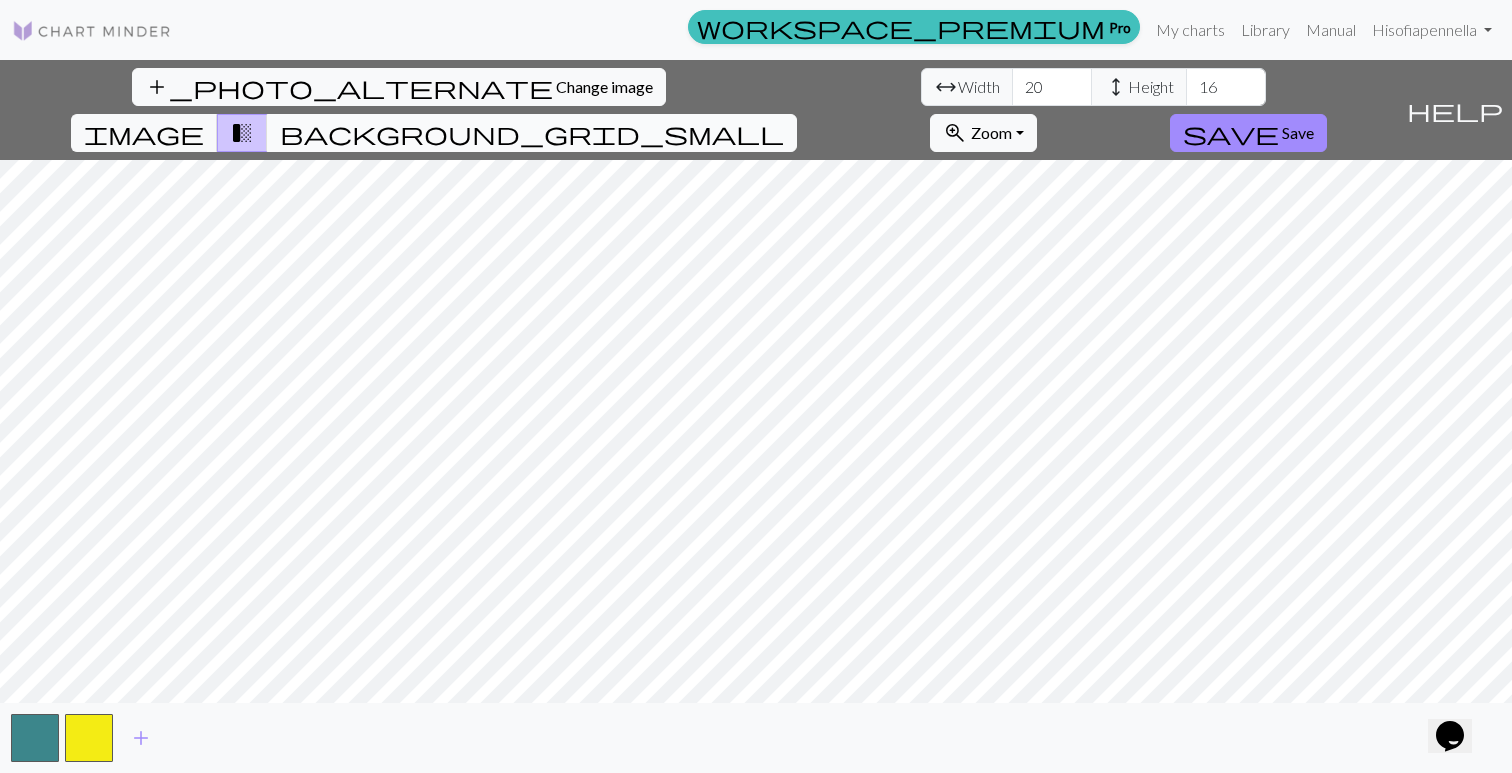 click on "background_grid_small" at bounding box center (532, 133) 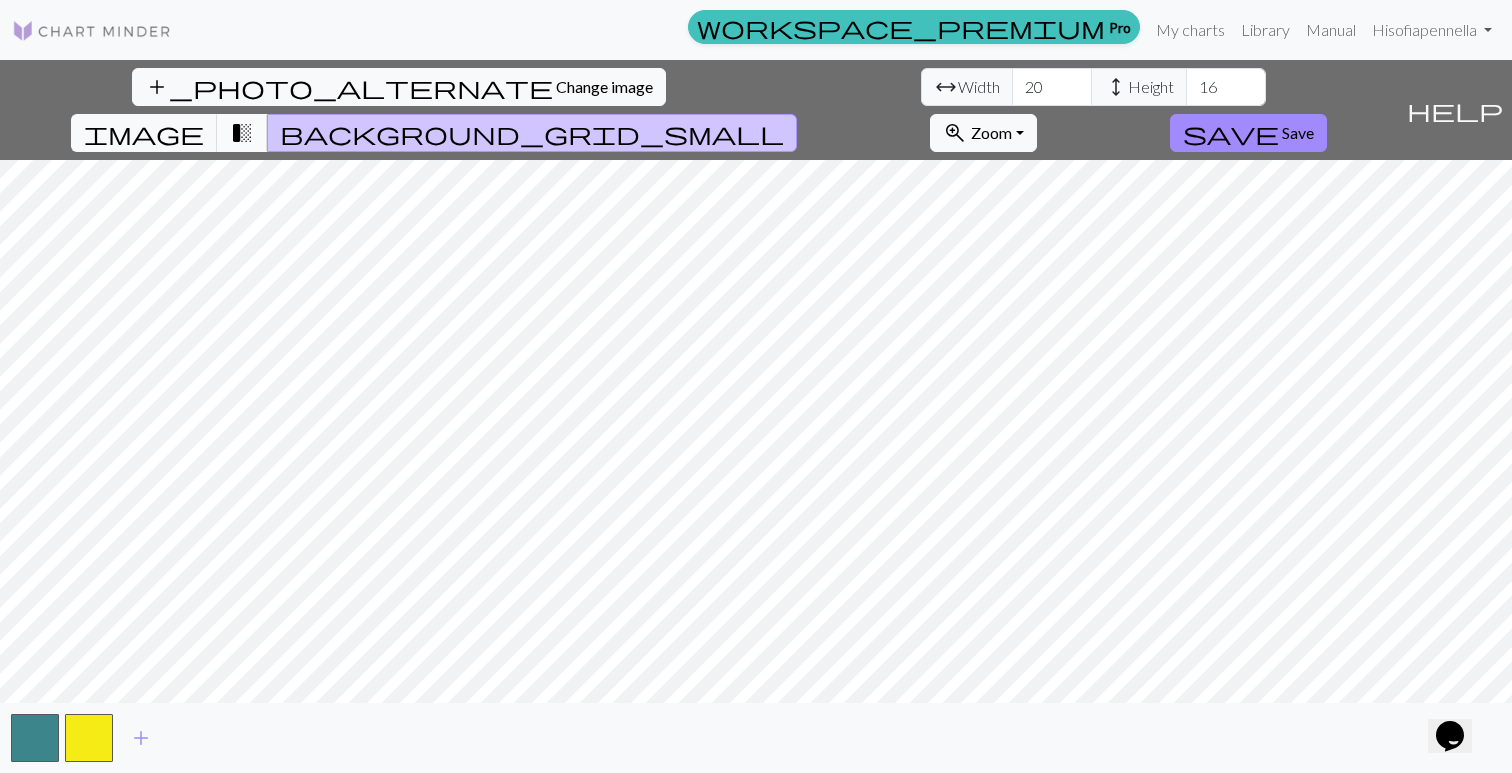 click on "transition_fade" at bounding box center [242, 133] 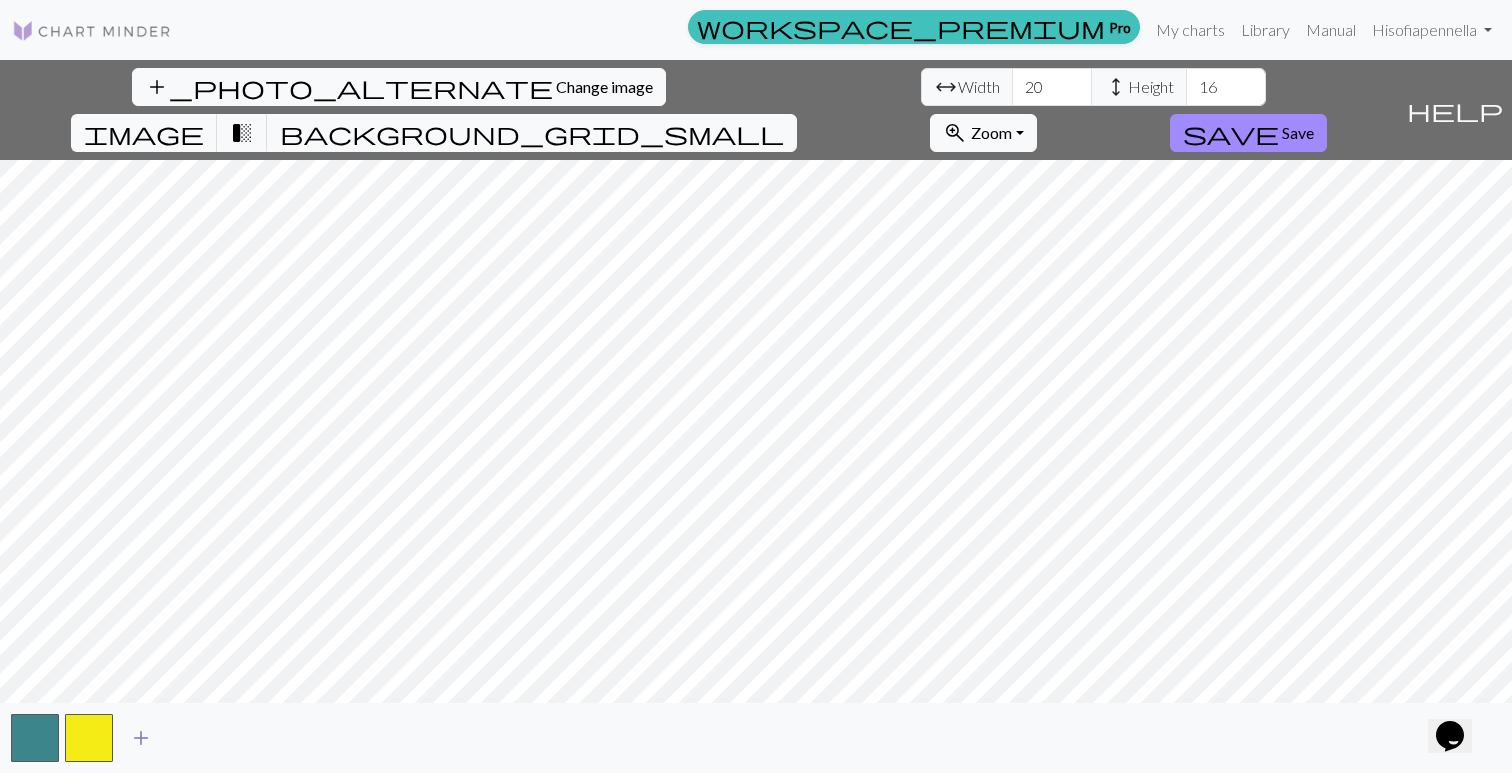 click on "add" at bounding box center (141, 738) 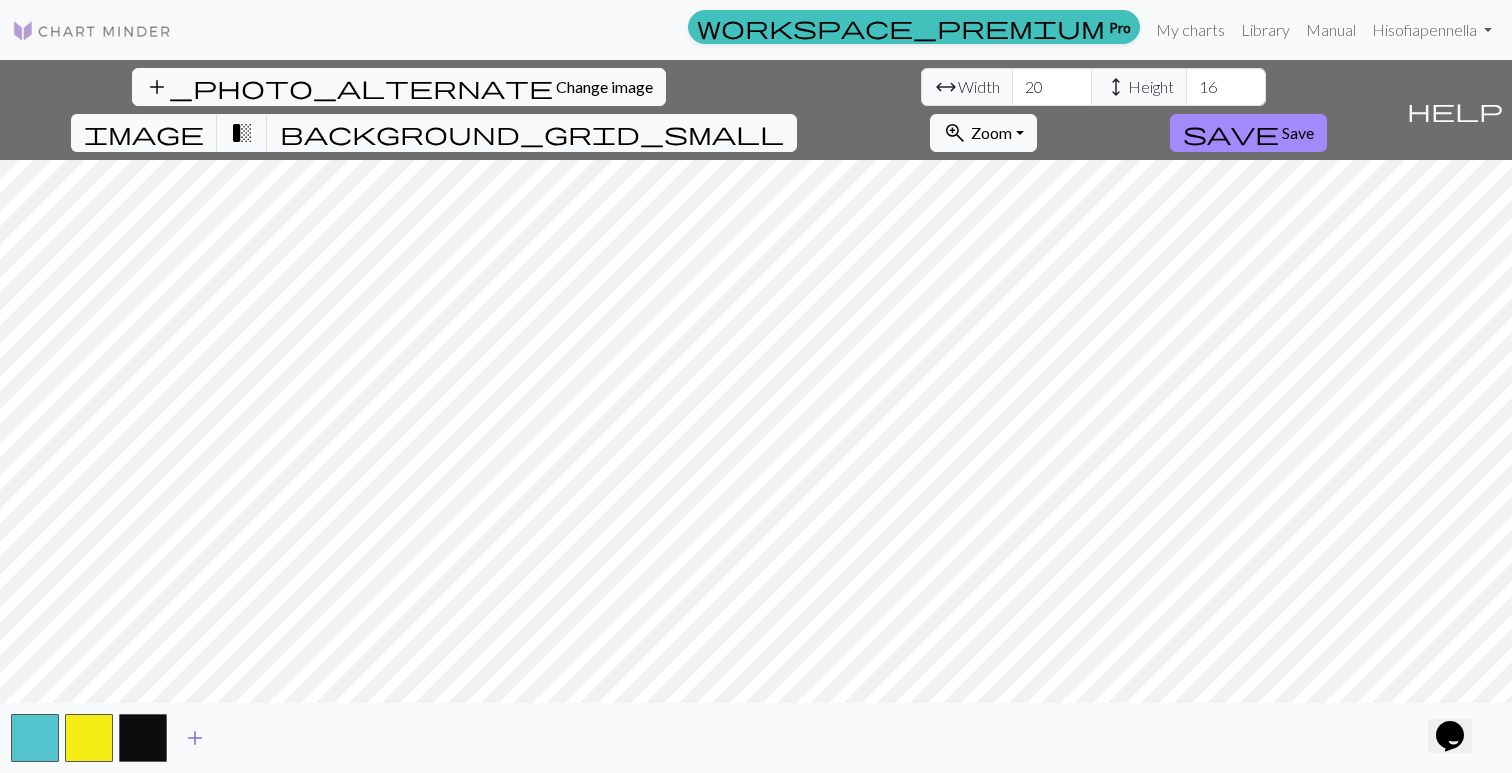 click on "add" at bounding box center (195, 738) 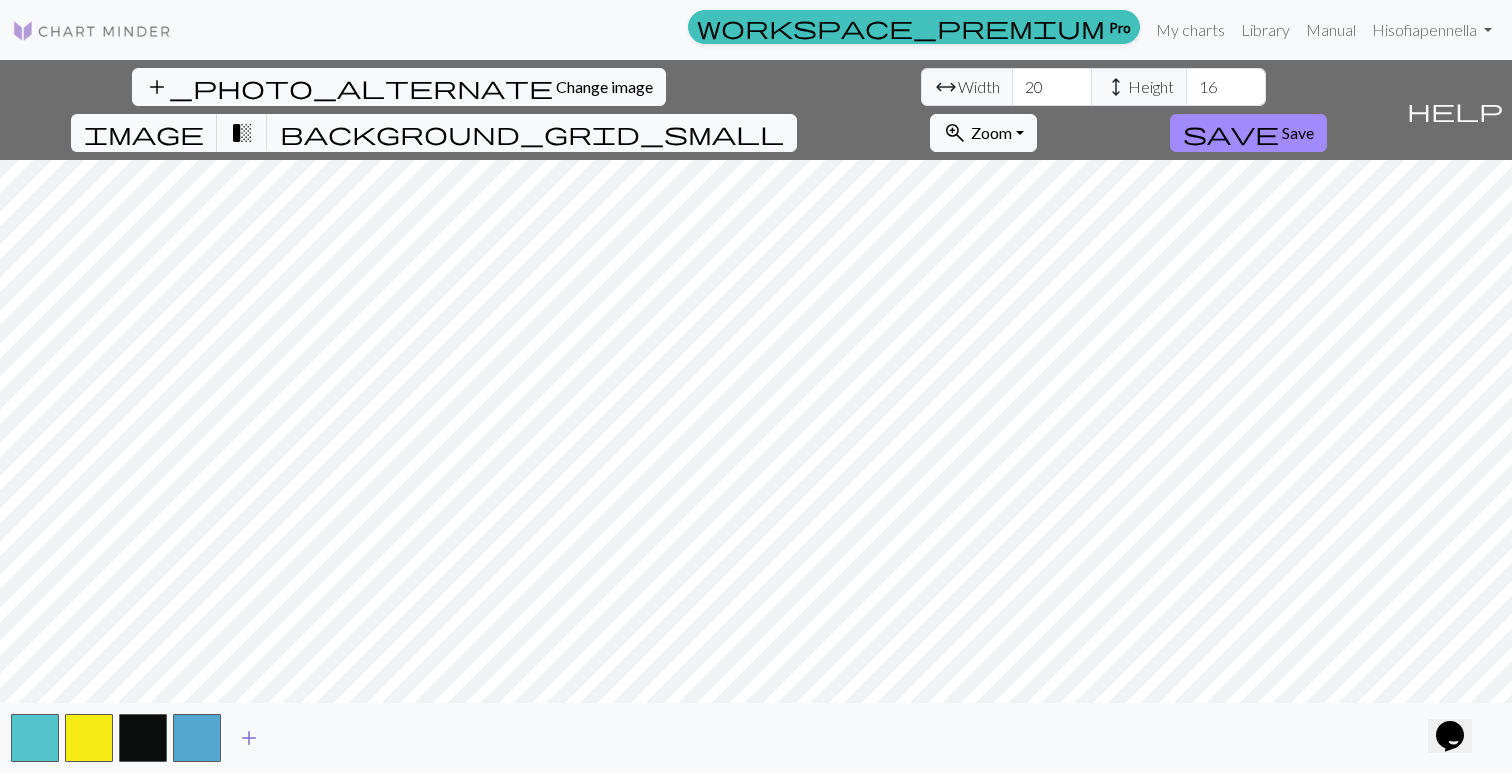 click on "add" at bounding box center [249, 738] 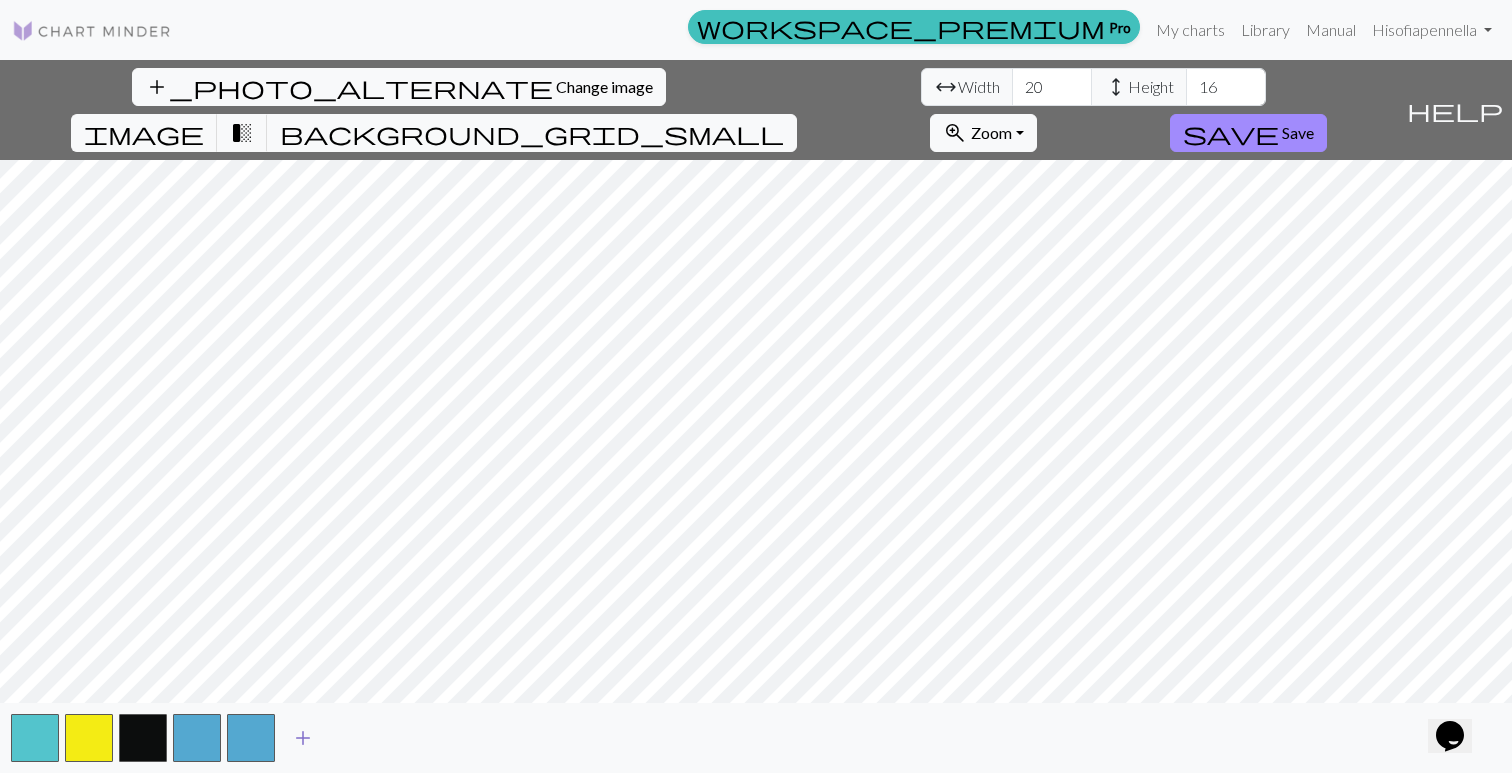 click on "add" at bounding box center (303, 738) 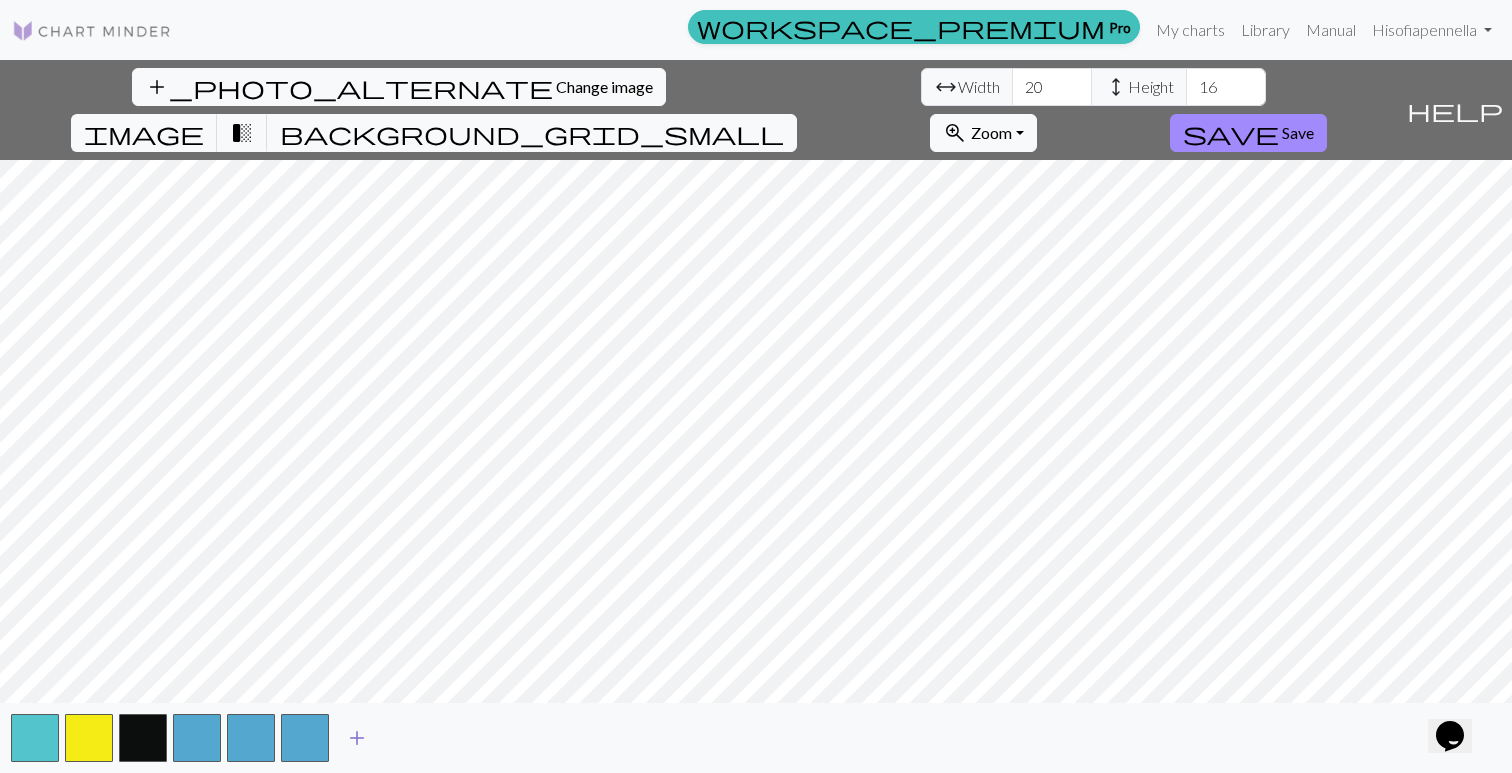 click on "add" at bounding box center [357, 738] 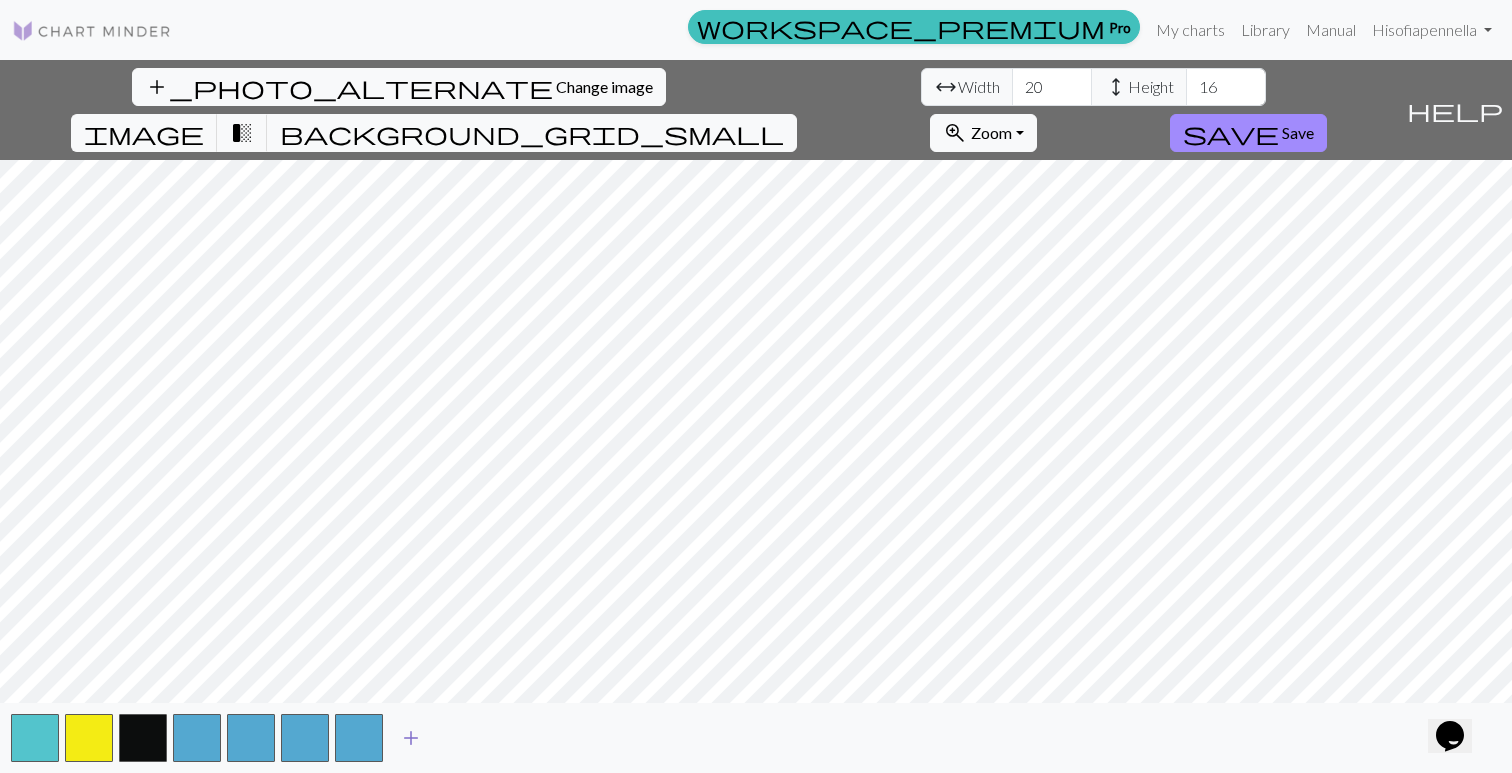 click on "add" at bounding box center (411, 738) 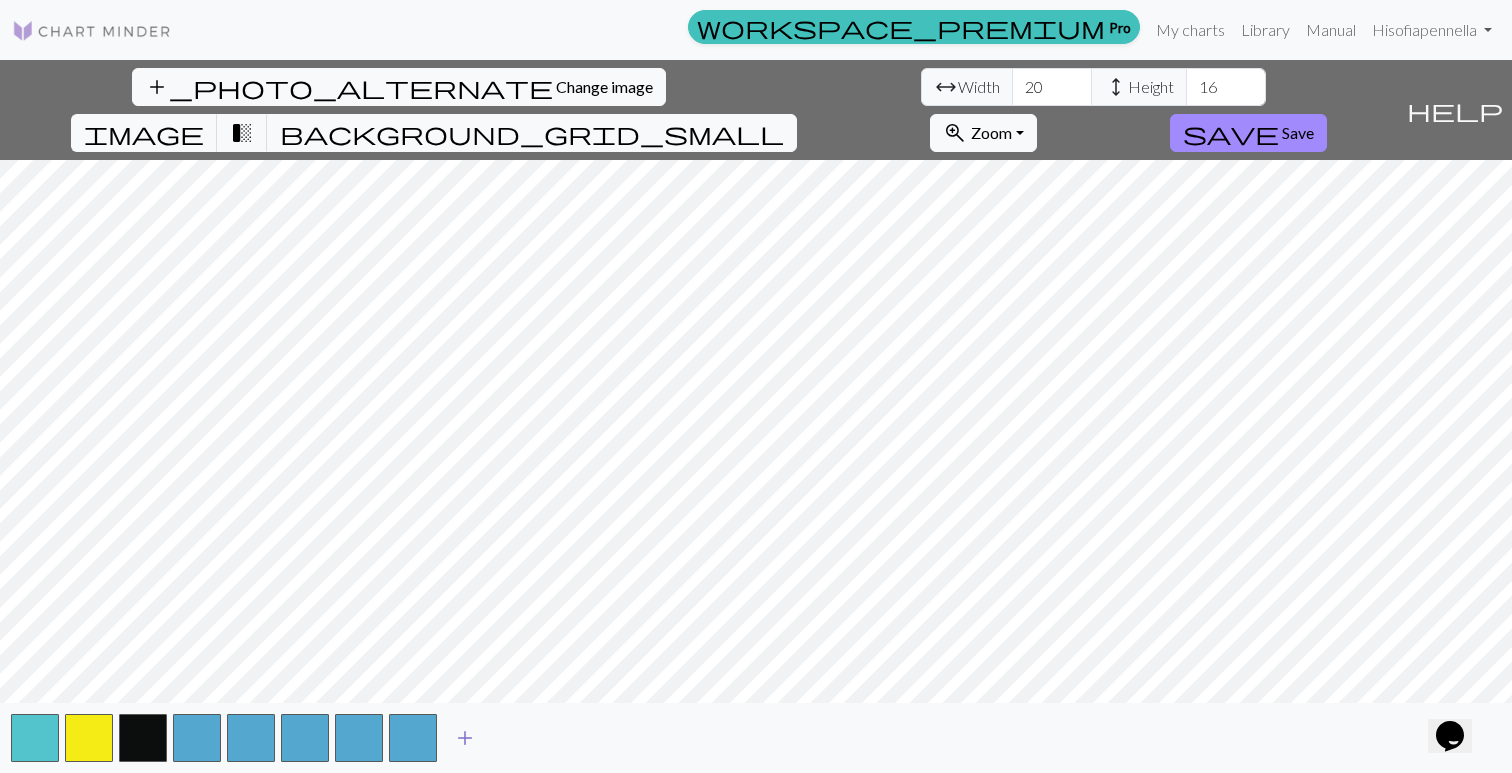 click on "add" at bounding box center [465, 738] 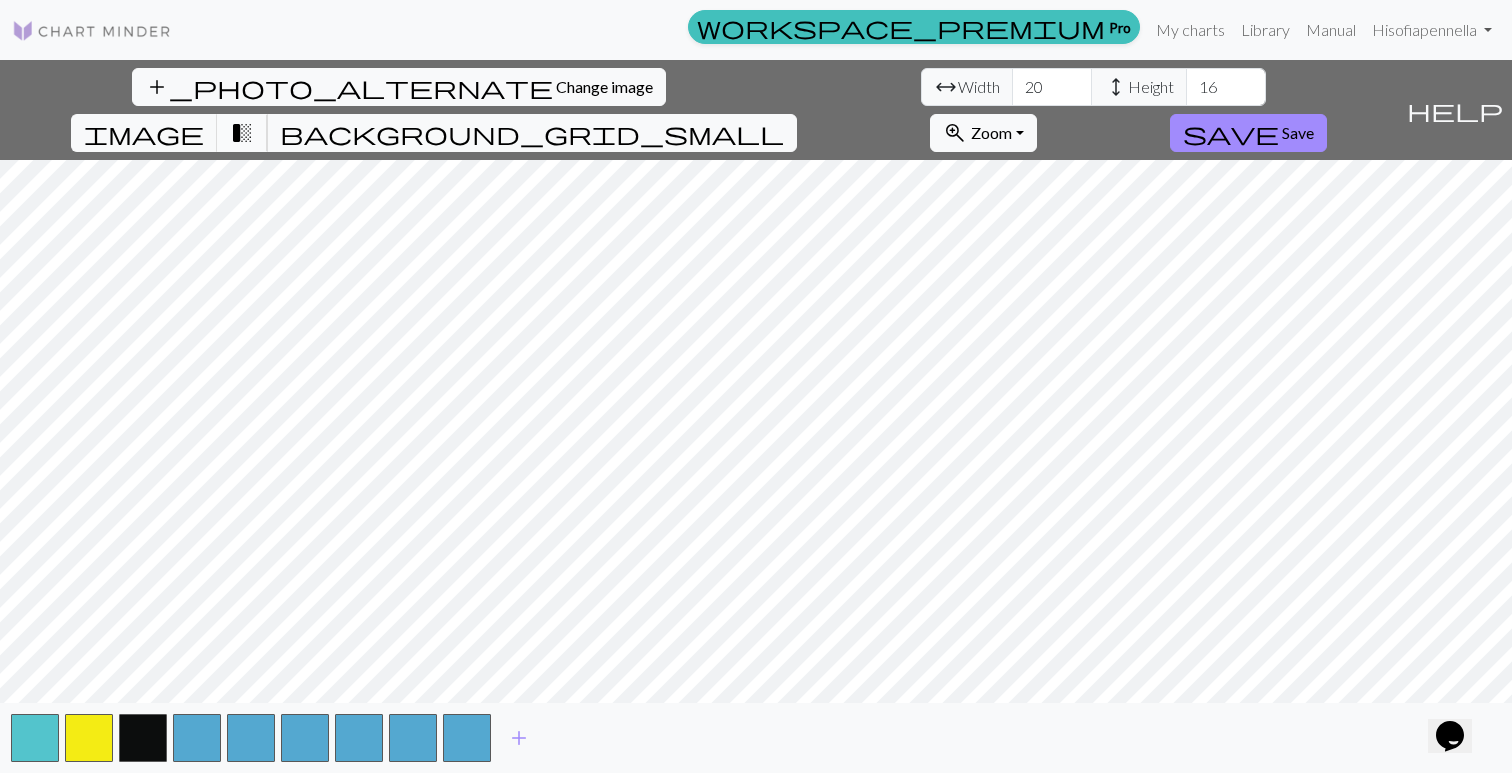 click on "transition_fade" at bounding box center (242, 133) 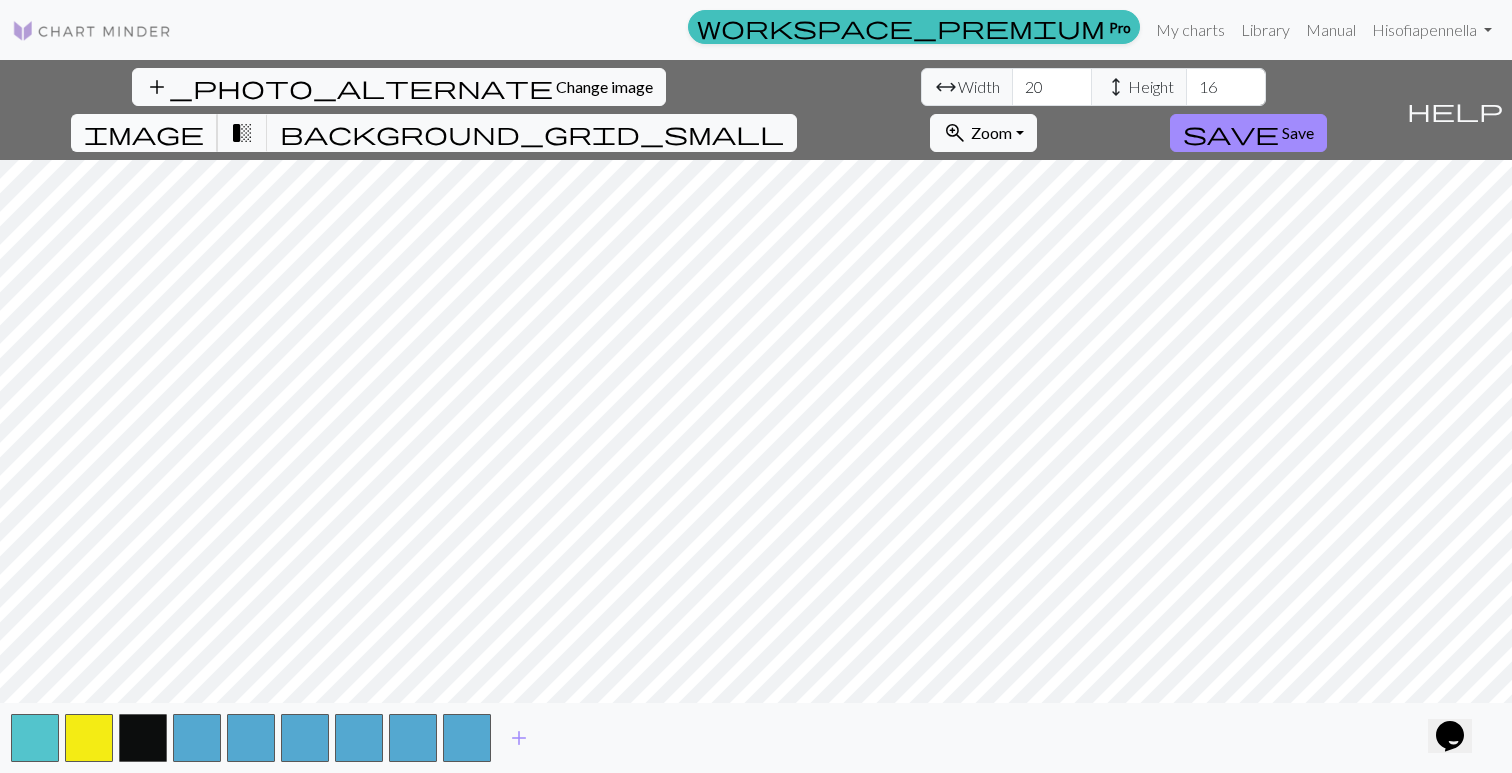 click on "image" at bounding box center [144, 133] 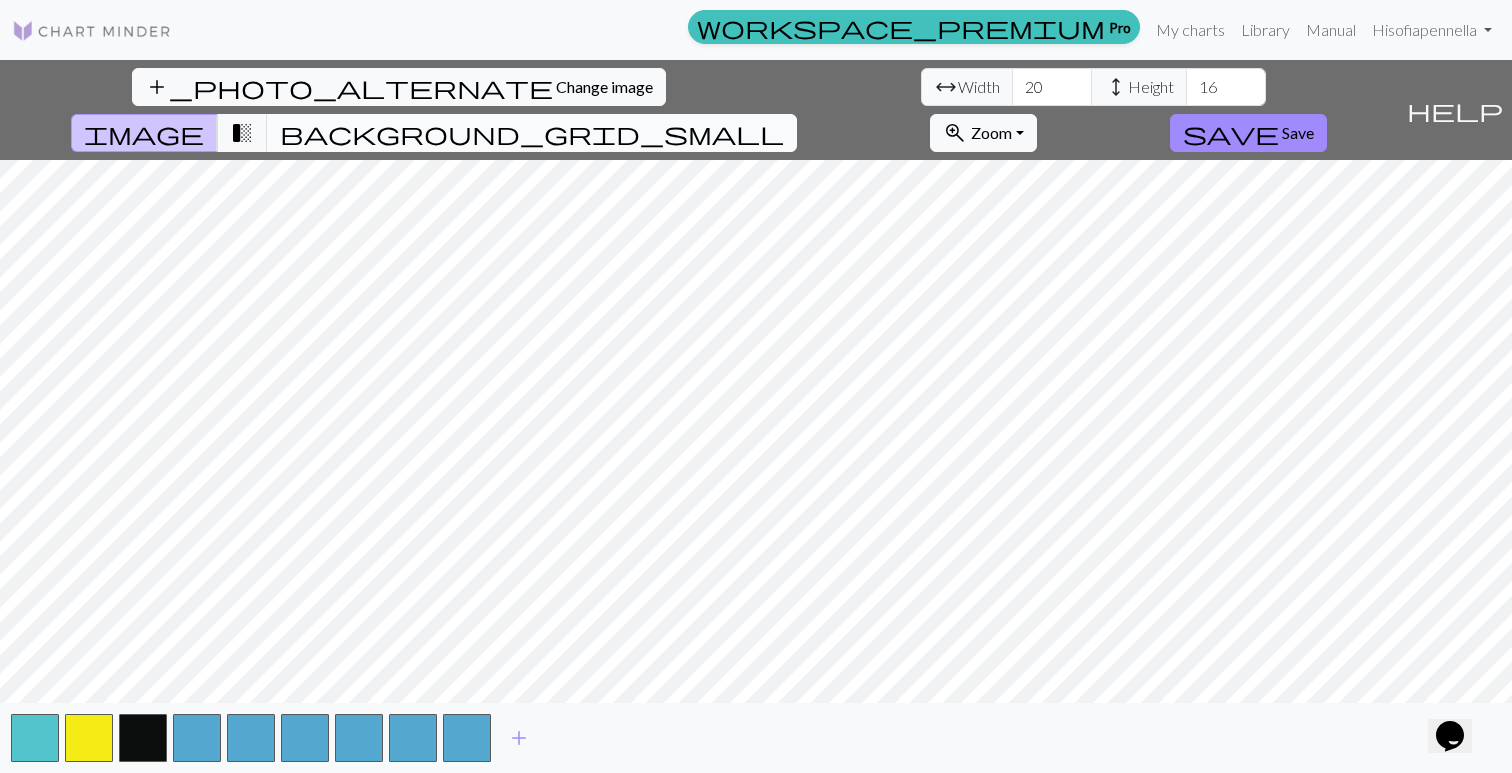 click on "background_grid_small" at bounding box center (532, 133) 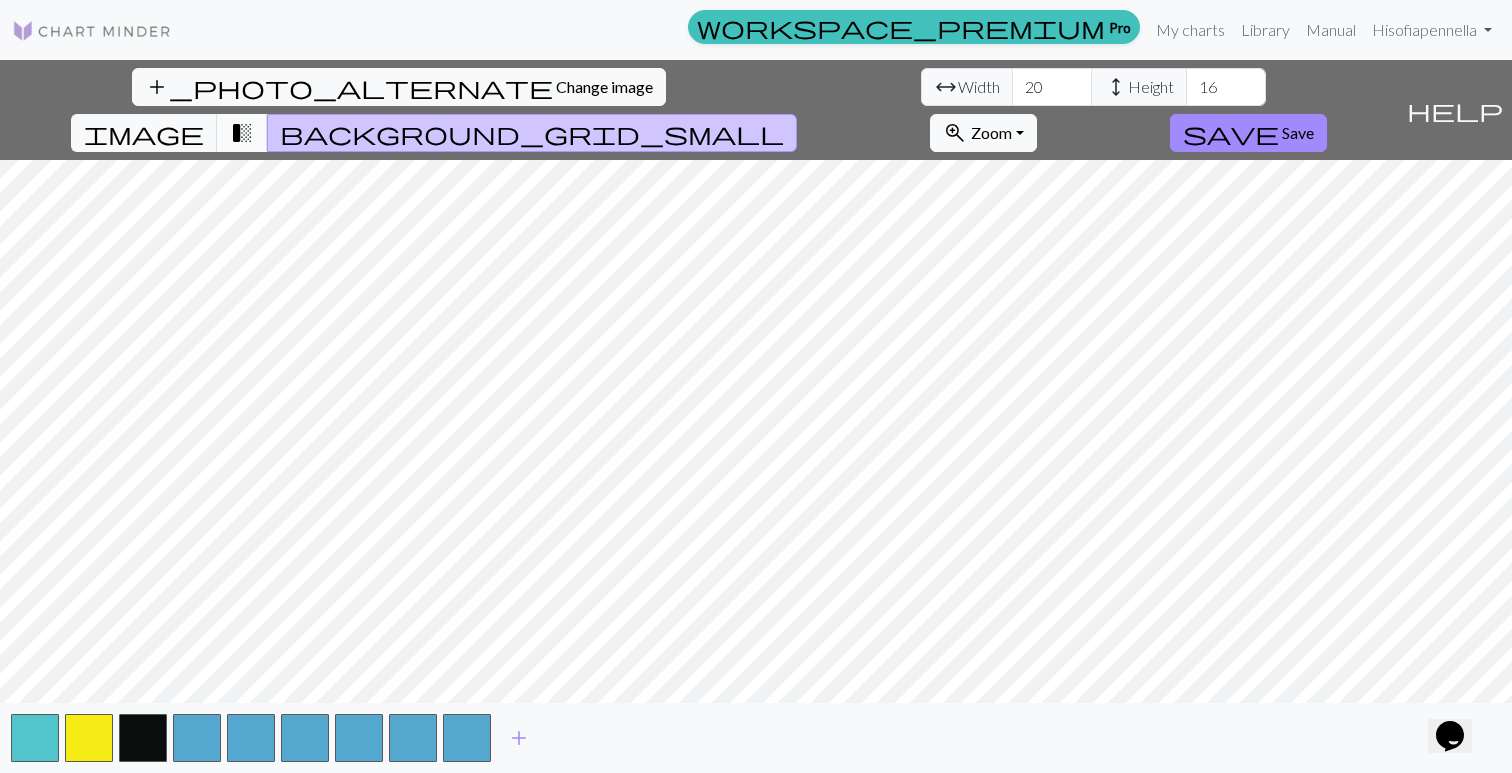 click on "transition_fade" at bounding box center [242, 133] 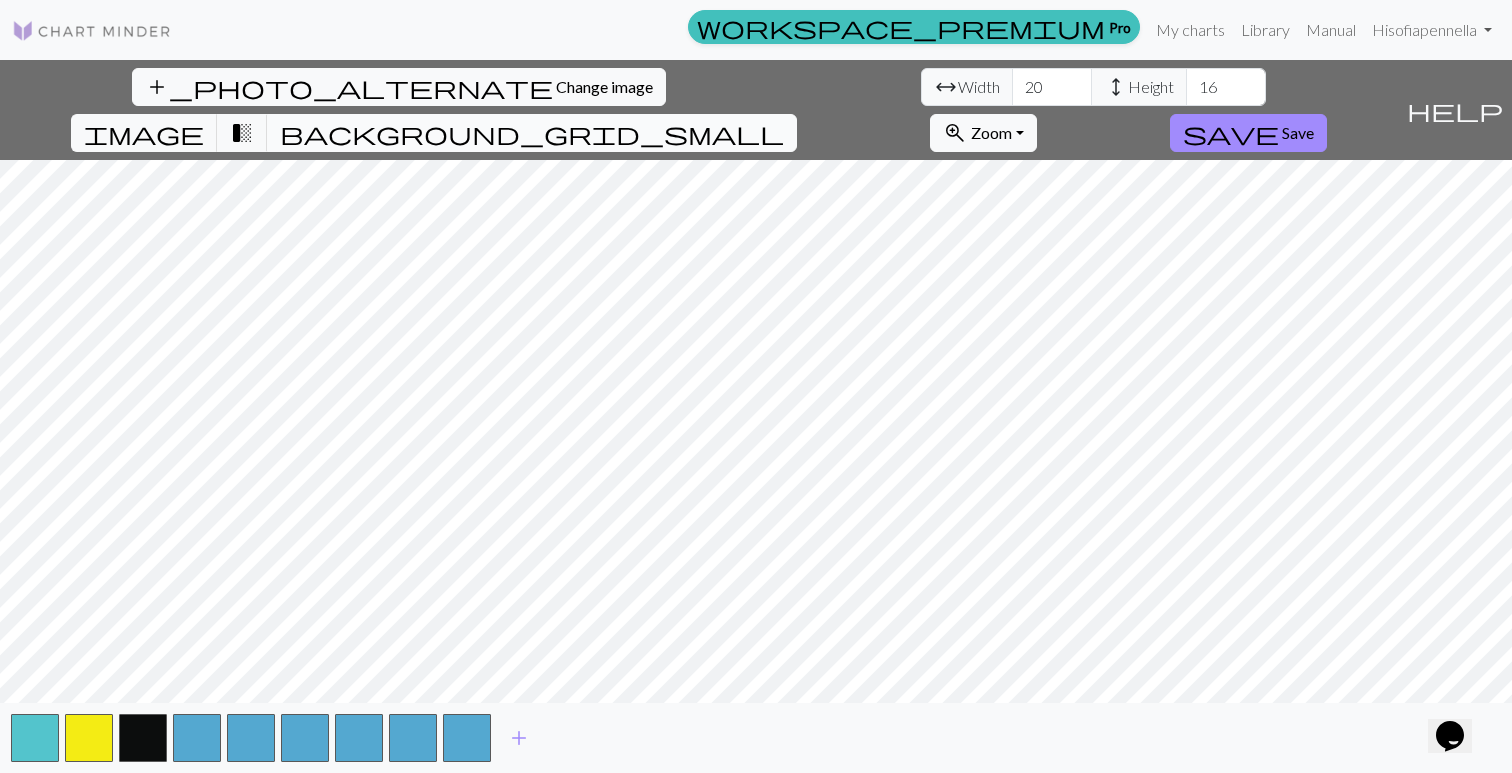 click on "background_grid_small" at bounding box center (532, 133) 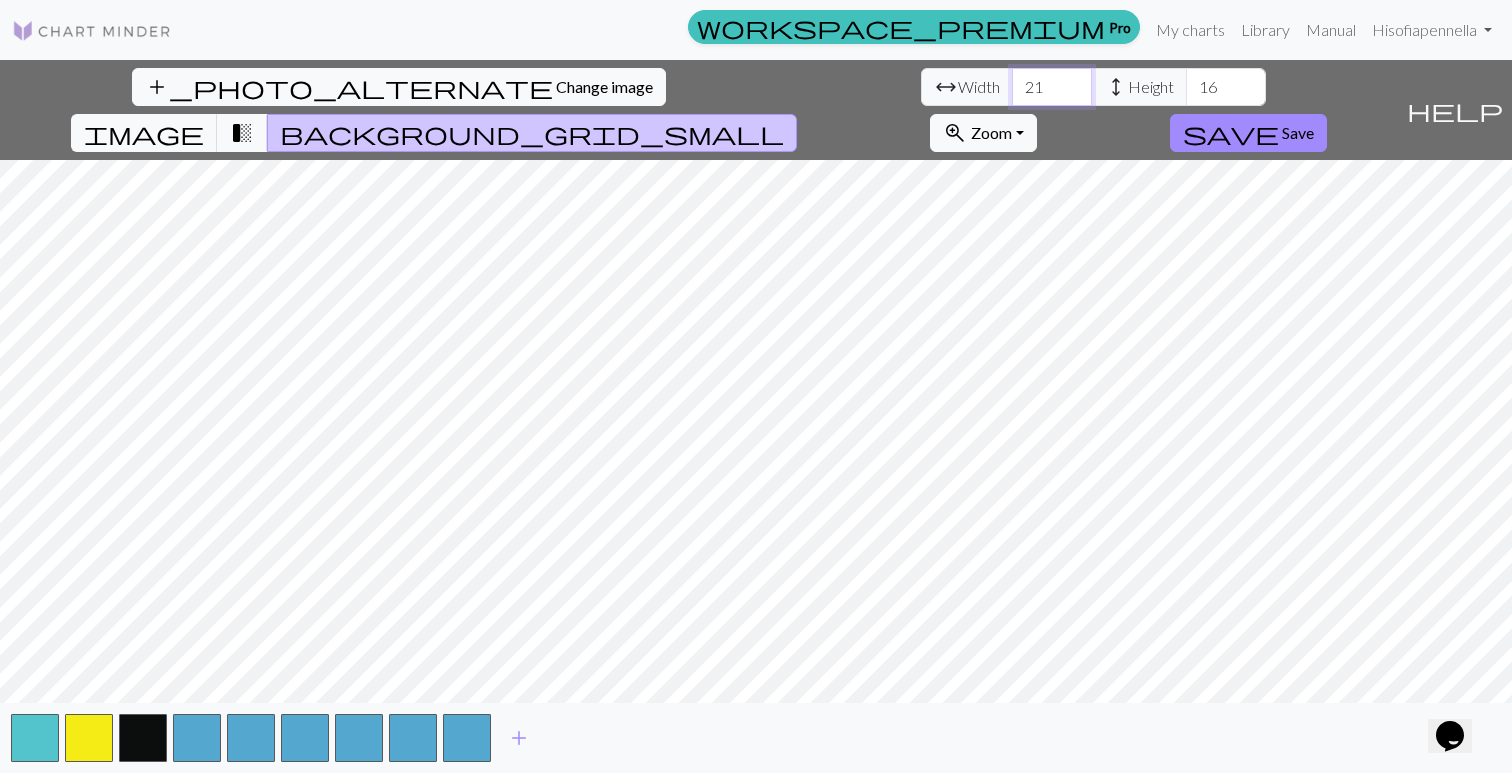 click on "21" at bounding box center (1052, 87) 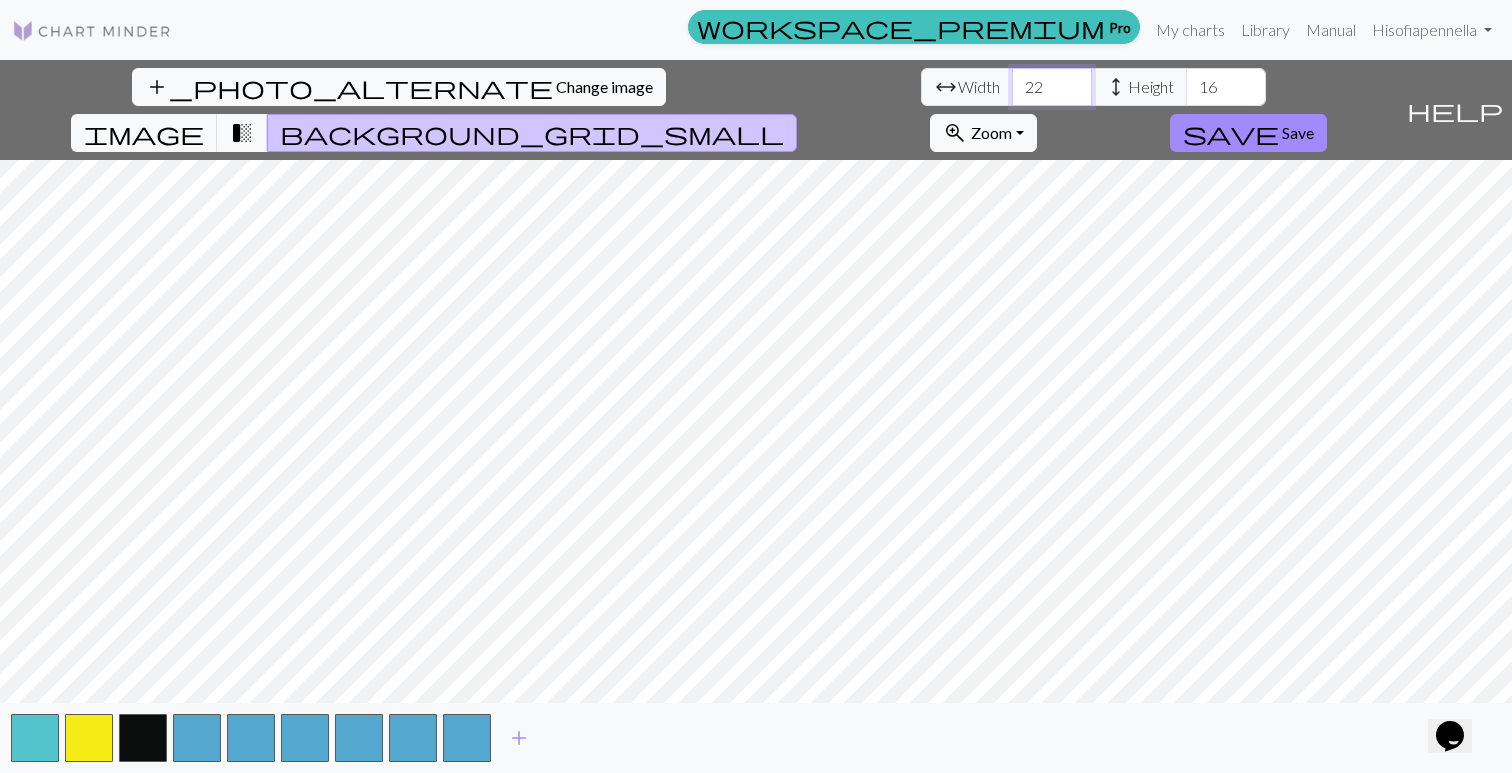 click on "22" at bounding box center (1052, 87) 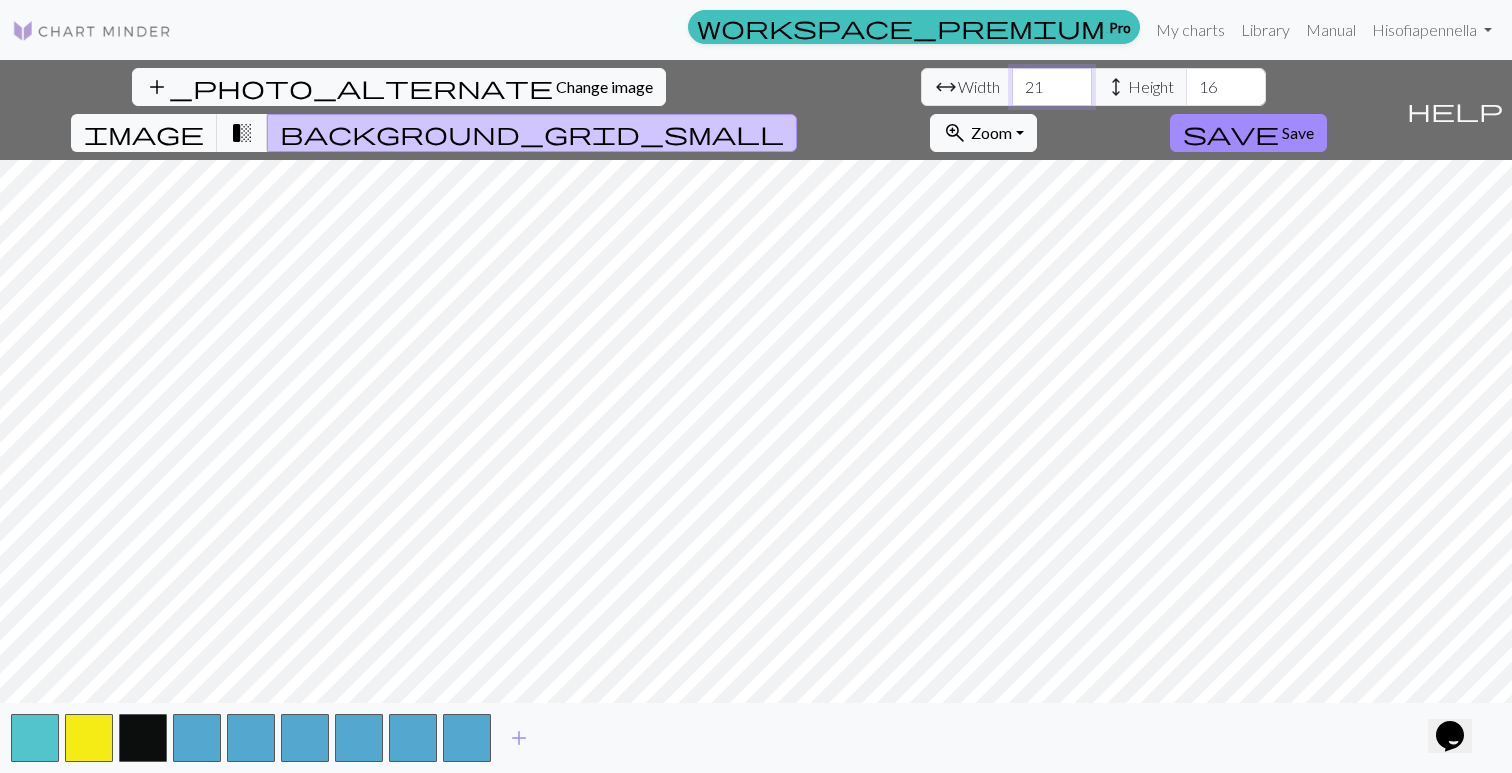click on "21" at bounding box center [1052, 87] 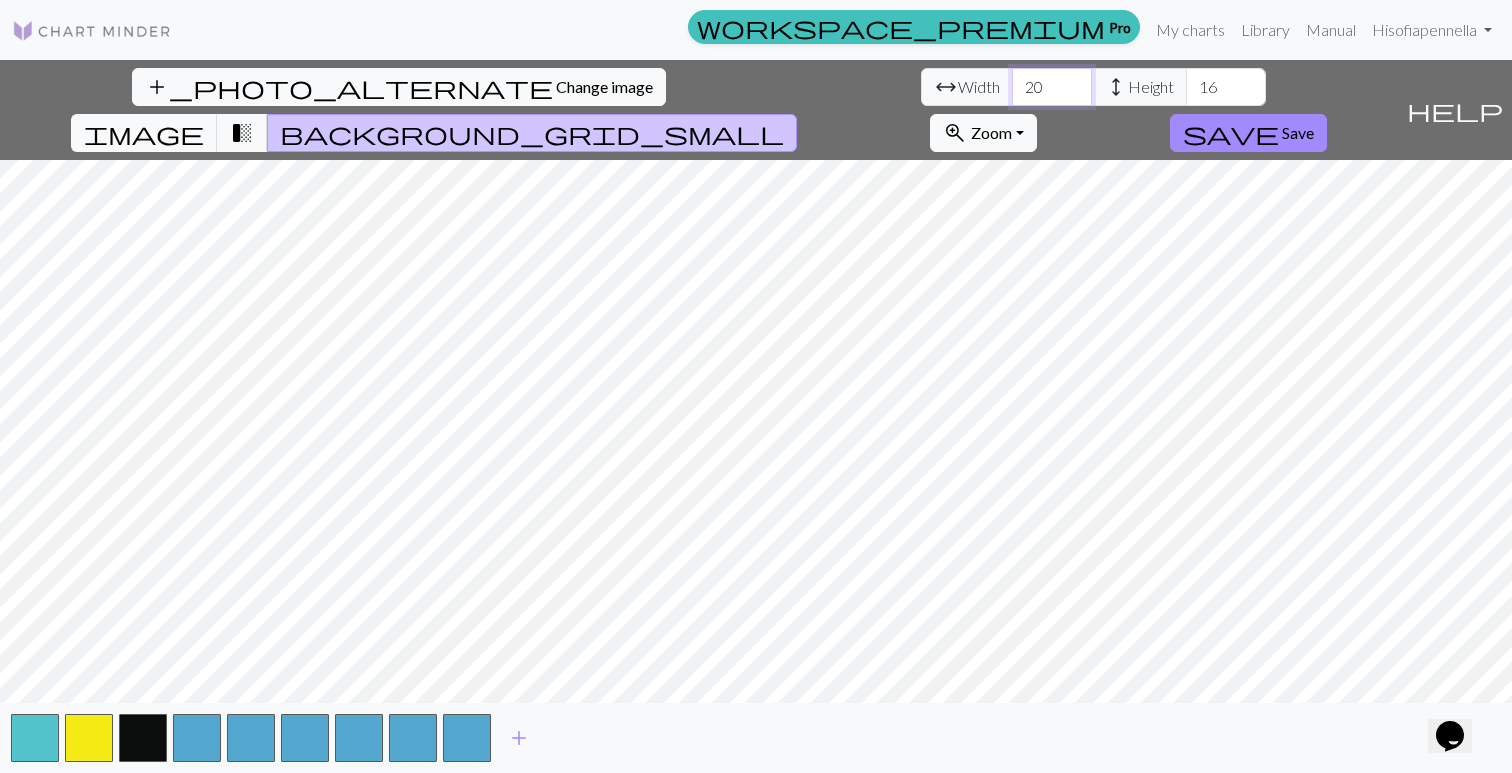 click on "20" at bounding box center (1052, 87) 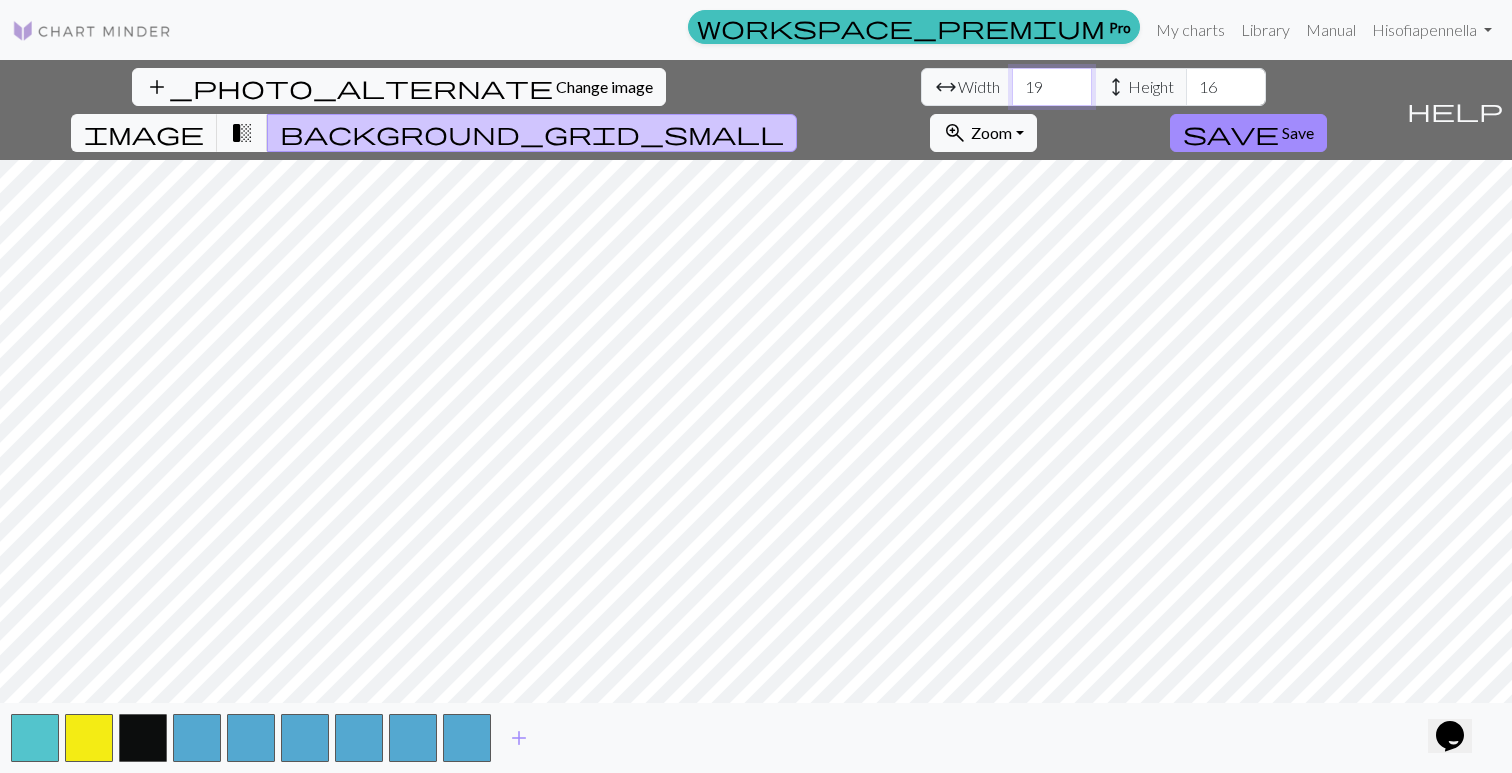 click on "19" at bounding box center [1052, 87] 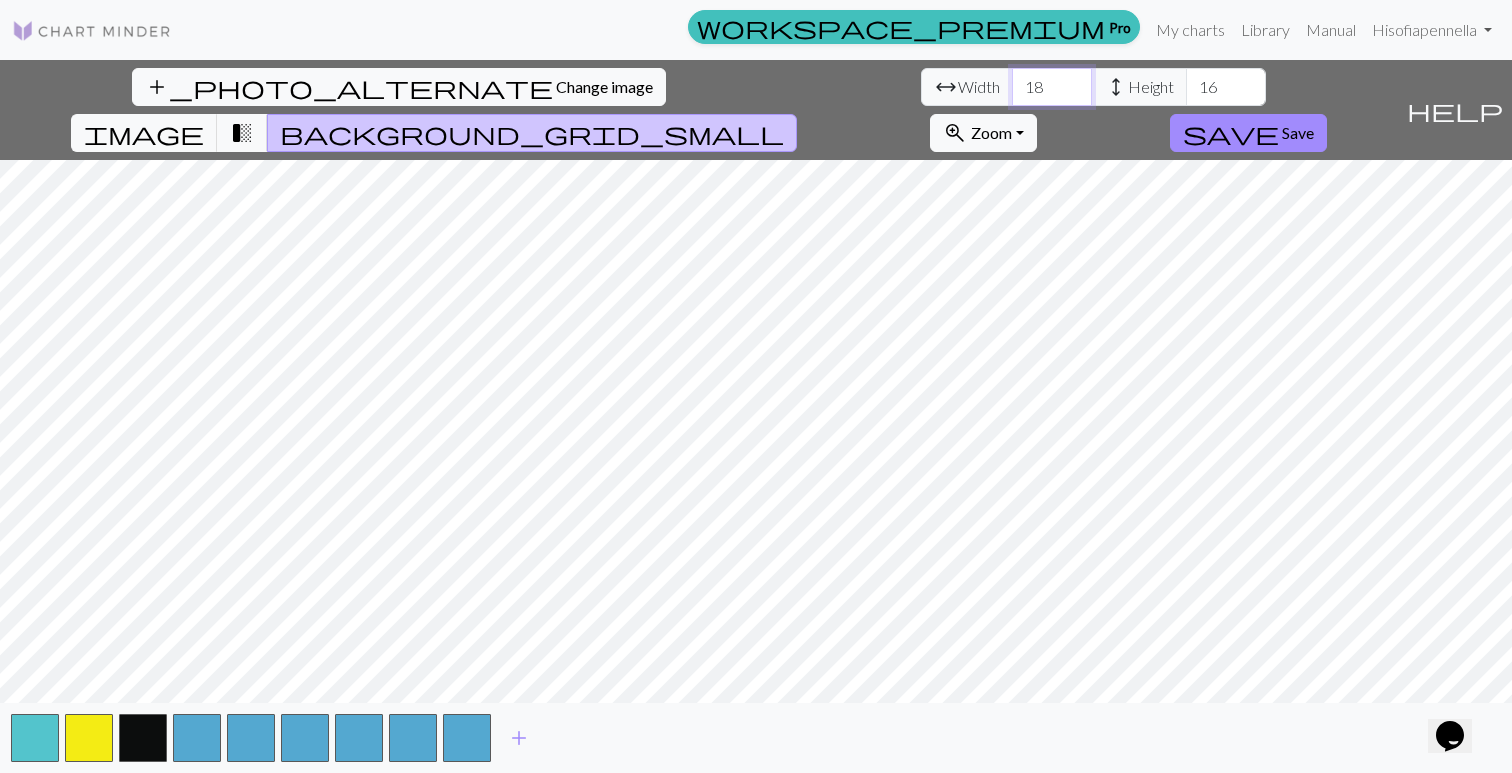 click on "18" at bounding box center (1052, 87) 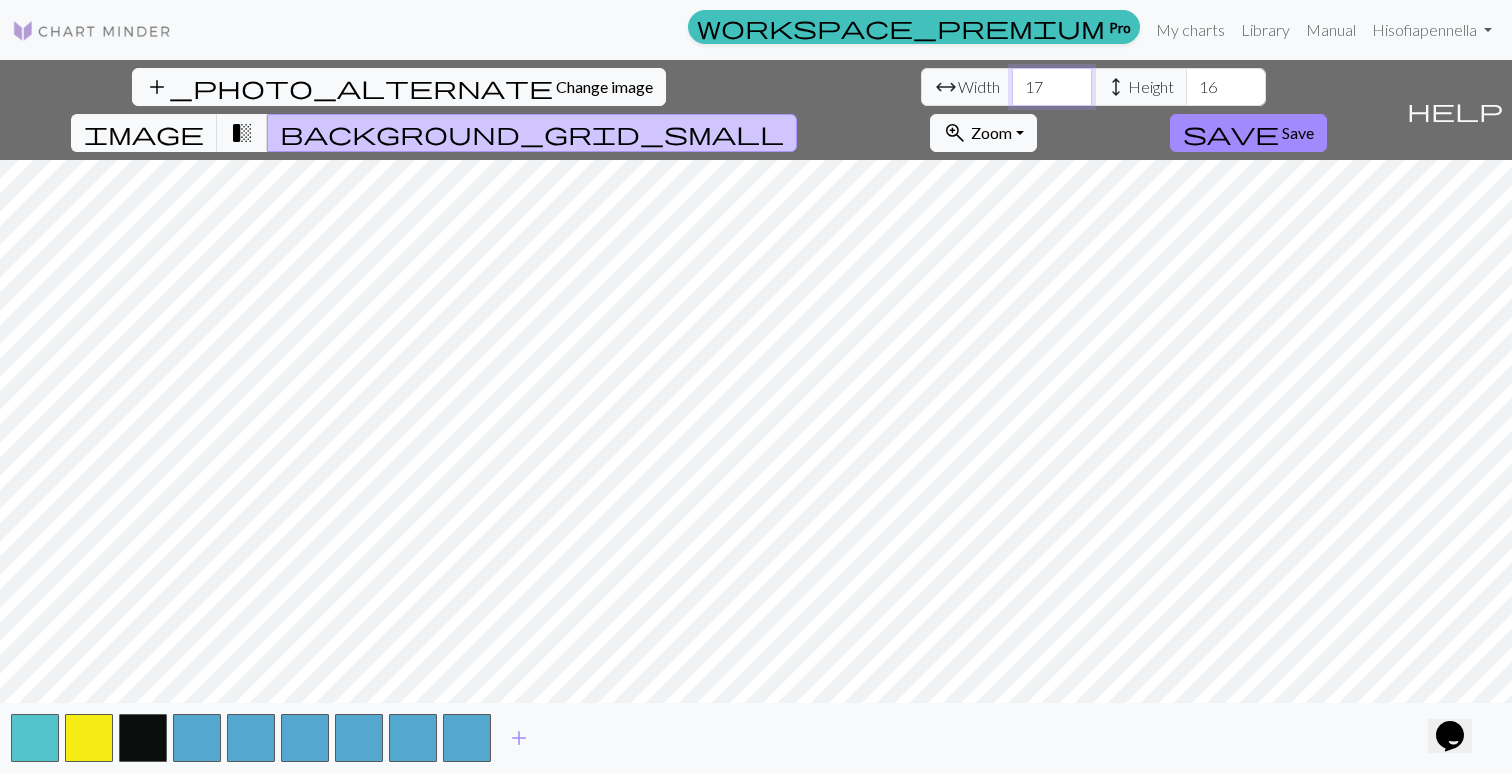 click on "17" at bounding box center (1052, 87) 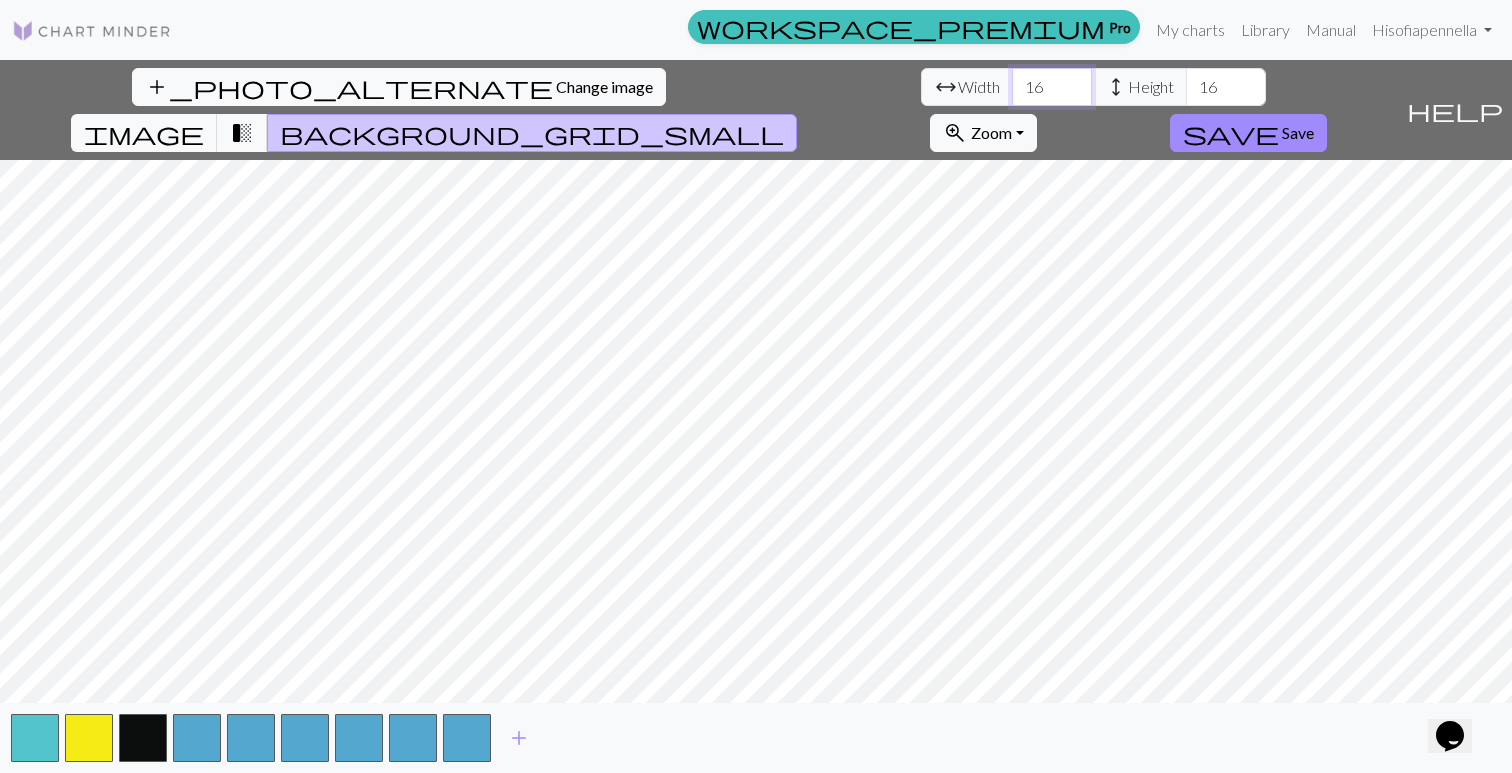 click on "16" at bounding box center (1052, 87) 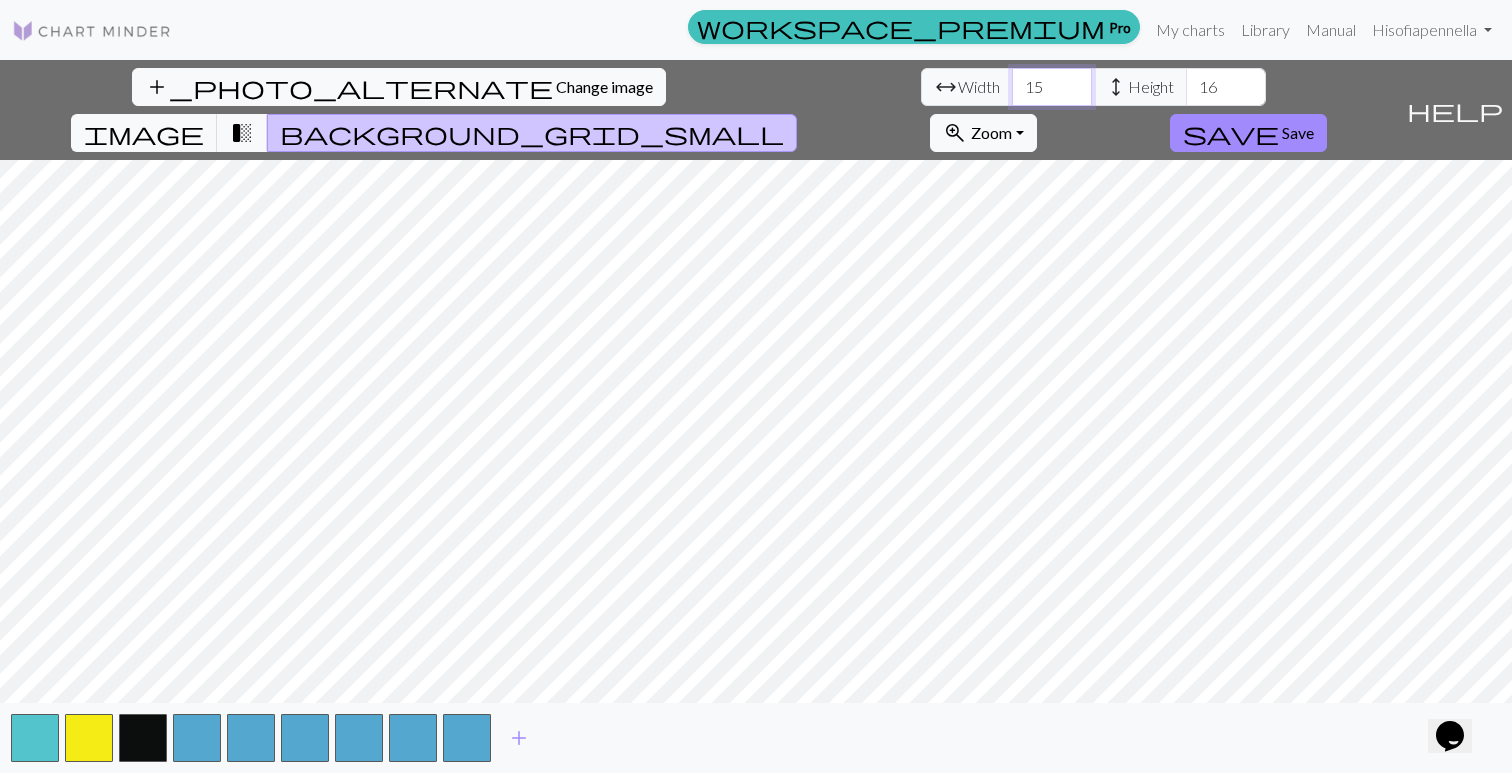 click on "15" at bounding box center (1052, 87) 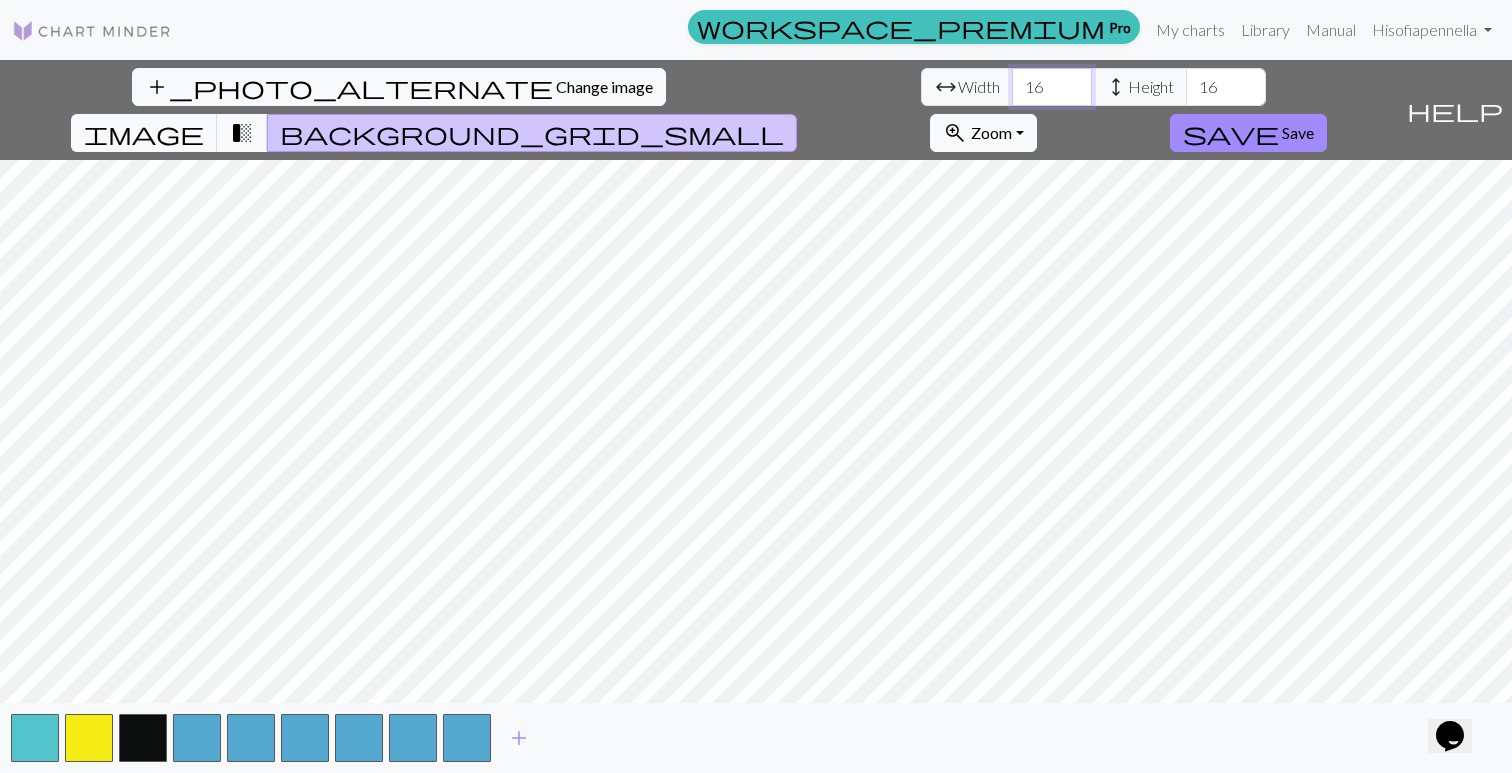 click on "16" at bounding box center (1052, 87) 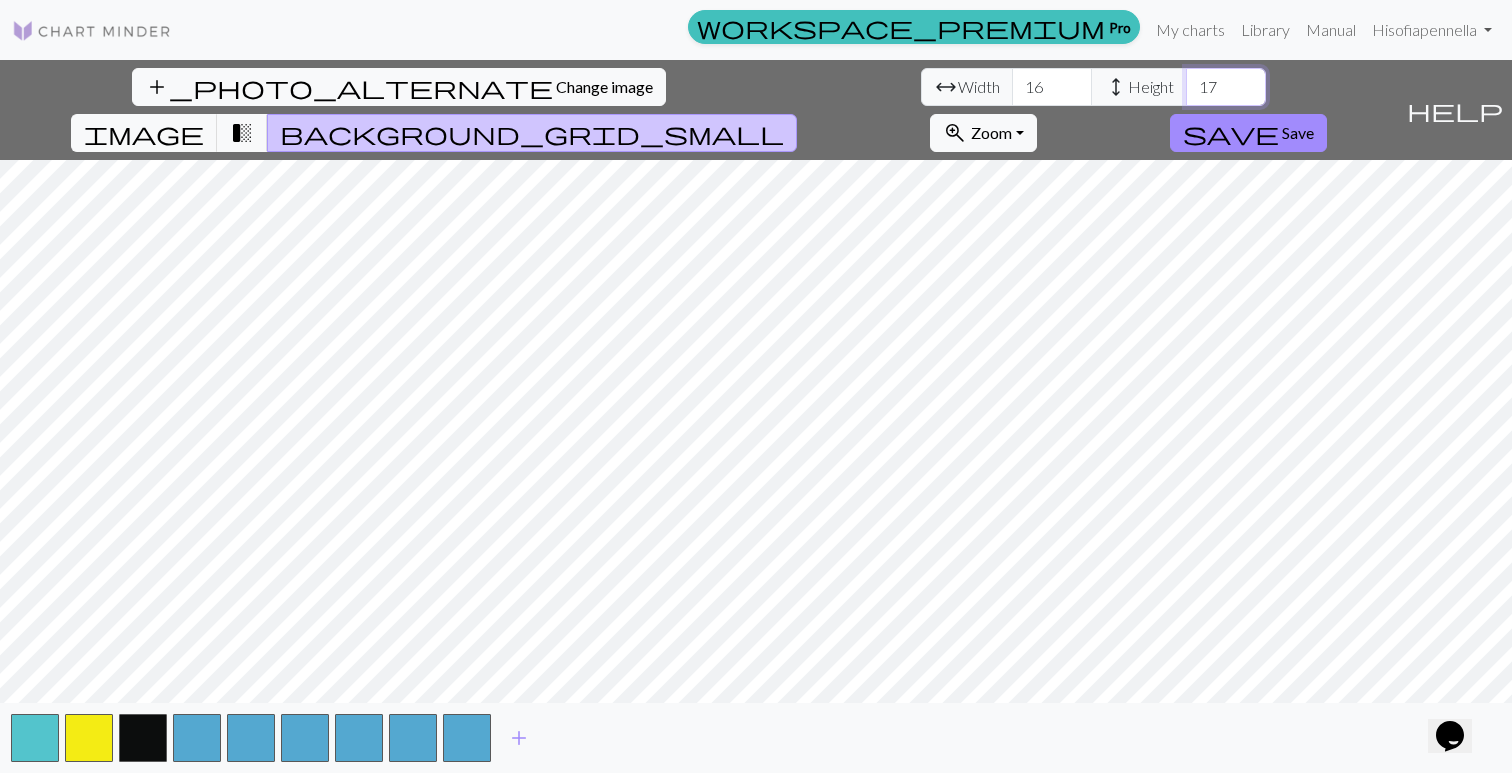 click on "17" at bounding box center (1226, 87) 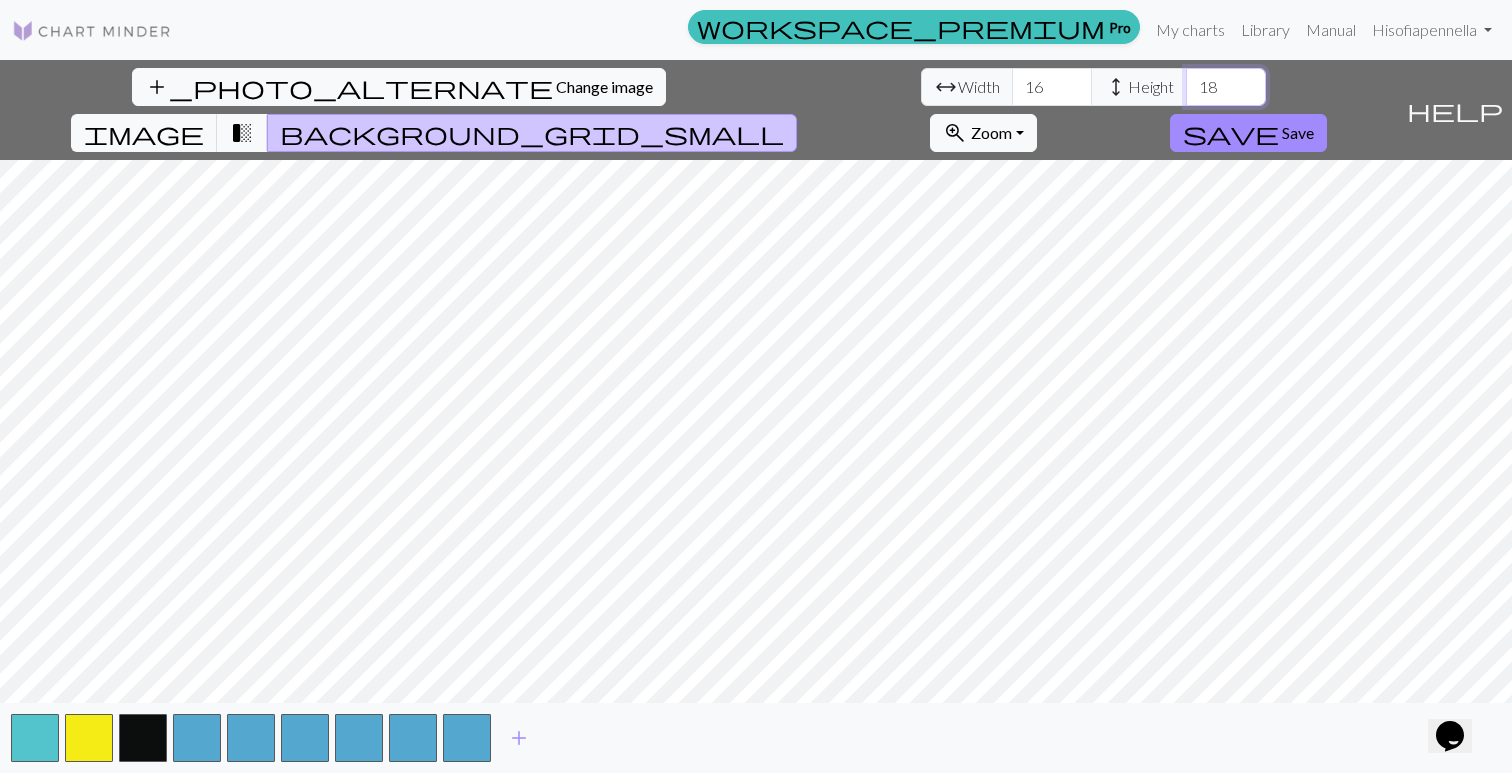 click on "18" at bounding box center (1226, 87) 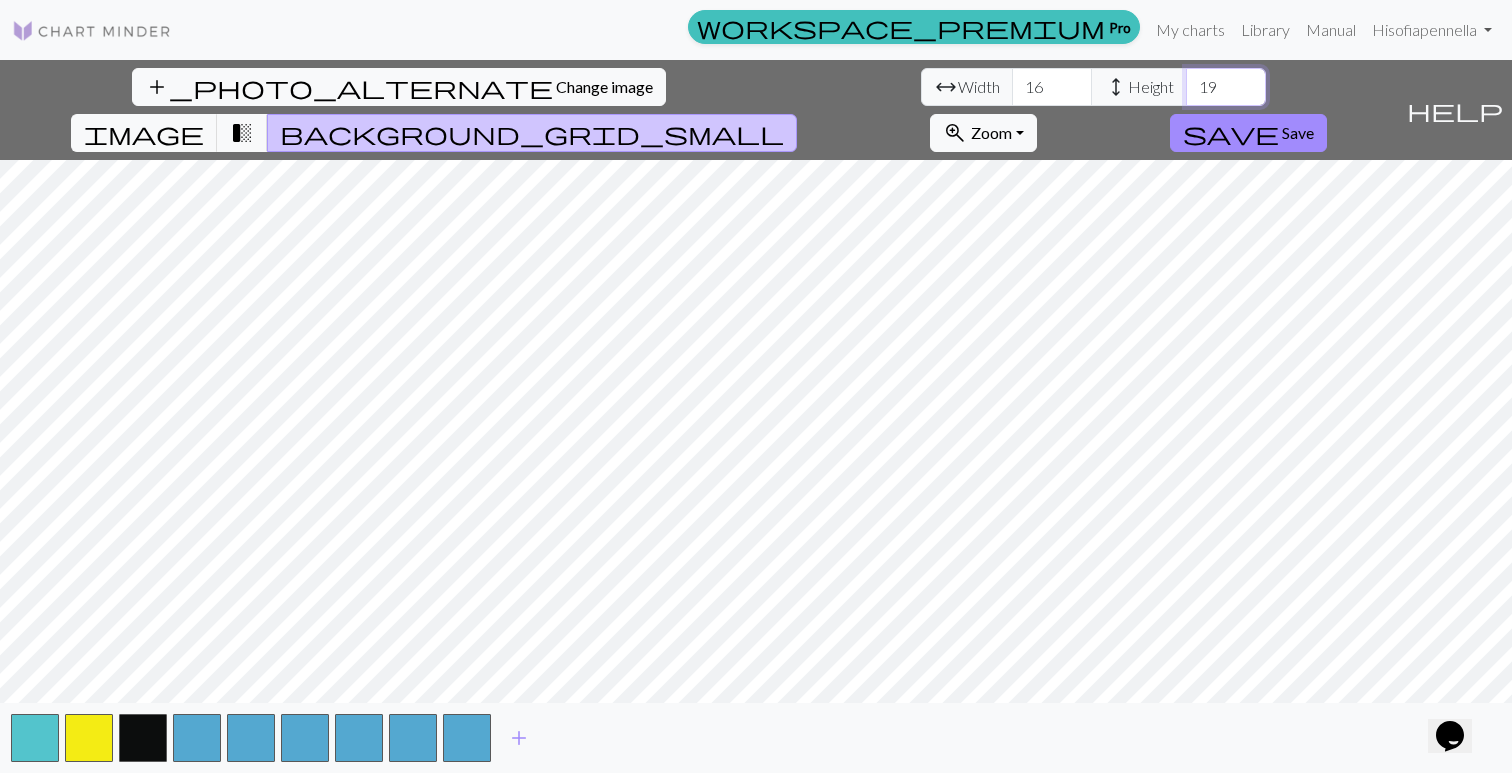 click on "19" at bounding box center [1226, 87] 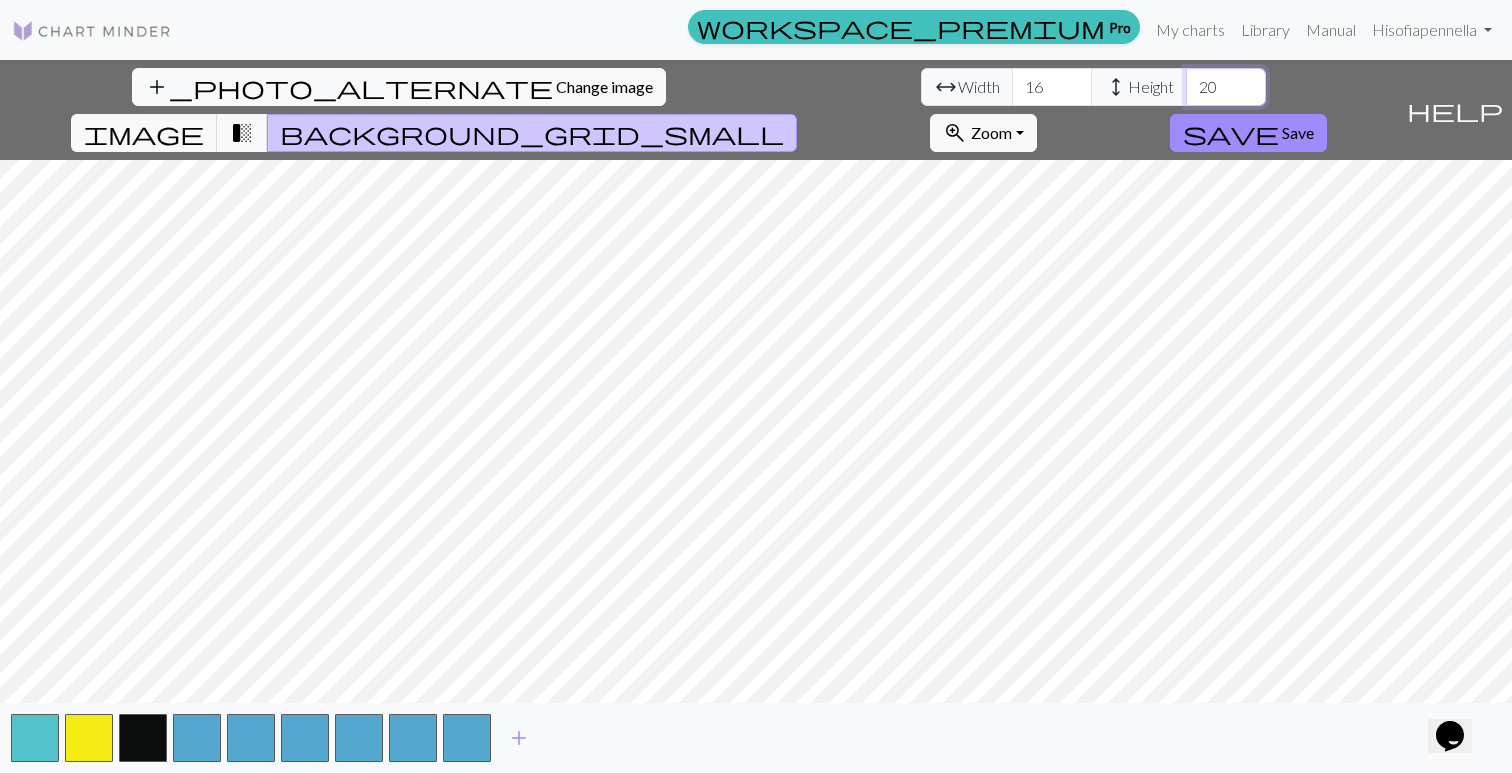 click on "20" at bounding box center (1226, 87) 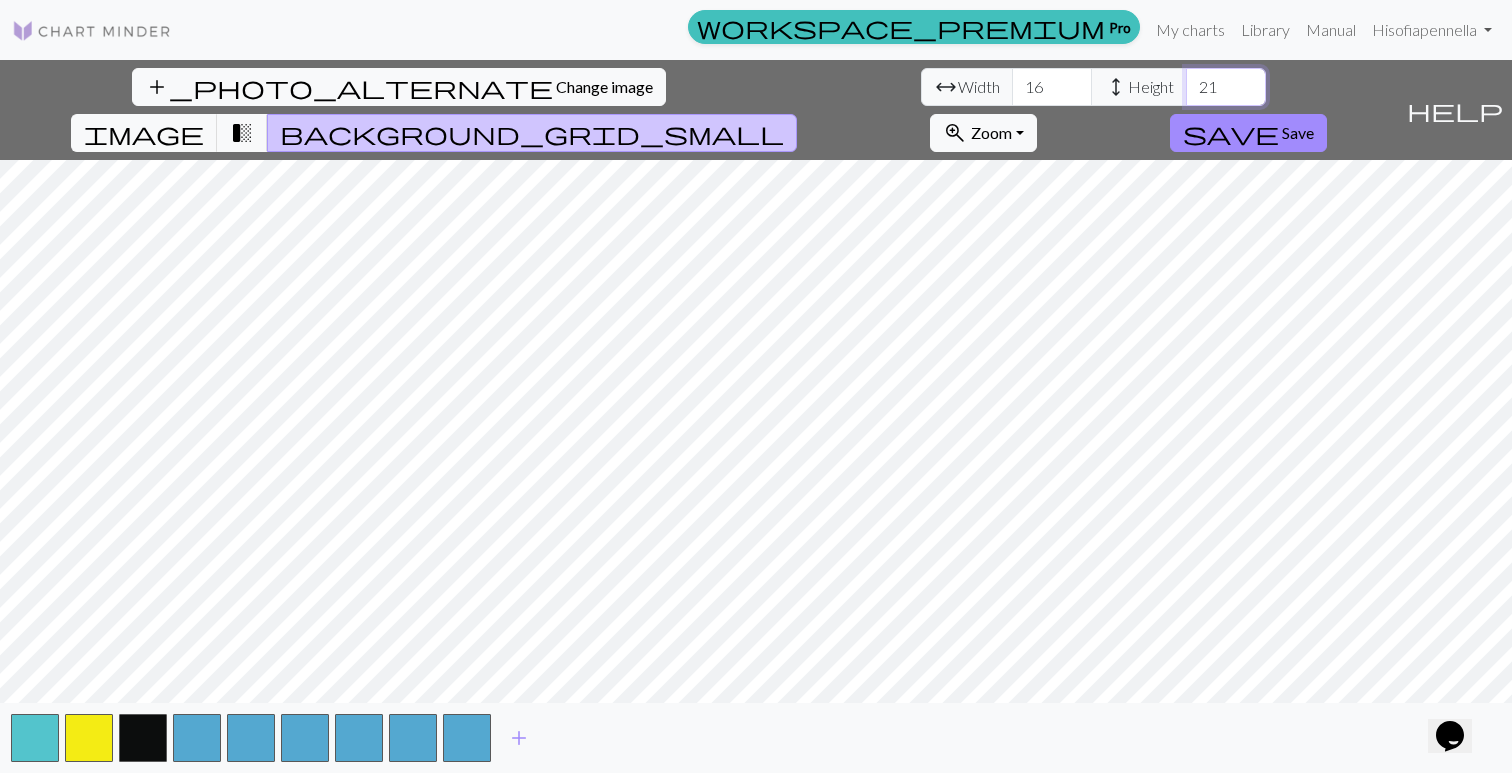 click on "21" at bounding box center (1226, 87) 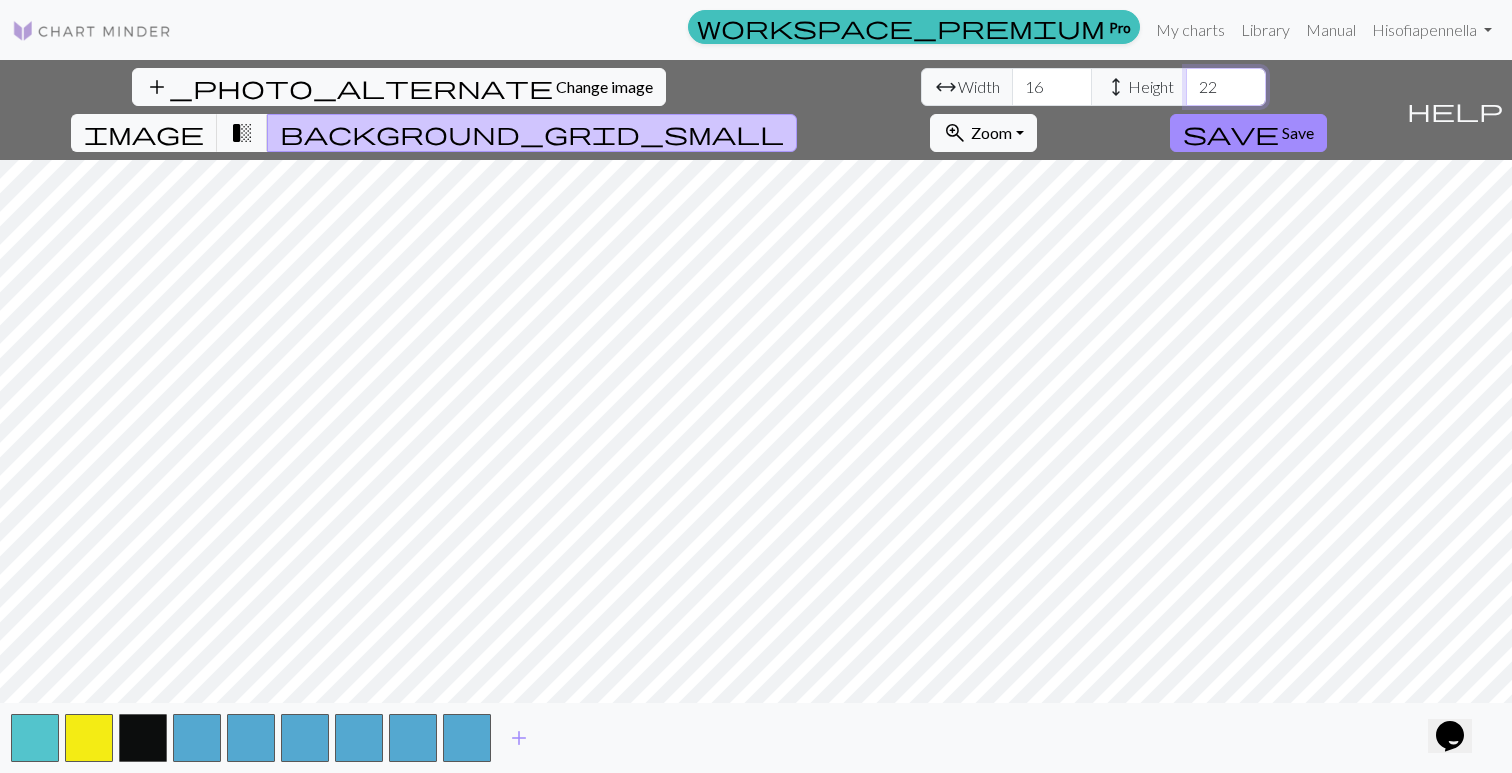 click on "22" at bounding box center [1226, 87] 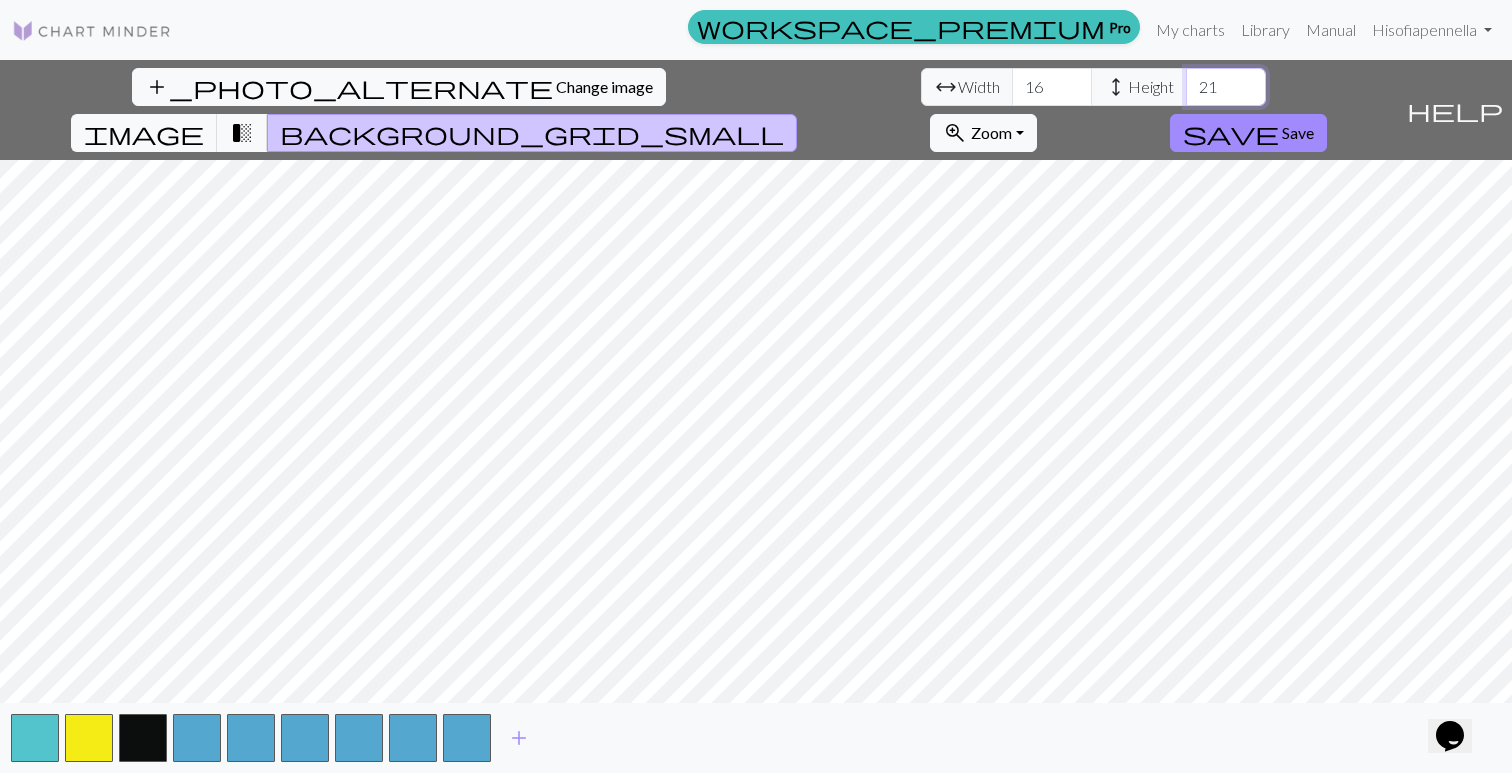 click on "21" at bounding box center (1226, 87) 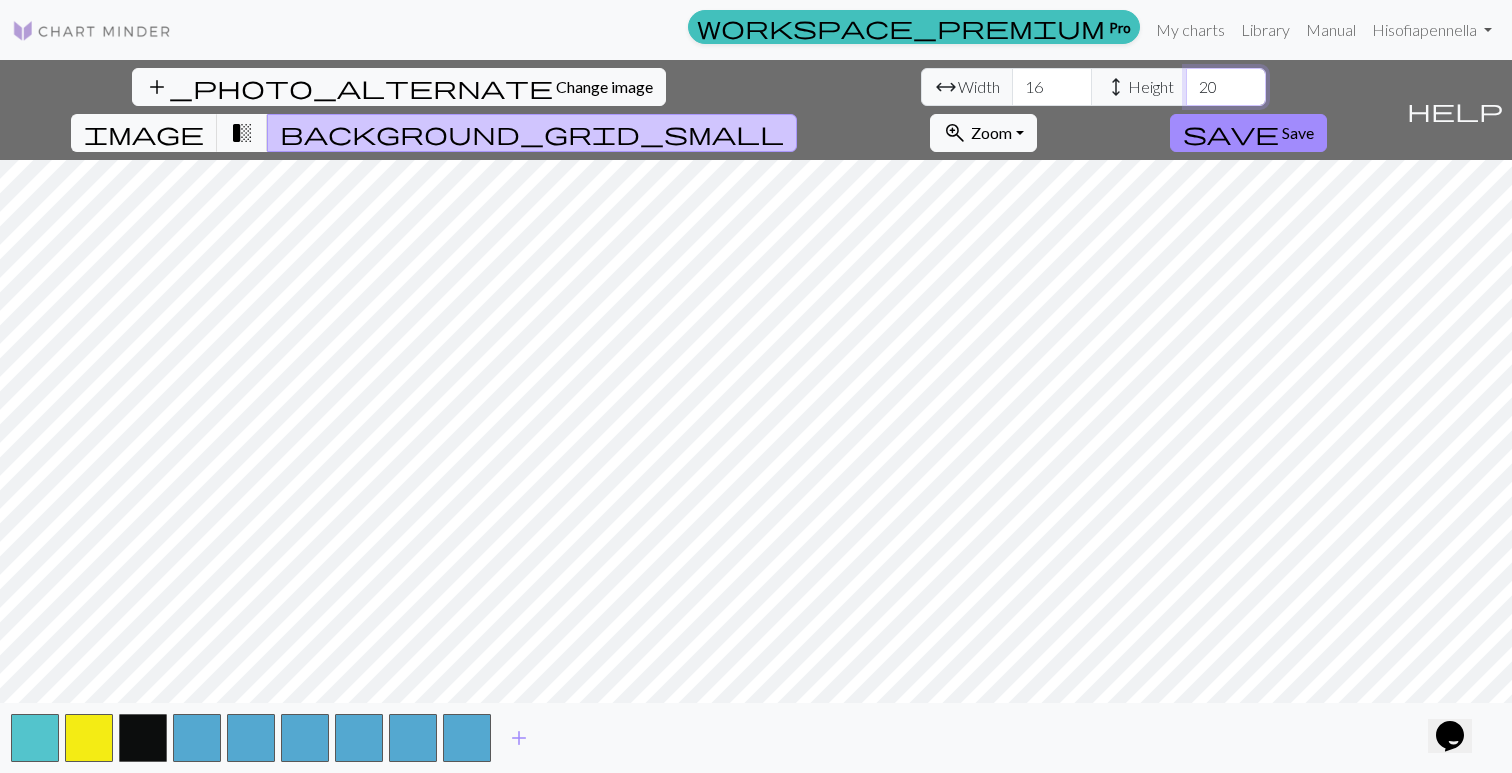 click on "20" at bounding box center (1226, 87) 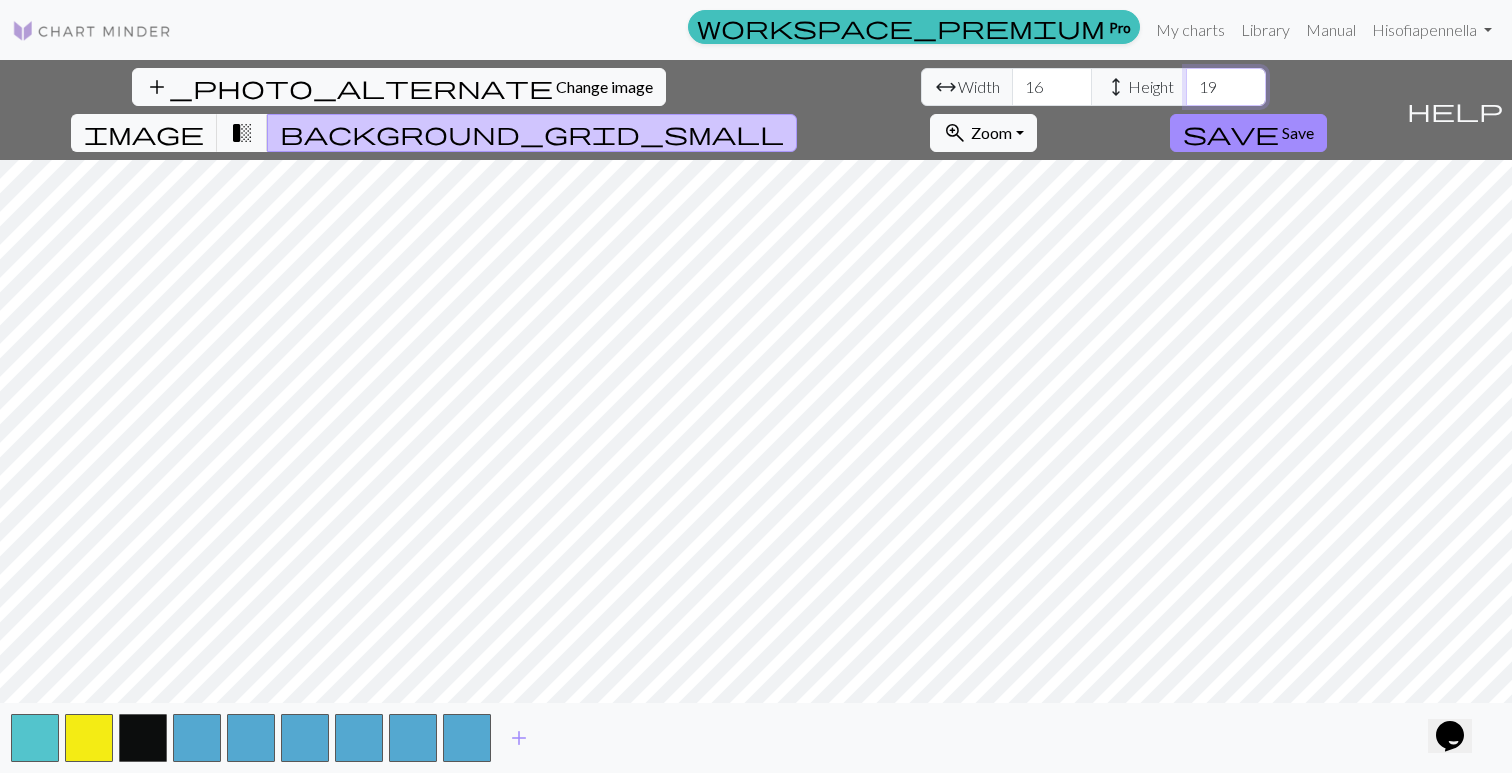 click on "19" at bounding box center (1226, 87) 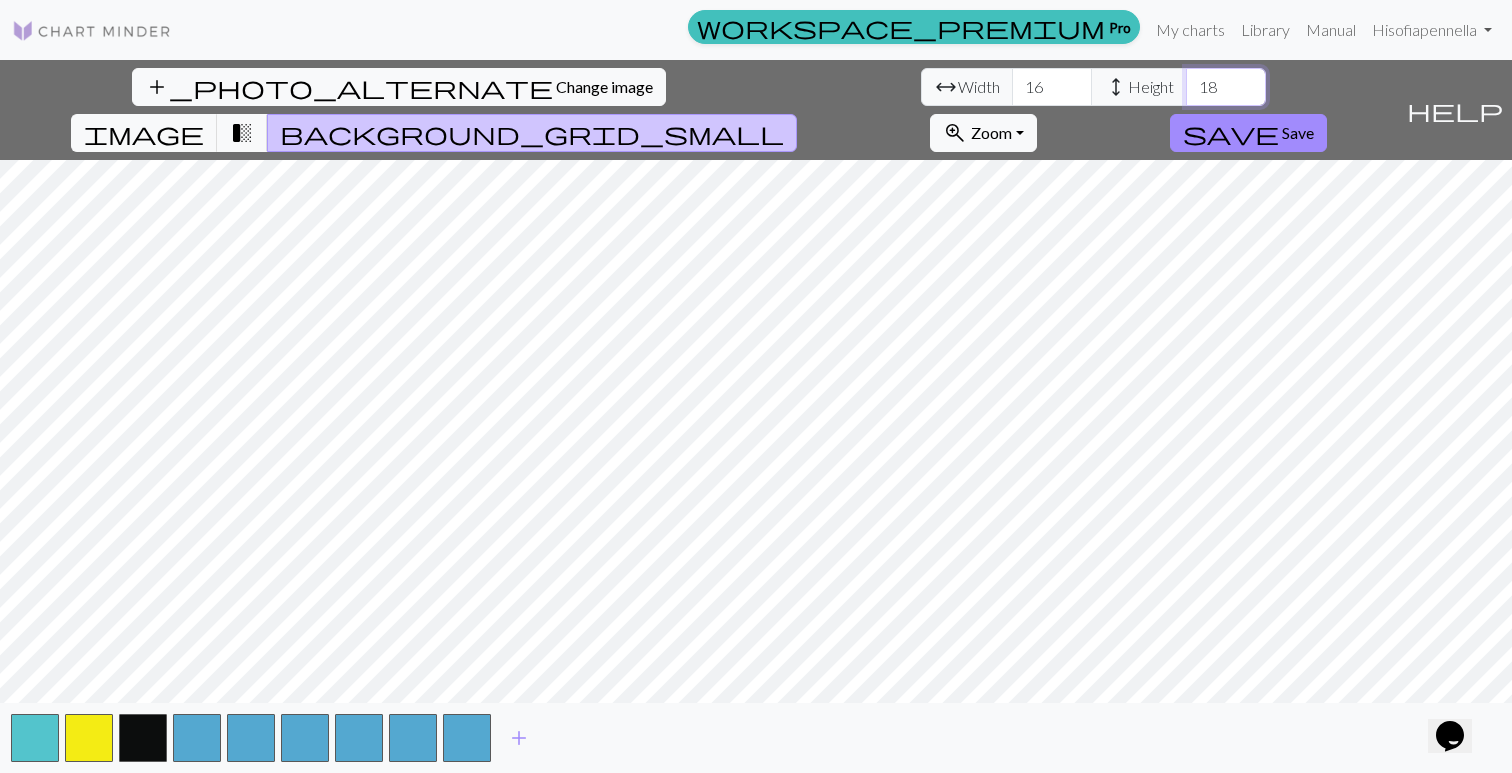 click on "18" at bounding box center [1226, 87] 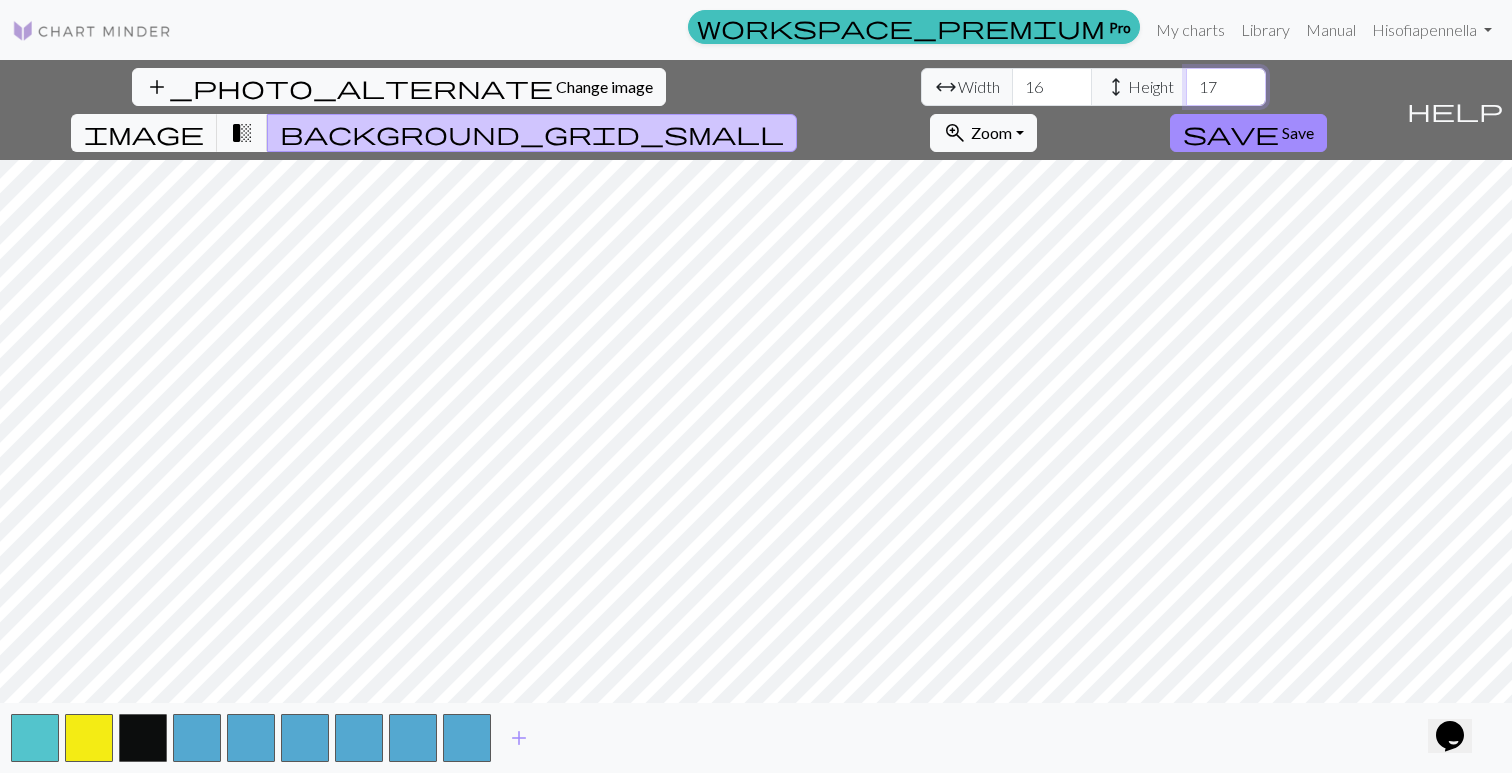 click on "17" at bounding box center (1226, 87) 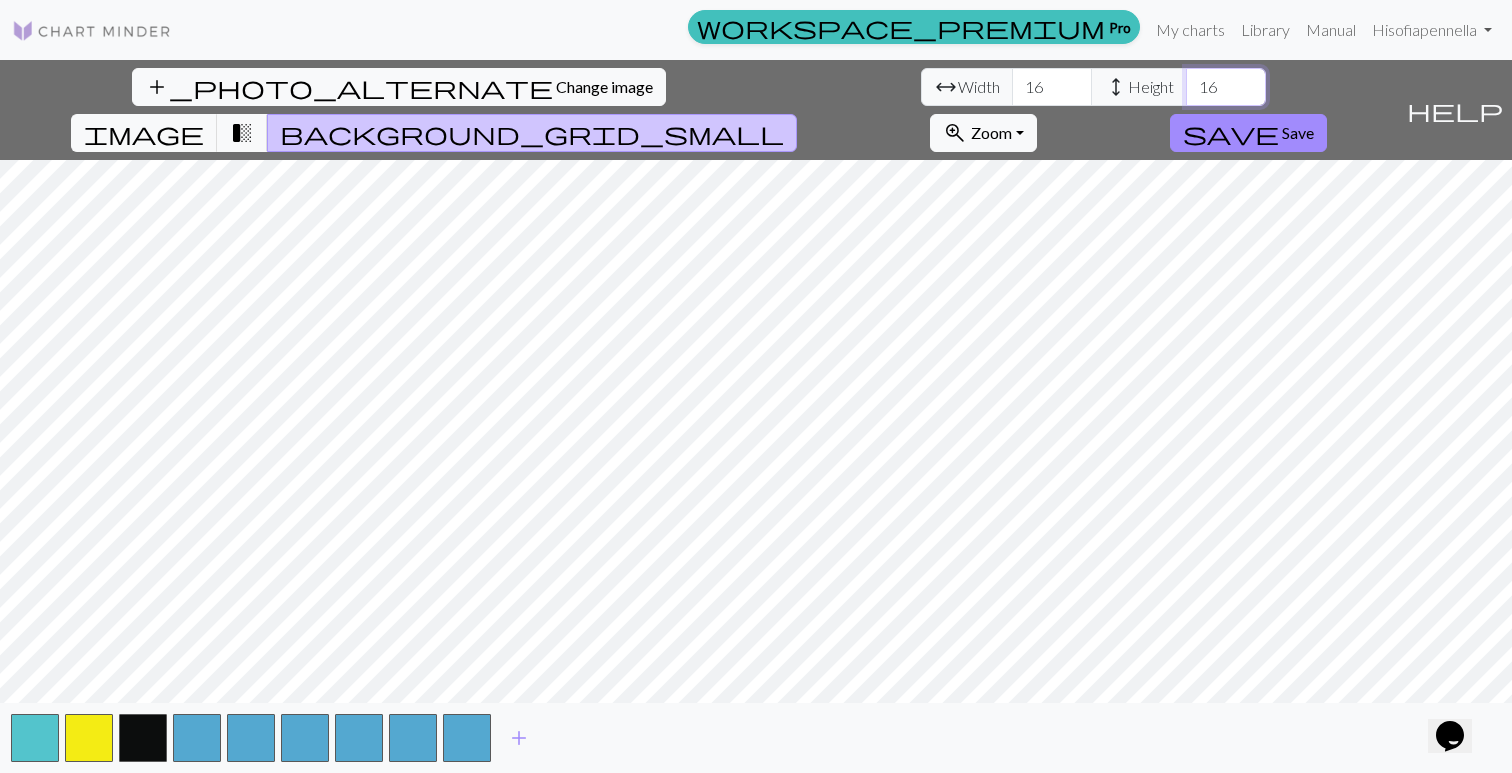 click on "16" at bounding box center [1226, 87] 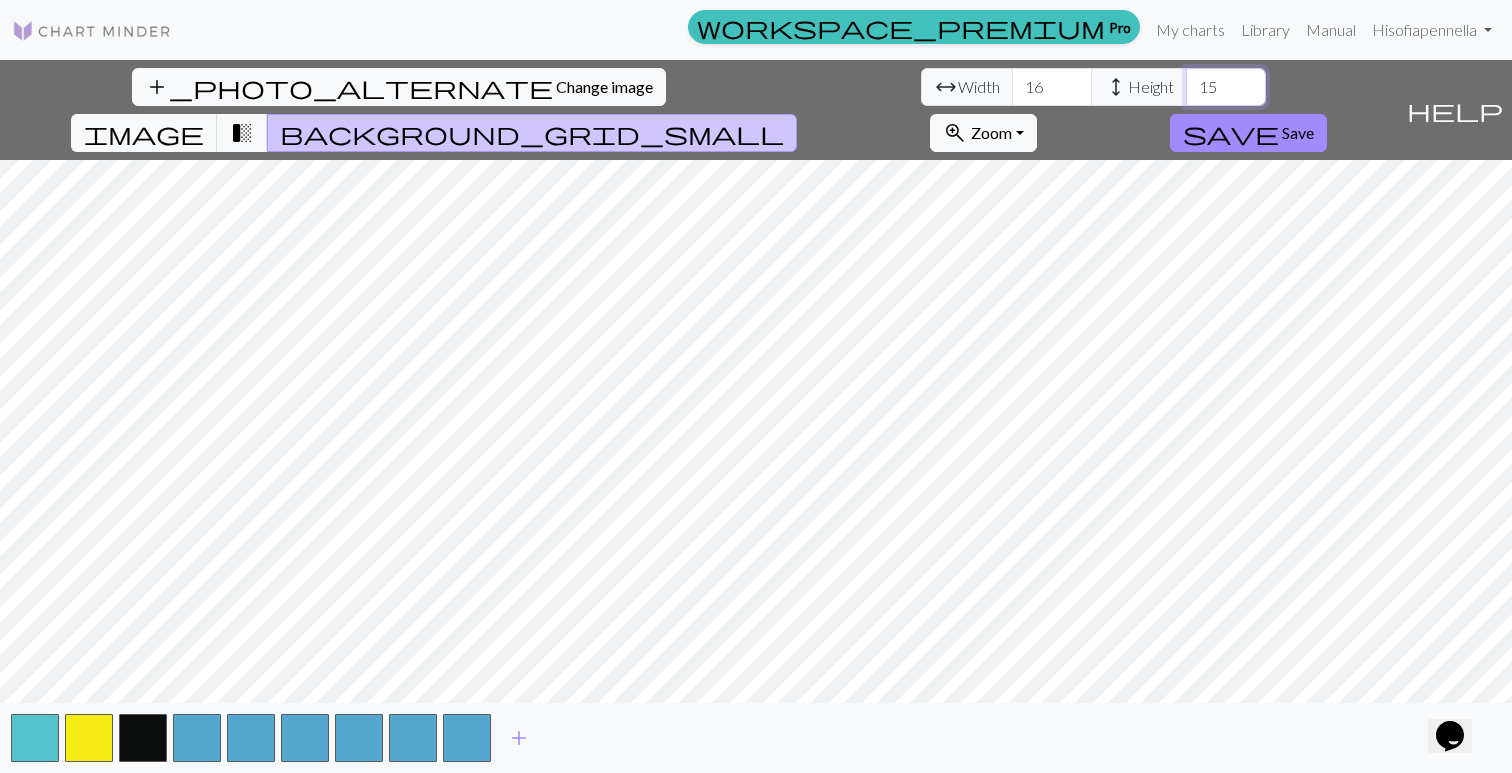 click on "15" at bounding box center [1226, 87] 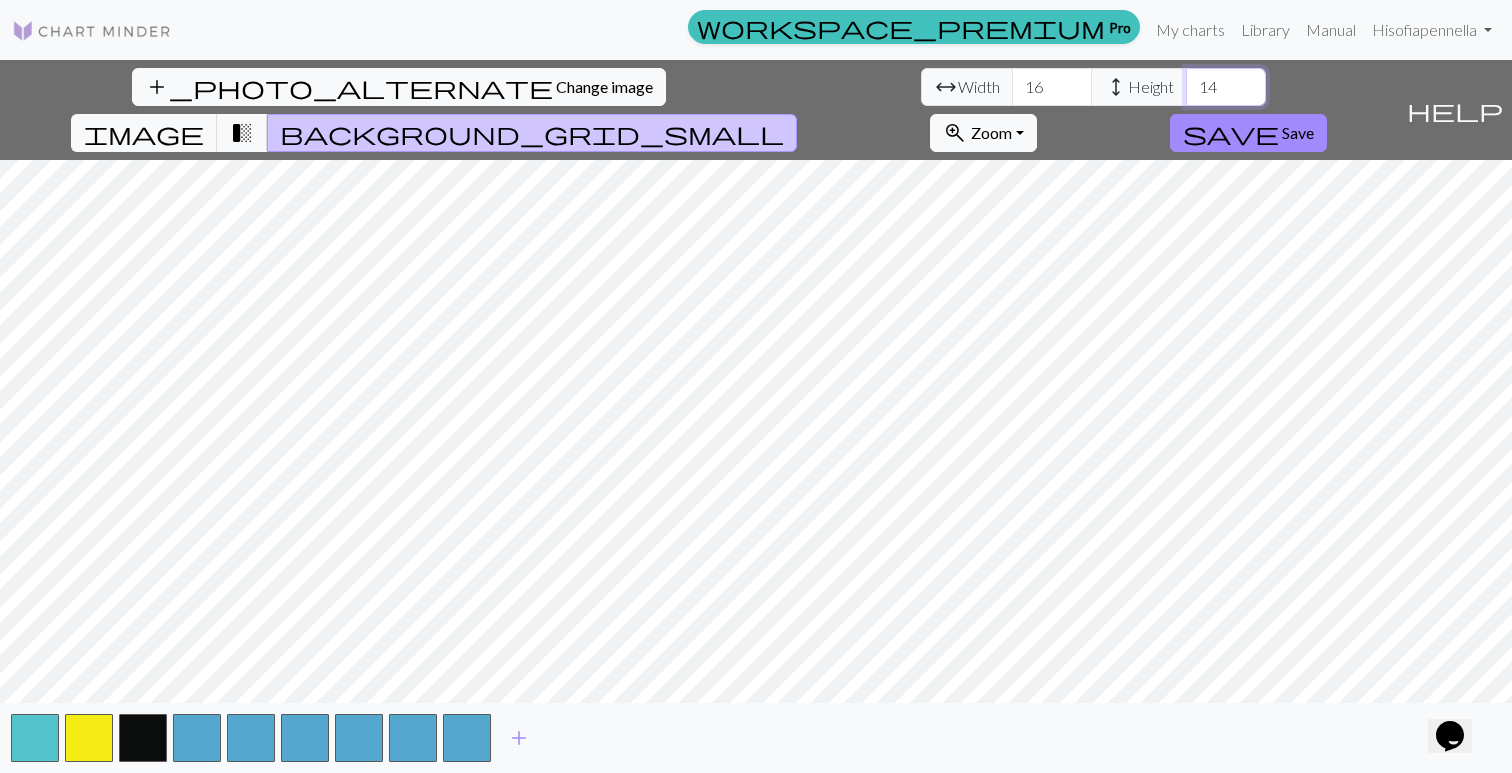 click on "14" at bounding box center (1226, 87) 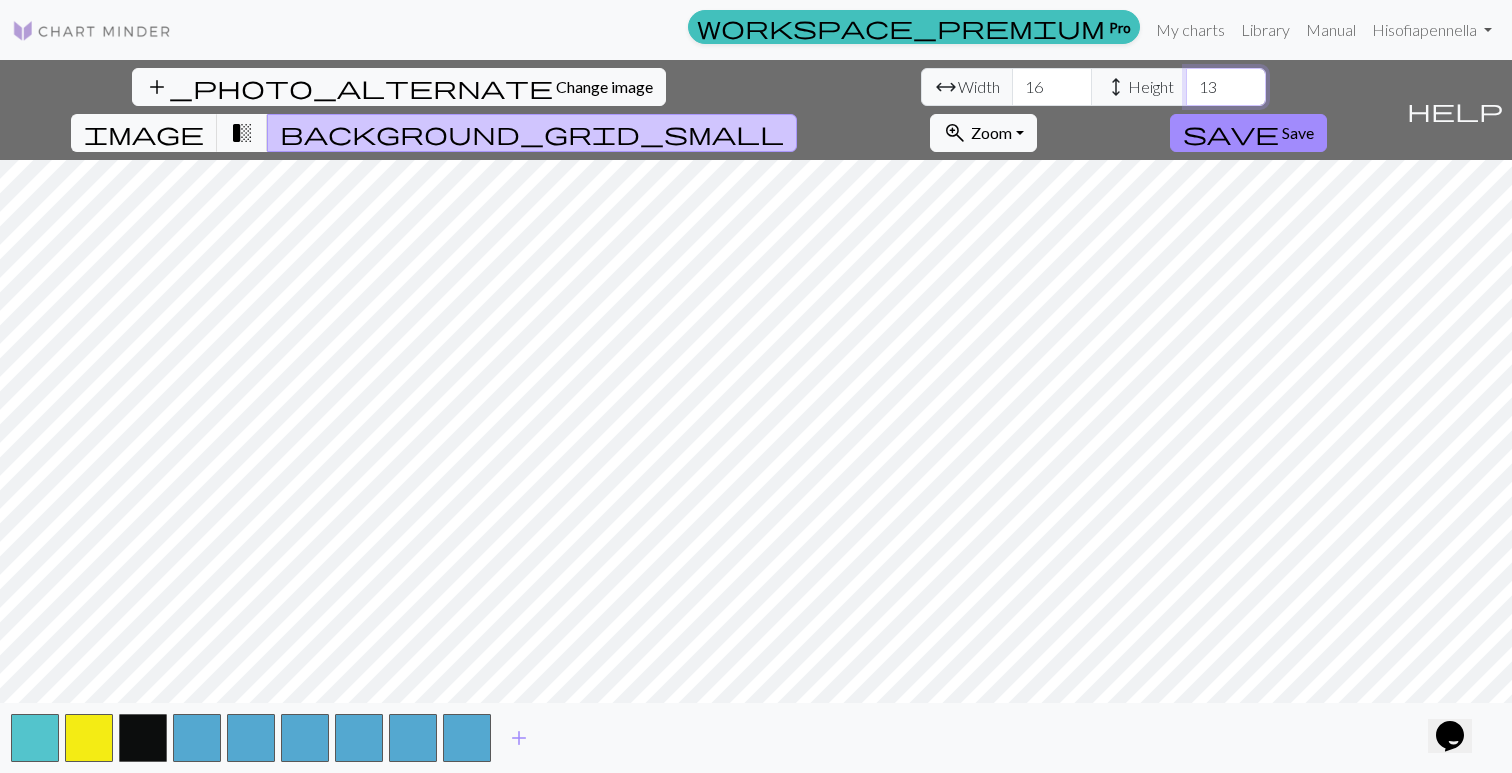 click on "13" at bounding box center [1226, 87] 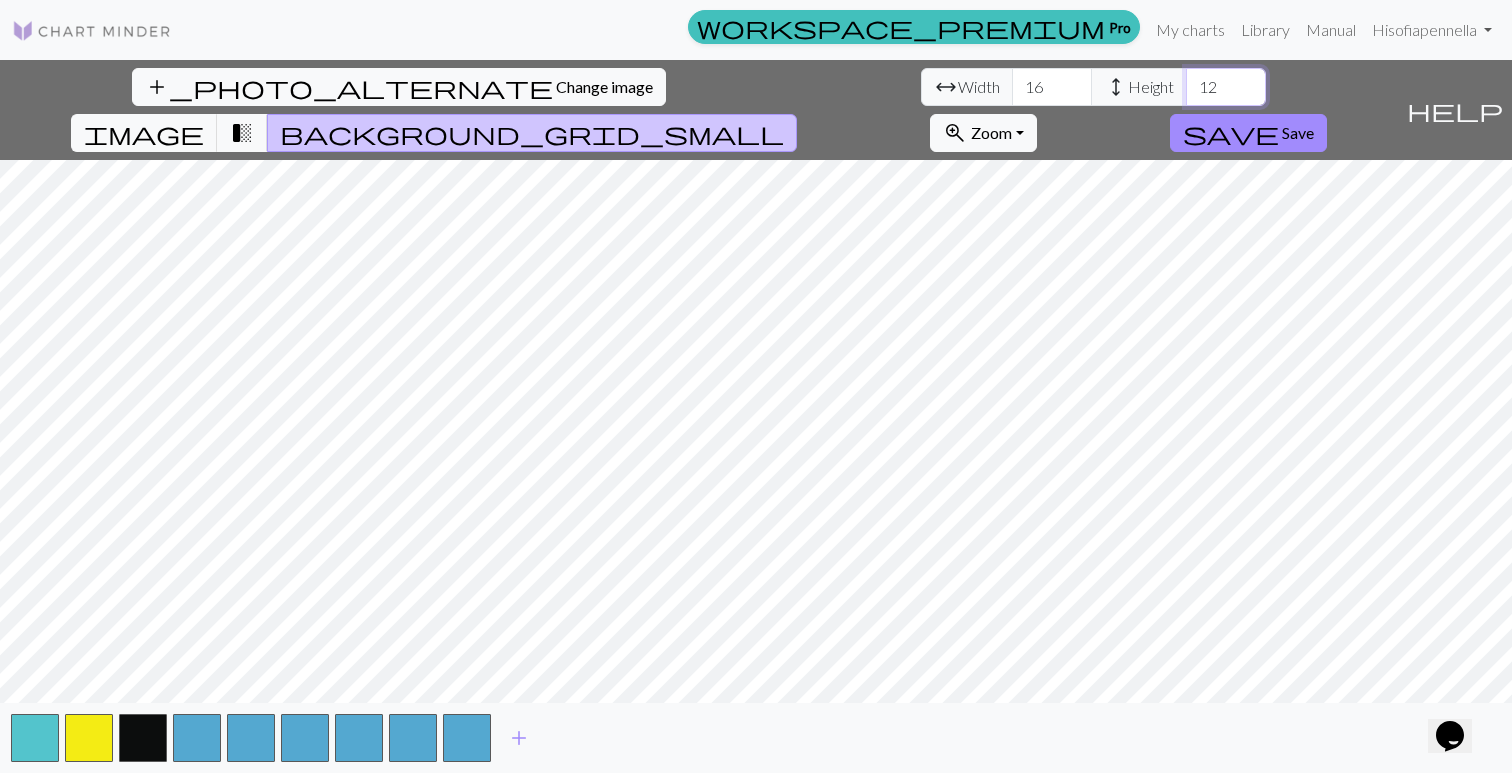 click on "12" at bounding box center [1226, 87] 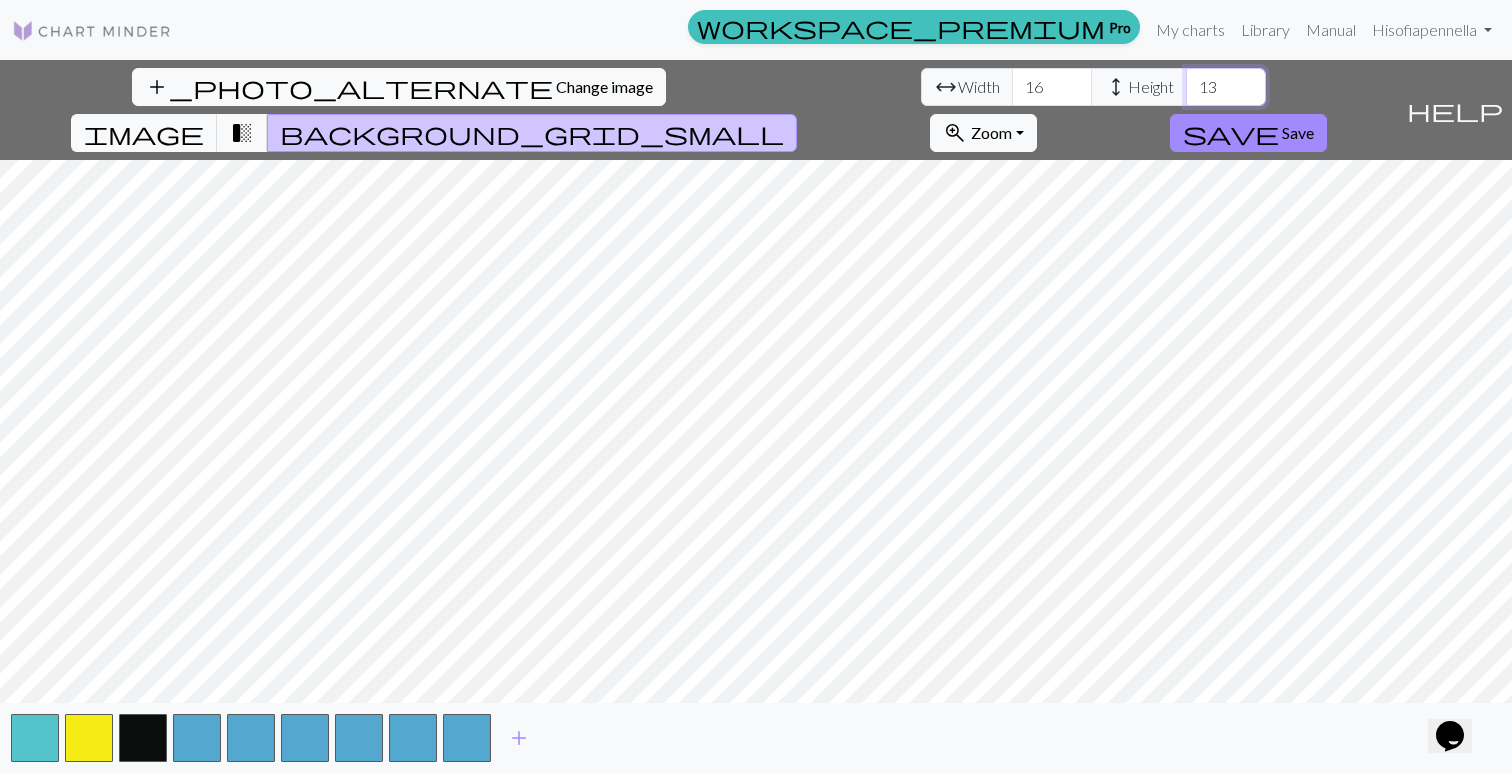 click on "13" at bounding box center (1226, 87) 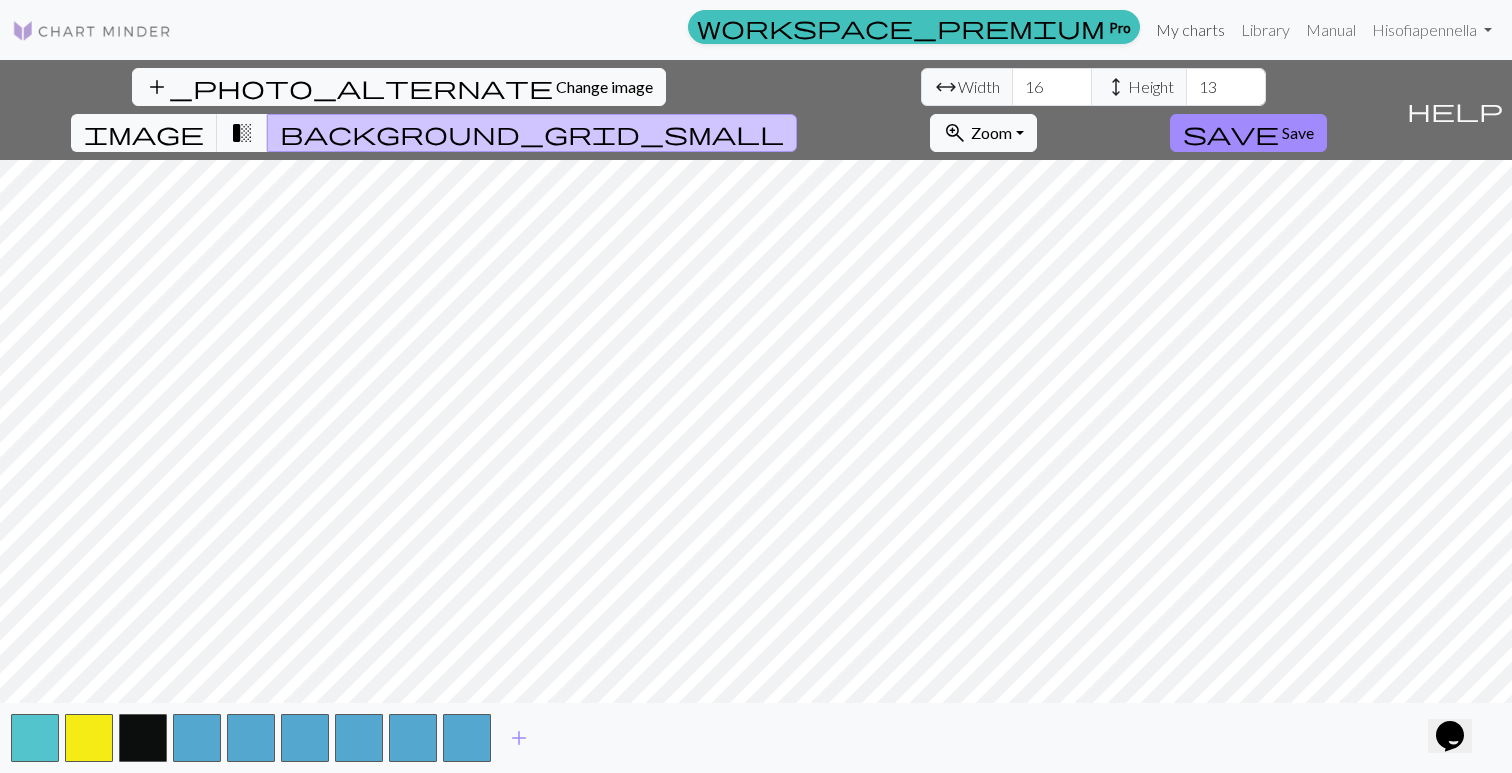 click on "My charts" at bounding box center (1190, 30) 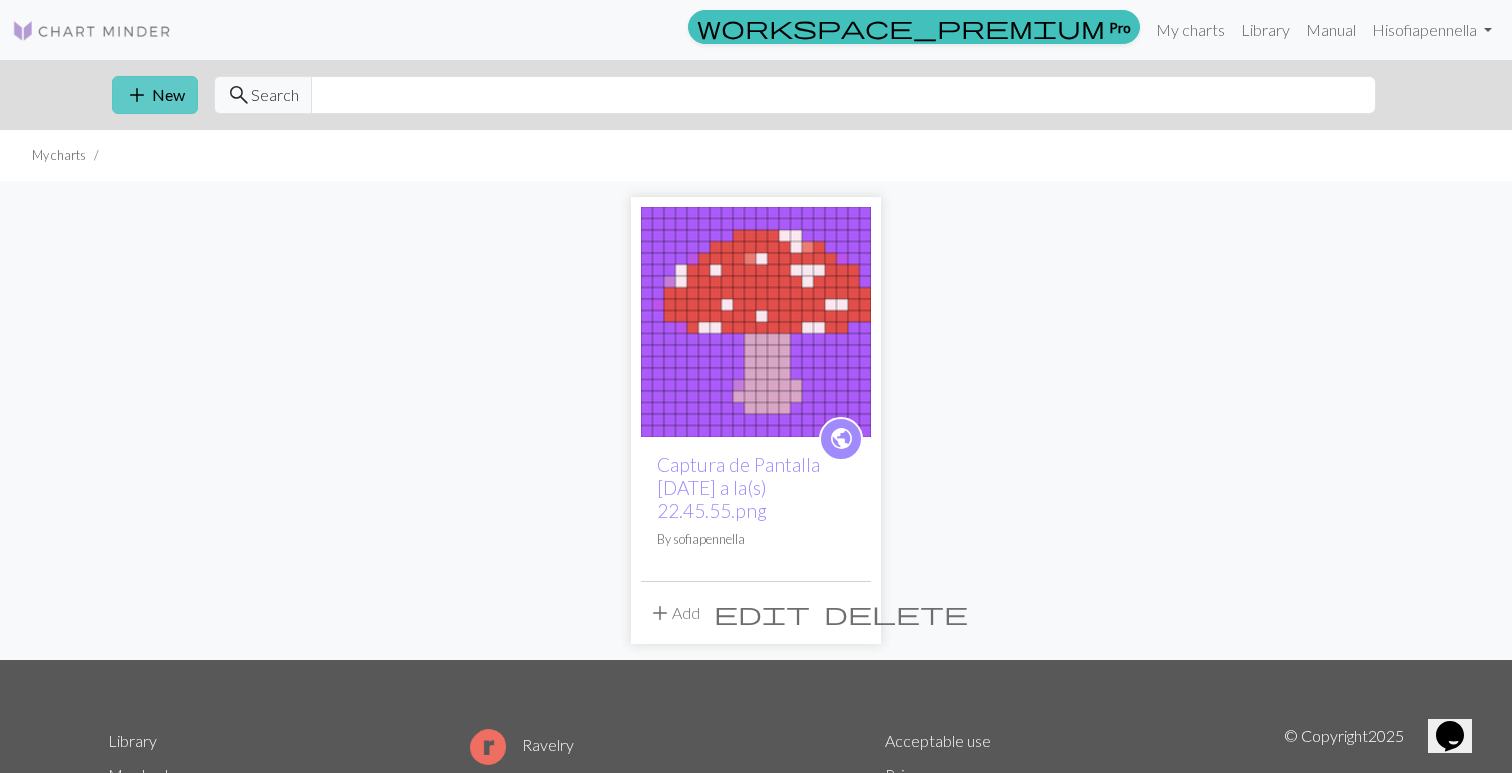 click on "add" at bounding box center [137, 95] 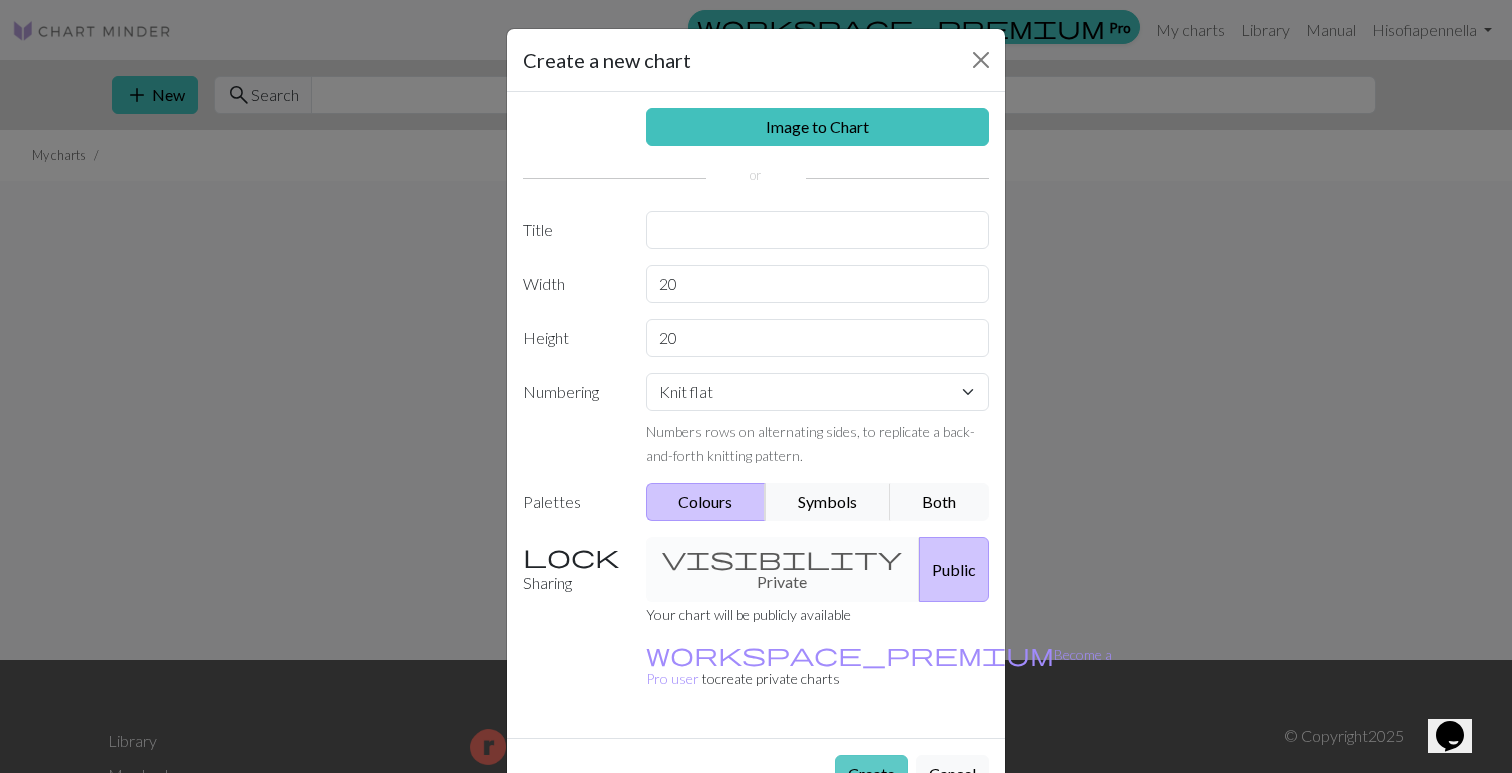 click on "Create" at bounding box center (871, 774) 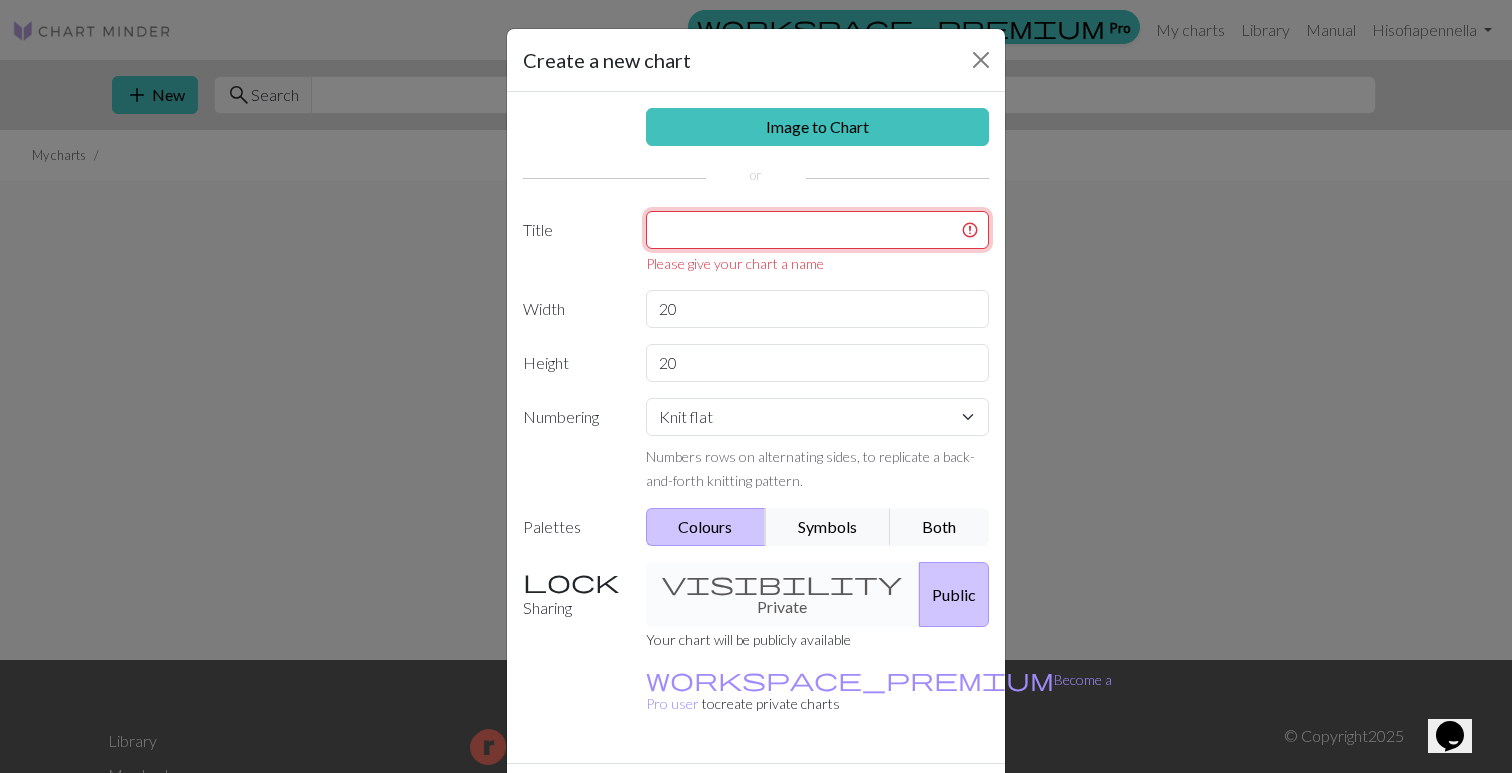 click at bounding box center [818, 230] 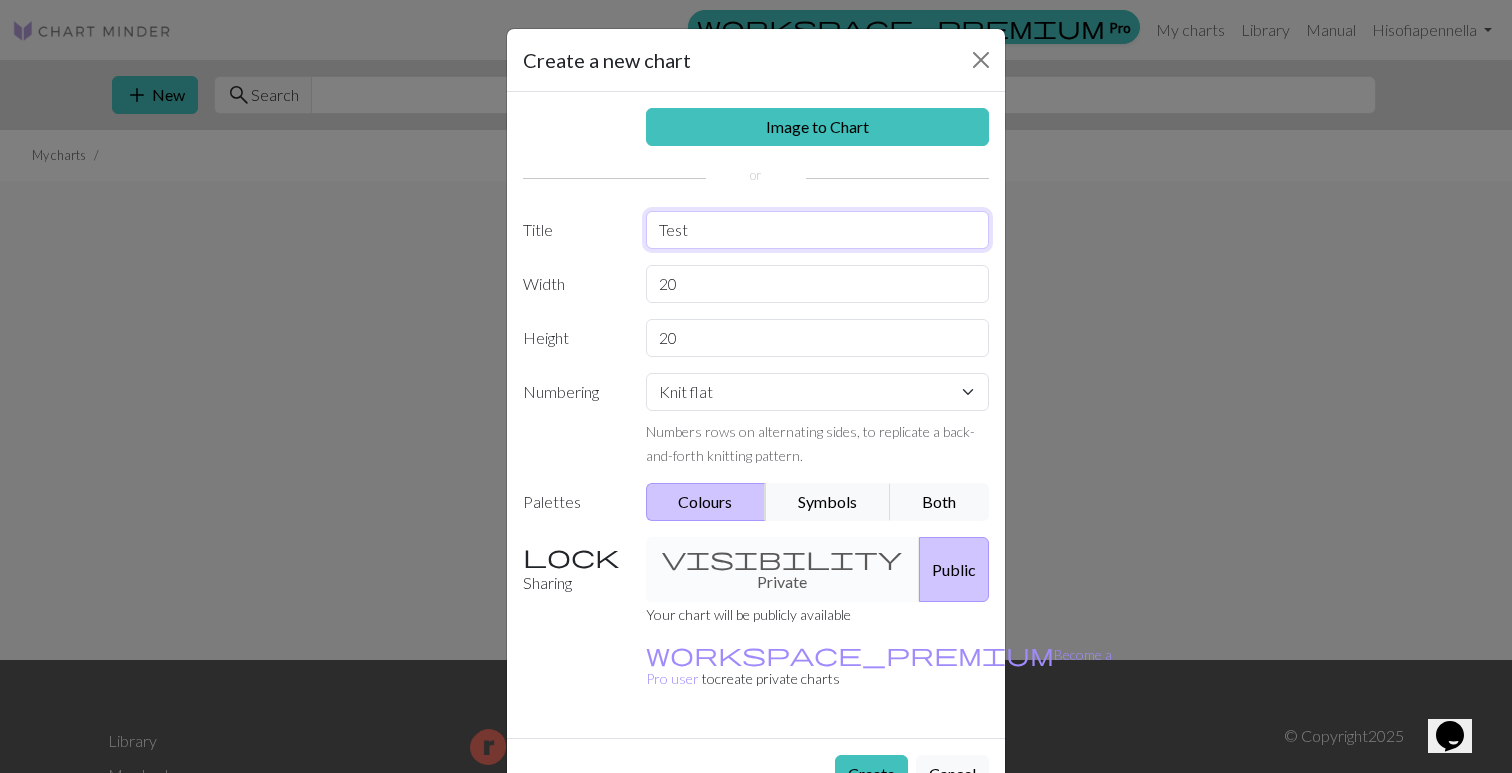 type on "Test" 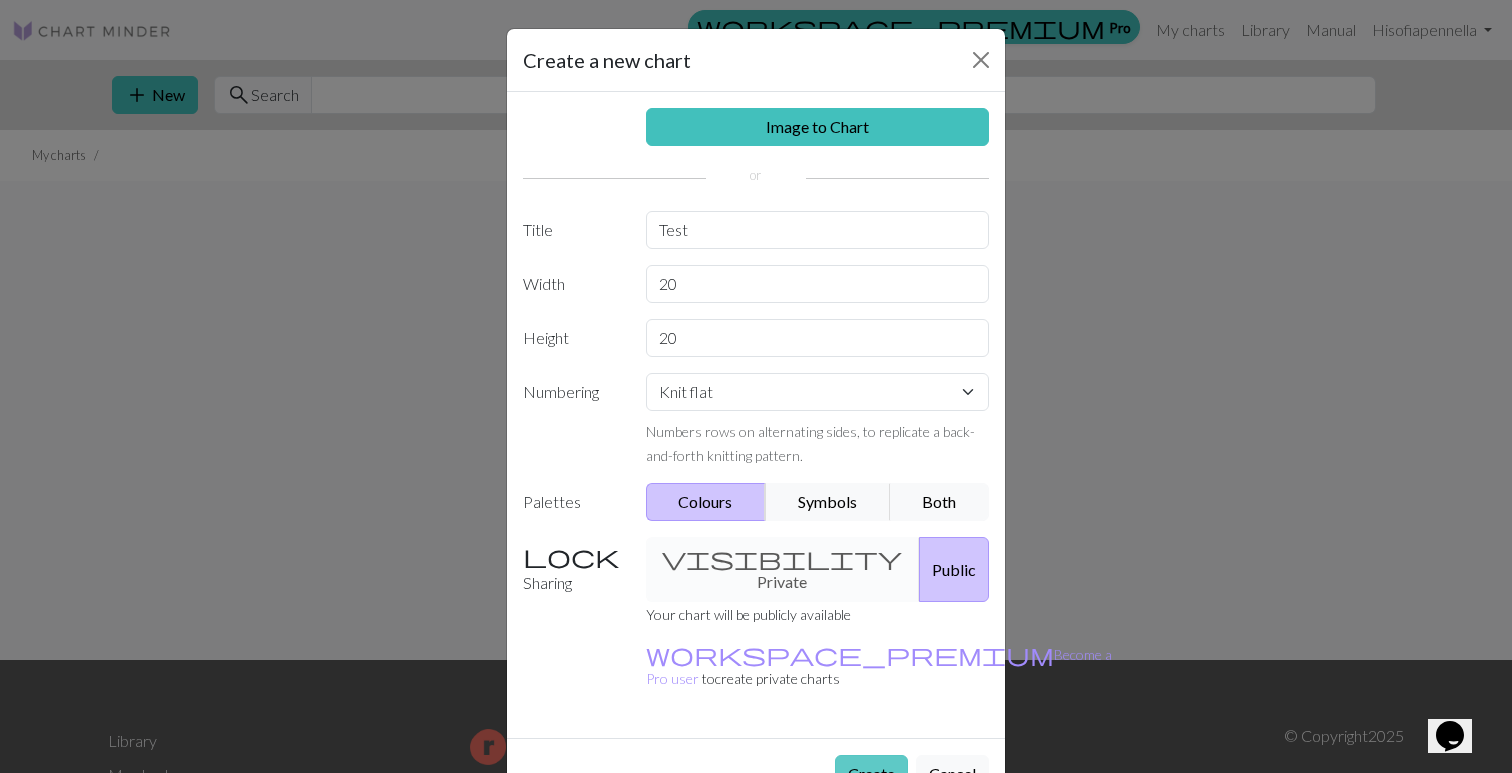 click on "Create" at bounding box center [871, 774] 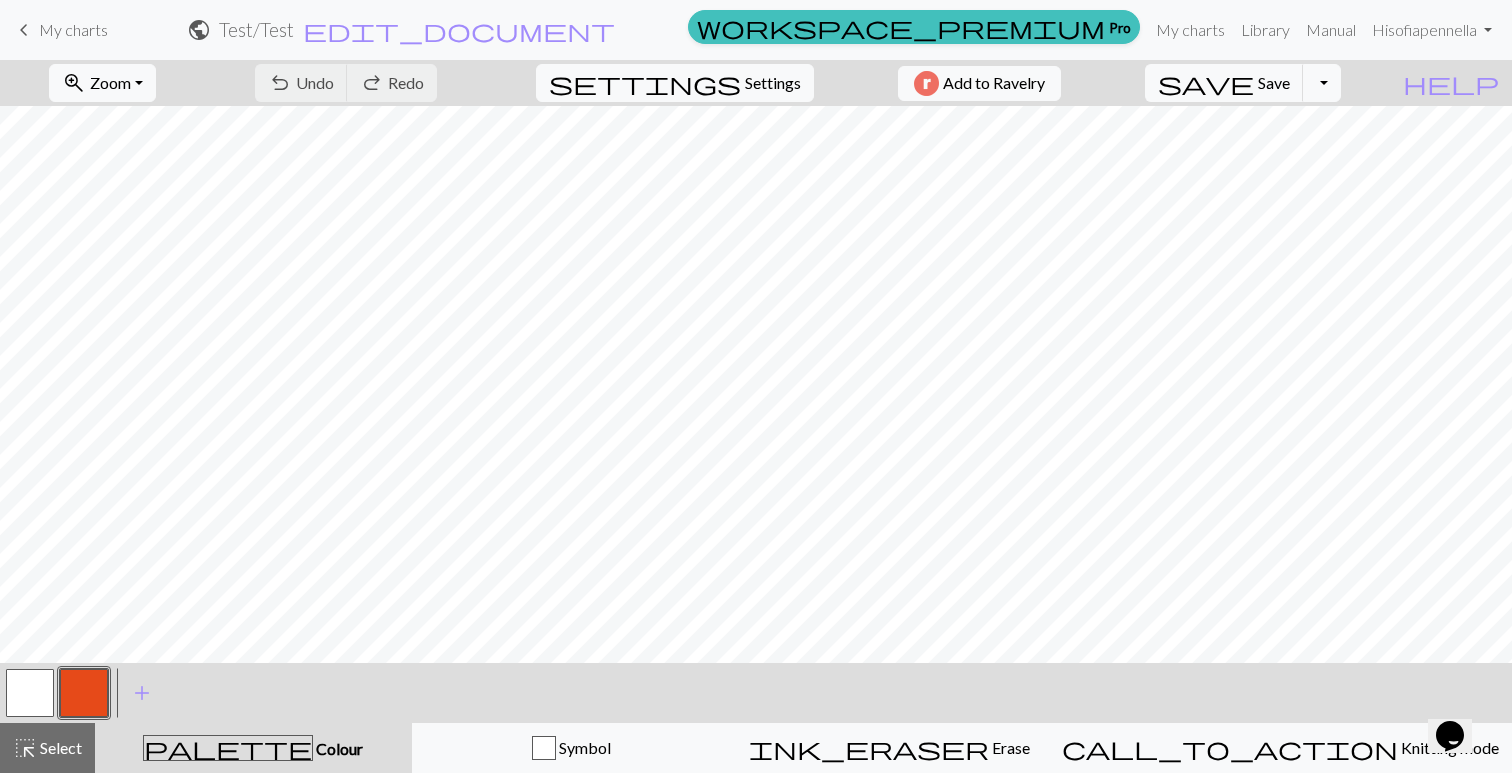 scroll, scrollTop: 0, scrollLeft: 0, axis: both 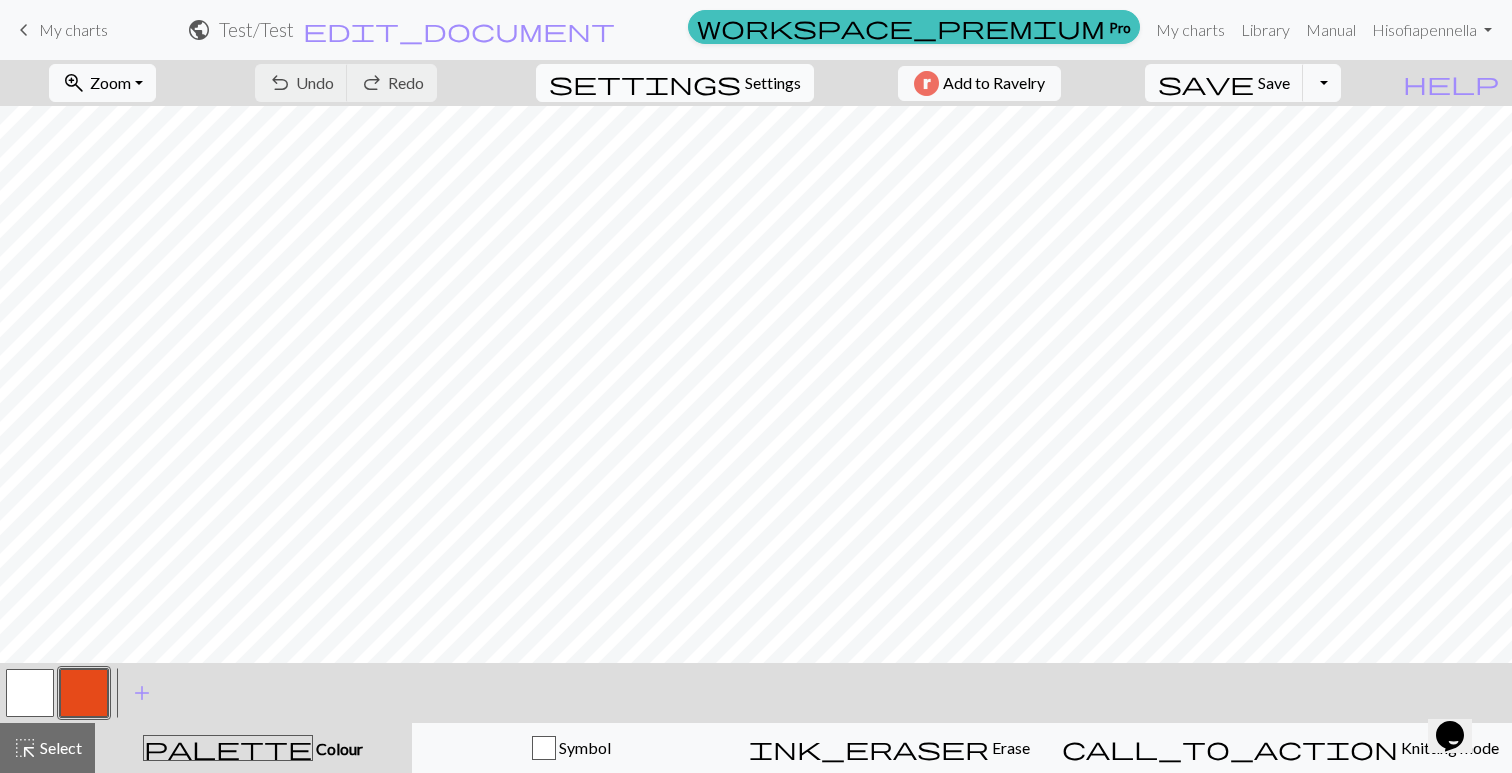 click on "settings" at bounding box center [645, 83] 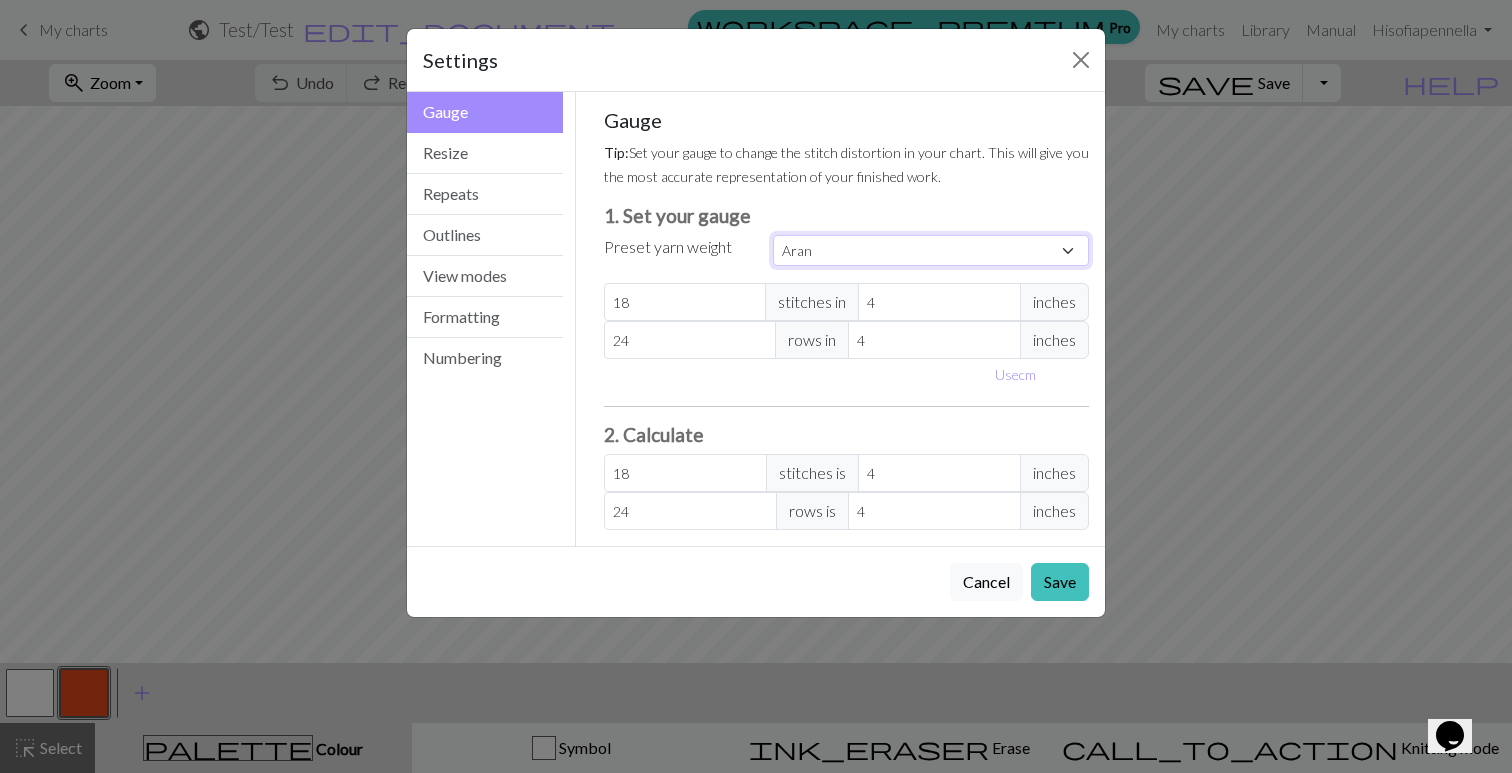 select on "sport" 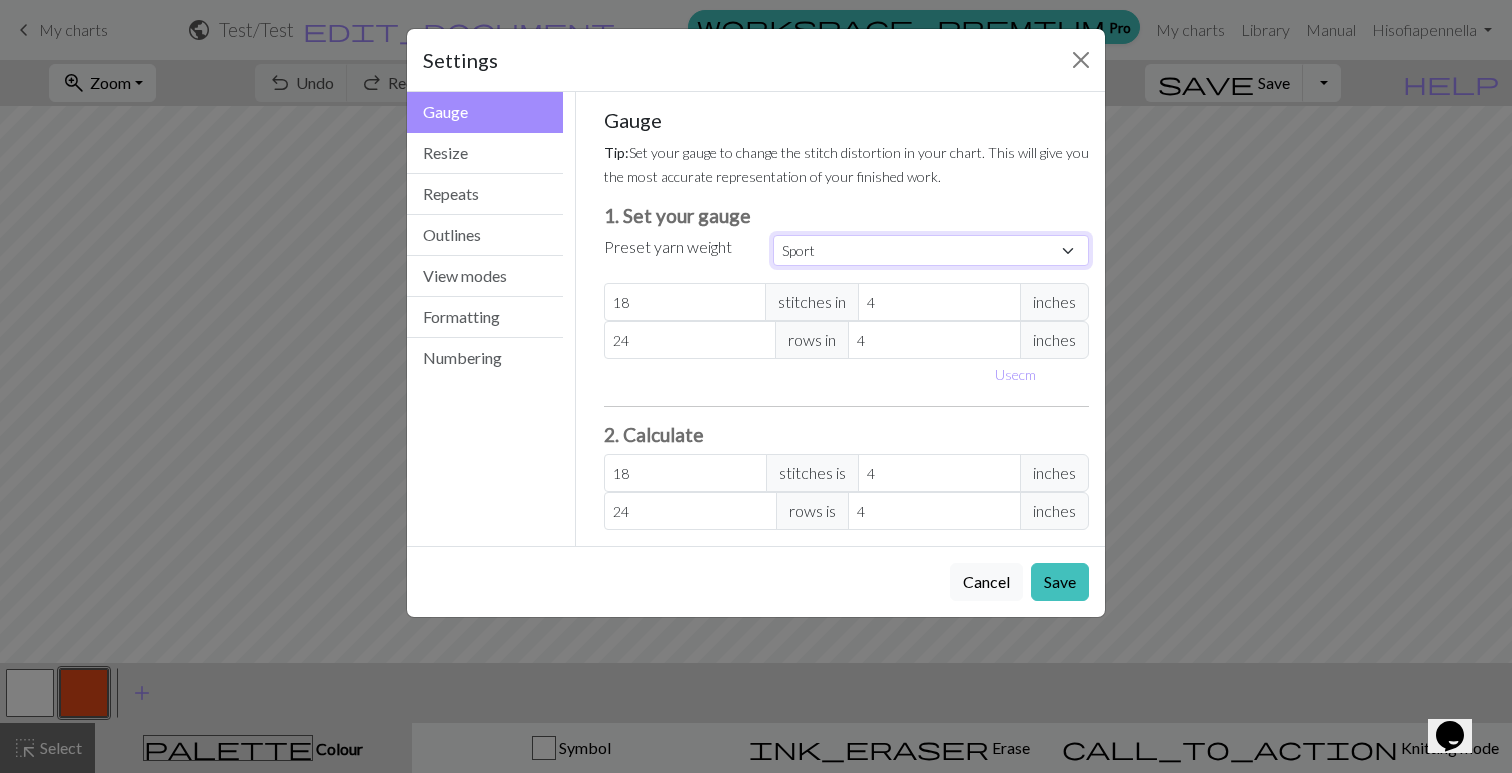 type on "24" 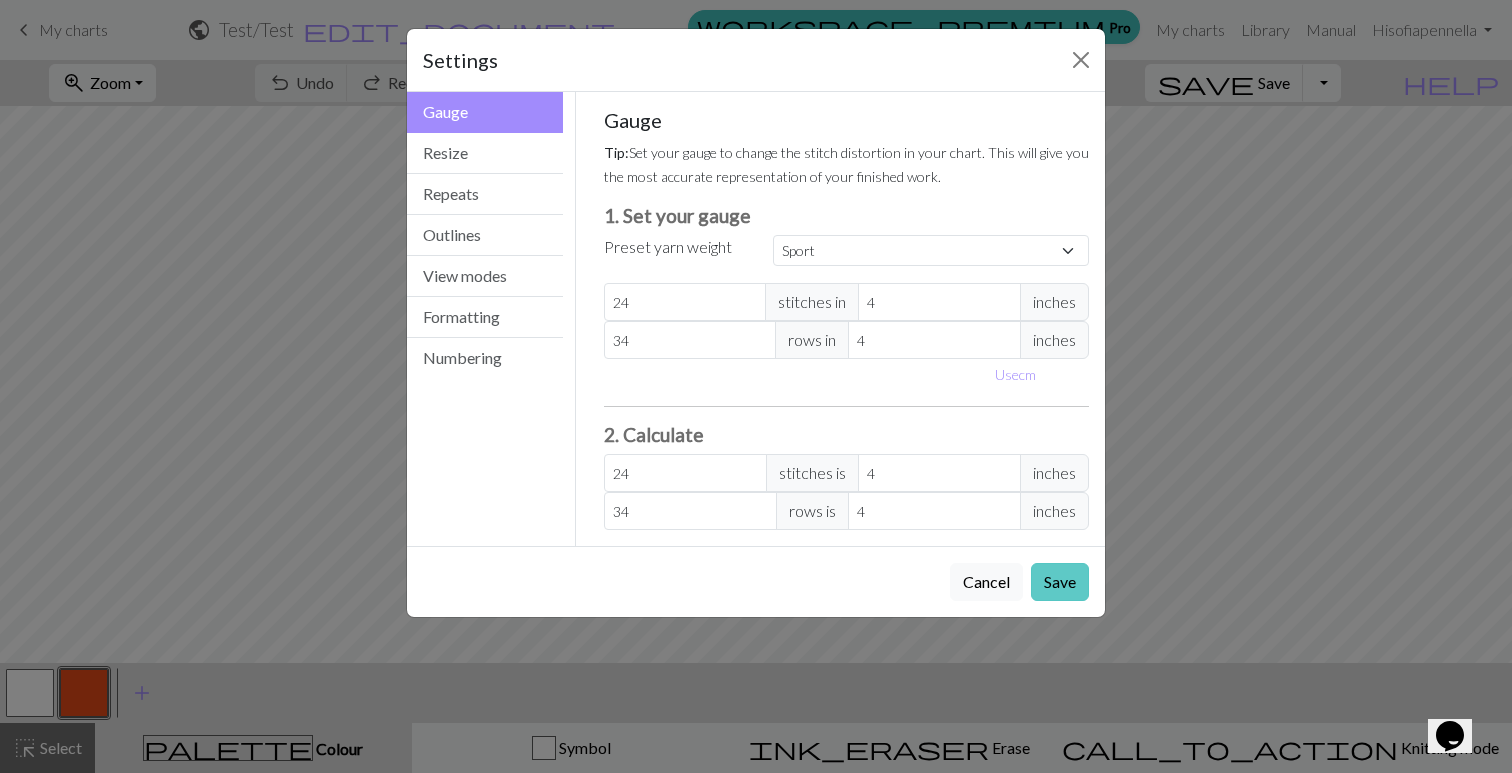 click on "Save" at bounding box center [1060, 582] 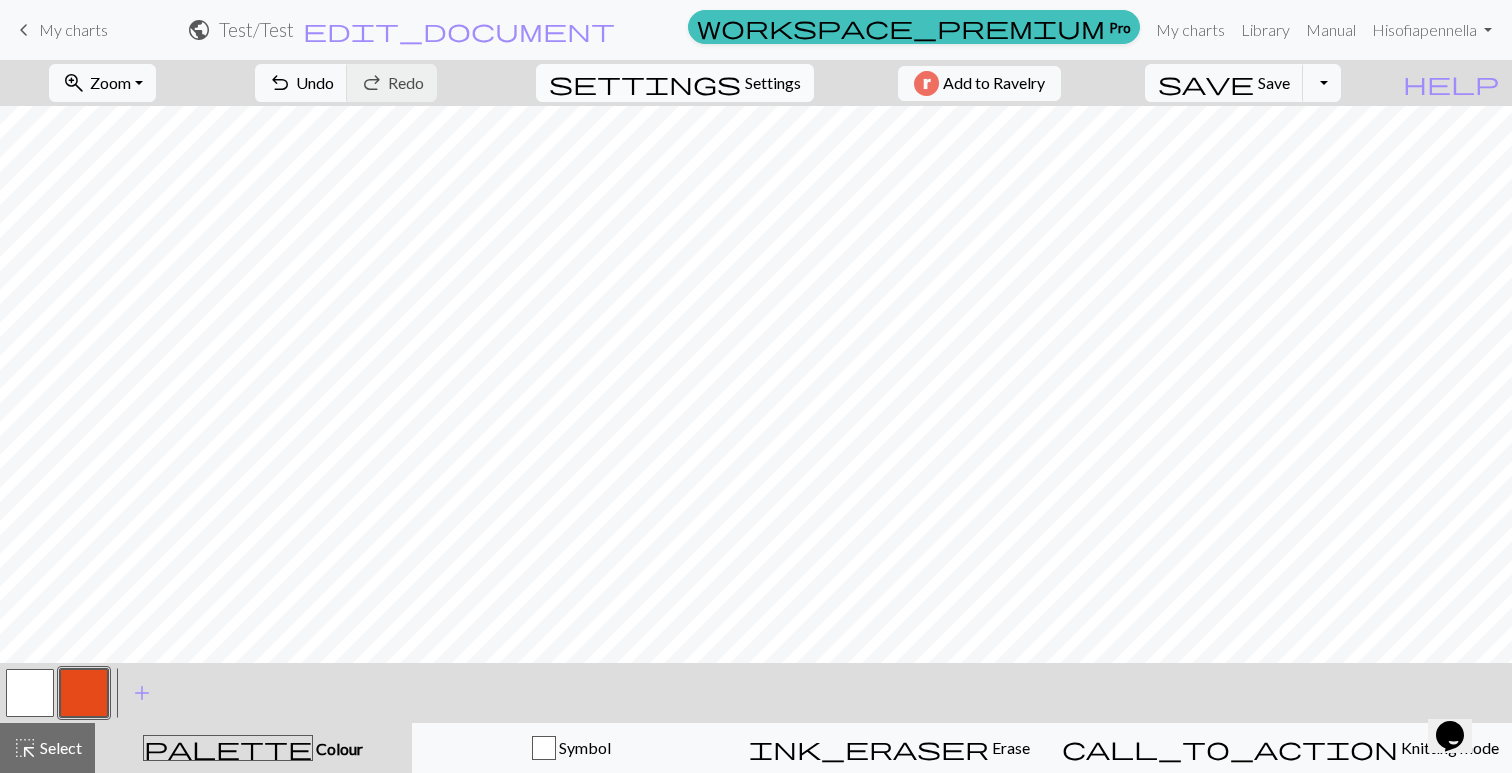click on "Settings" at bounding box center [773, 83] 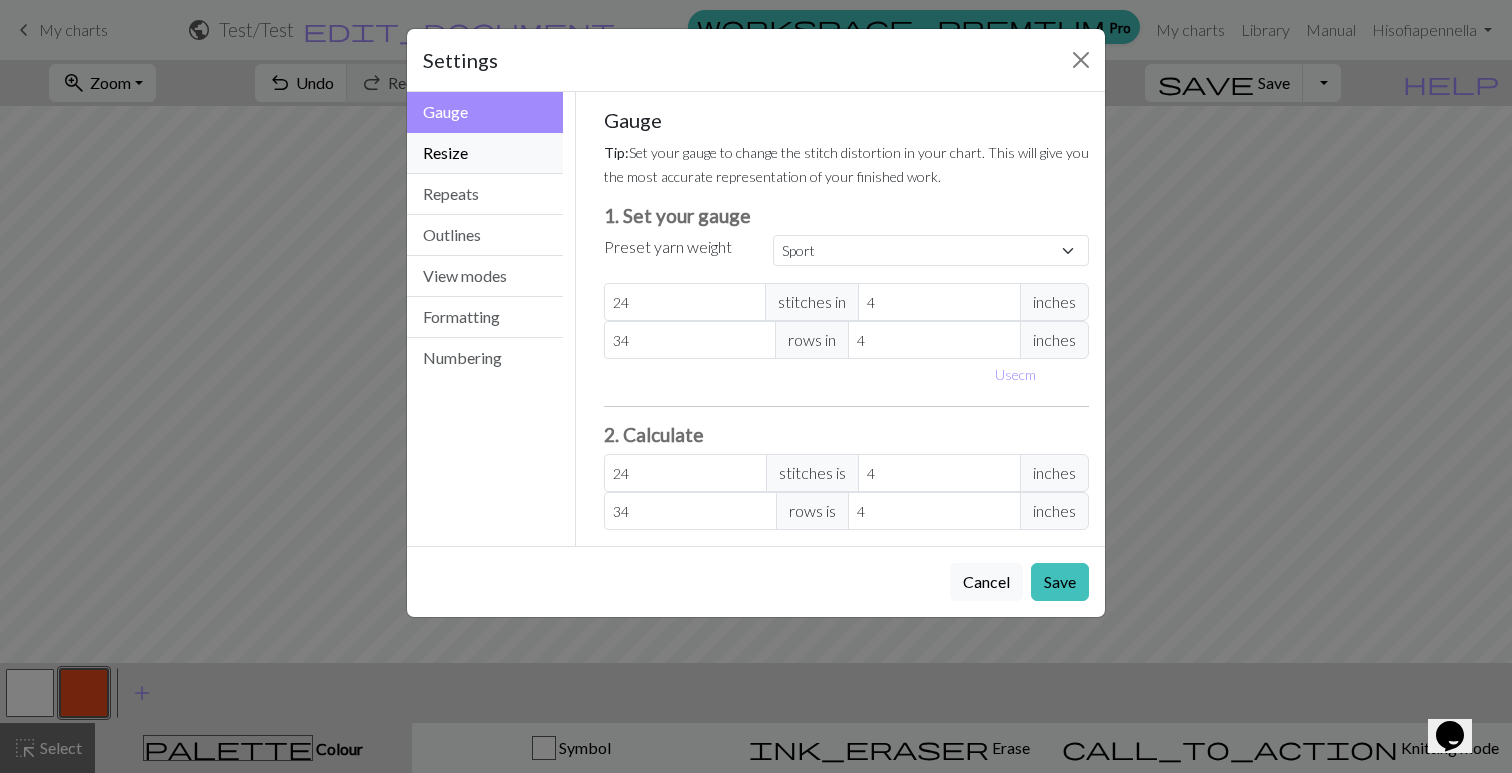 click on "Resize" at bounding box center (485, 153) 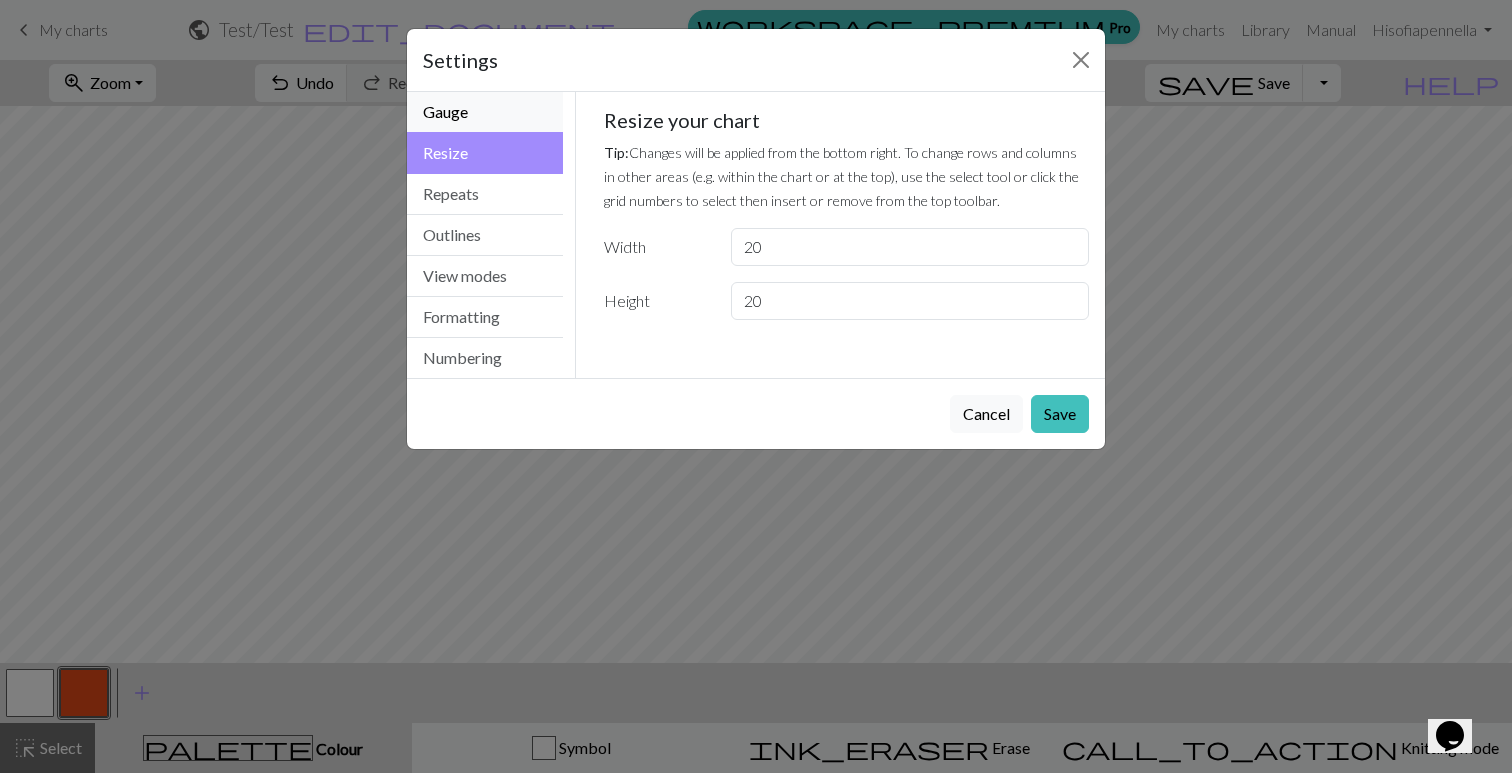 click on "Gauge" at bounding box center [485, 112] 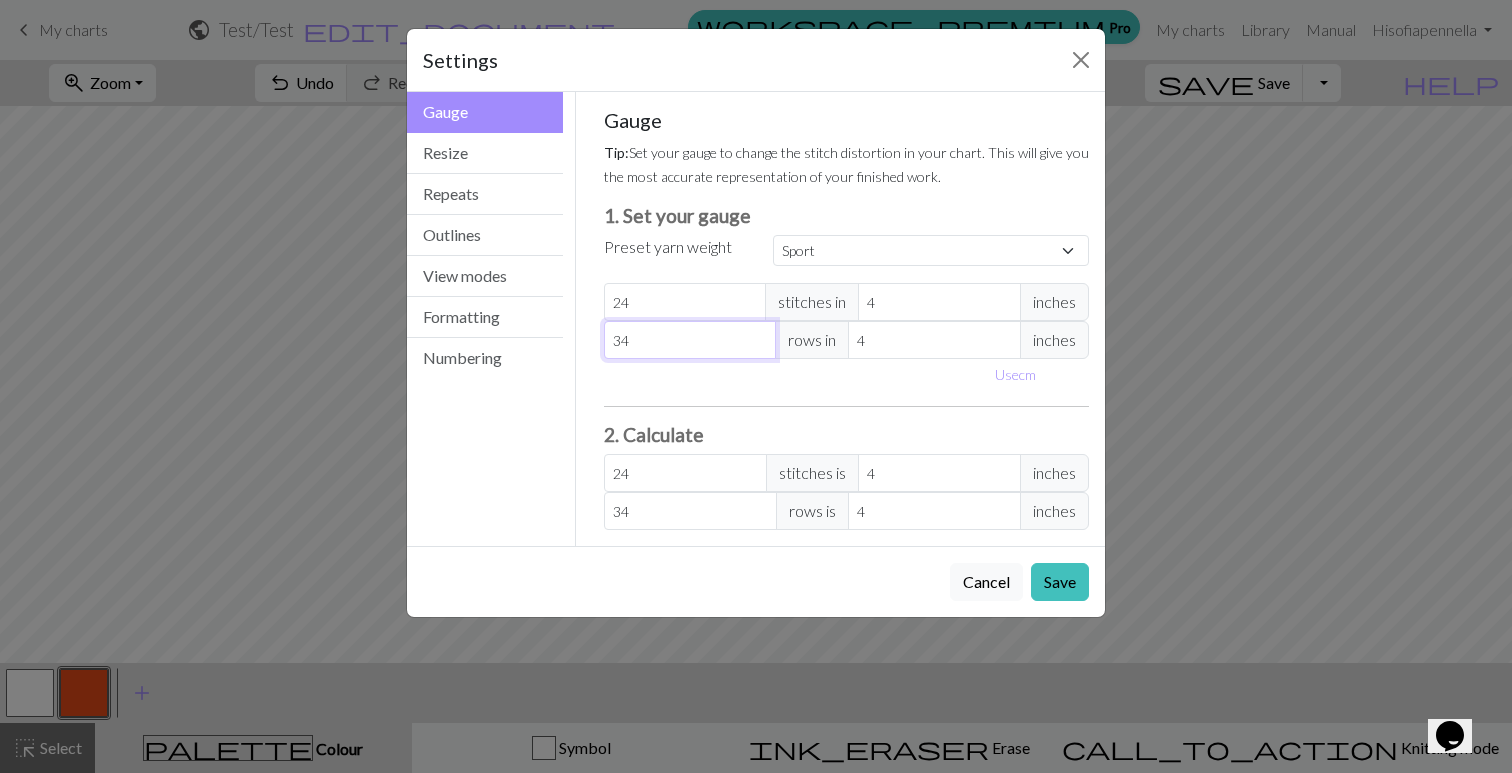 type on "33" 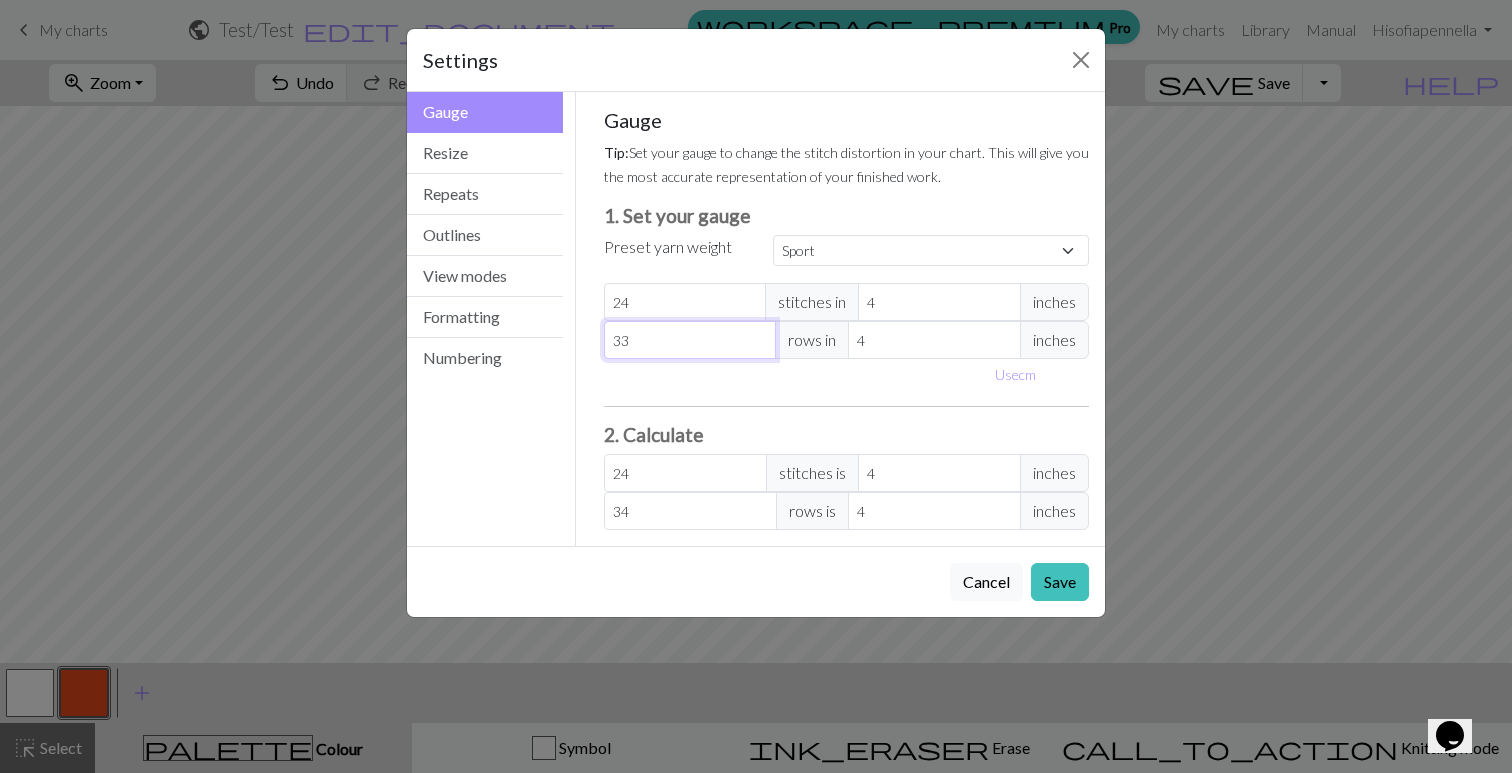 select on "custom" 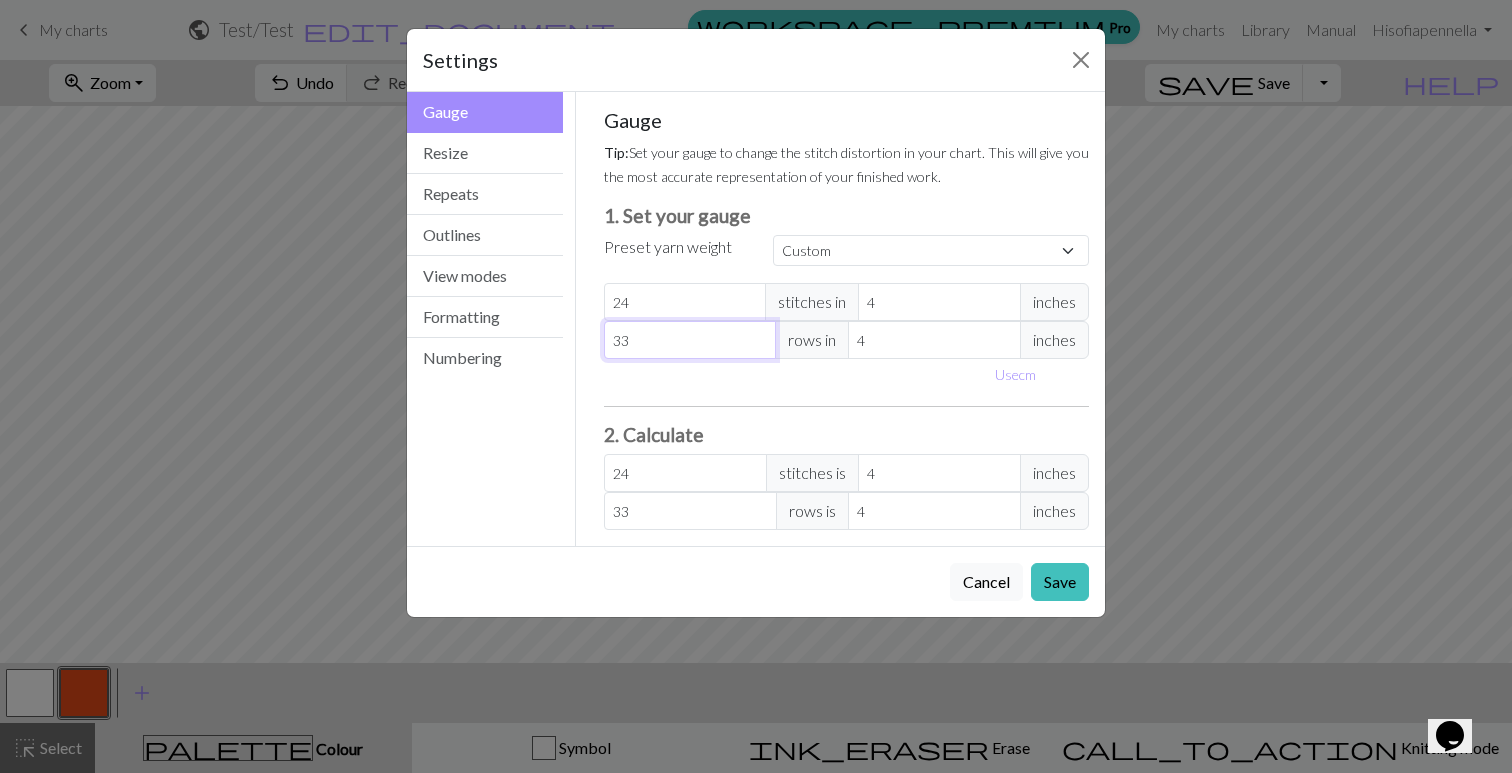 click on "33" at bounding box center [690, 340] 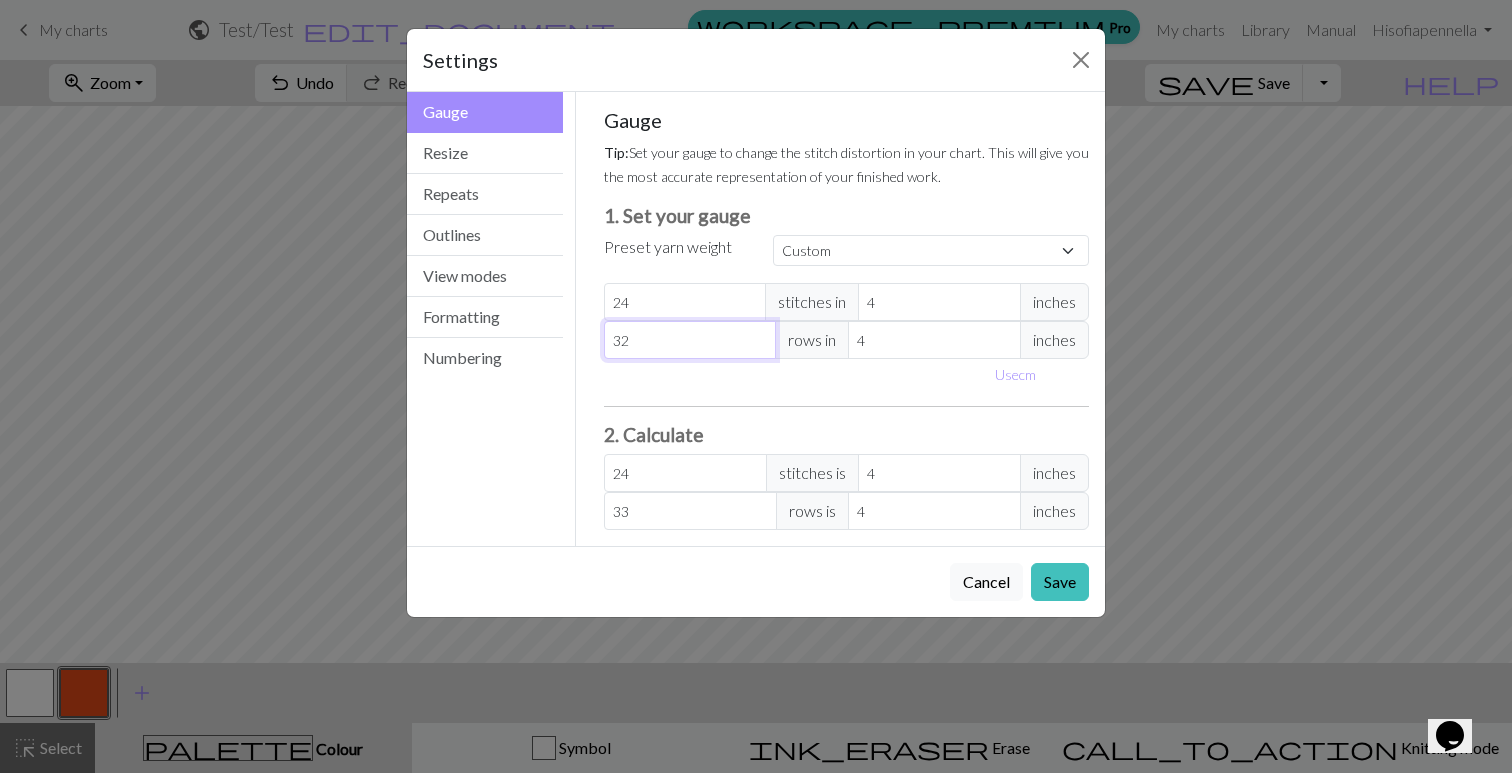 type on "32" 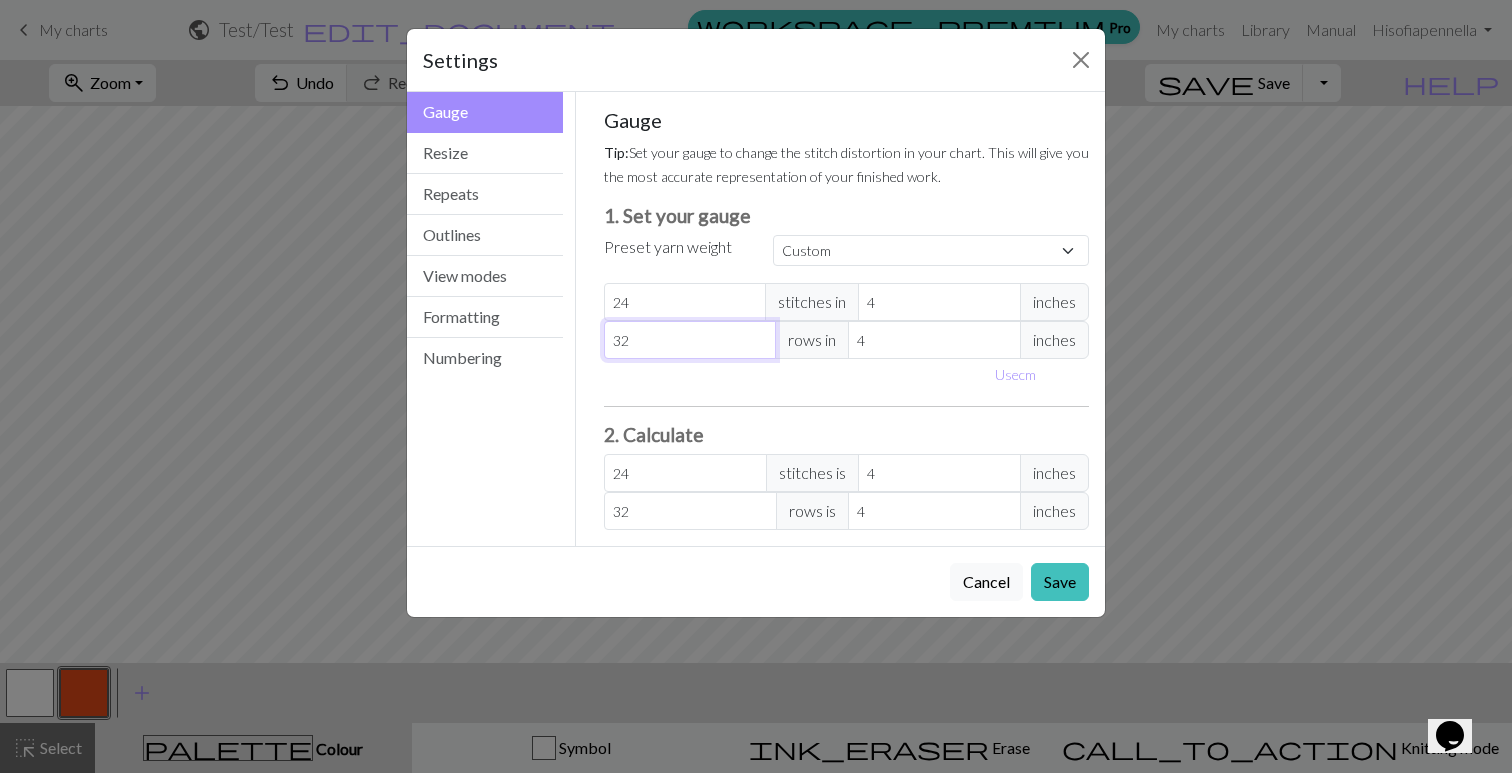 click on "32" at bounding box center [690, 340] 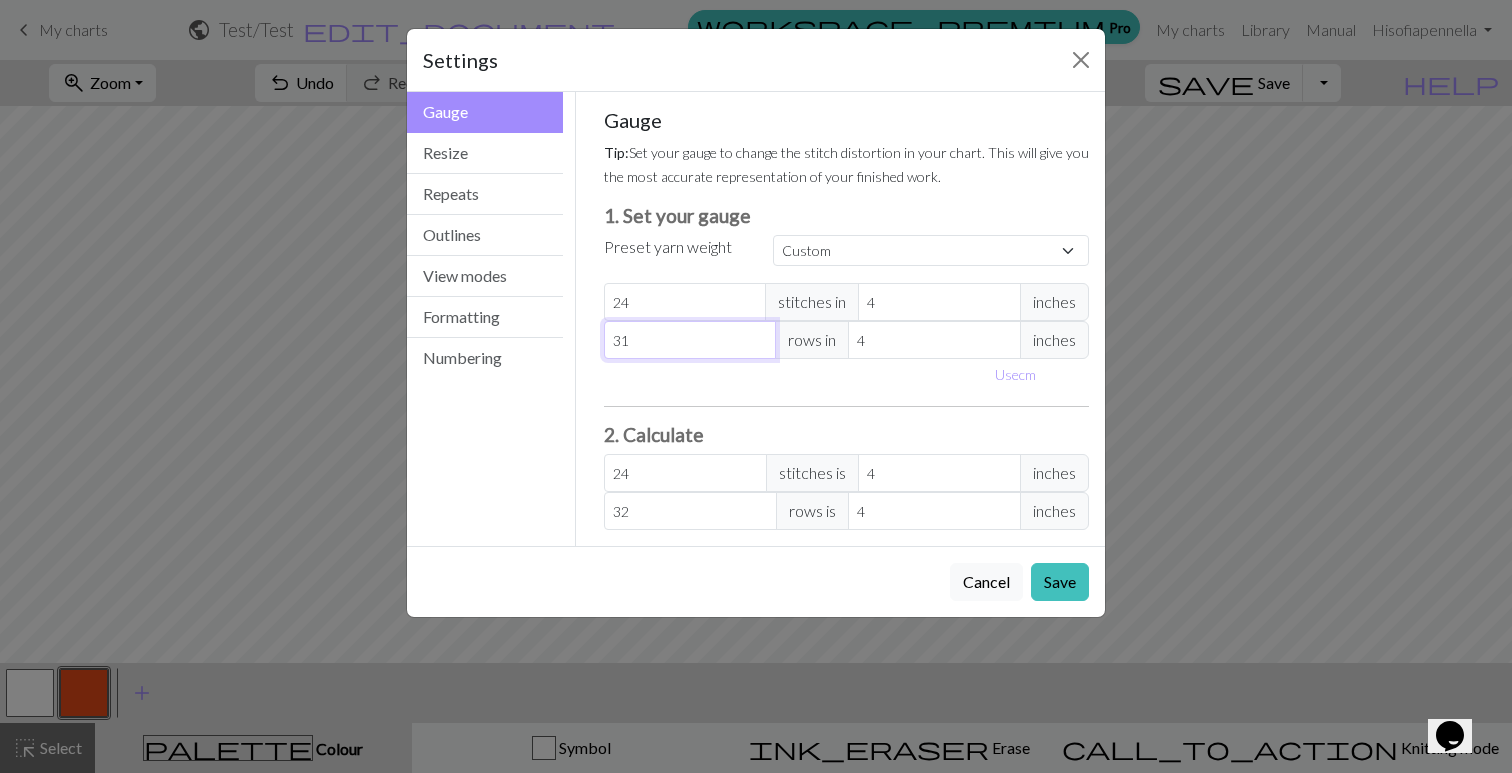 type on "31" 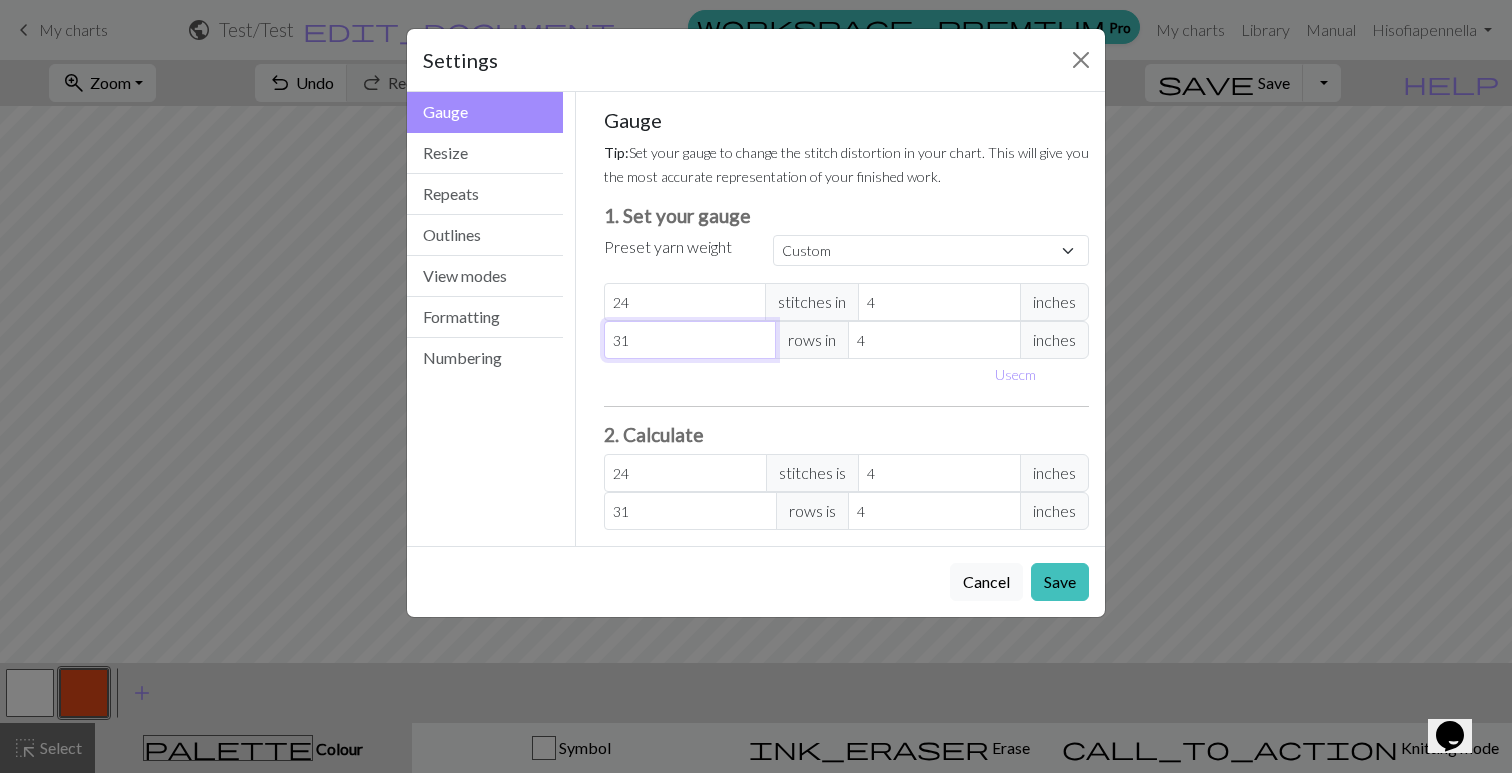 click on "31" at bounding box center [690, 340] 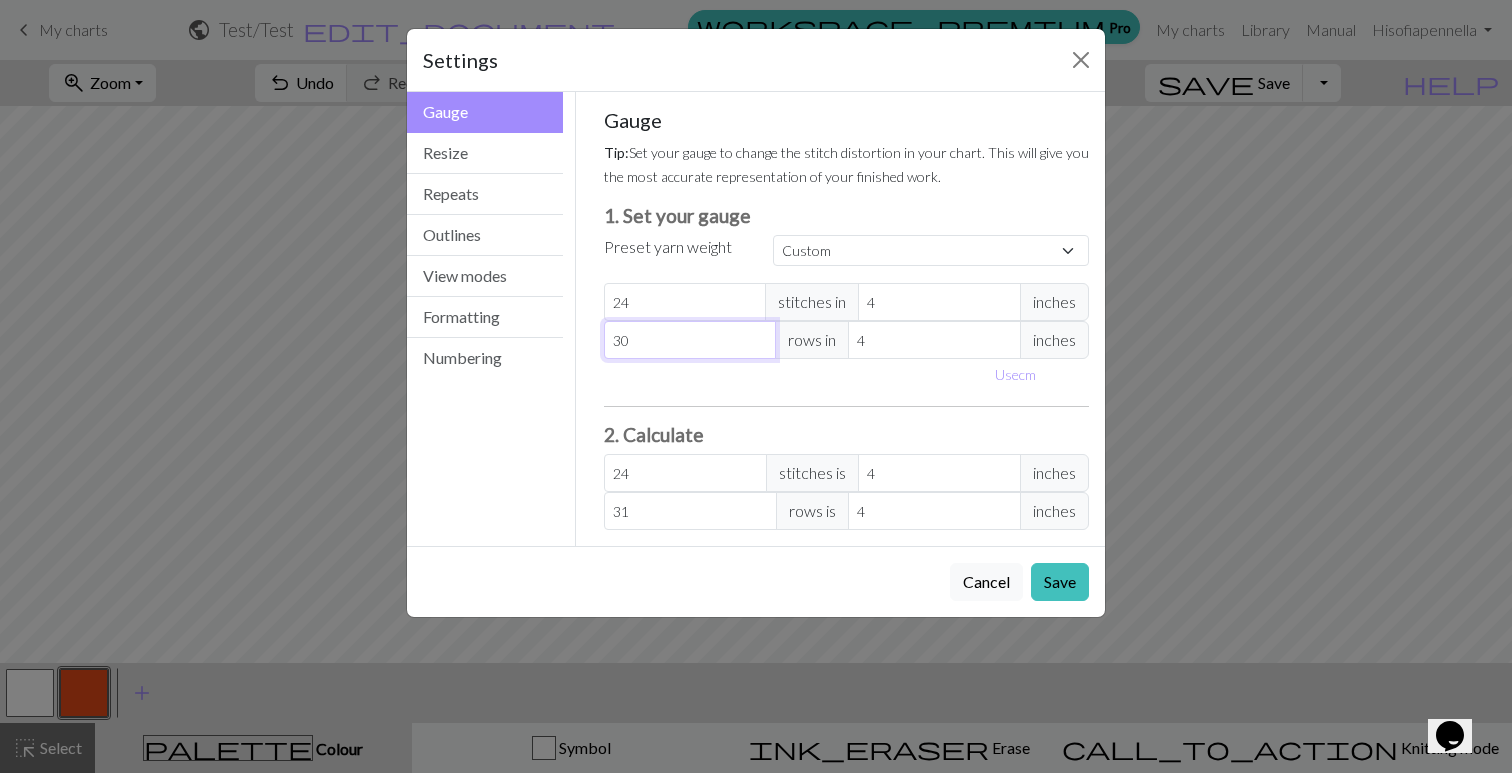 type on "30" 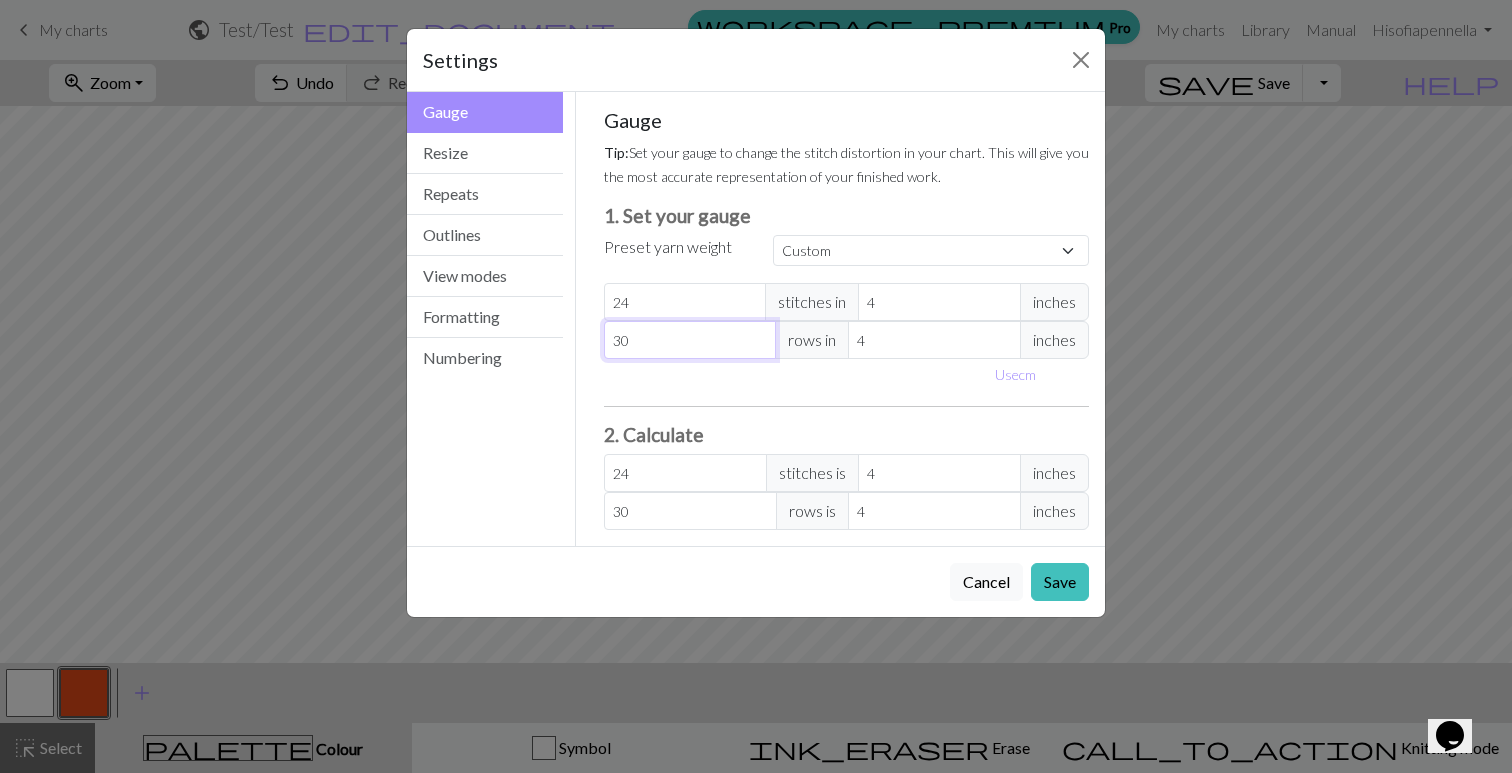 click on "30" at bounding box center [690, 340] 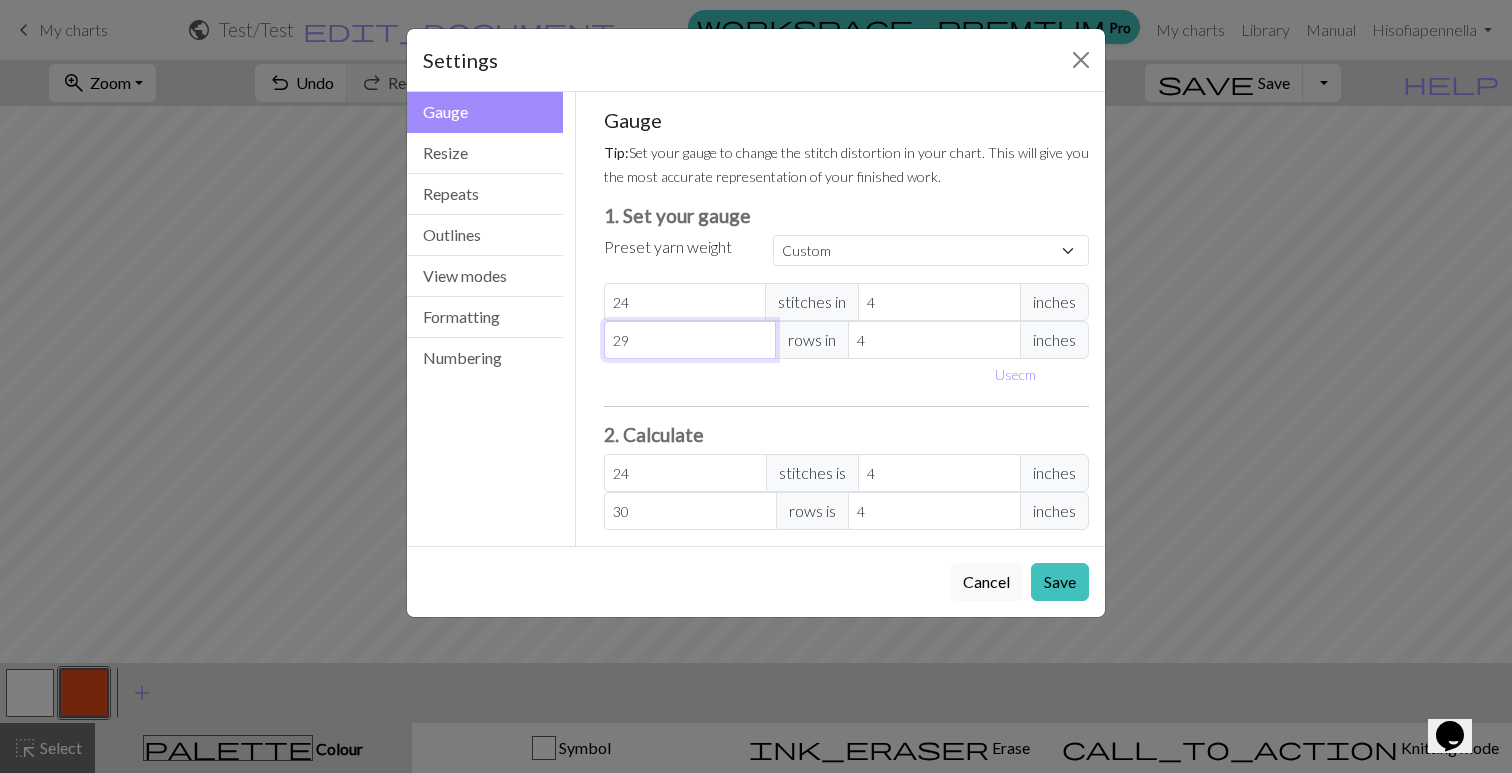type on "29" 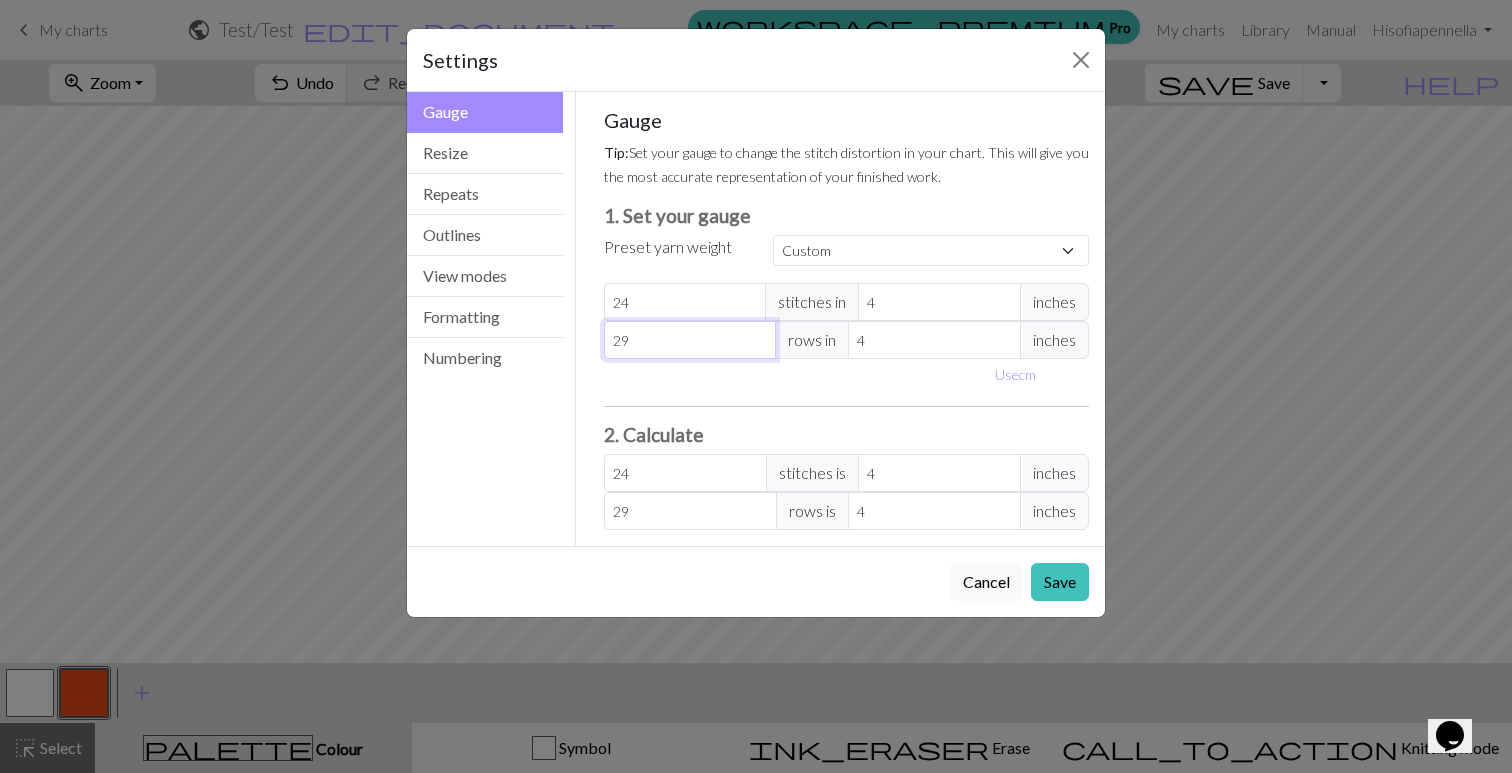 click on "29" at bounding box center (690, 340) 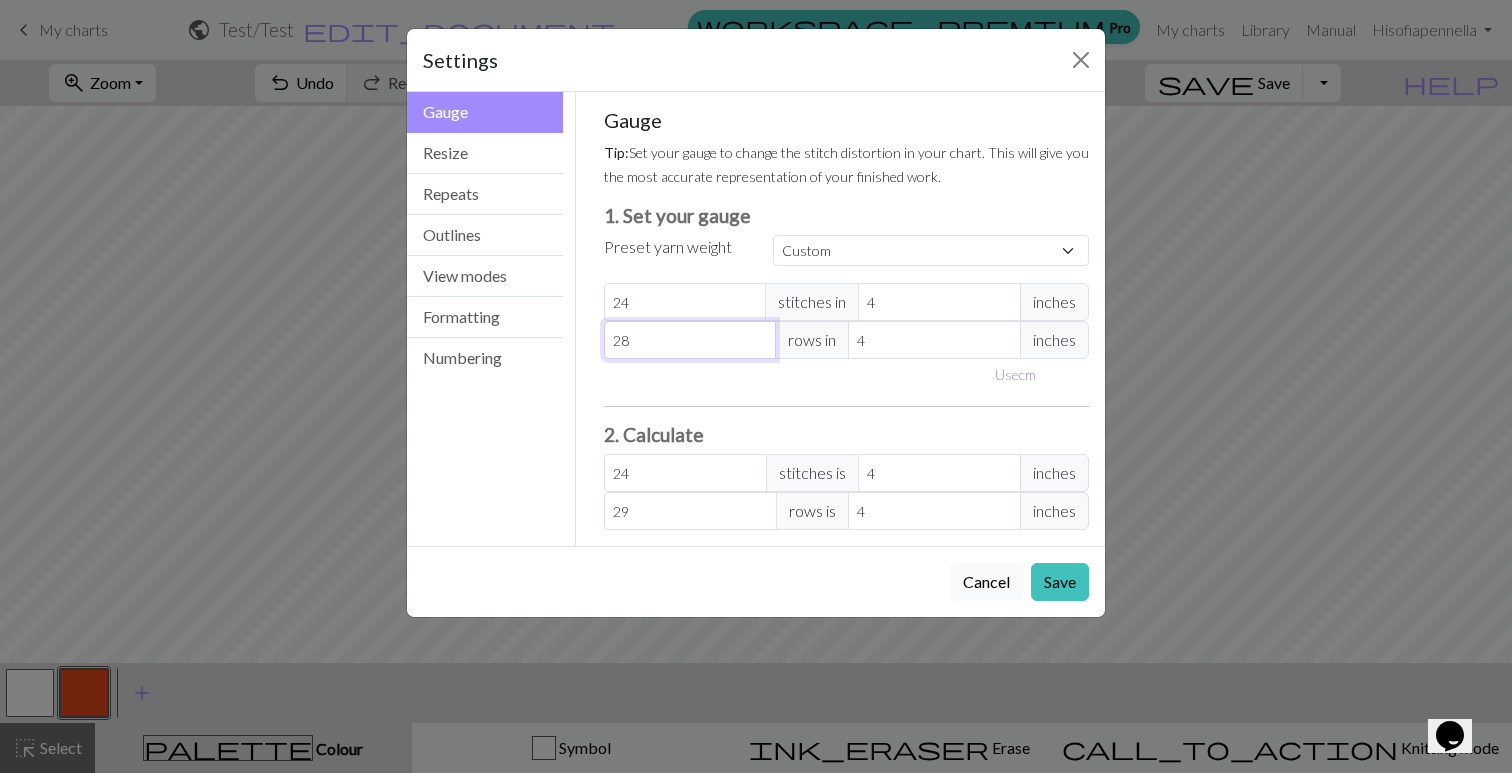 type on "28" 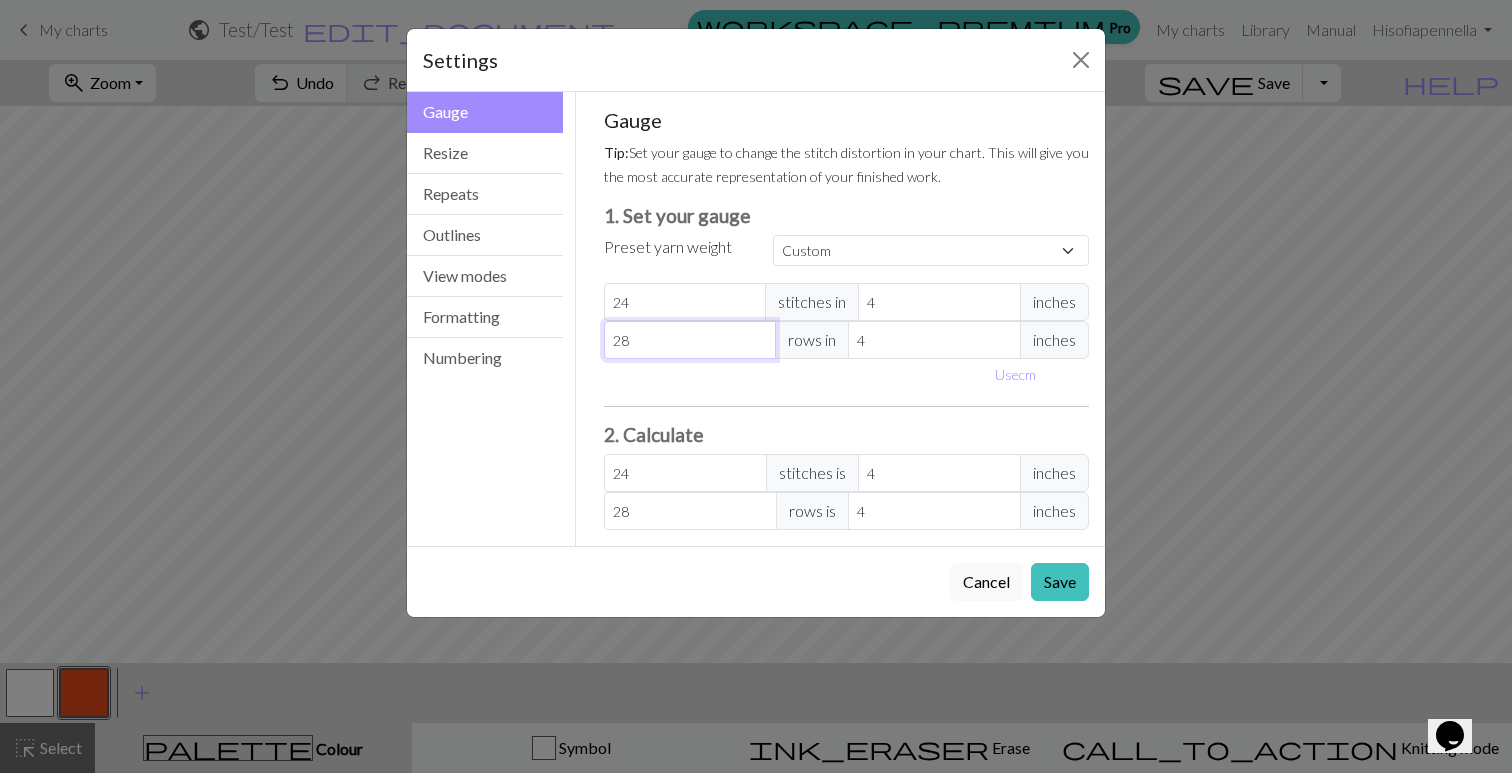 click on "28" at bounding box center [690, 340] 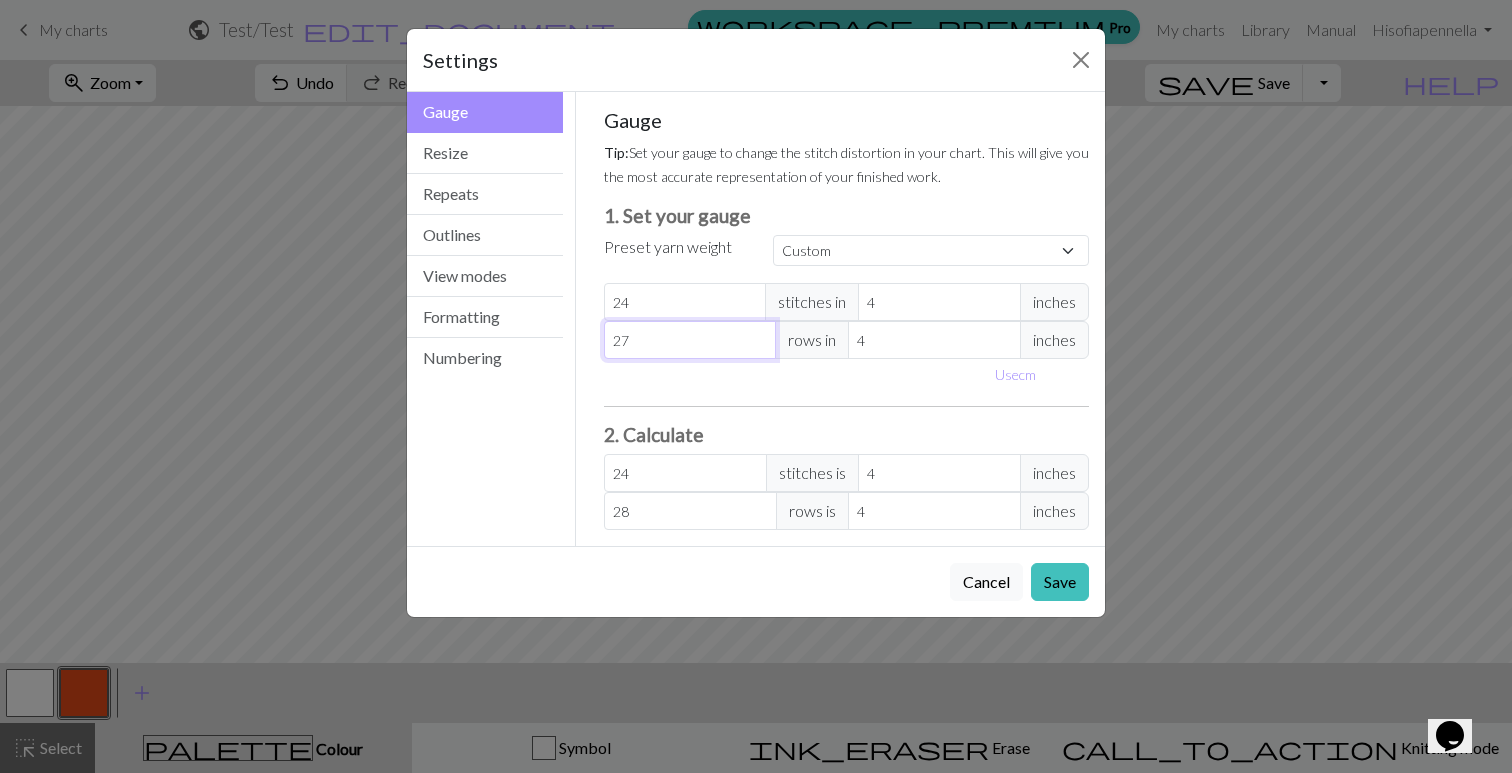 type on "27" 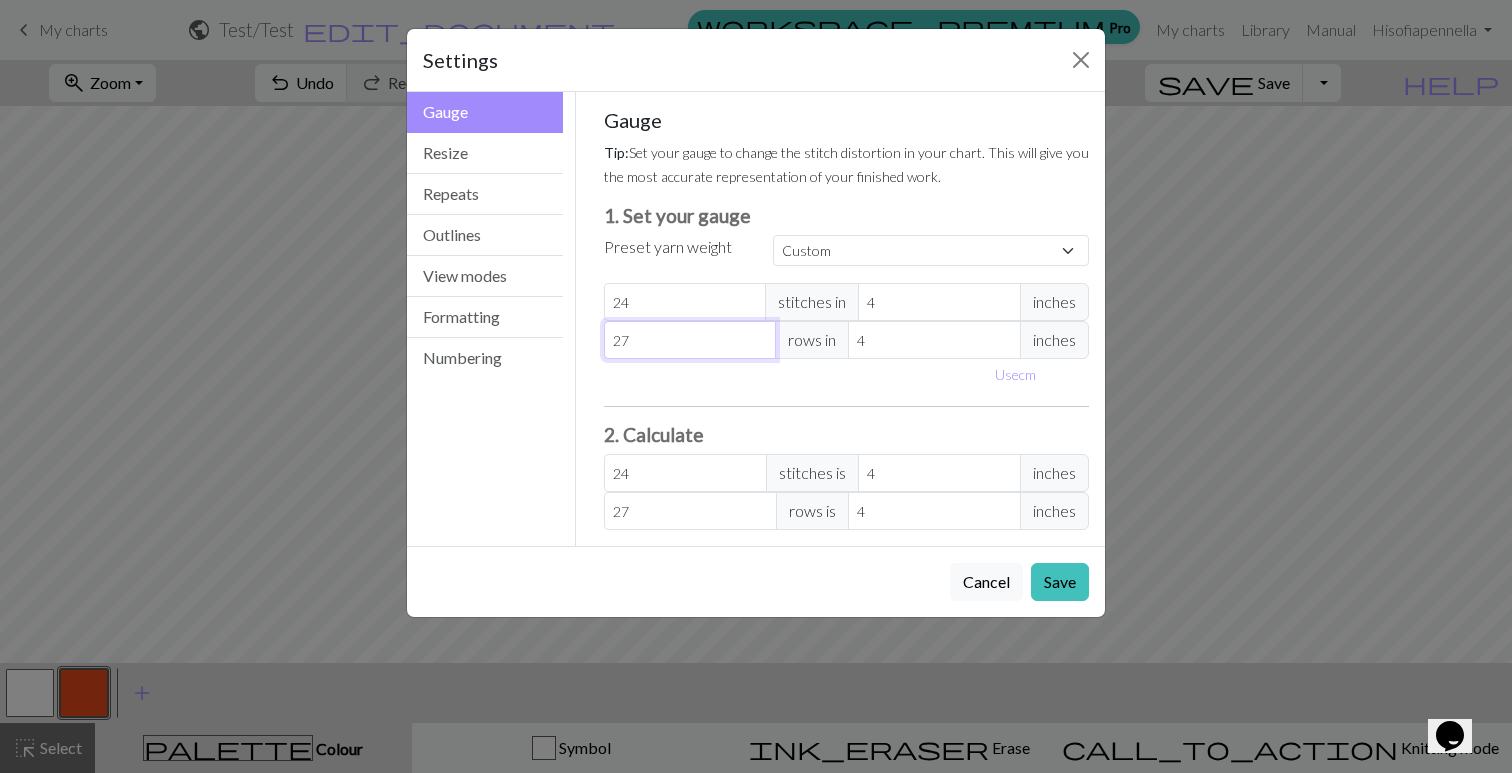 click on "27" at bounding box center (690, 340) 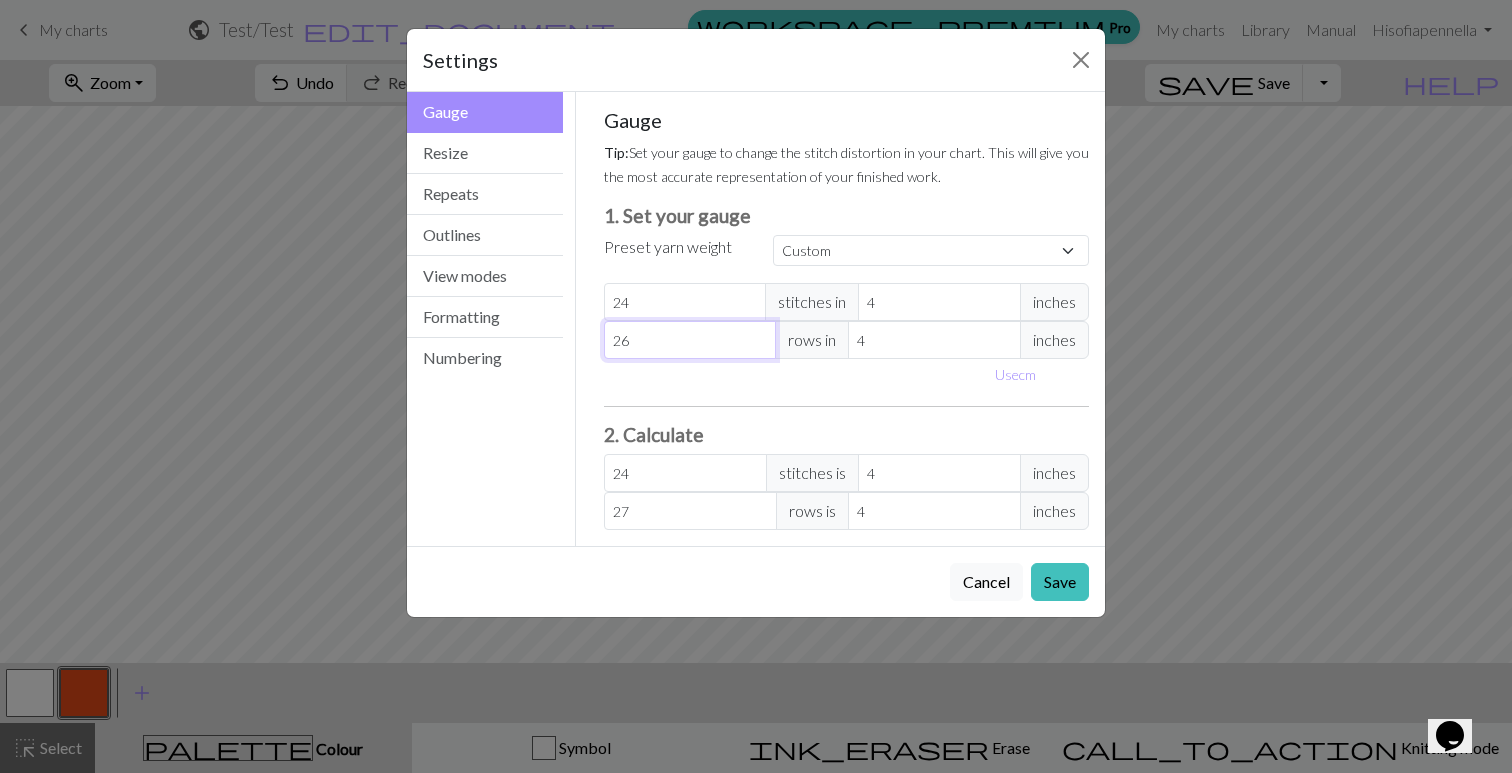 type on "26" 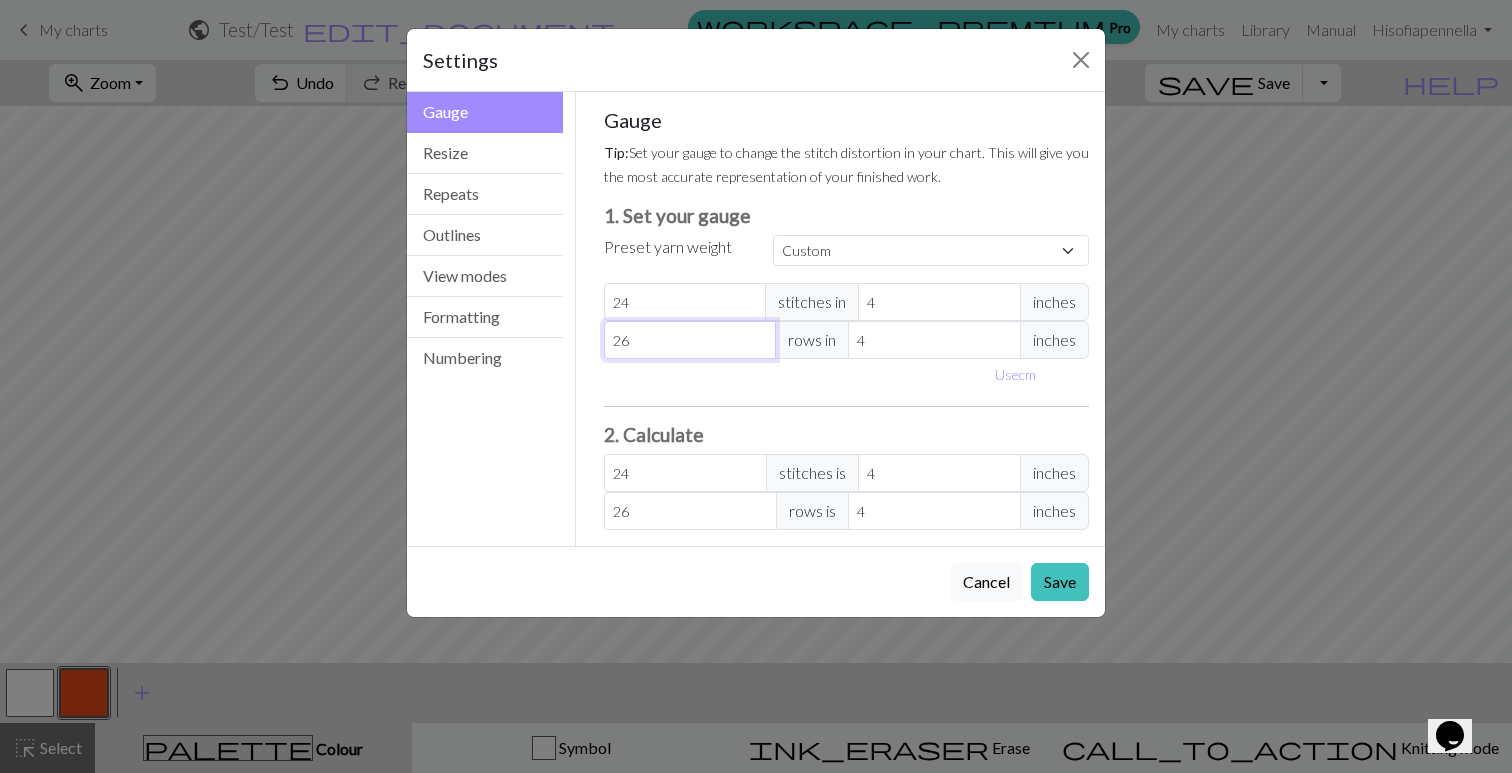 click on "26" at bounding box center [690, 340] 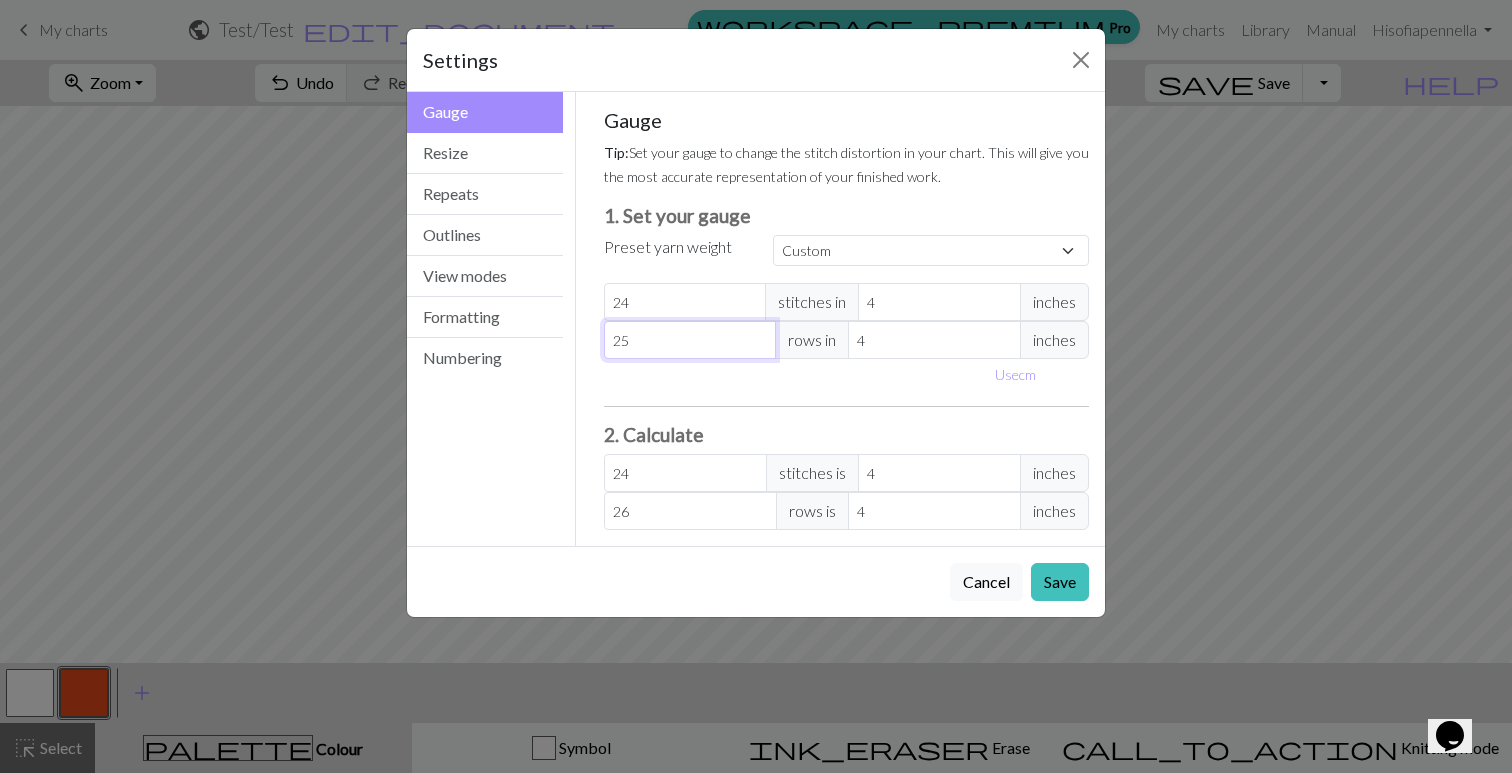type on "25" 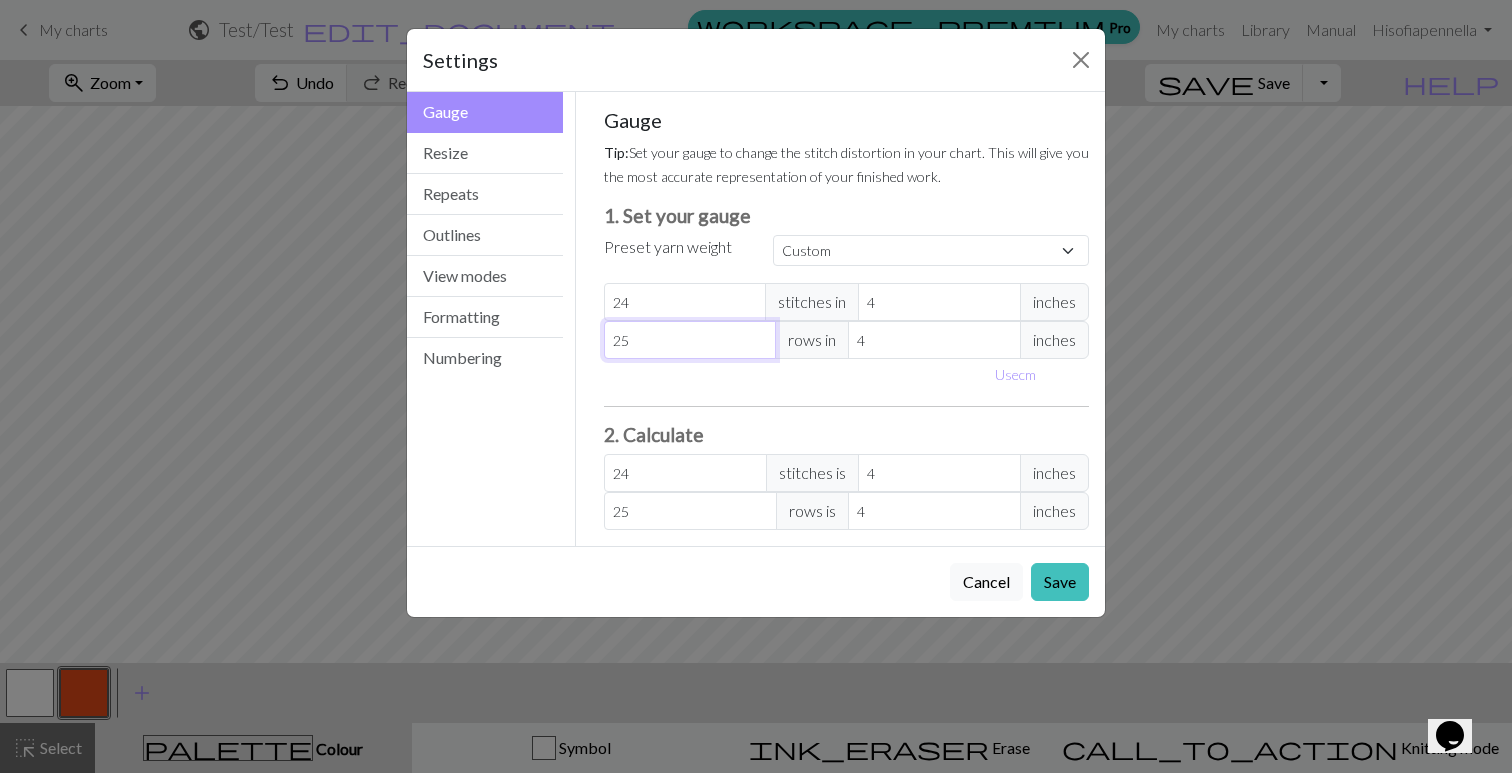 click on "25" at bounding box center [690, 340] 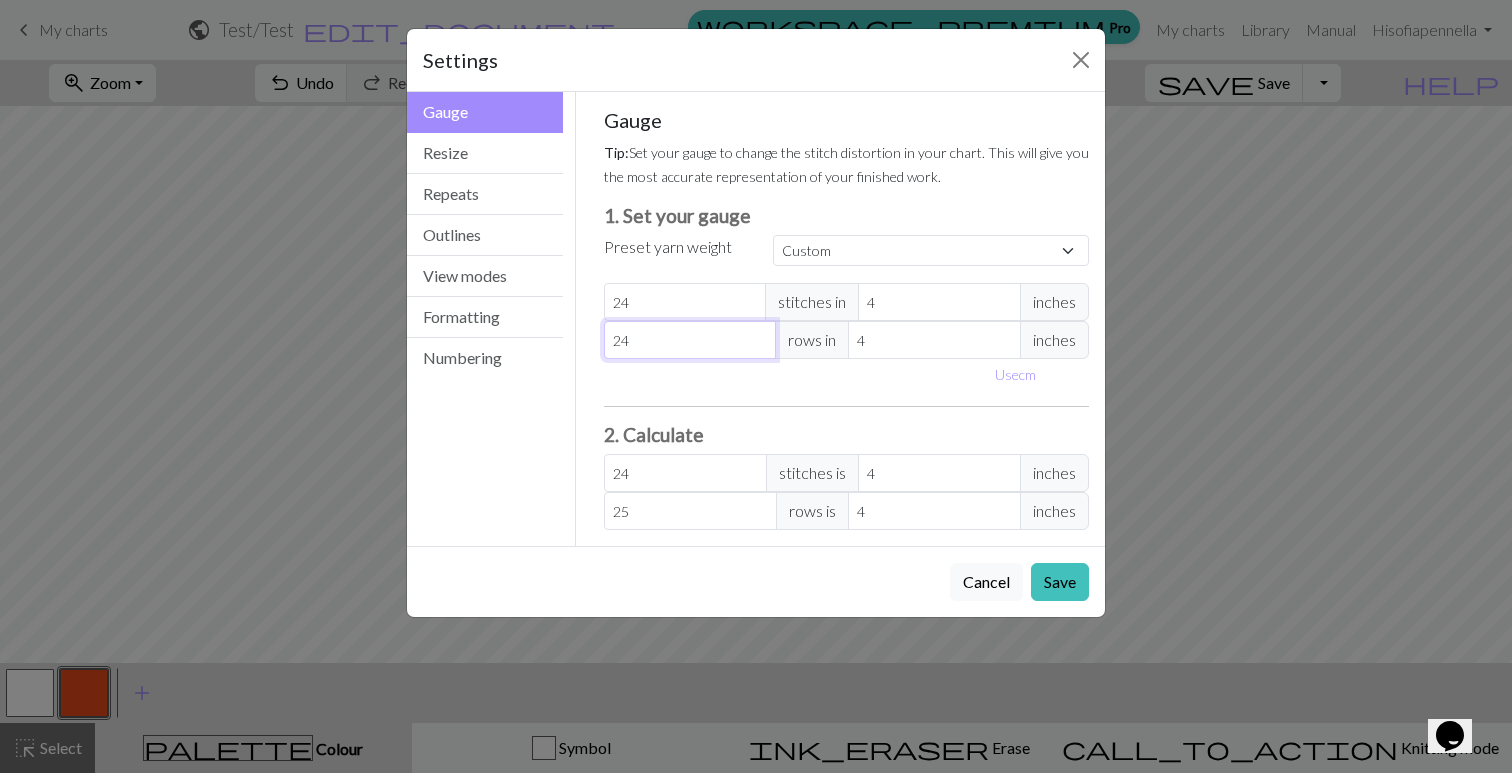 type on "24" 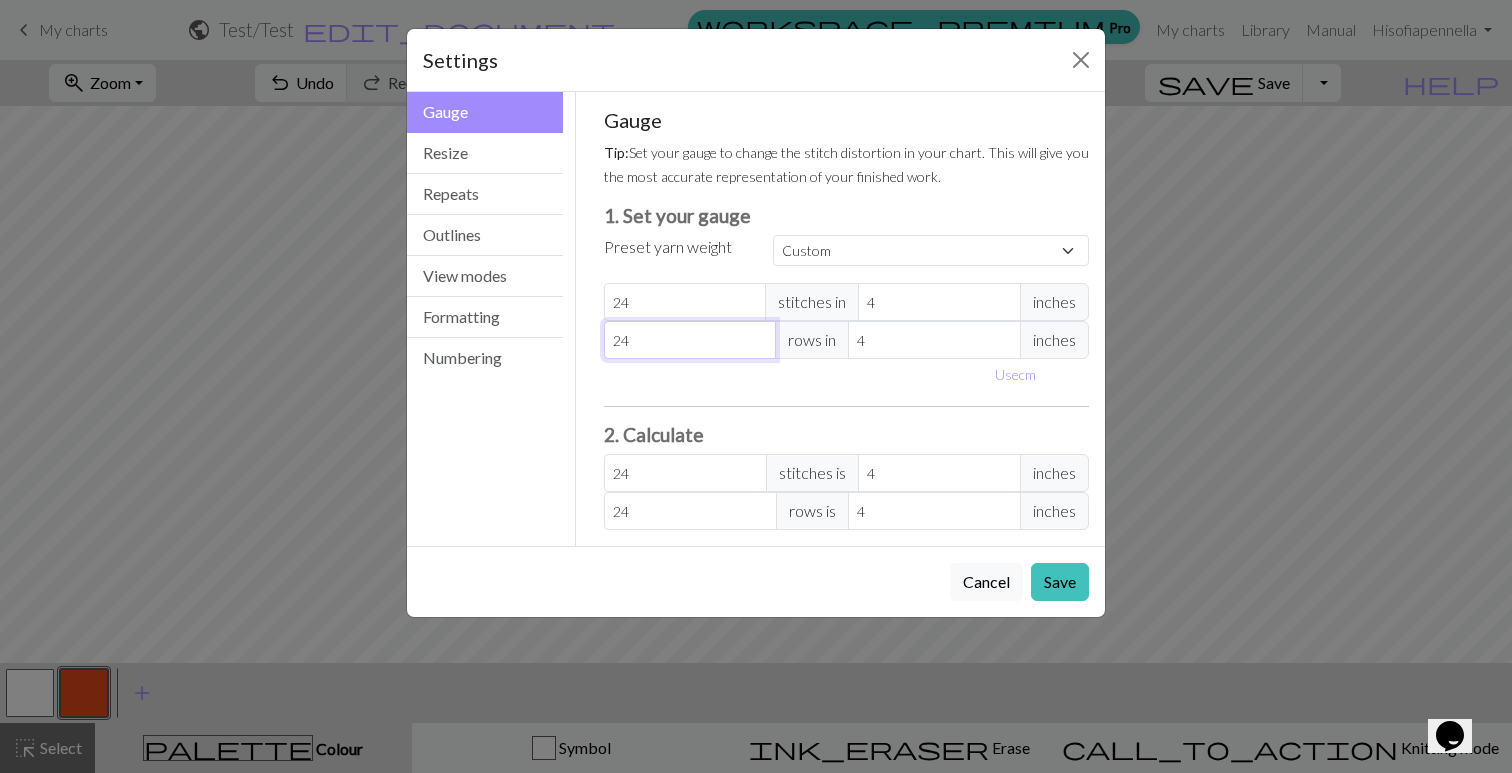 click on "24" at bounding box center (690, 340) 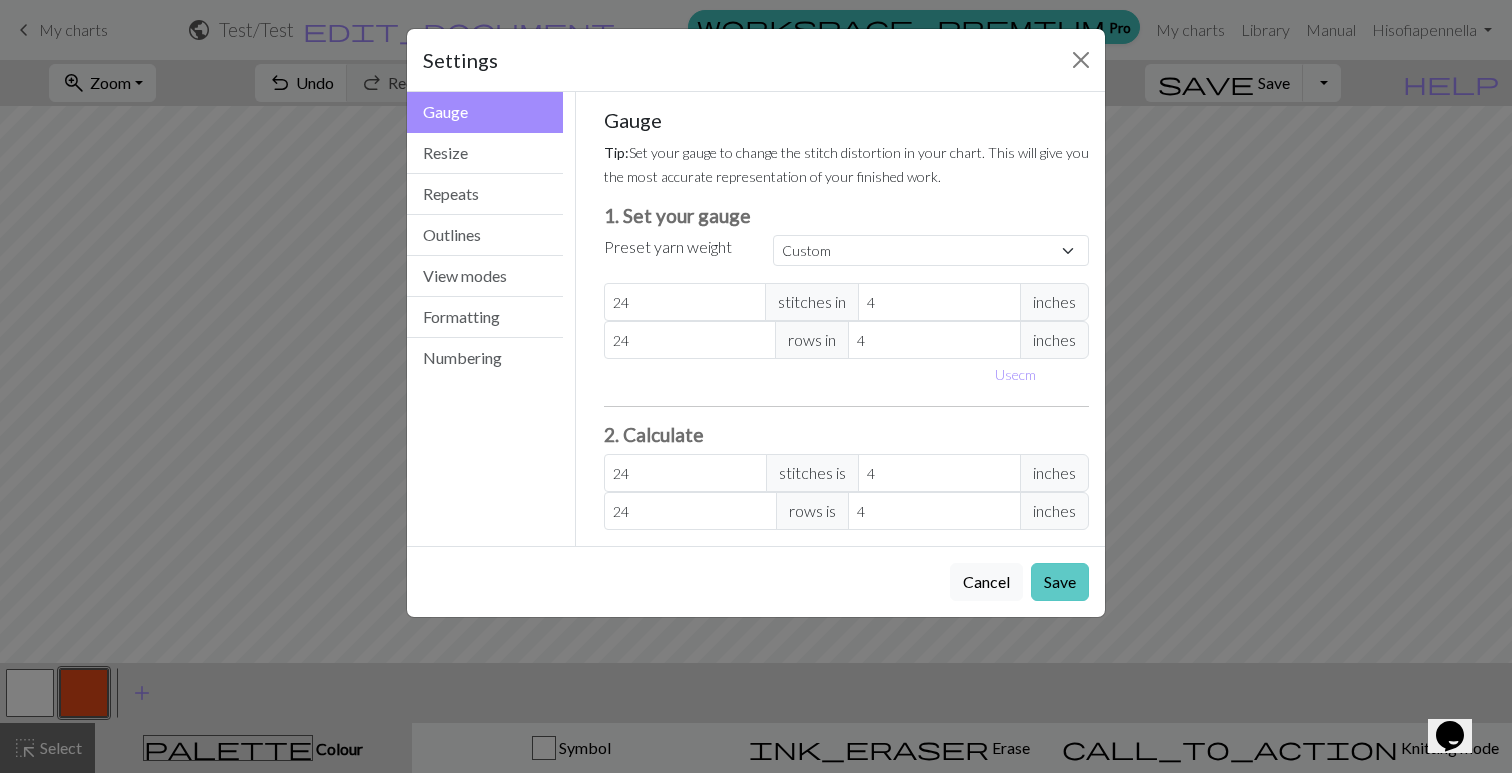 click on "Save" at bounding box center (1060, 582) 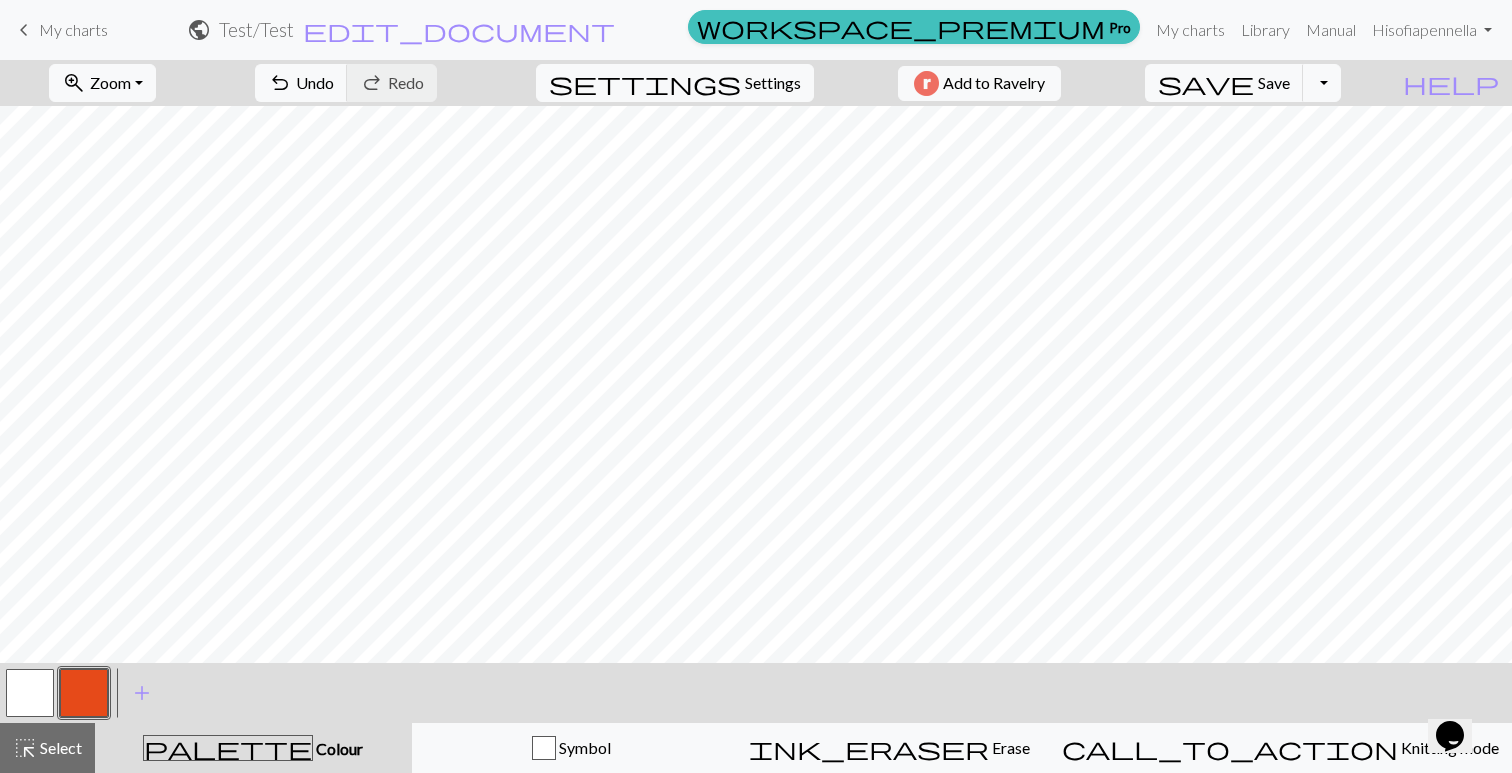 scroll, scrollTop: 0, scrollLeft: 0, axis: both 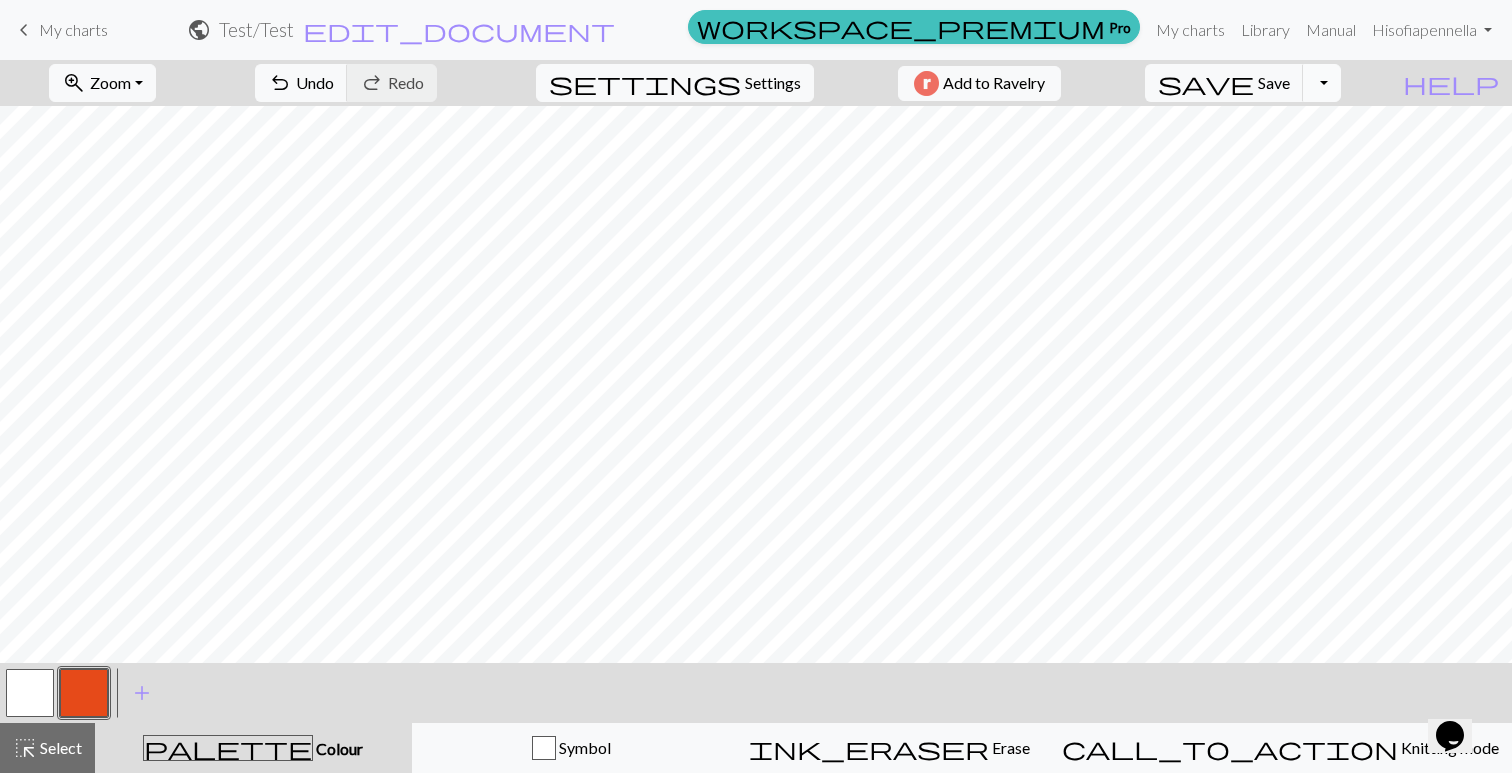 click on "Toggle Dropdown" at bounding box center (1322, 83) 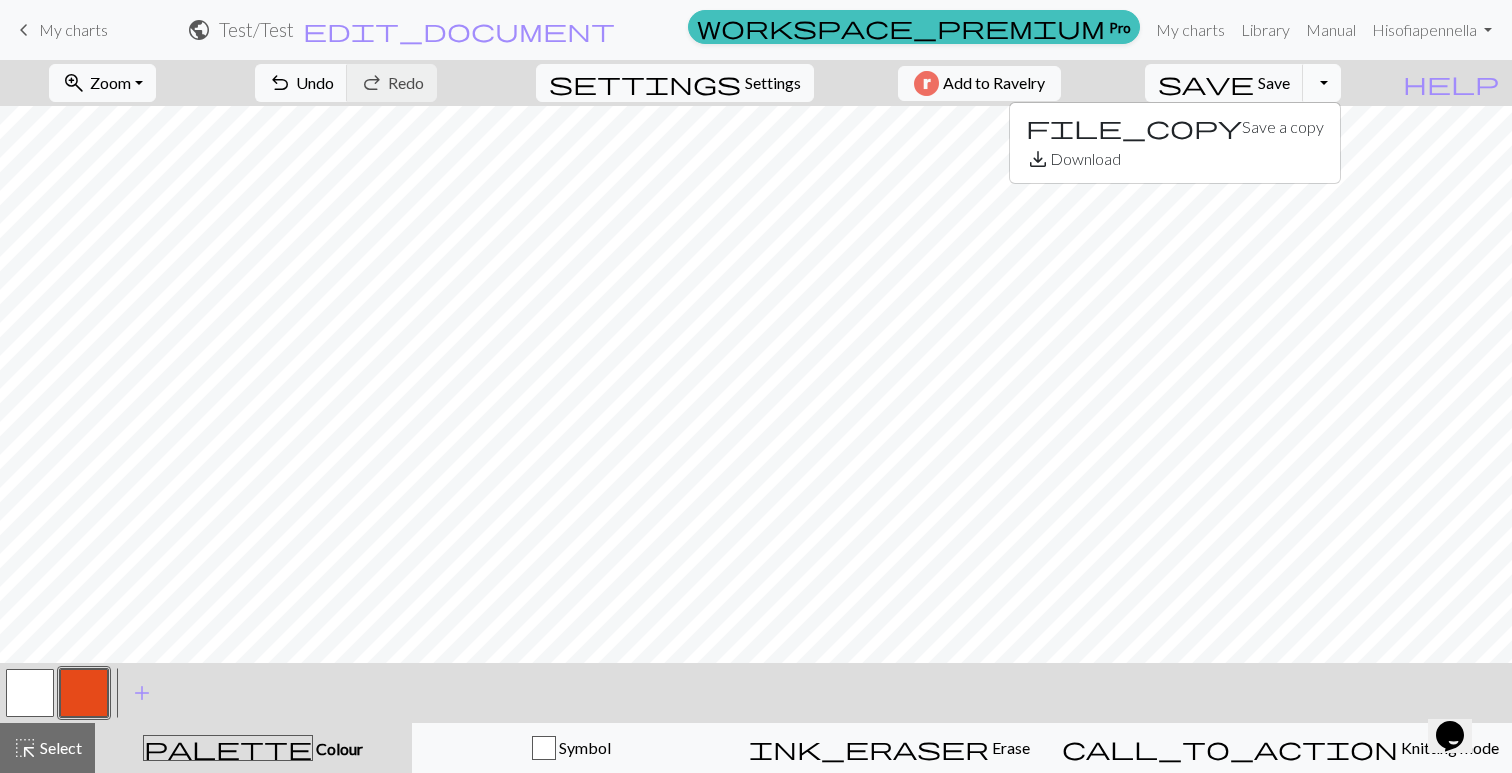 click on "Toggle Dropdown" at bounding box center (1322, 83) 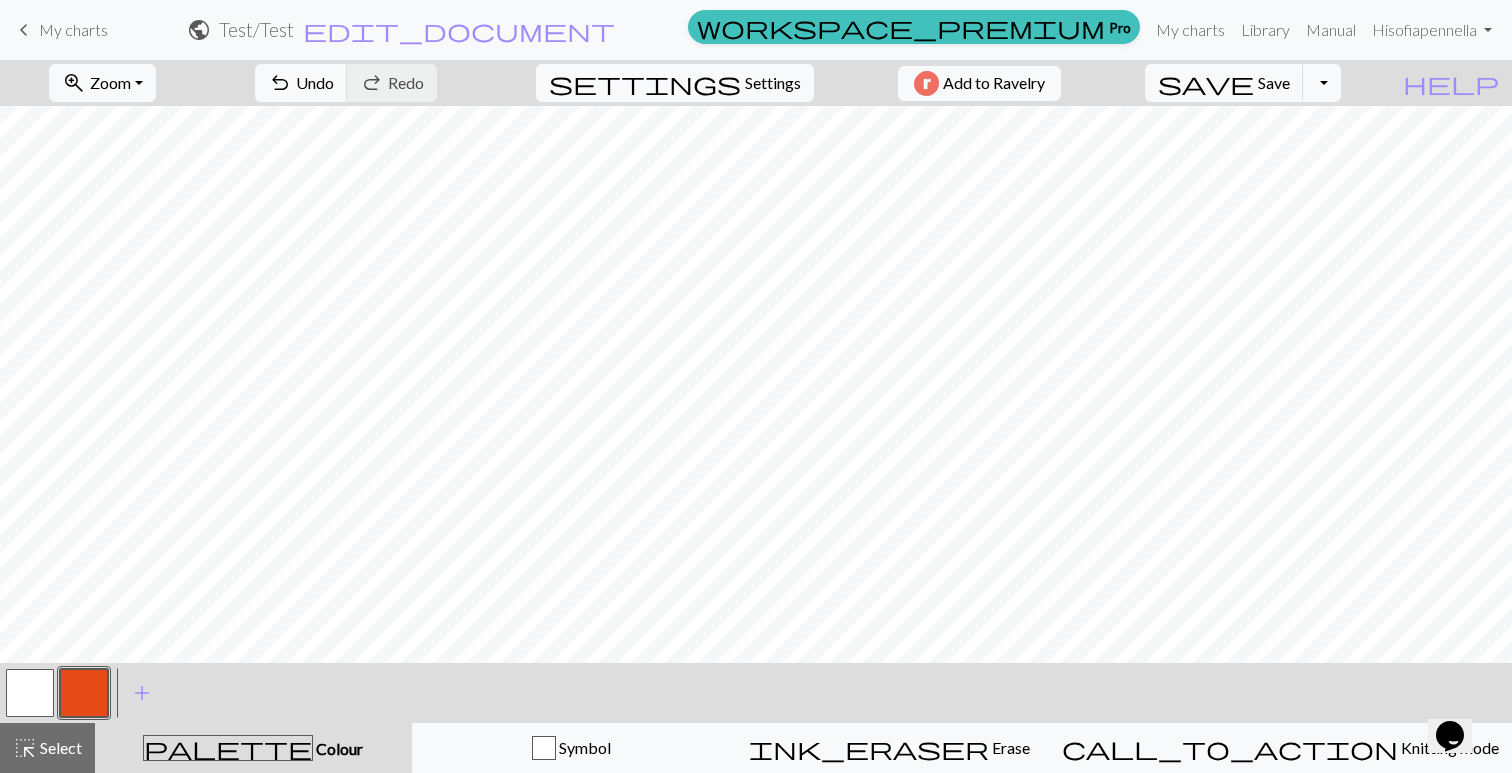 scroll, scrollTop: 0, scrollLeft: 0, axis: both 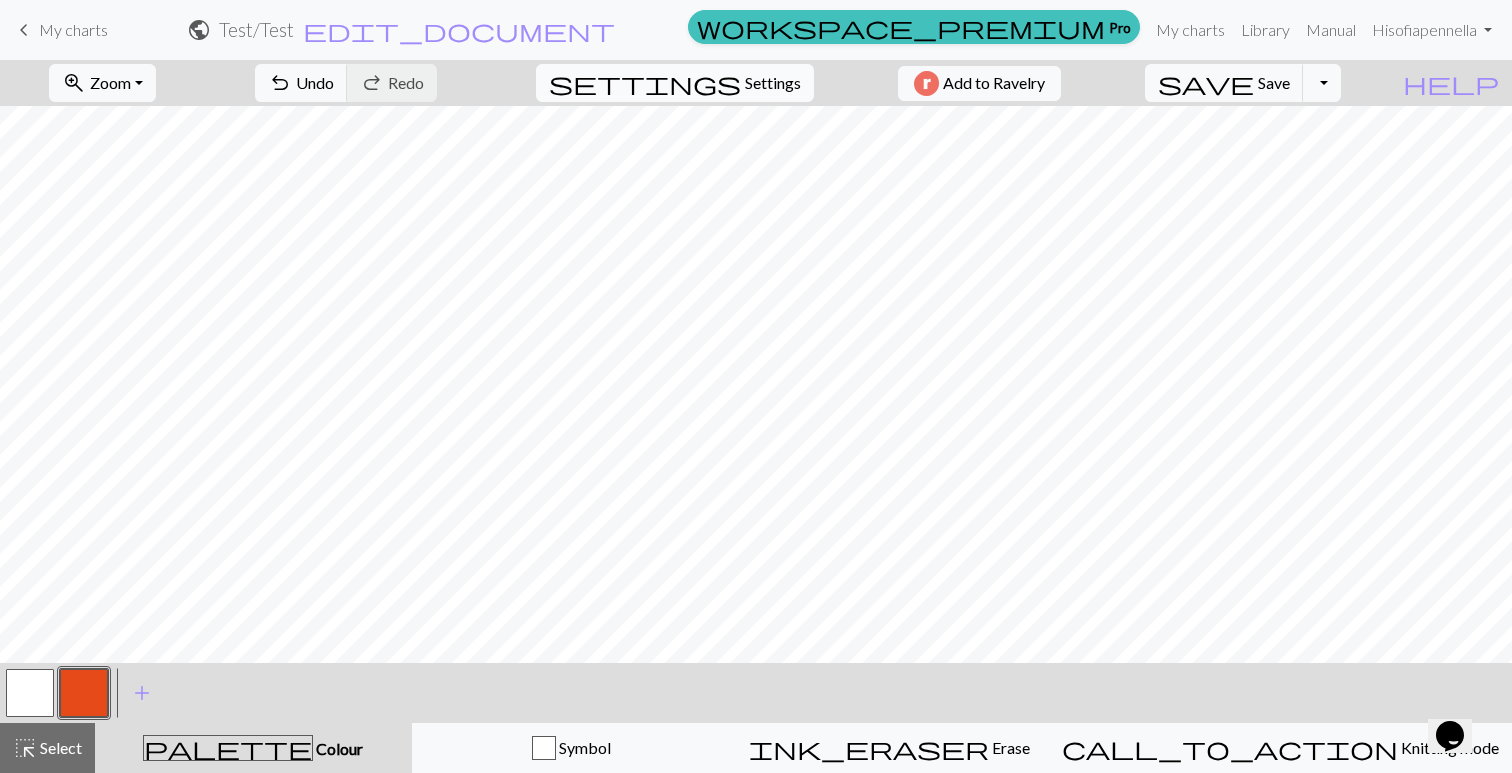 click on "settings" at bounding box center [645, 83] 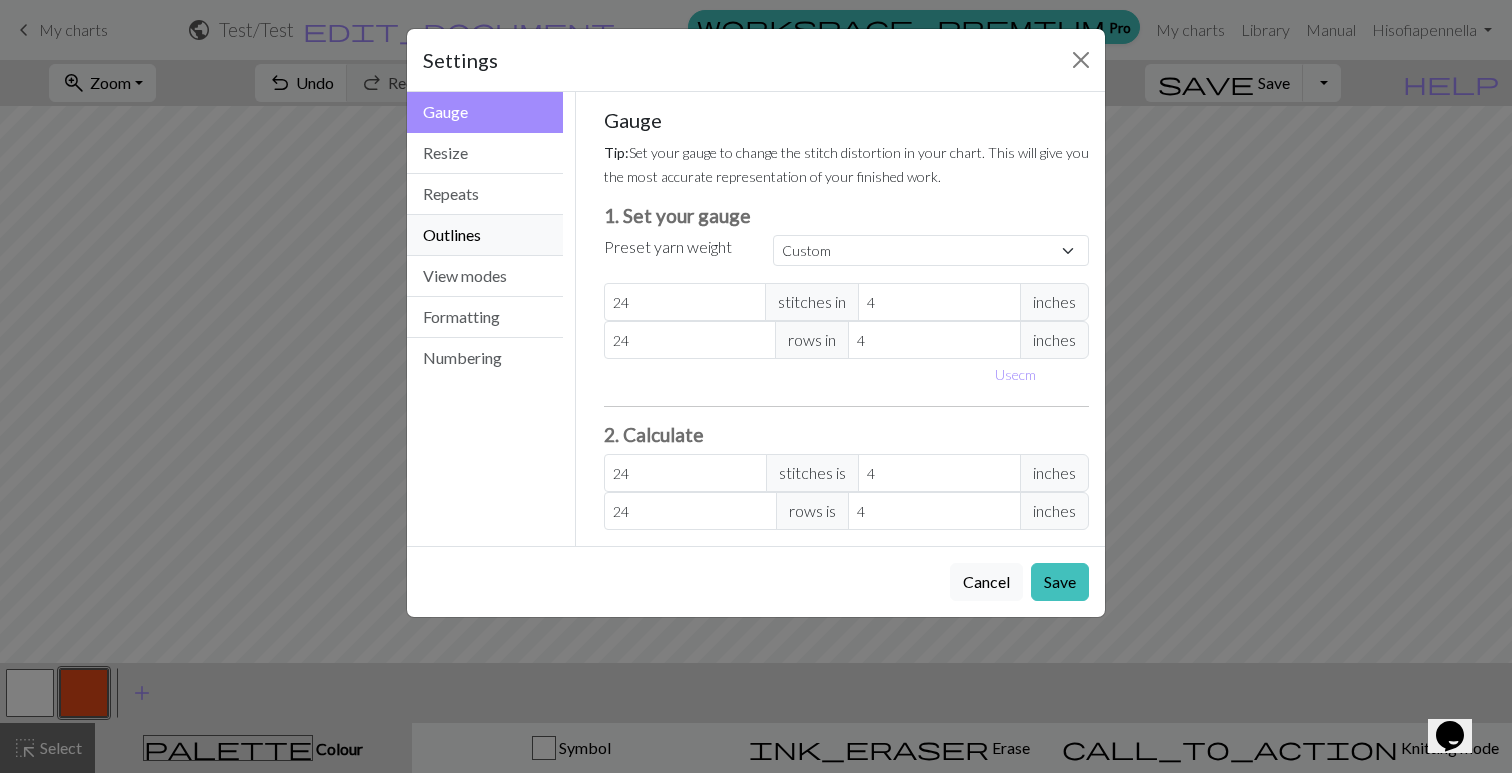click on "Outlines" at bounding box center (485, 235) 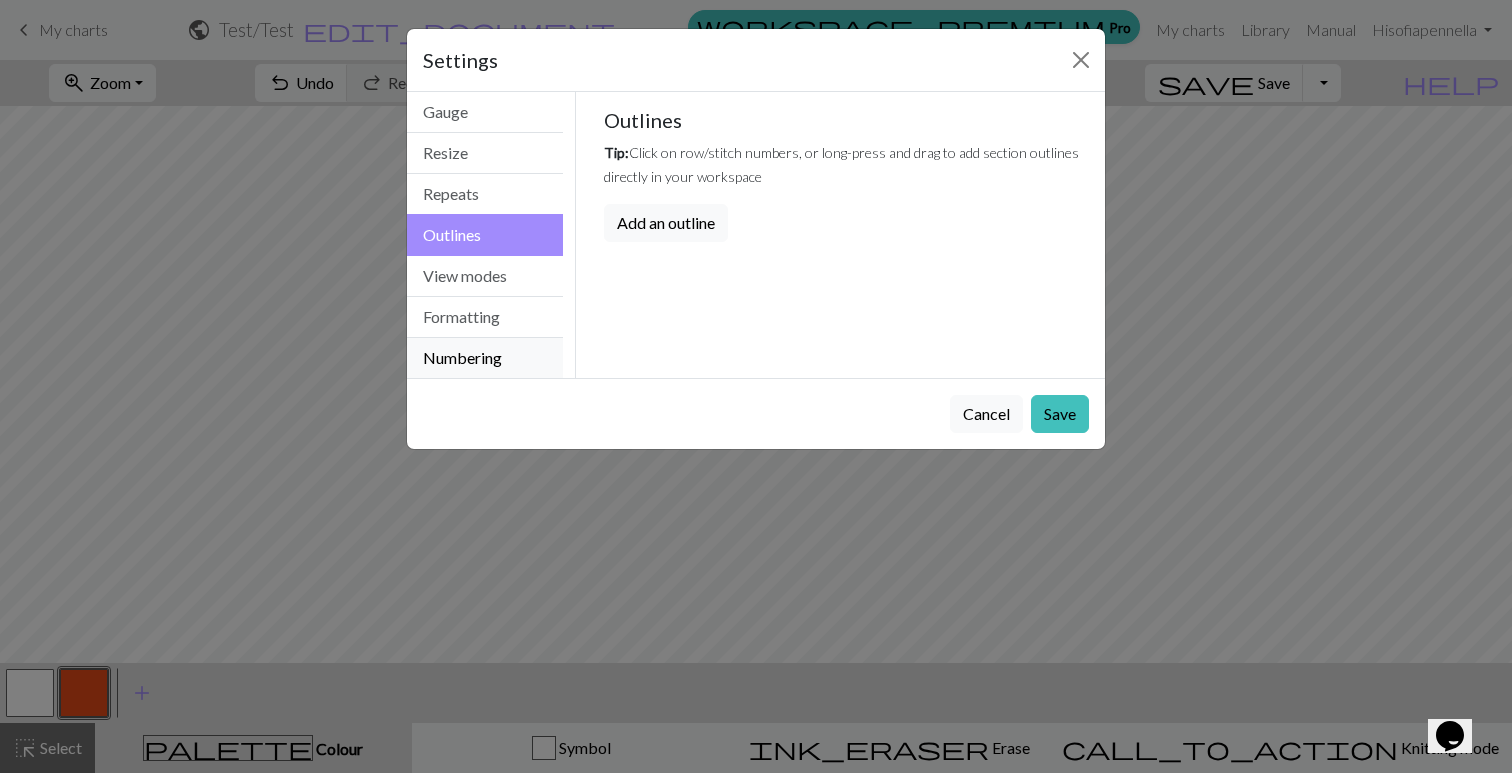 click on "Numbering" at bounding box center [485, 358] 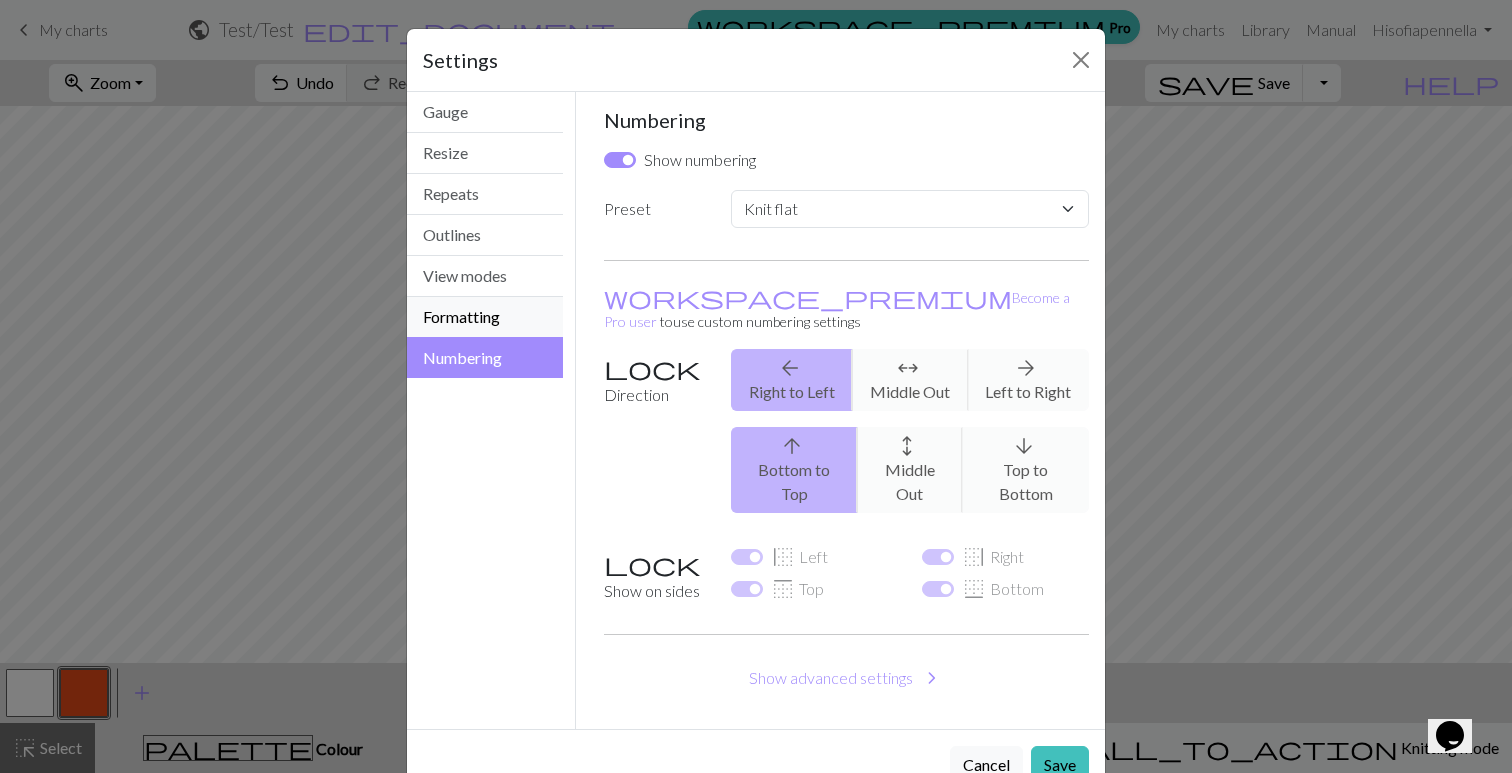 click on "Formatting" at bounding box center (485, 317) 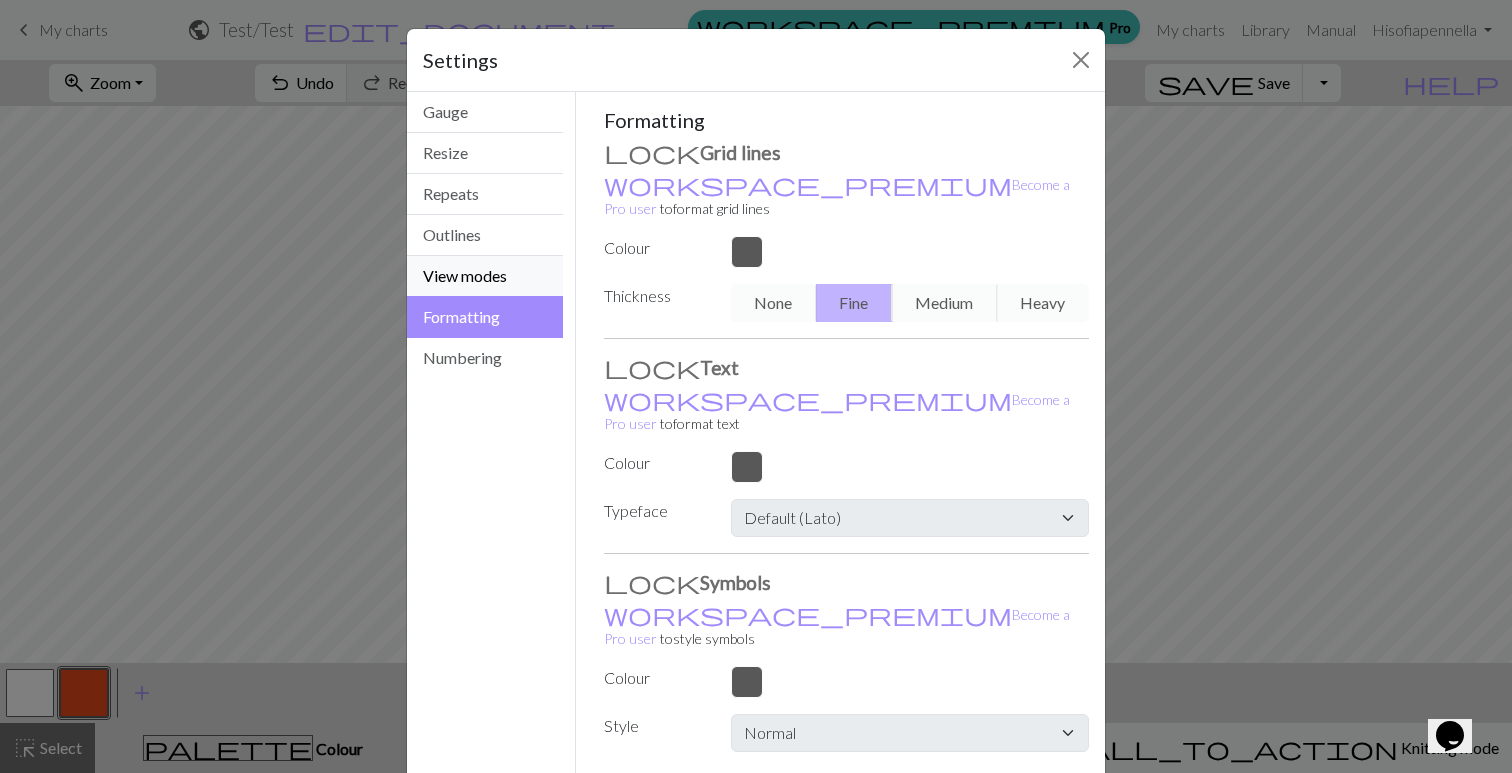 click on "View modes" at bounding box center [485, 276] 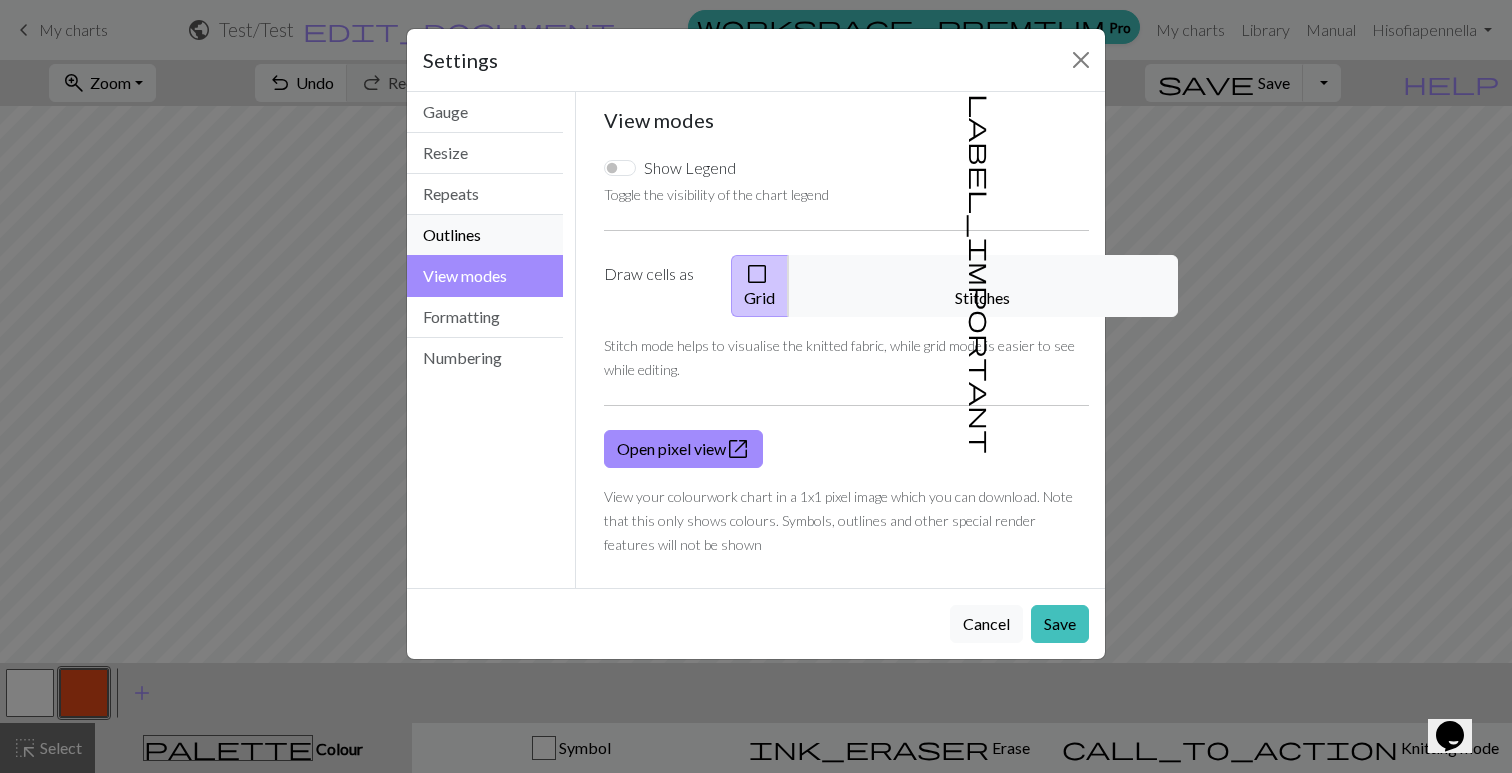 click on "Outlines" at bounding box center [485, 235] 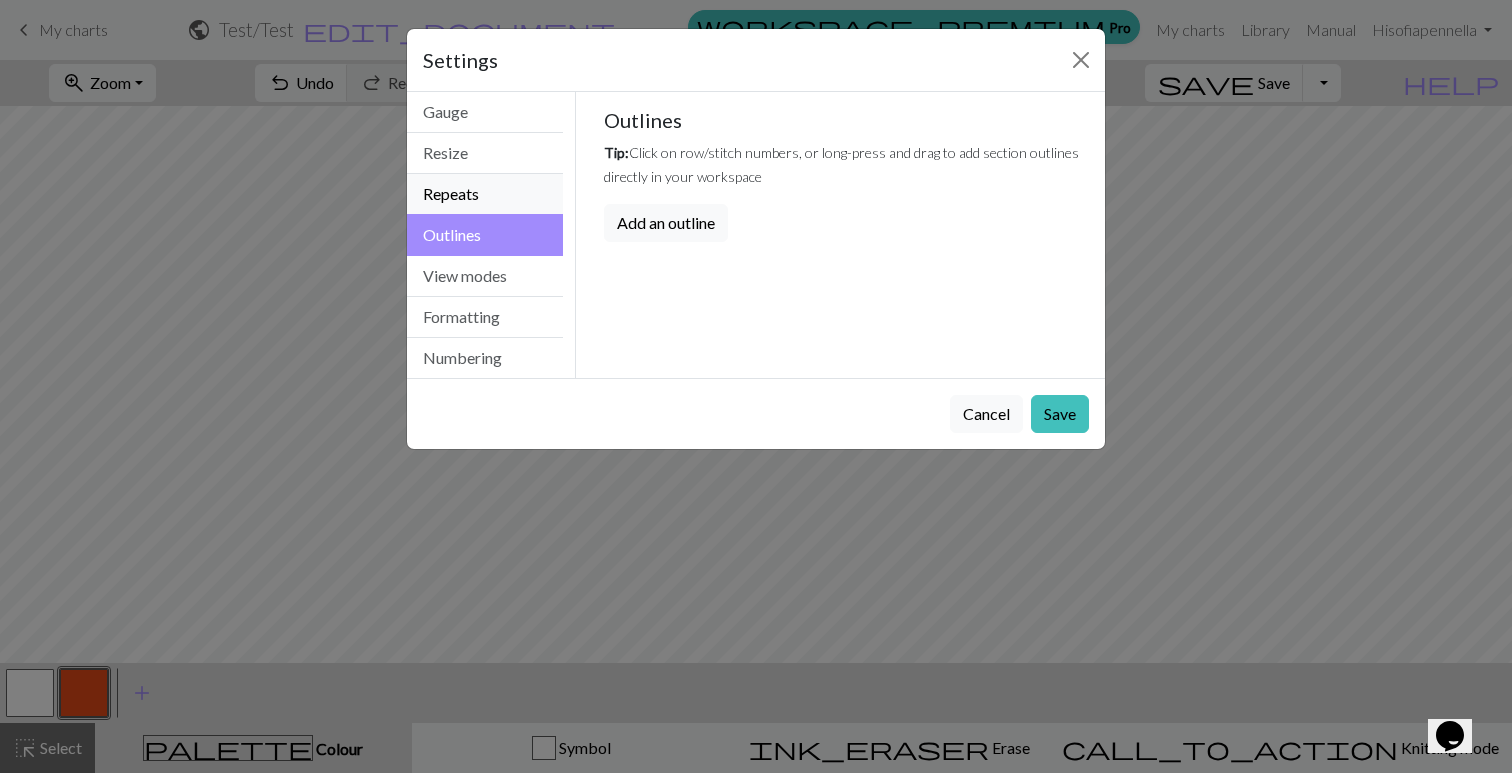 click on "Repeats" at bounding box center (485, 194) 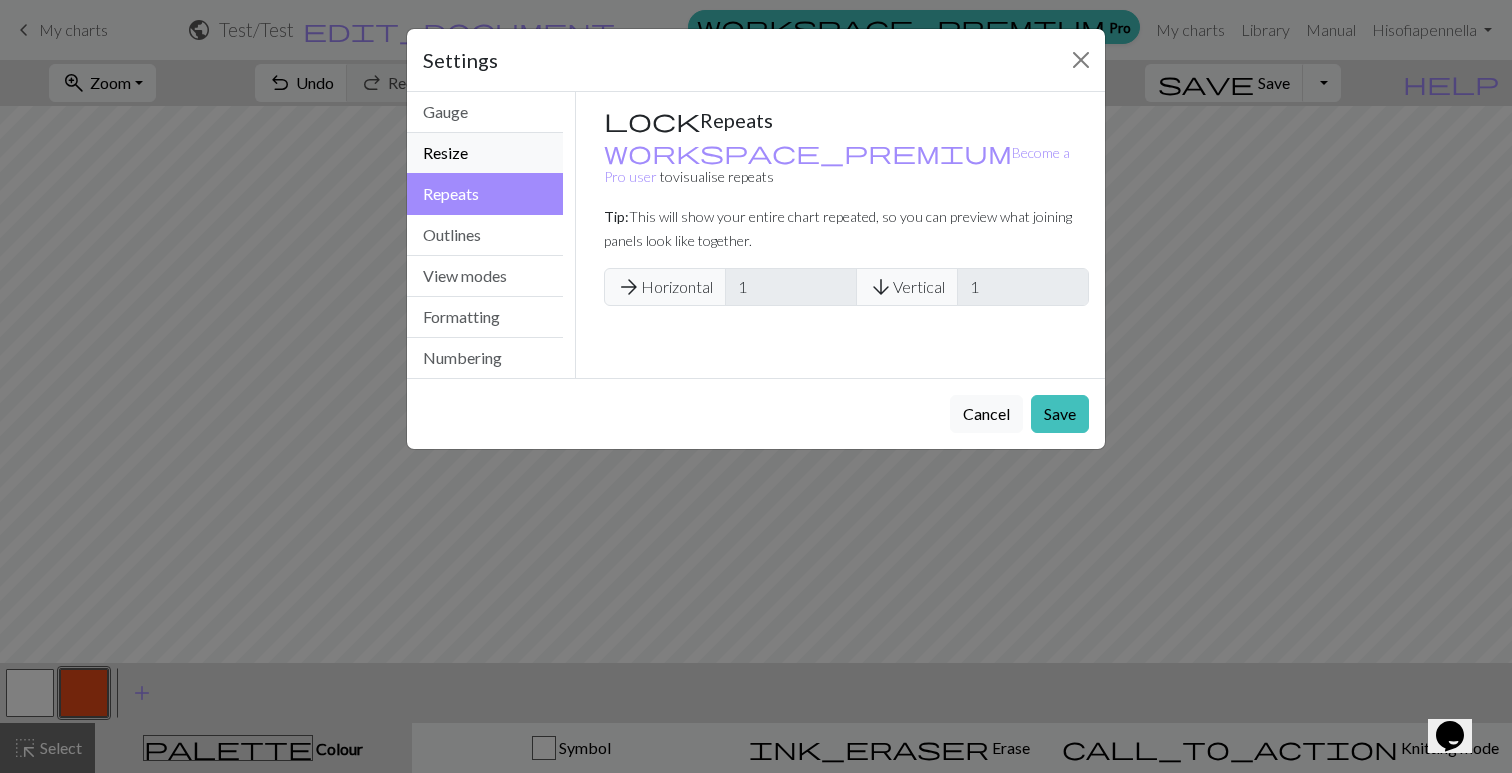 click on "Resize" at bounding box center (485, 153) 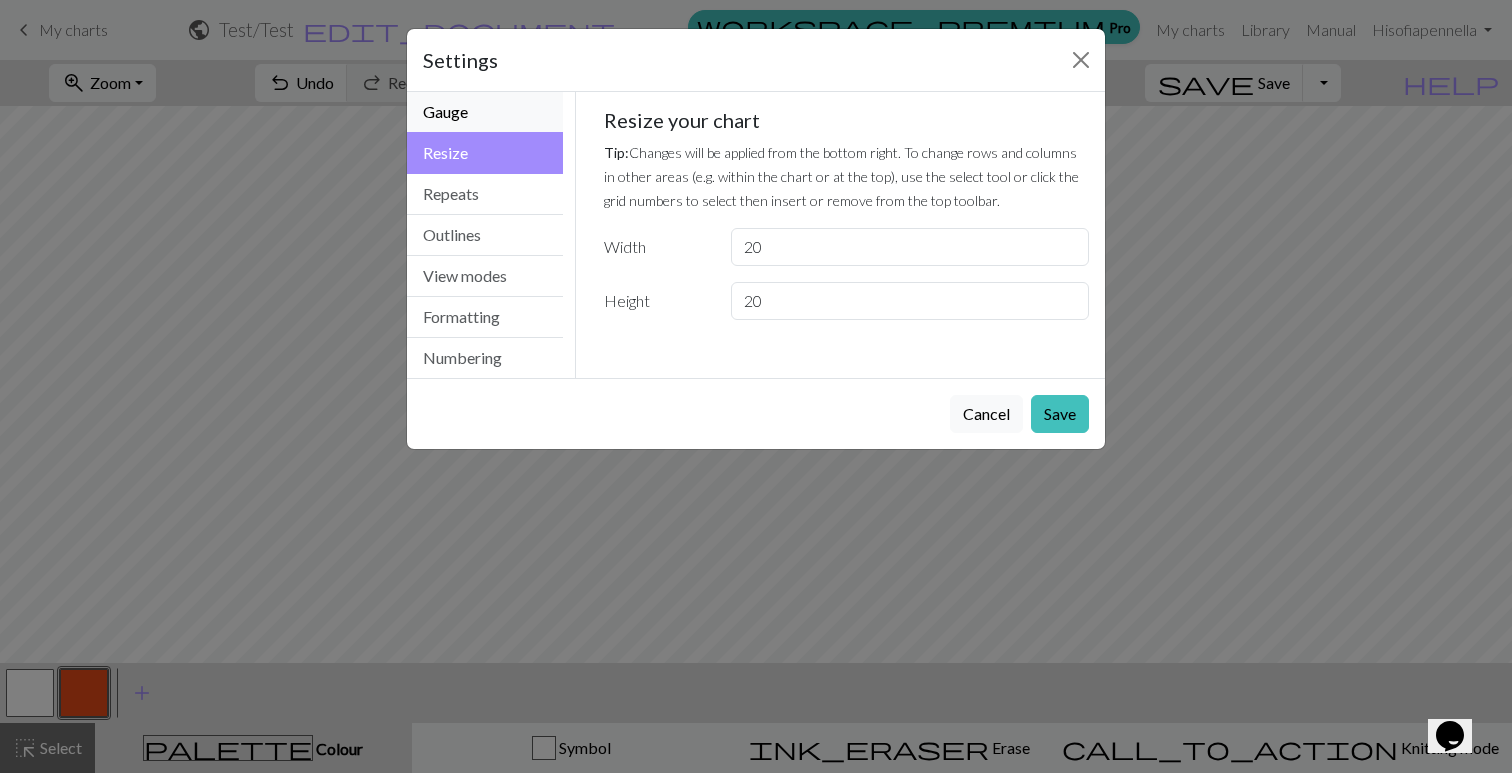 click on "Gauge" at bounding box center [485, 112] 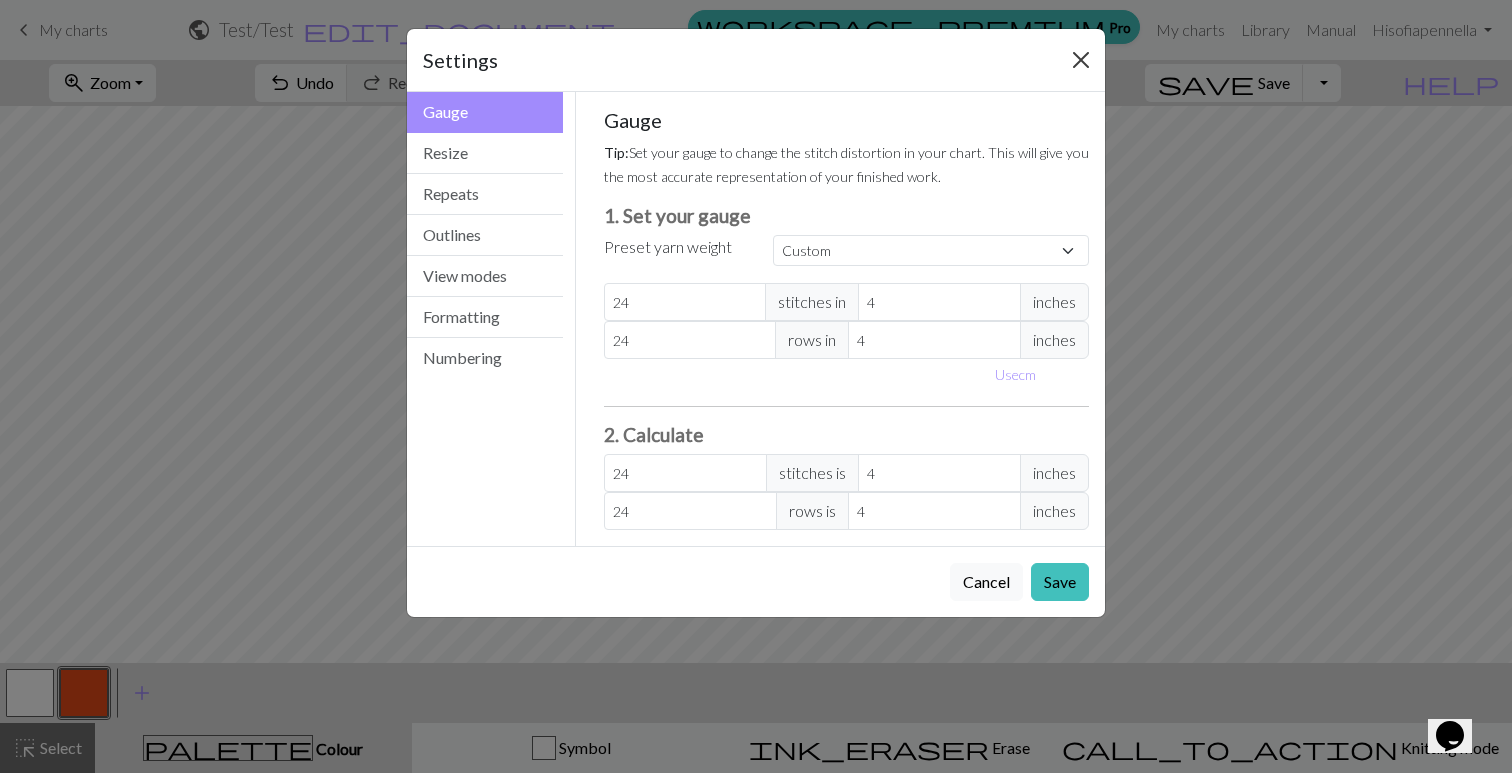 click at bounding box center [1081, 60] 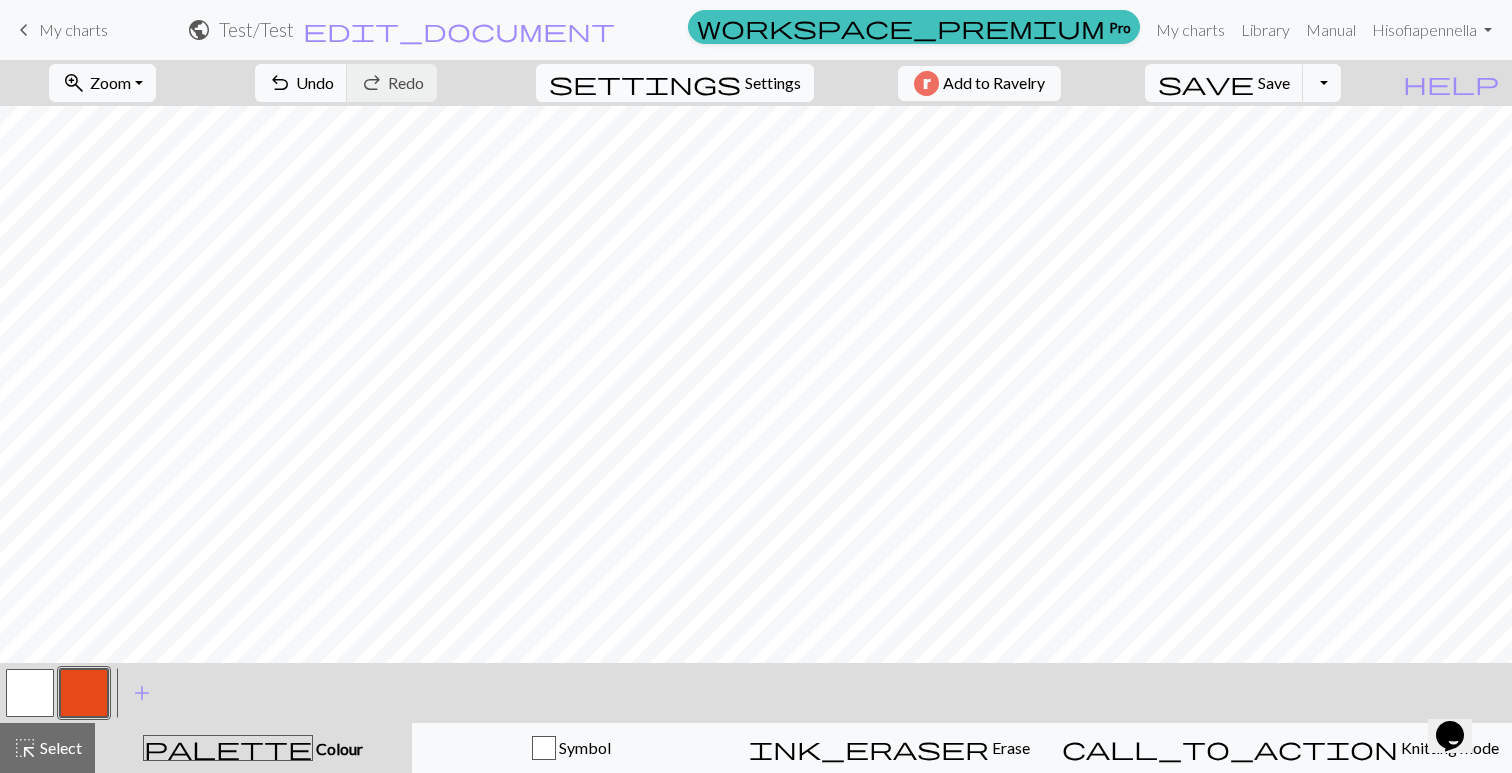 click on "Settings" at bounding box center [773, 83] 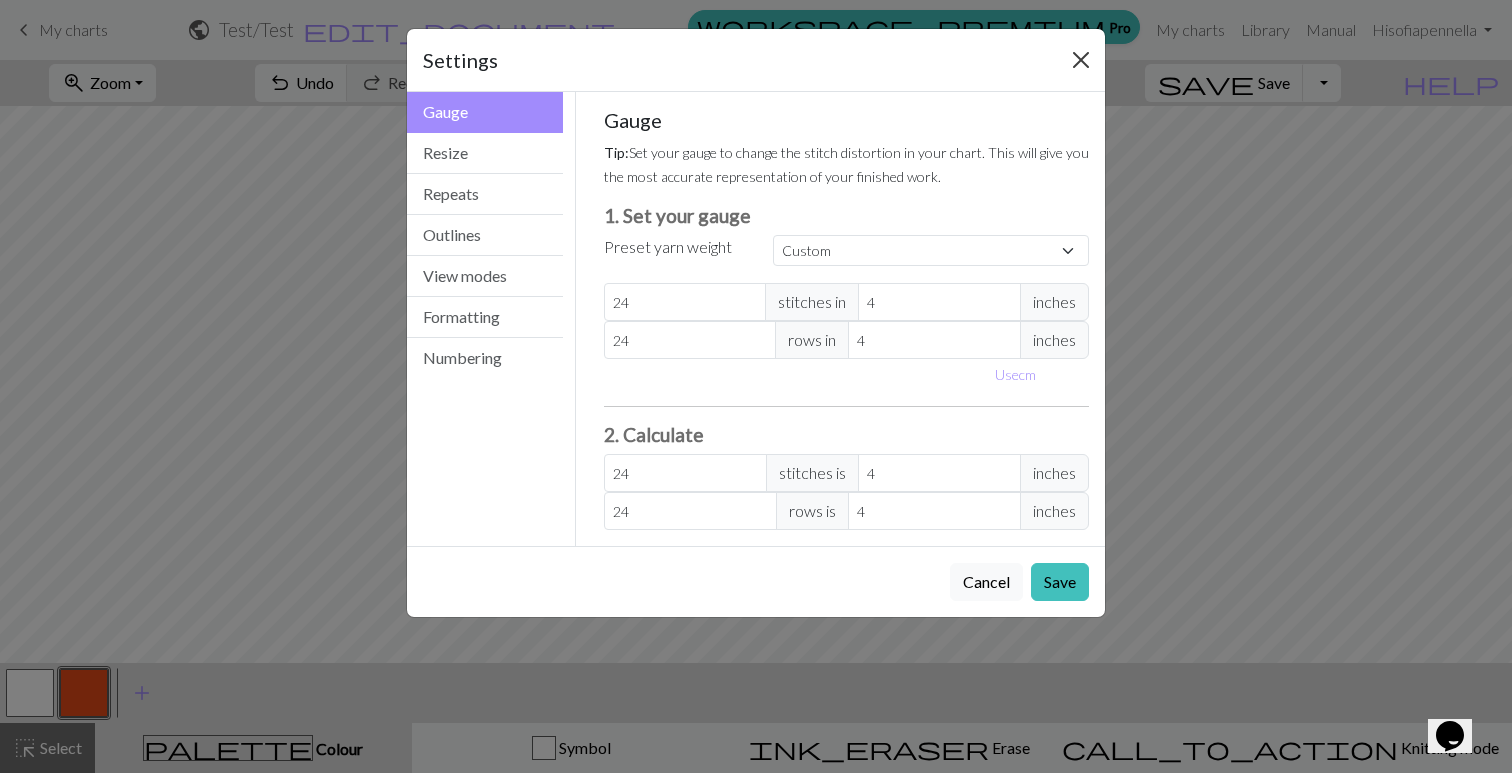 click at bounding box center [1081, 60] 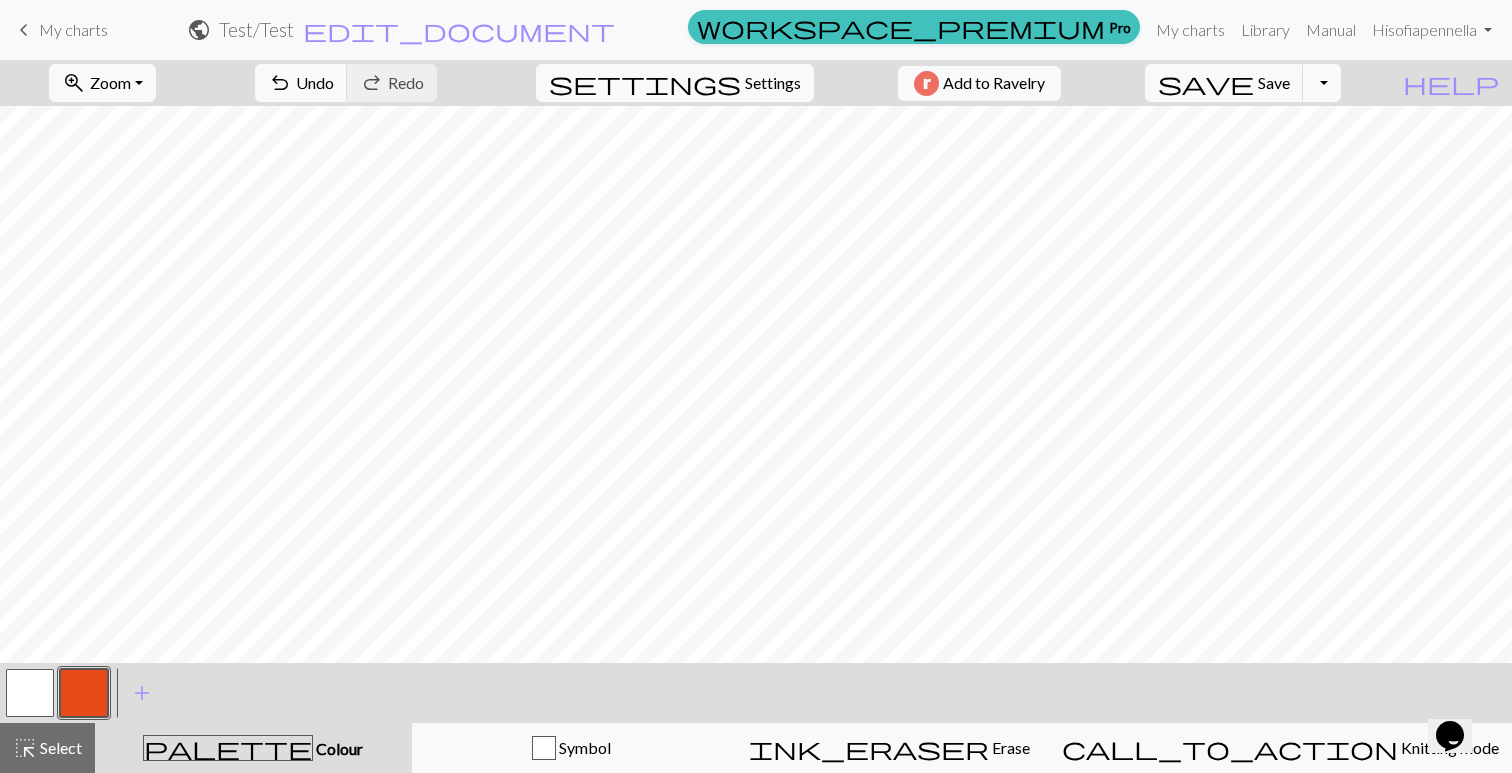 click on "Toggle Dropdown" at bounding box center (1322, 83) 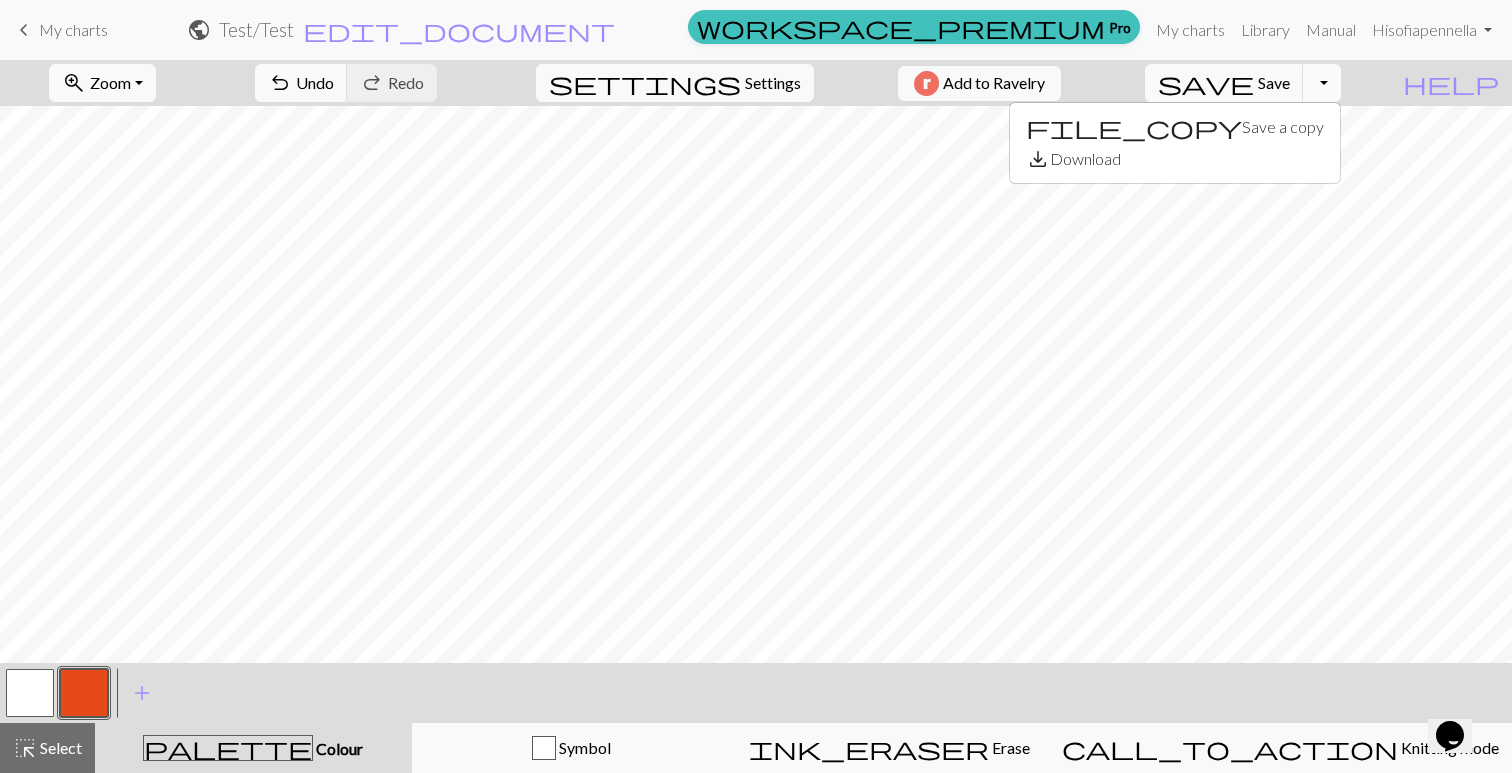 click on "Toggle Dropdown" at bounding box center [1322, 83] 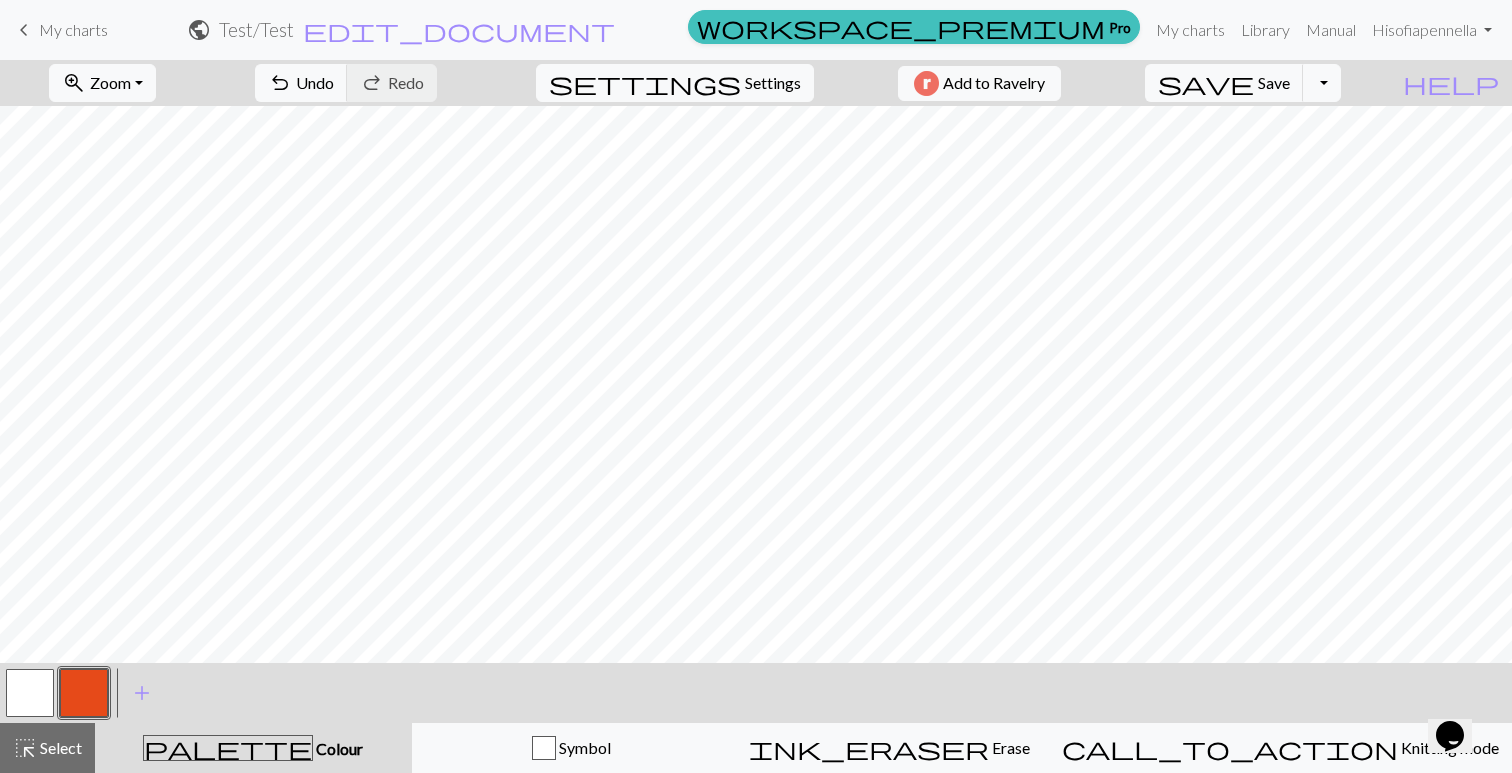 scroll, scrollTop: 0, scrollLeft: 0, axis: both 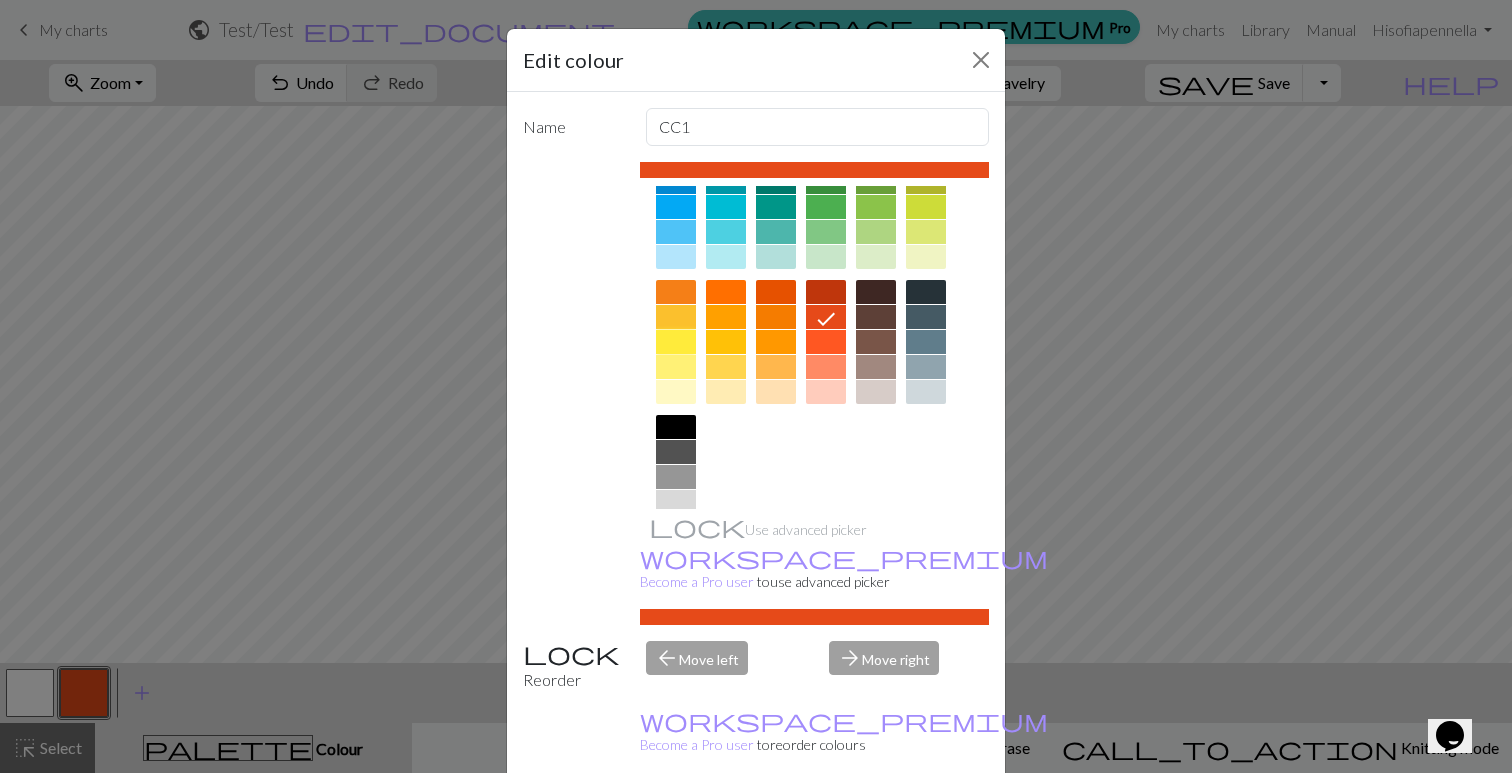click at bounding box center [676, 342] 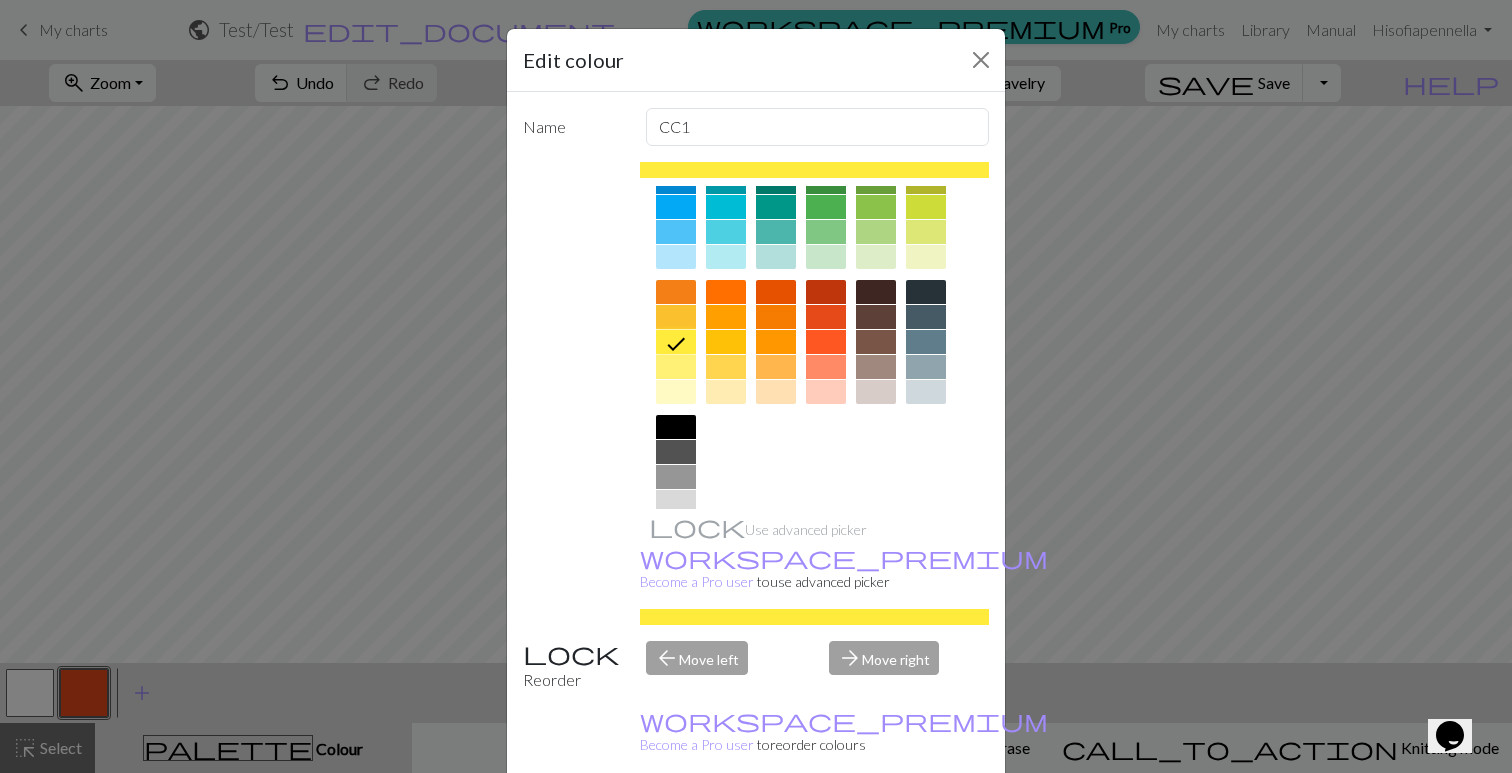 click on "Done" at bounding box center (876, 824) 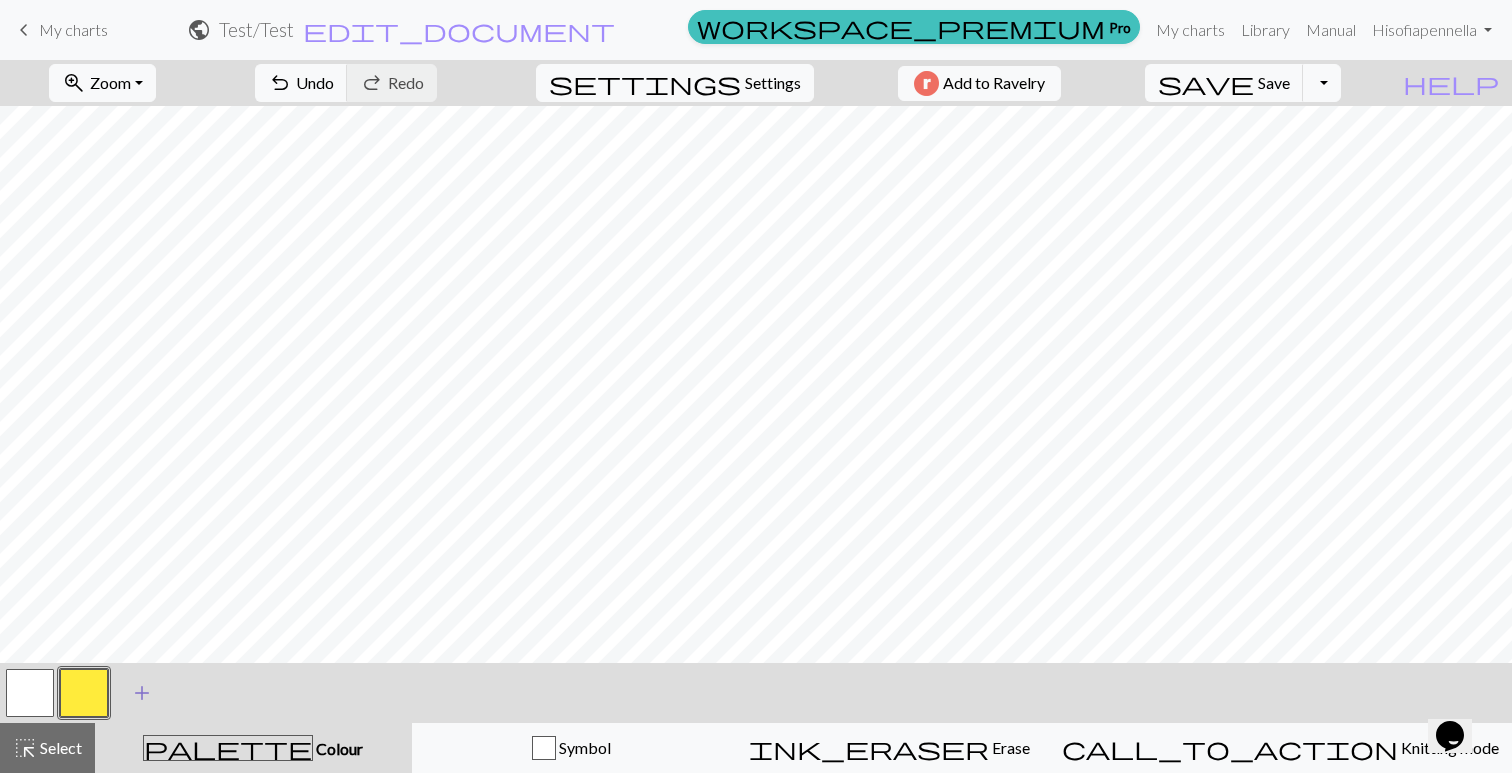 click on "add" at bounding box center (142, 693) 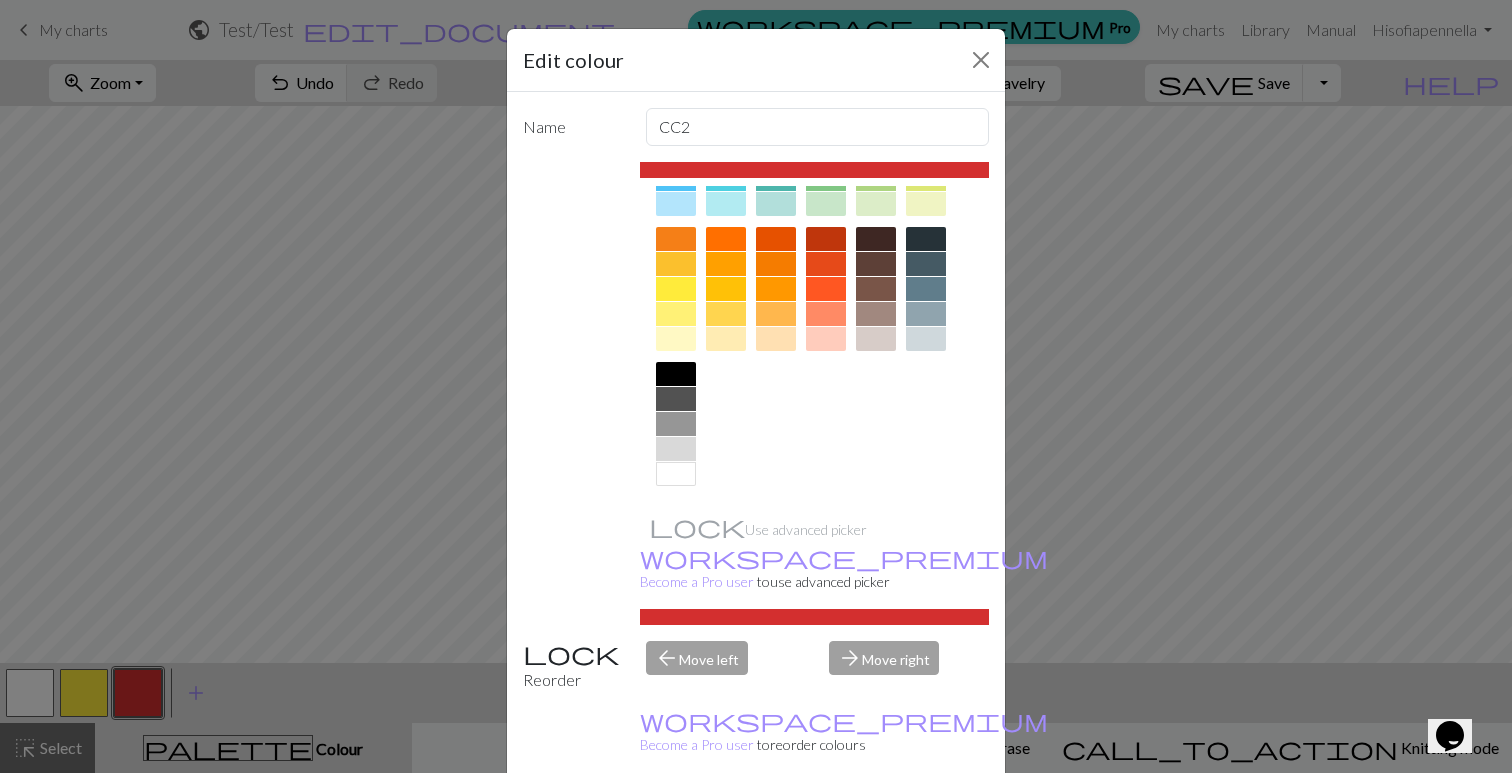 scroll, scrollTop: 245, scrollLeft: 0, axis: vertical 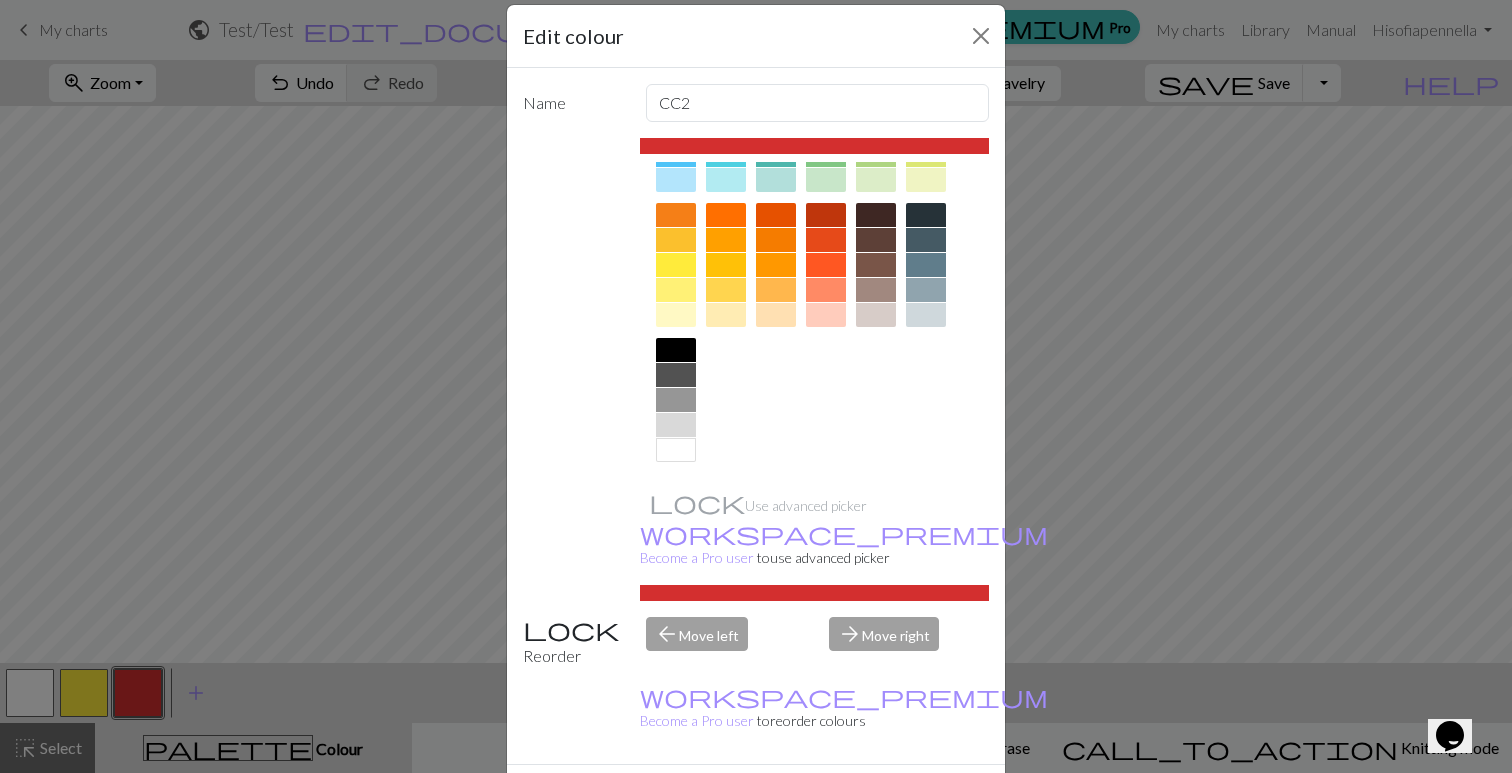 click at bounding box center [676, 350] 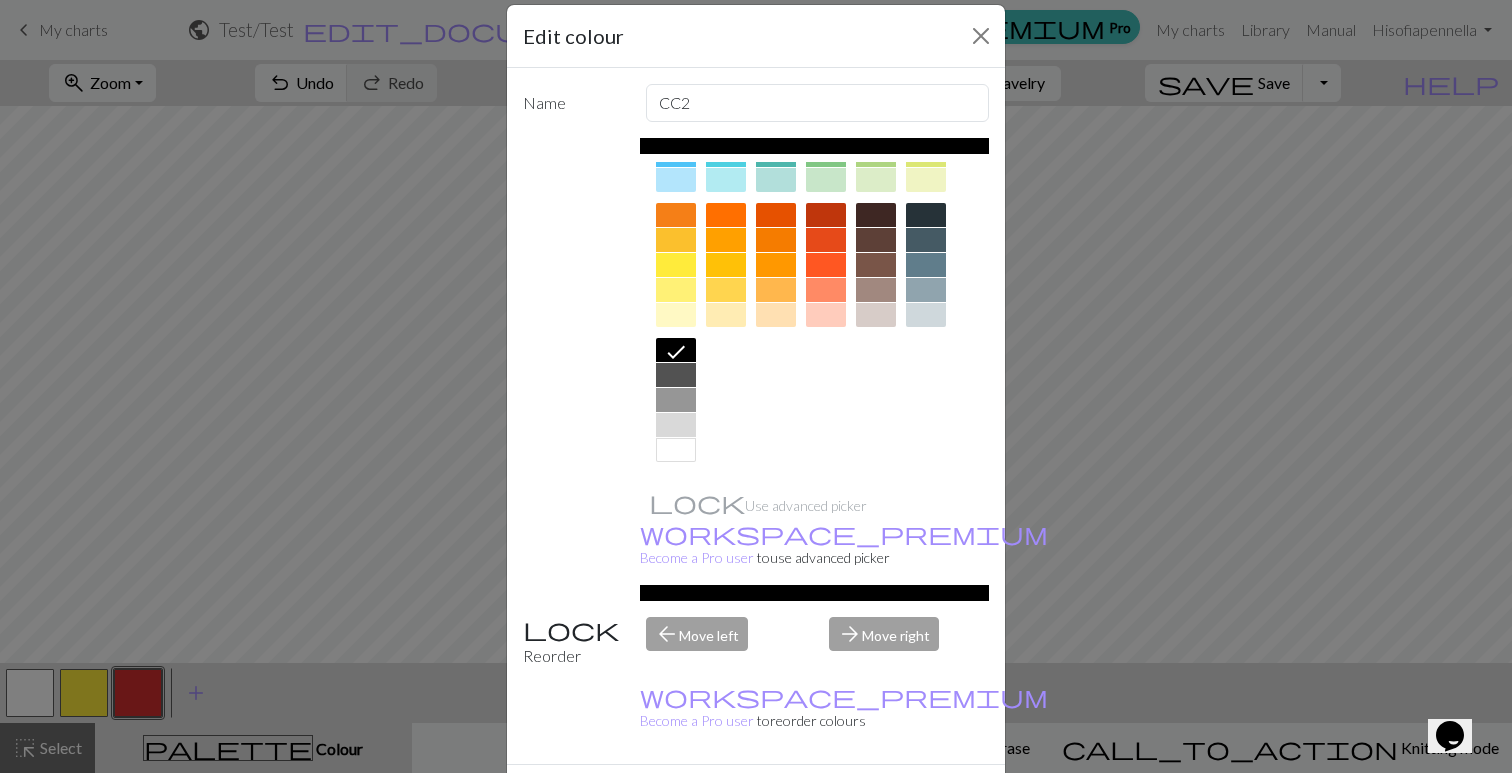 click on "Done" at bounding box center [876, 800] 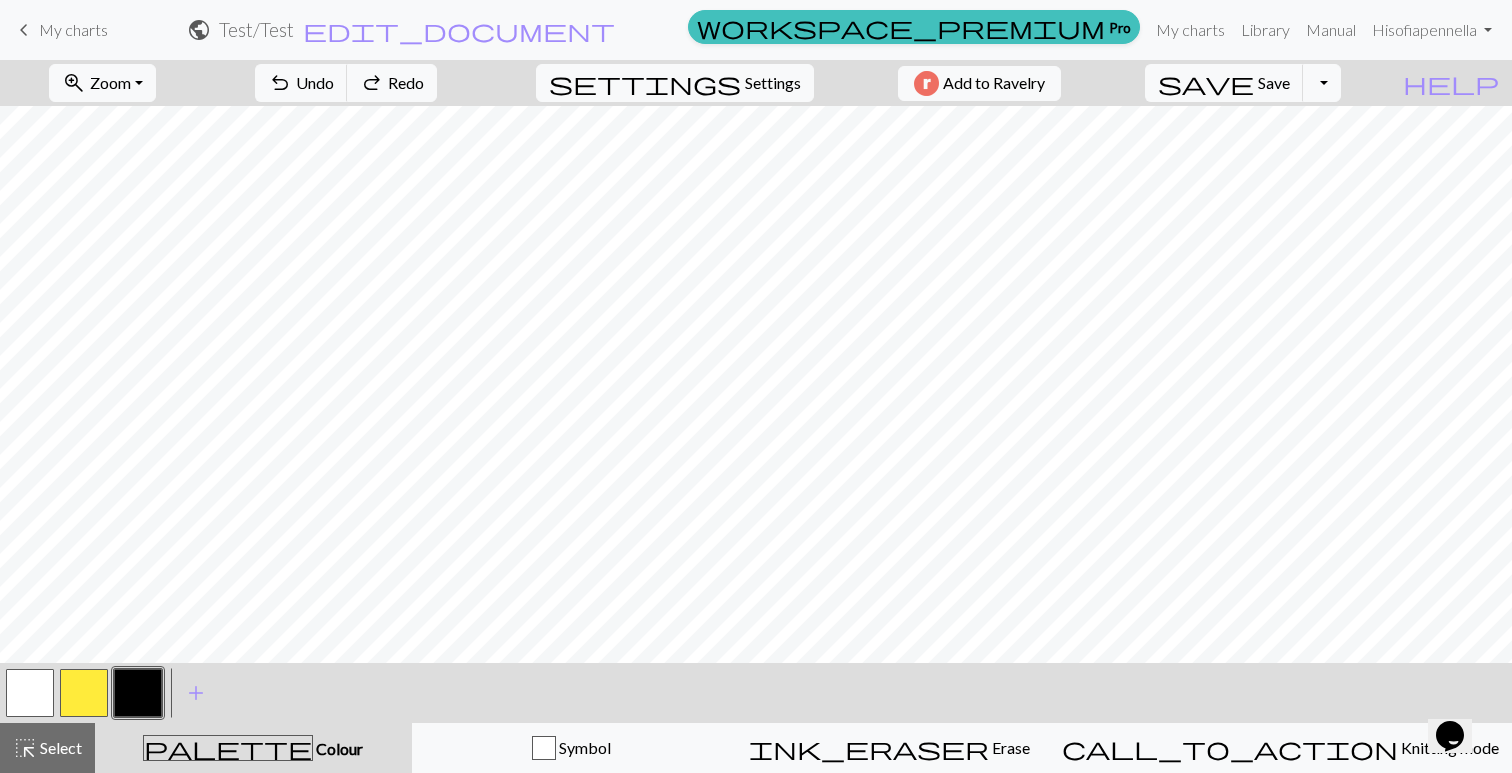 click at bounding box center [30, 693] 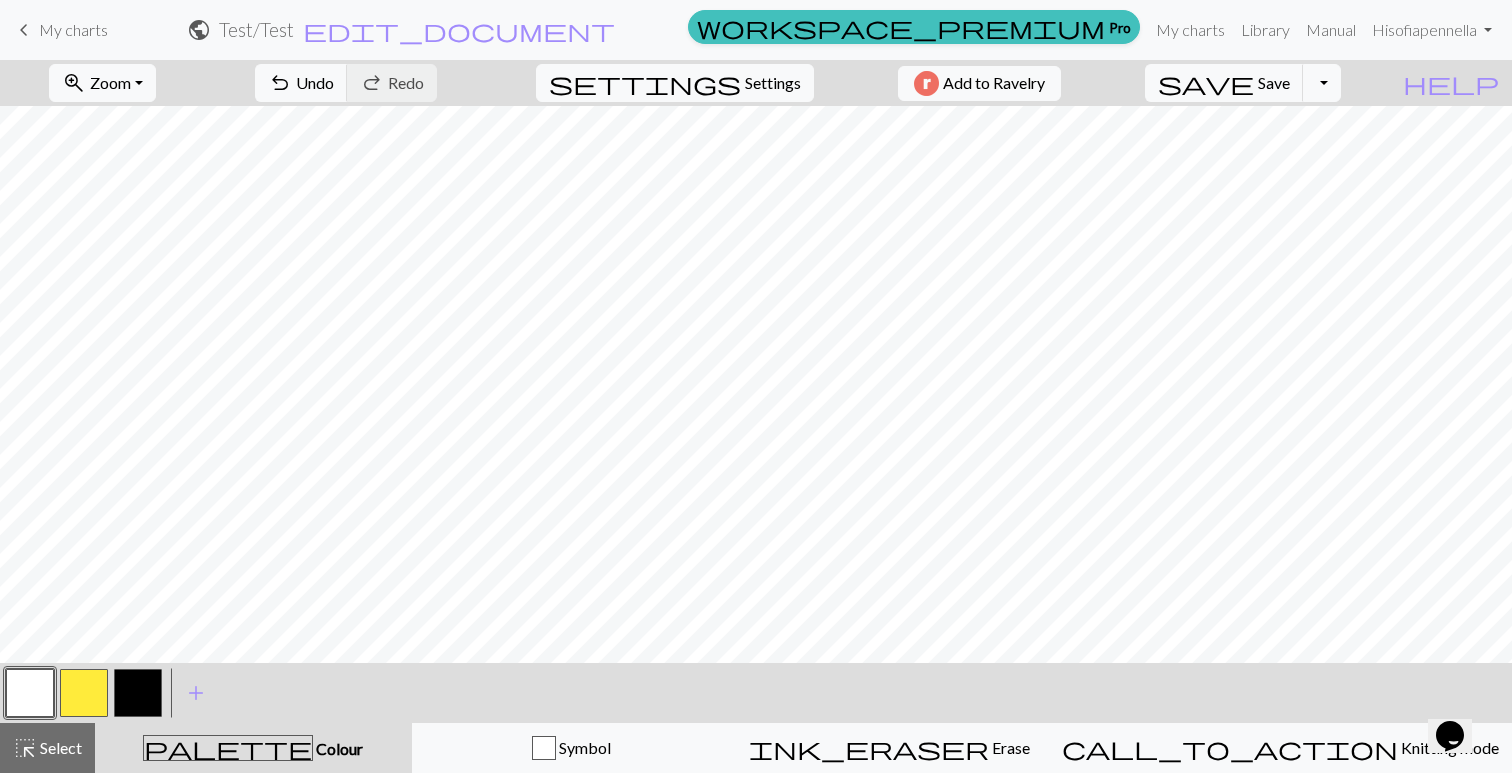click at bounding box center (84, 693) 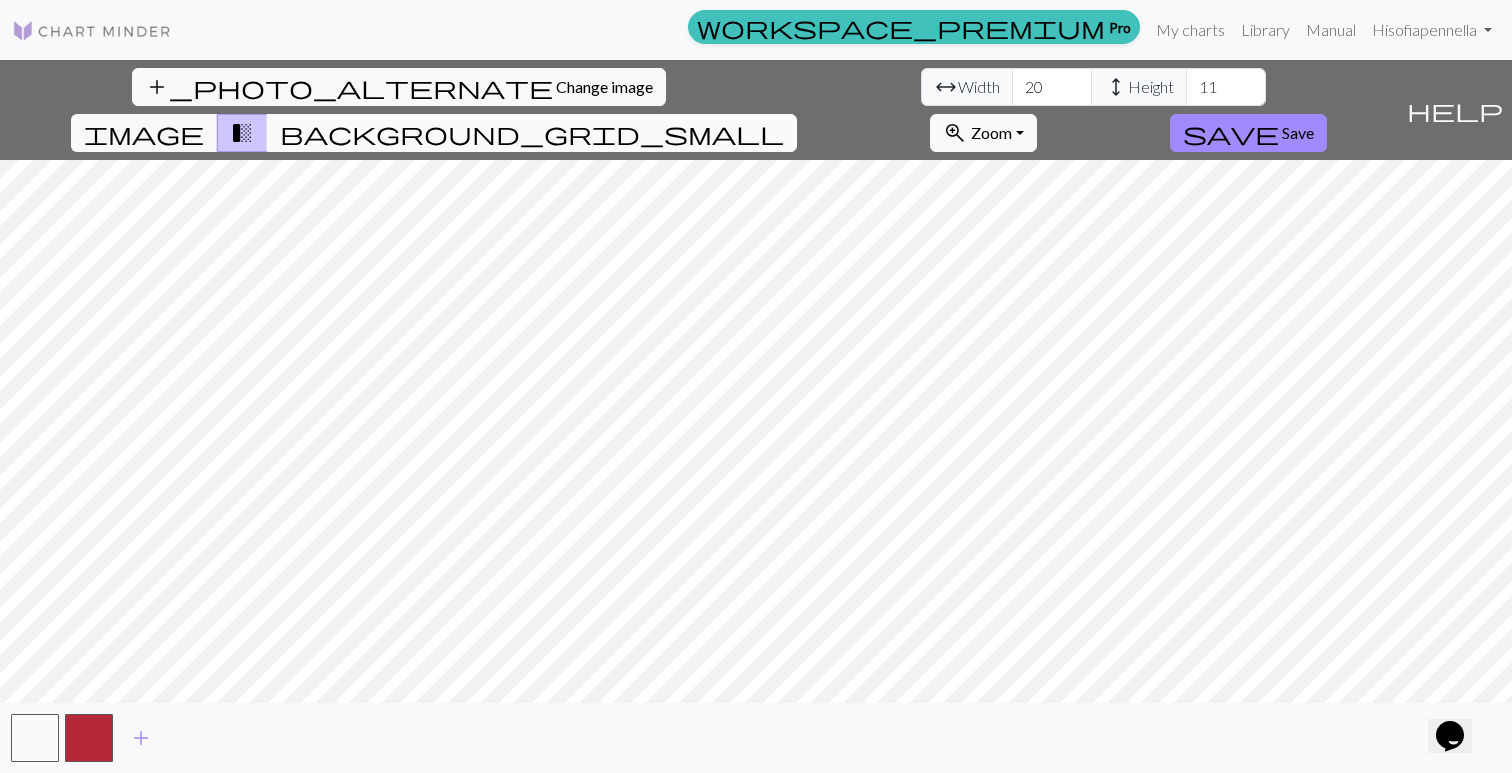 click on "background_grid_small" at bounding box center (532, 133) 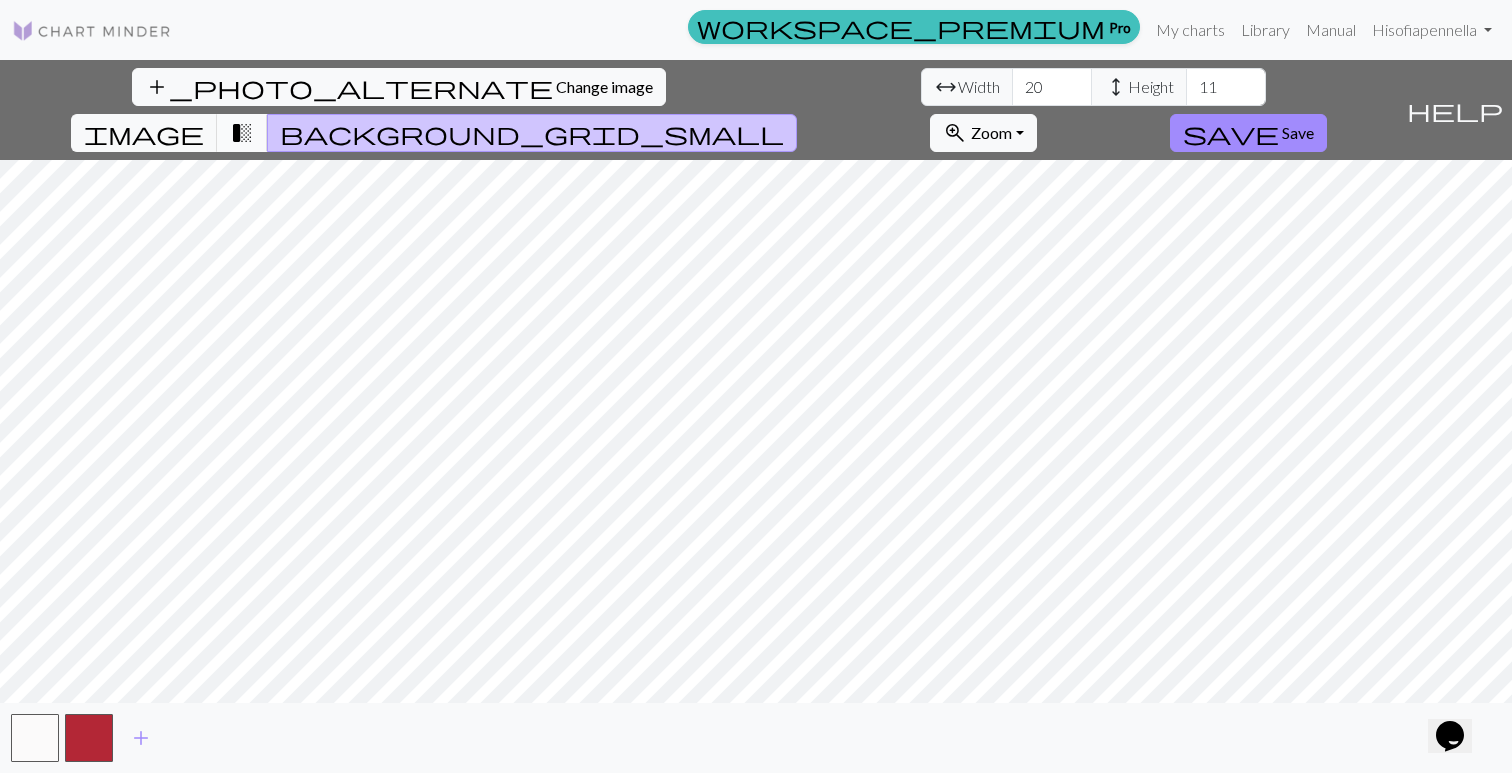 click on "transition_fade" at bounding box center (242, 133) 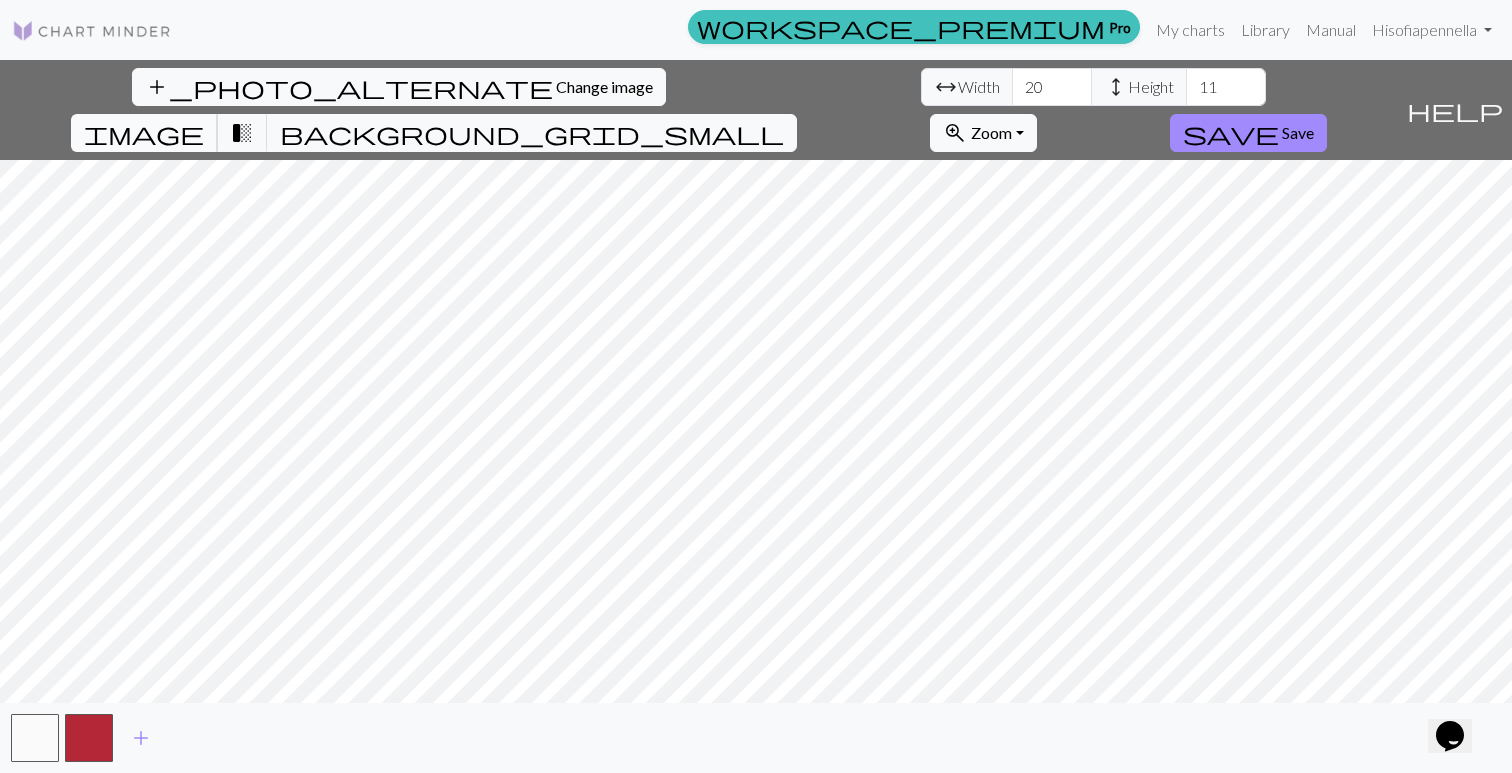 click on "image" at bounding box center [144, 133] 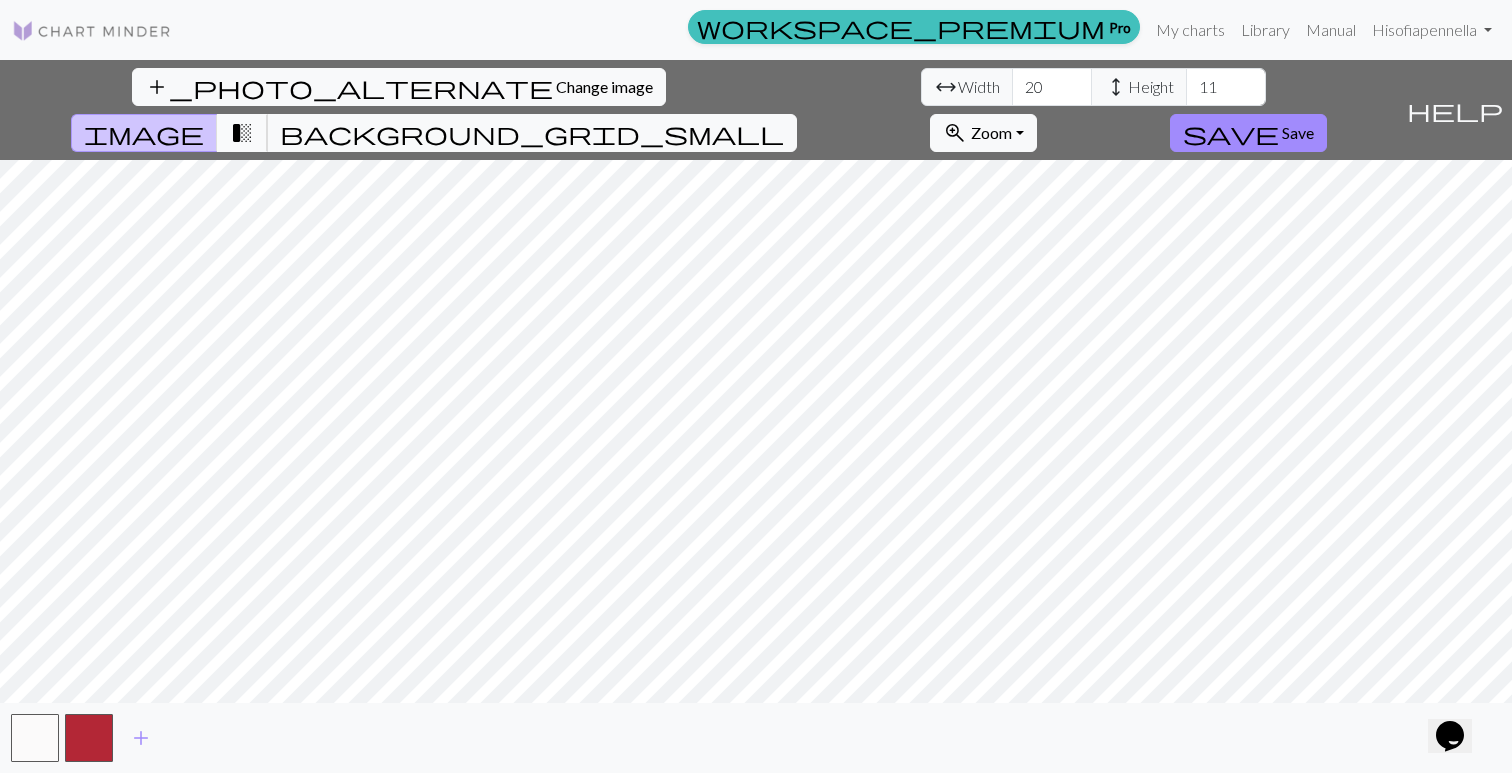 click on "transition_fade" at bounding box center (242, 133) 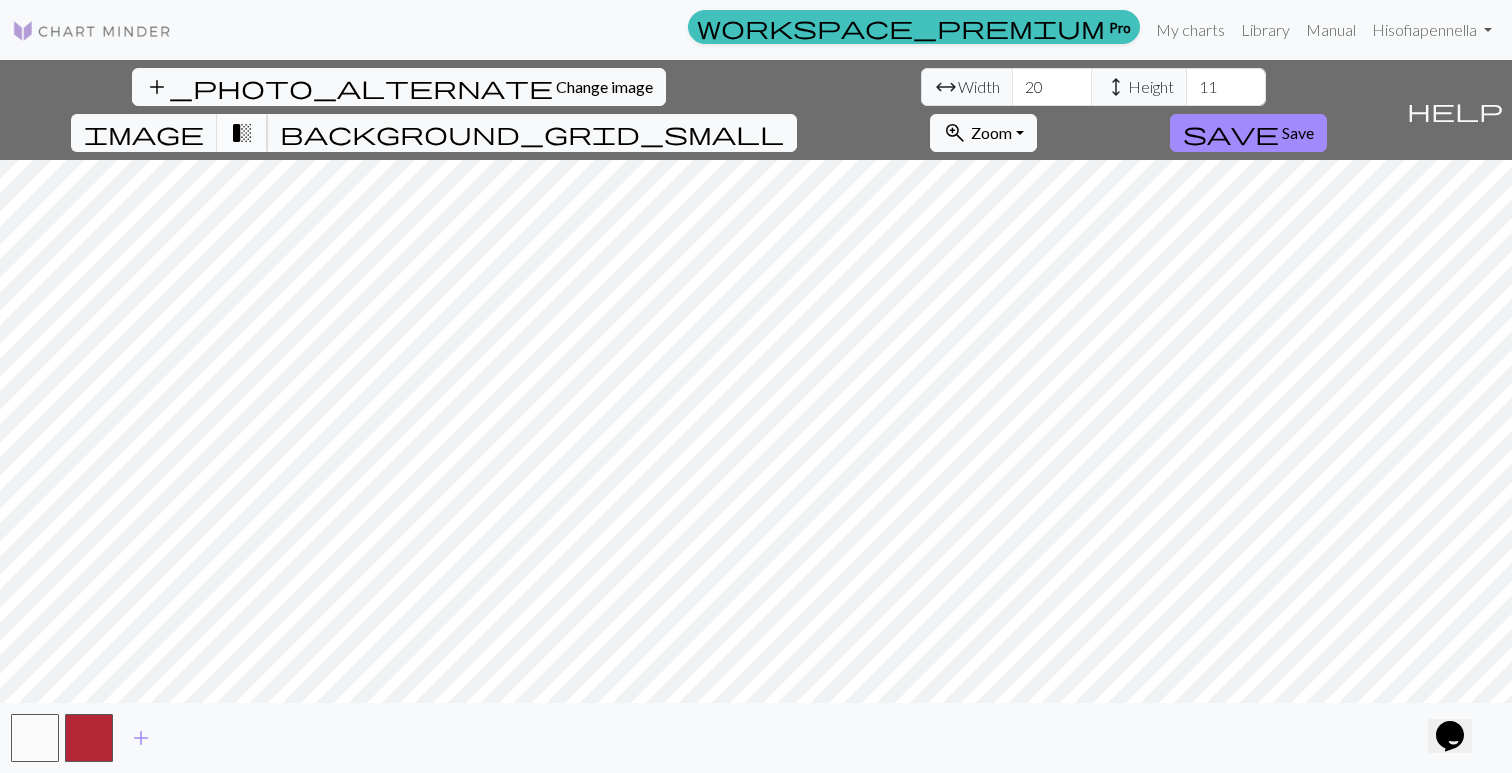 click on "transition_fade" at bounding box center [242, 133] 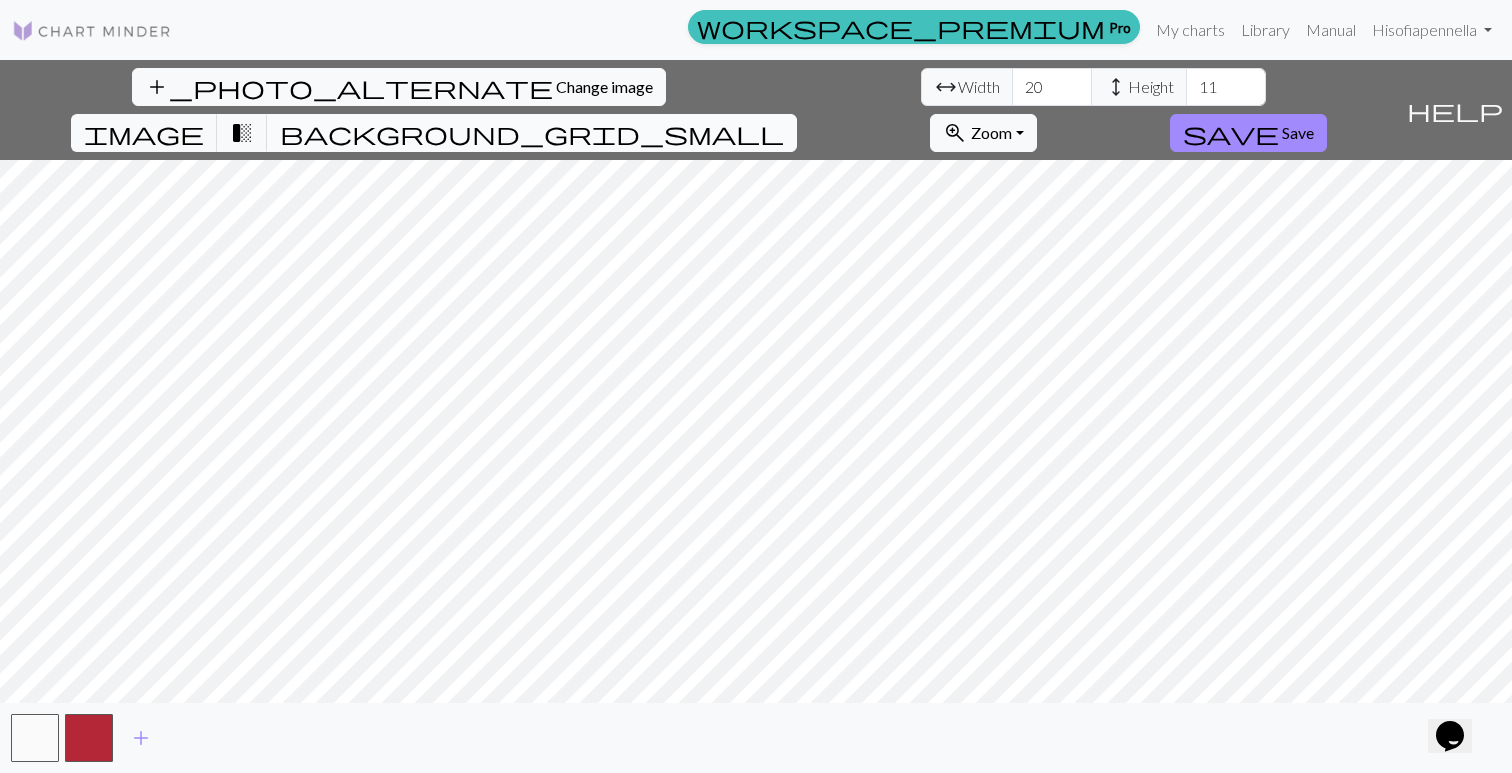click on "background_grid_small" at bounding box center [532, 133] 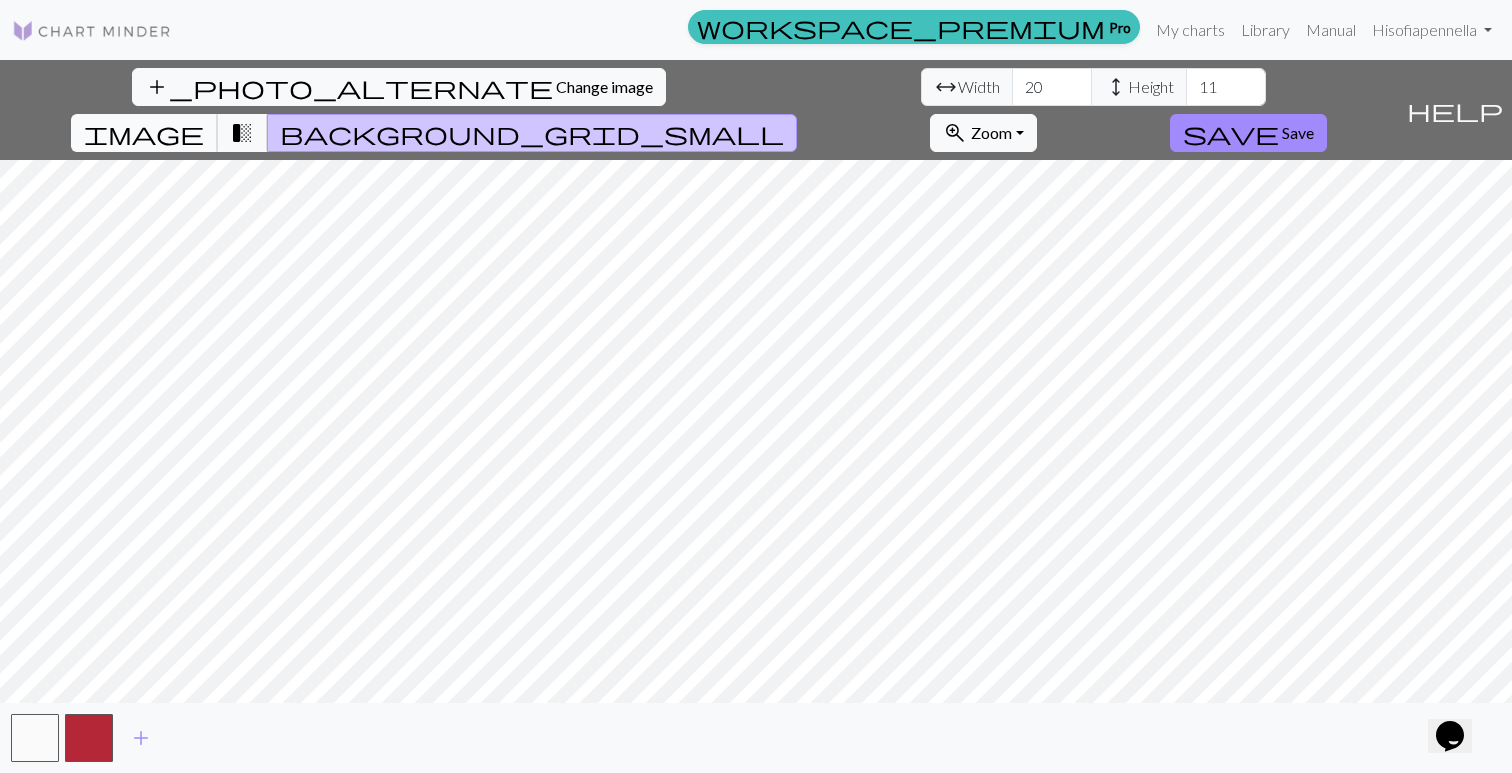 click on "image" at bounding box center (144, 133) 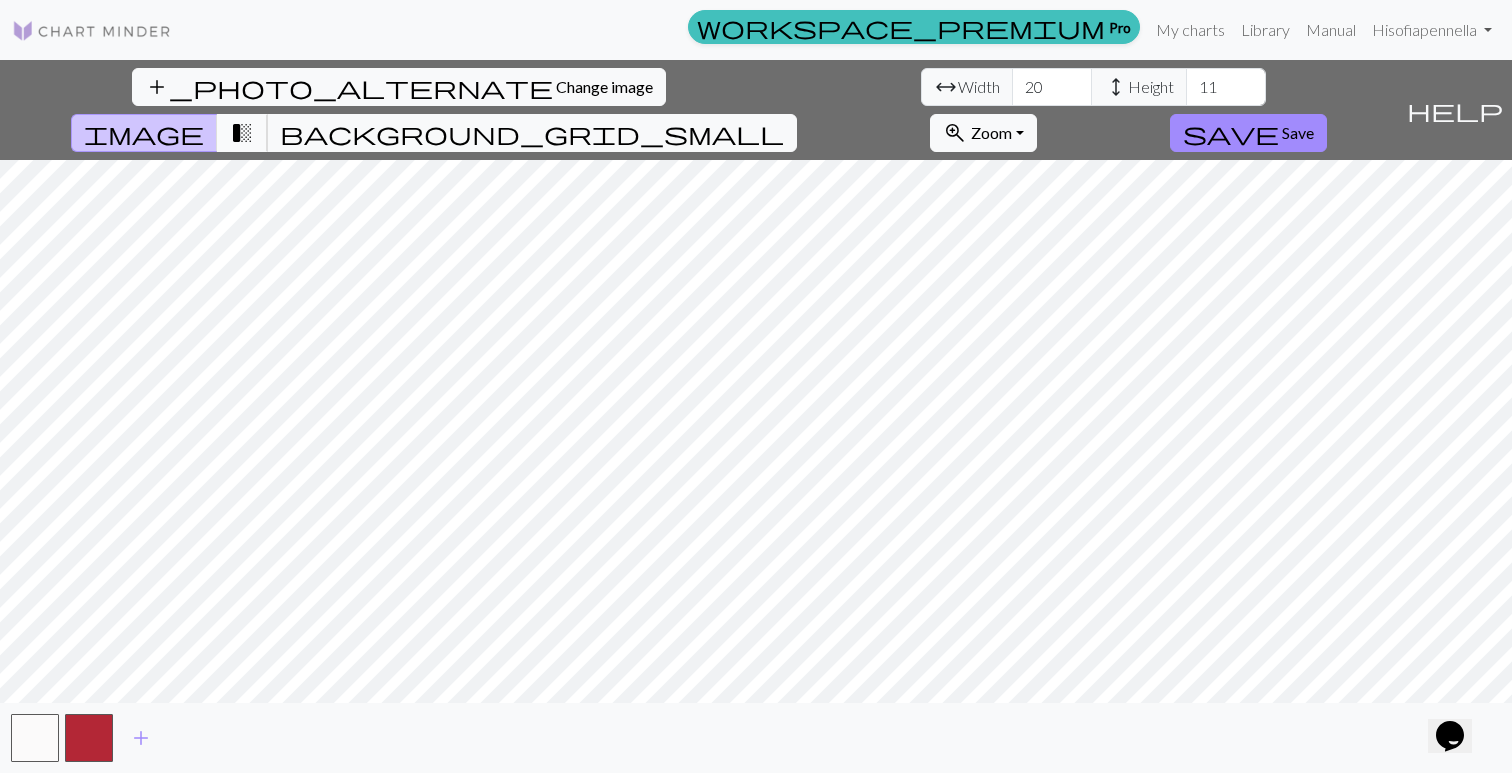 click on "transition_fade" at bounding box center [242, 133] 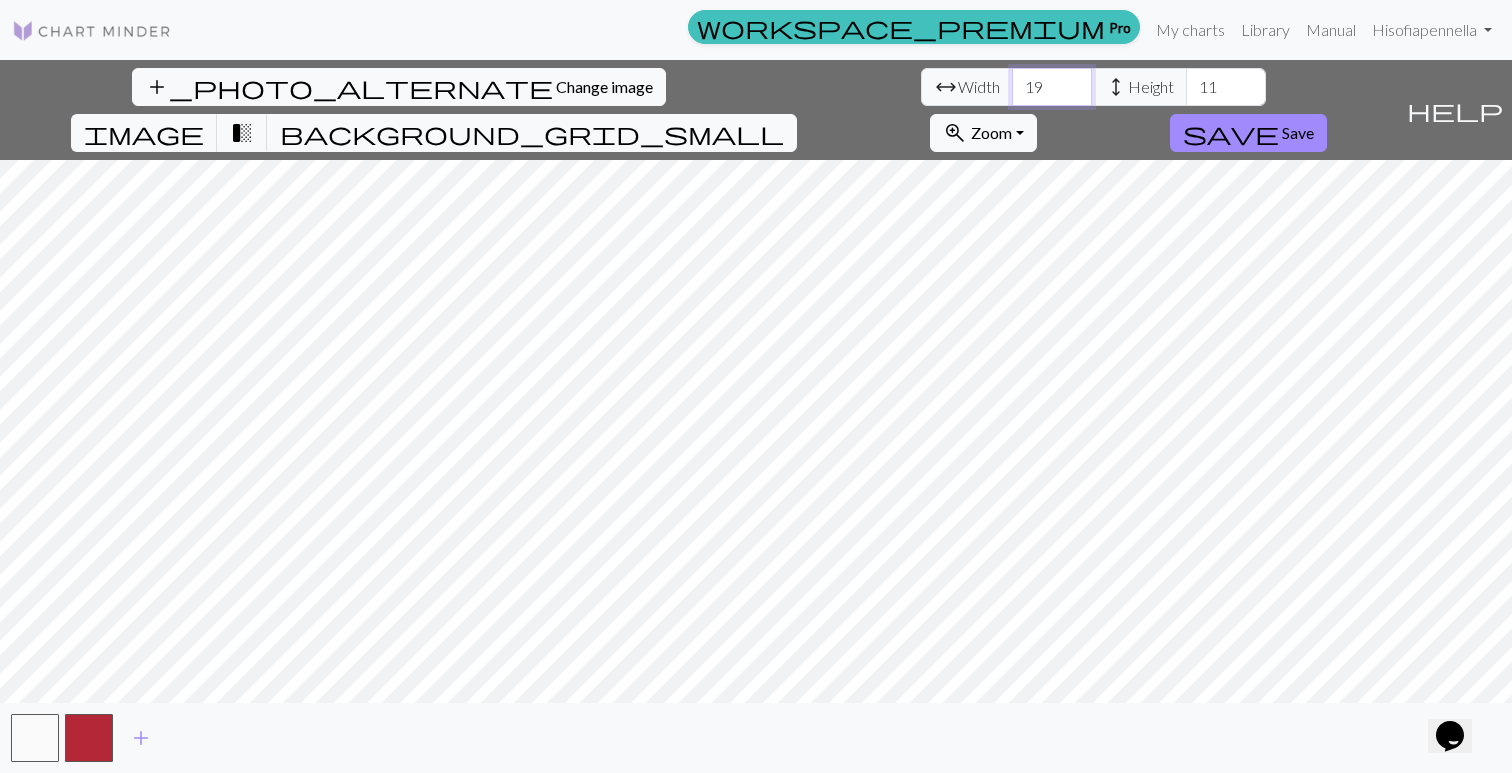 click on "19" at bounding box center (1052, 87) 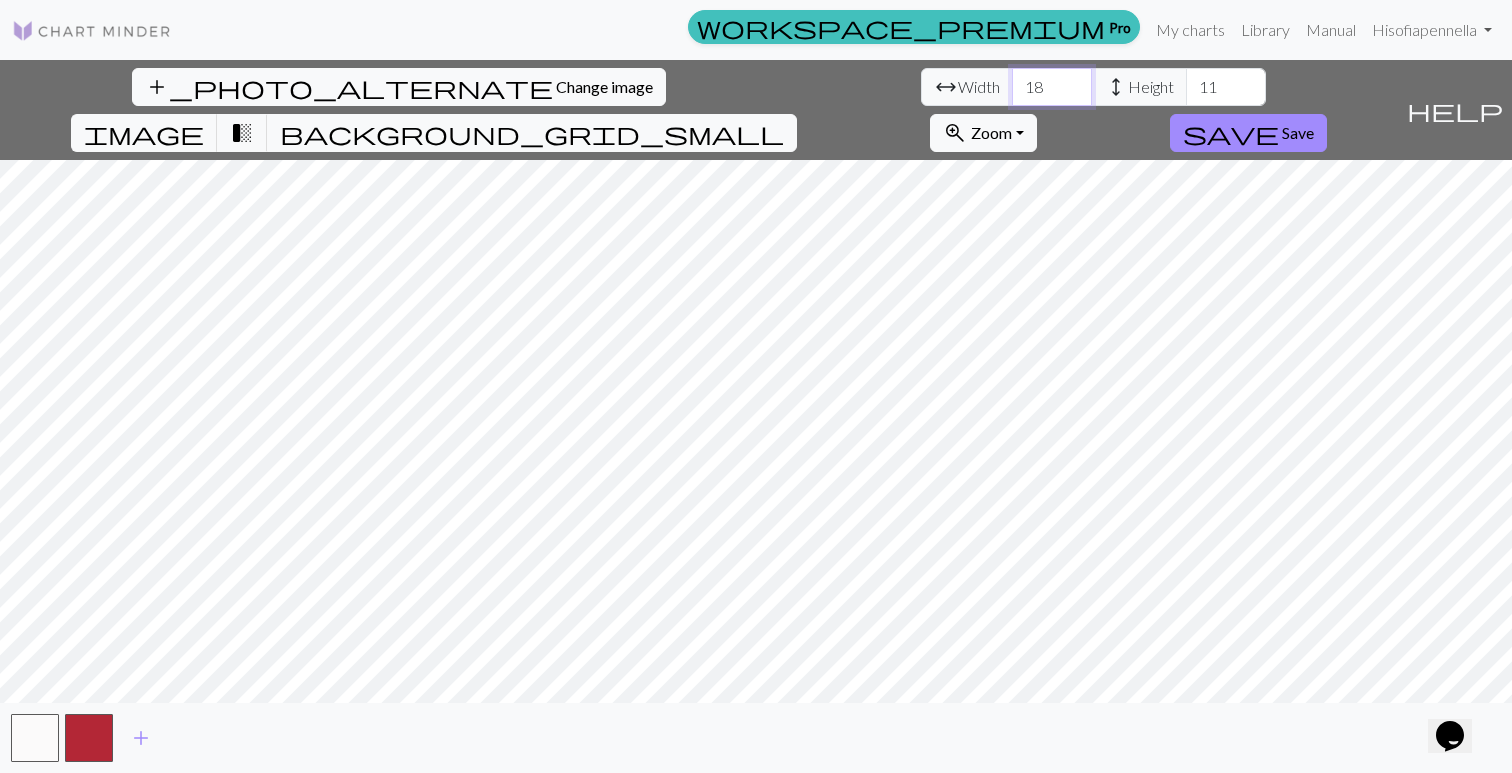 click on "18" at bounding box center [1052, 87] 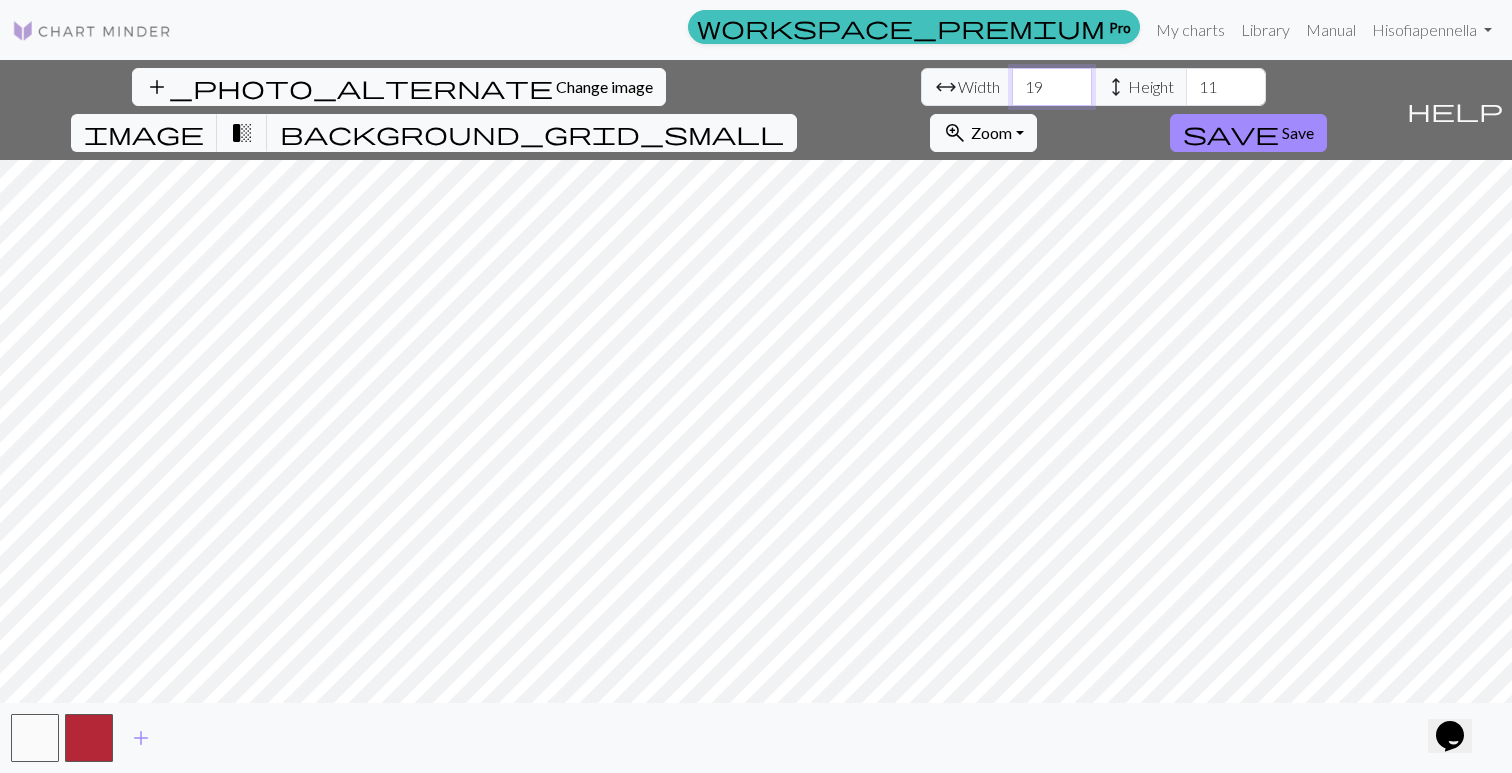 click on "19" at bounding box center [1052, 87] 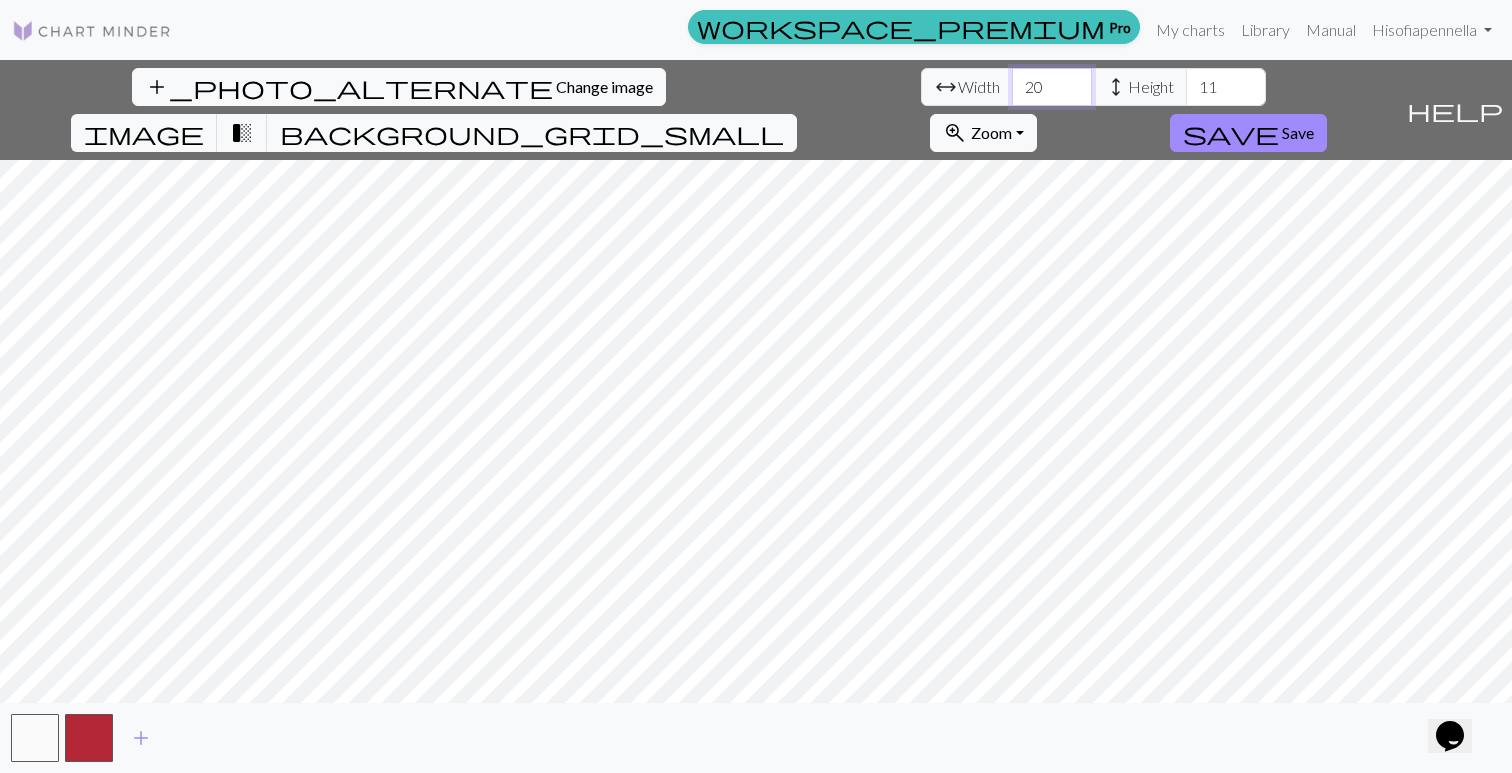 click on "20" at bounding box center [1052, 87] 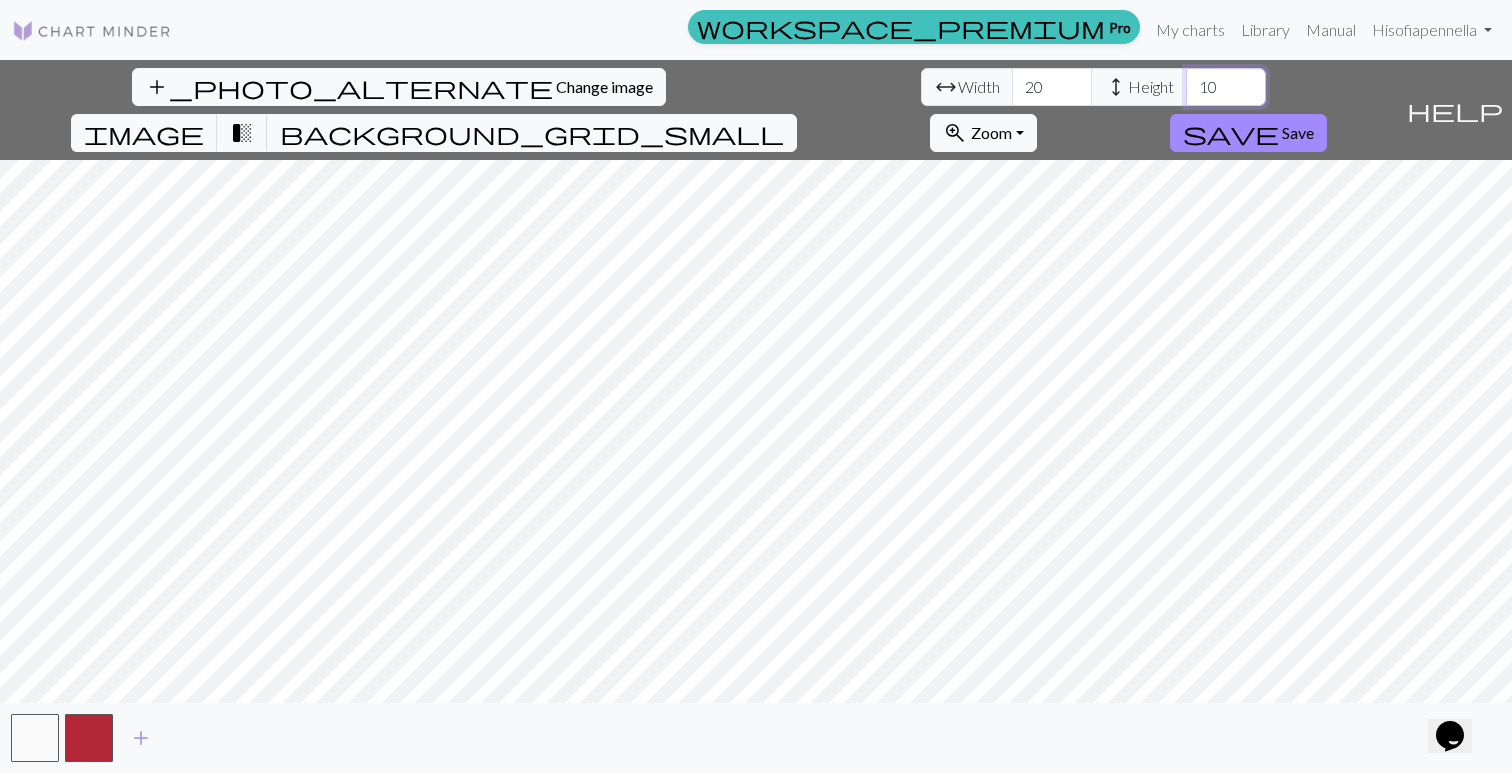 click on "10" at bounding box center (1226, 87) 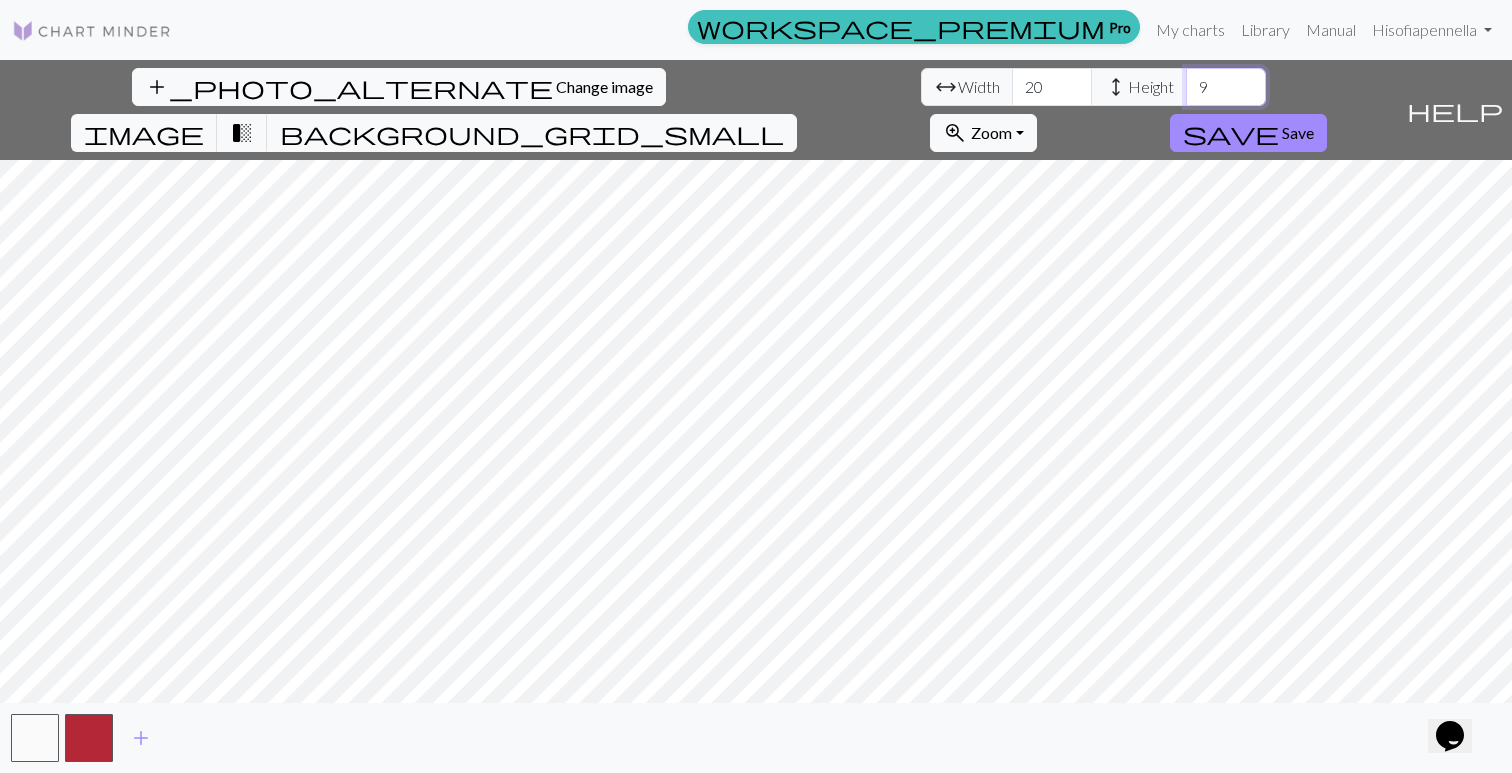 click on "9" at bounding box center [1226, 87] 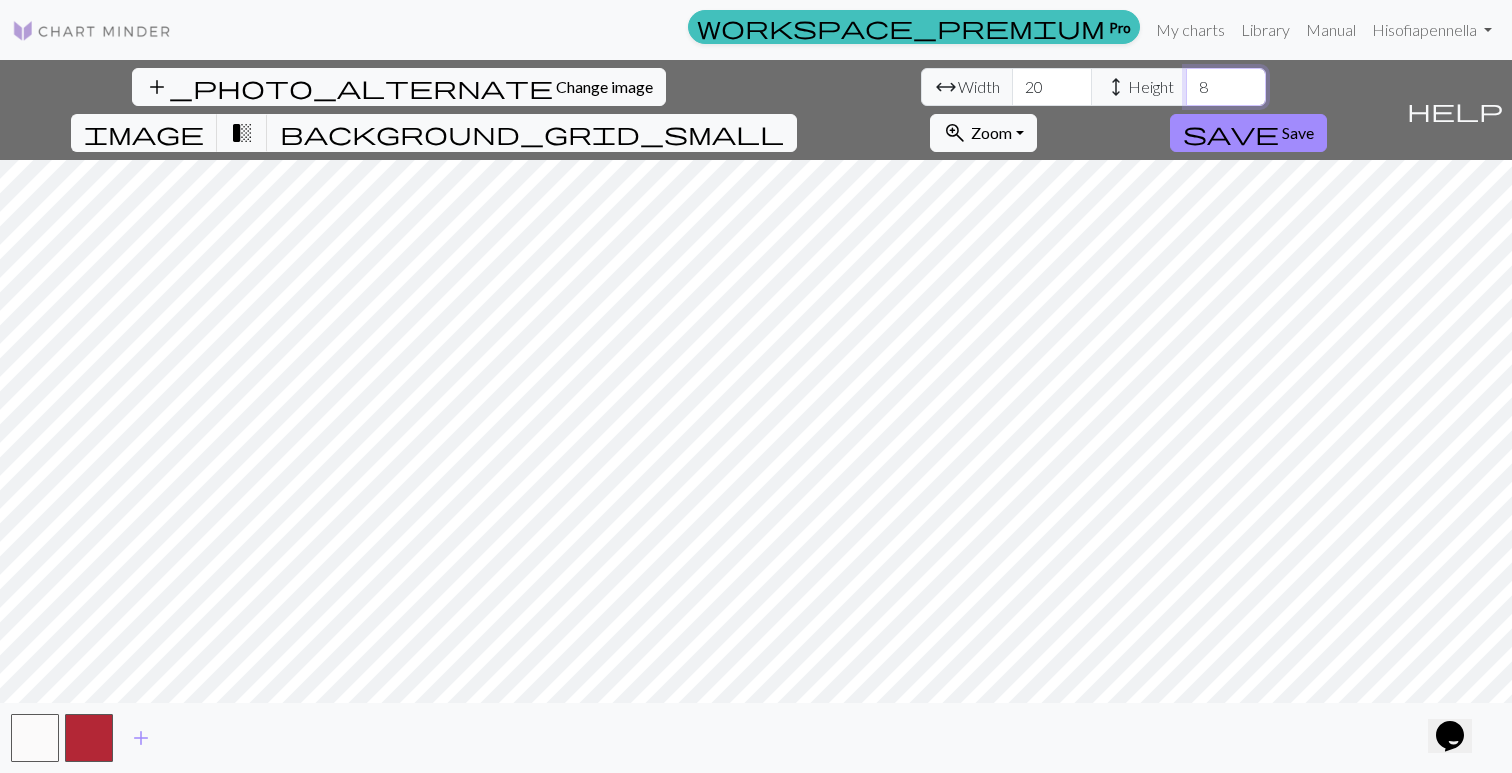click on "8" at bounding box center [1226, 87] 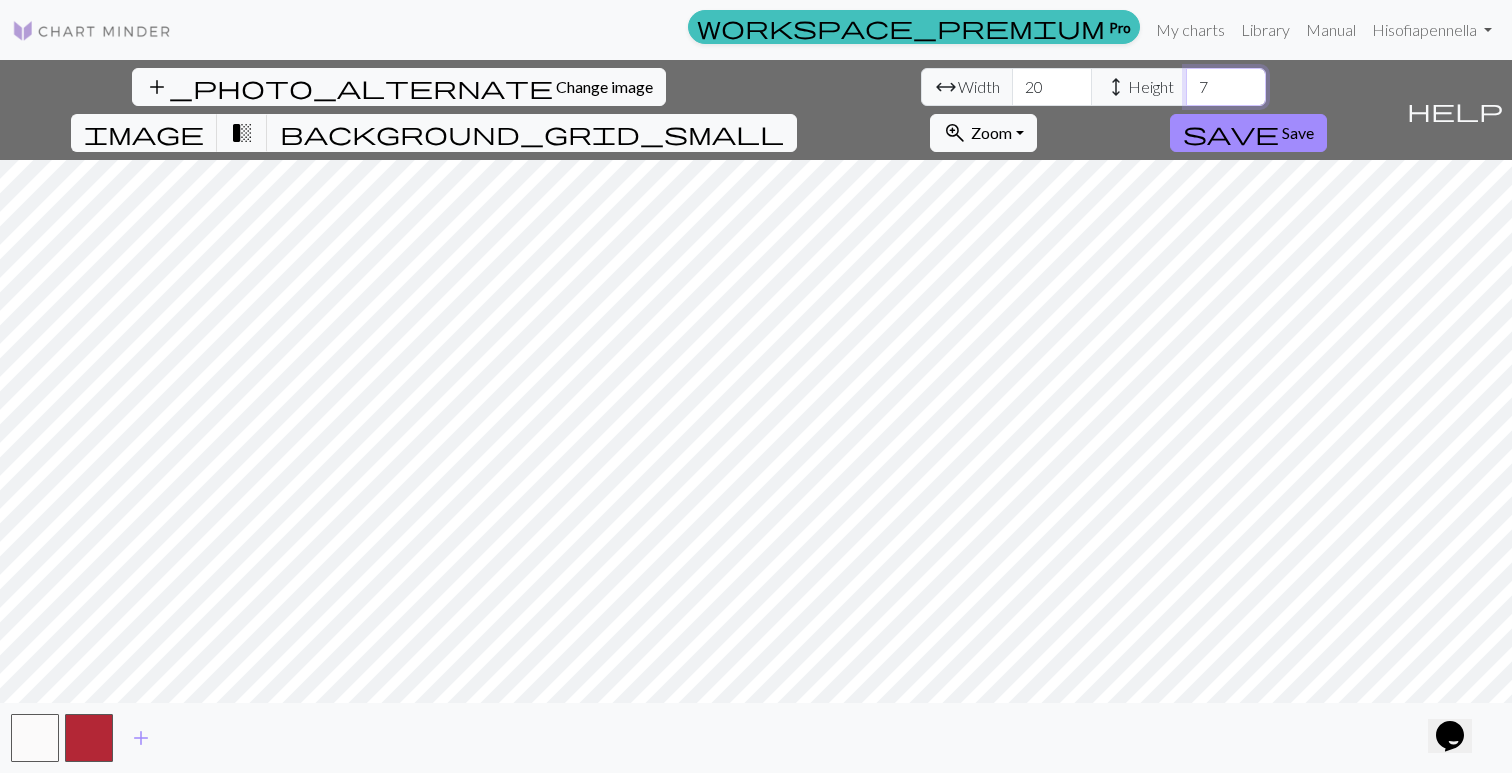 click on "7" at bounding box center (1226, 87) 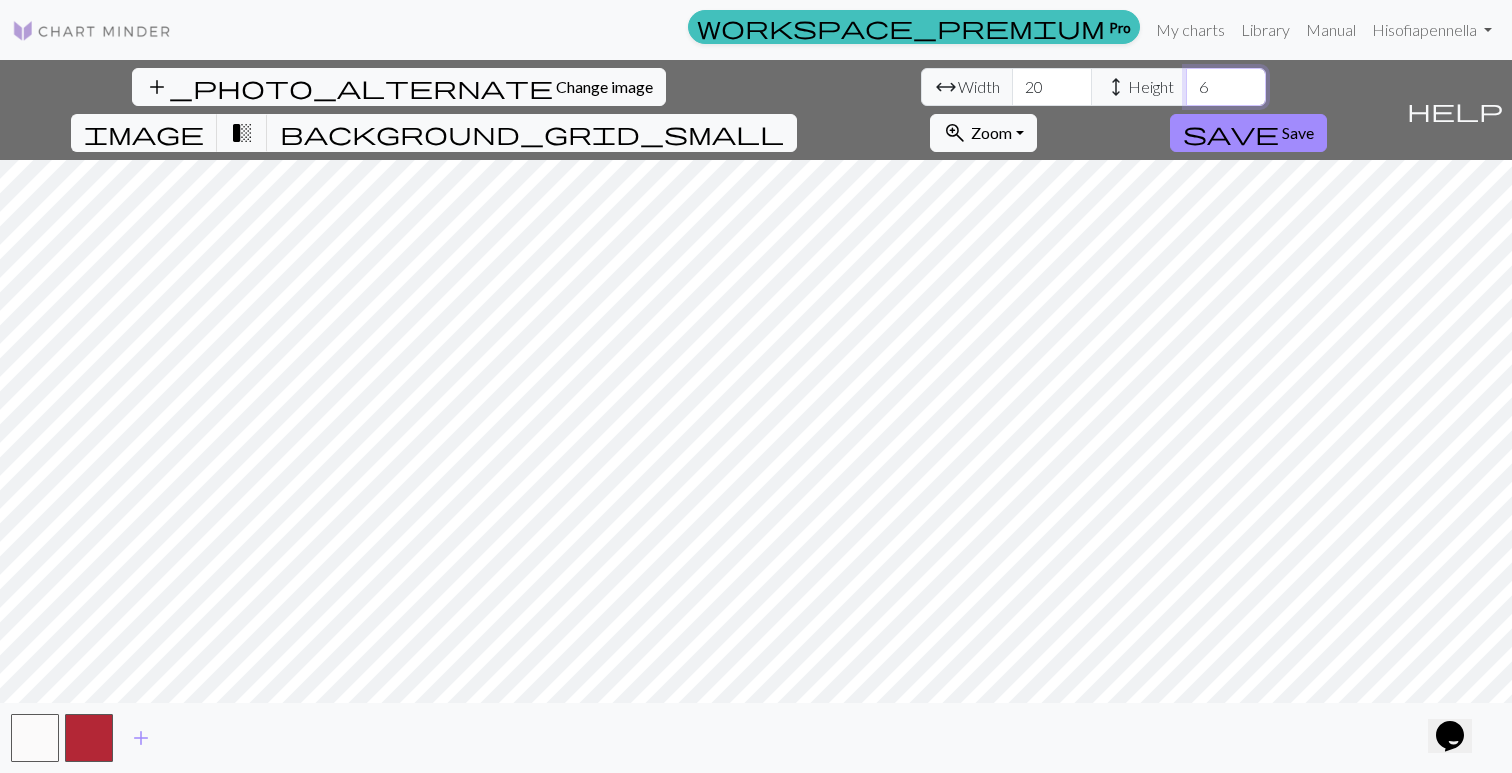 click on "6" at bounding box center [1226, 87] 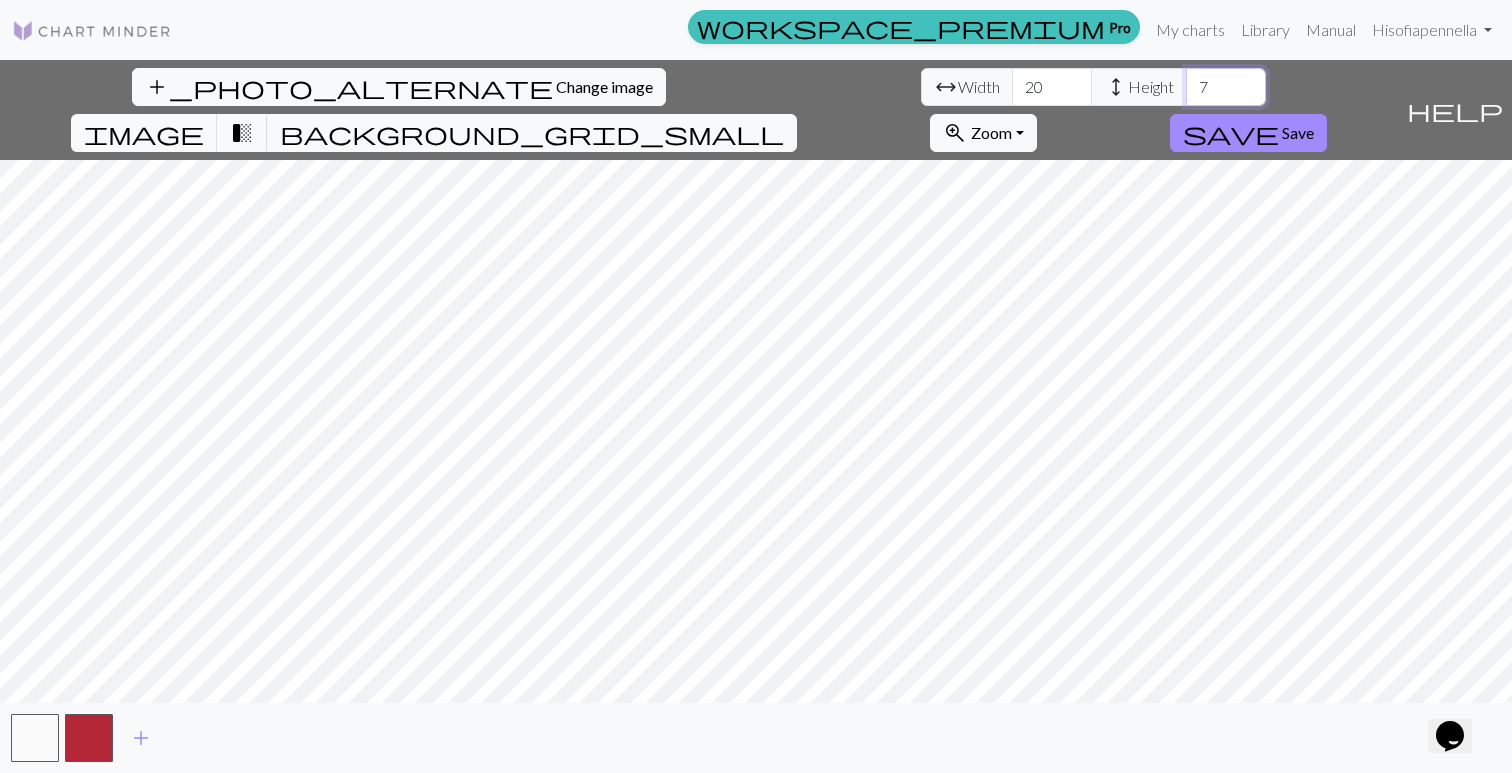 click on "7" at bounding box center (1226, 87) 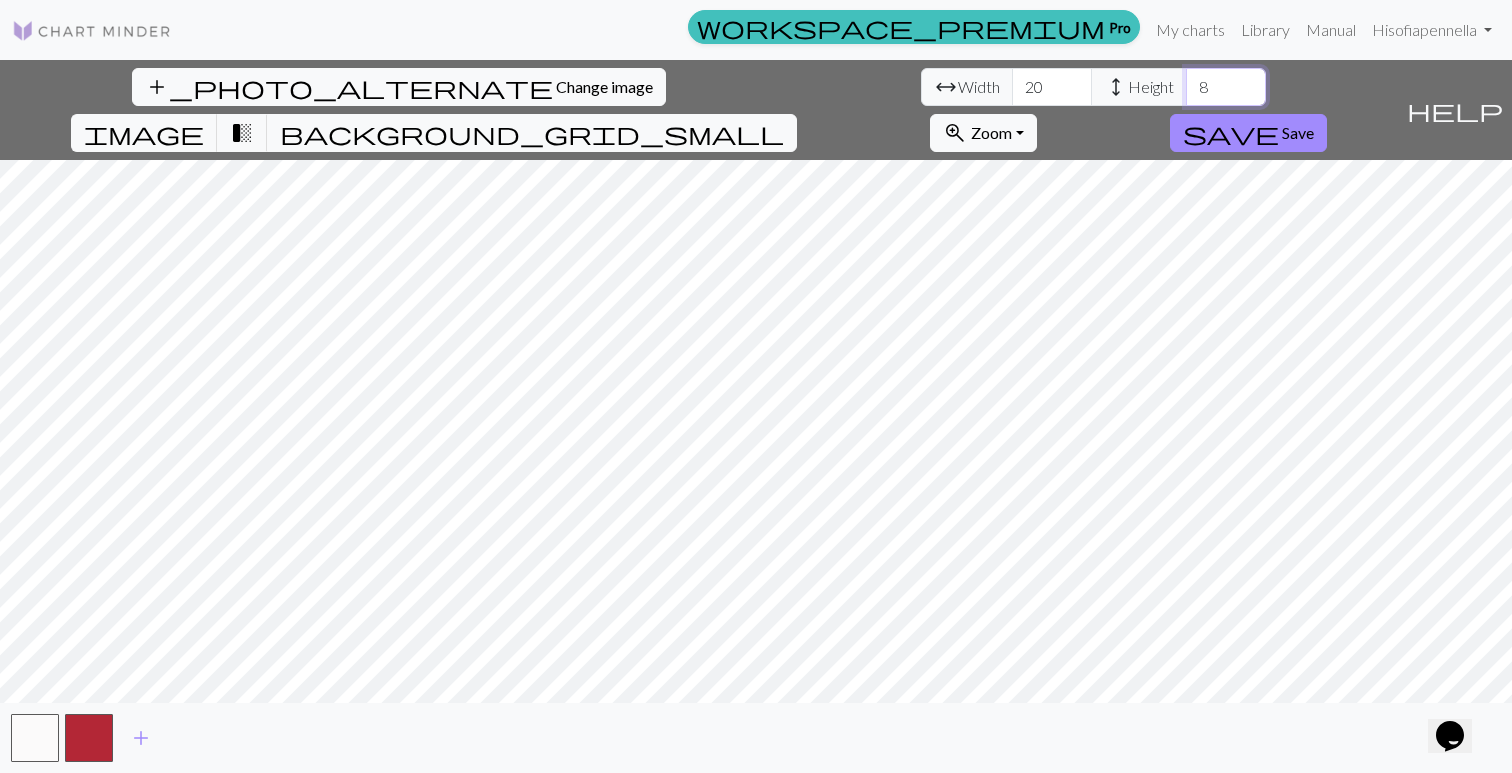 click on "8" at bounding box center [1226, 87] 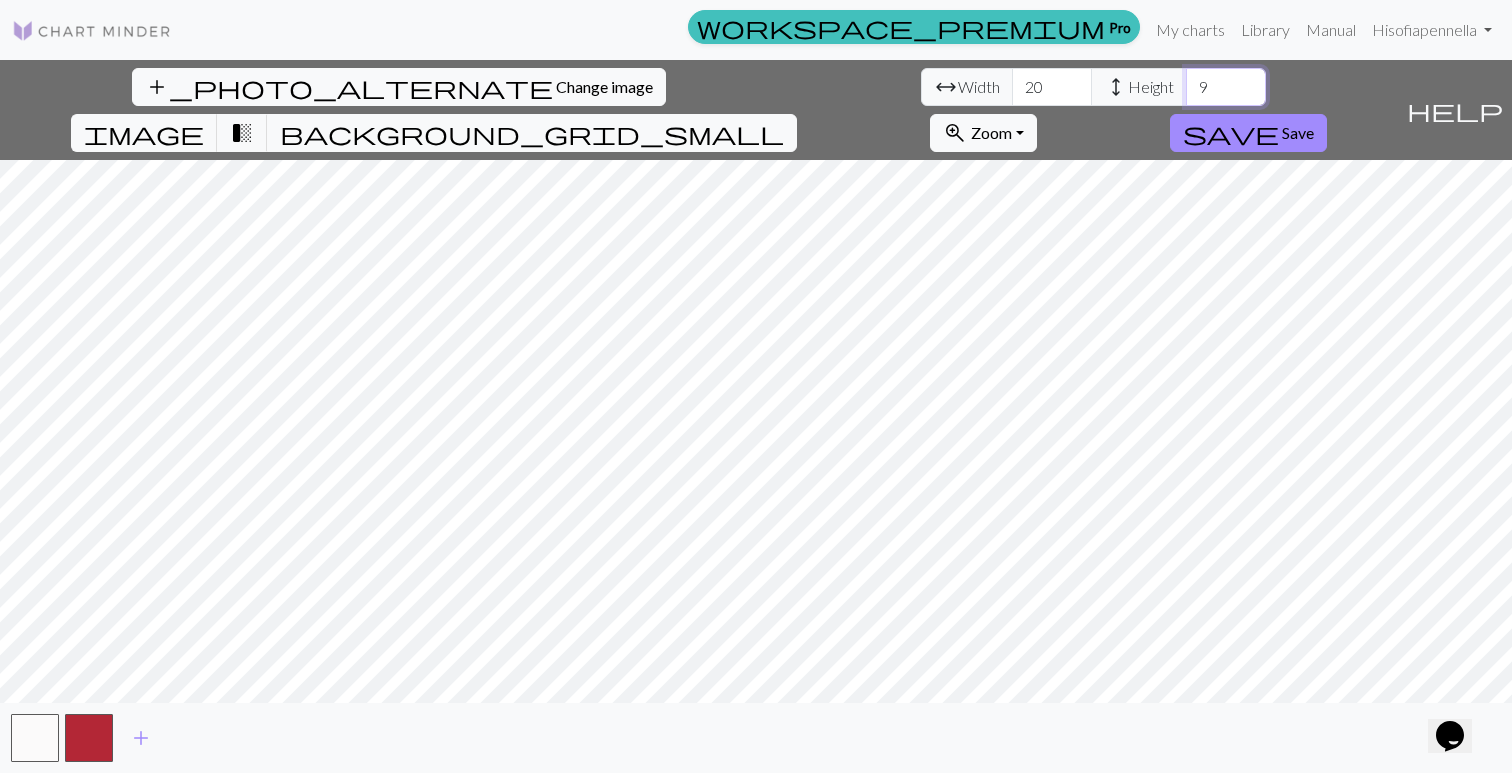 click on "9" at bounding box center [1226, 87] 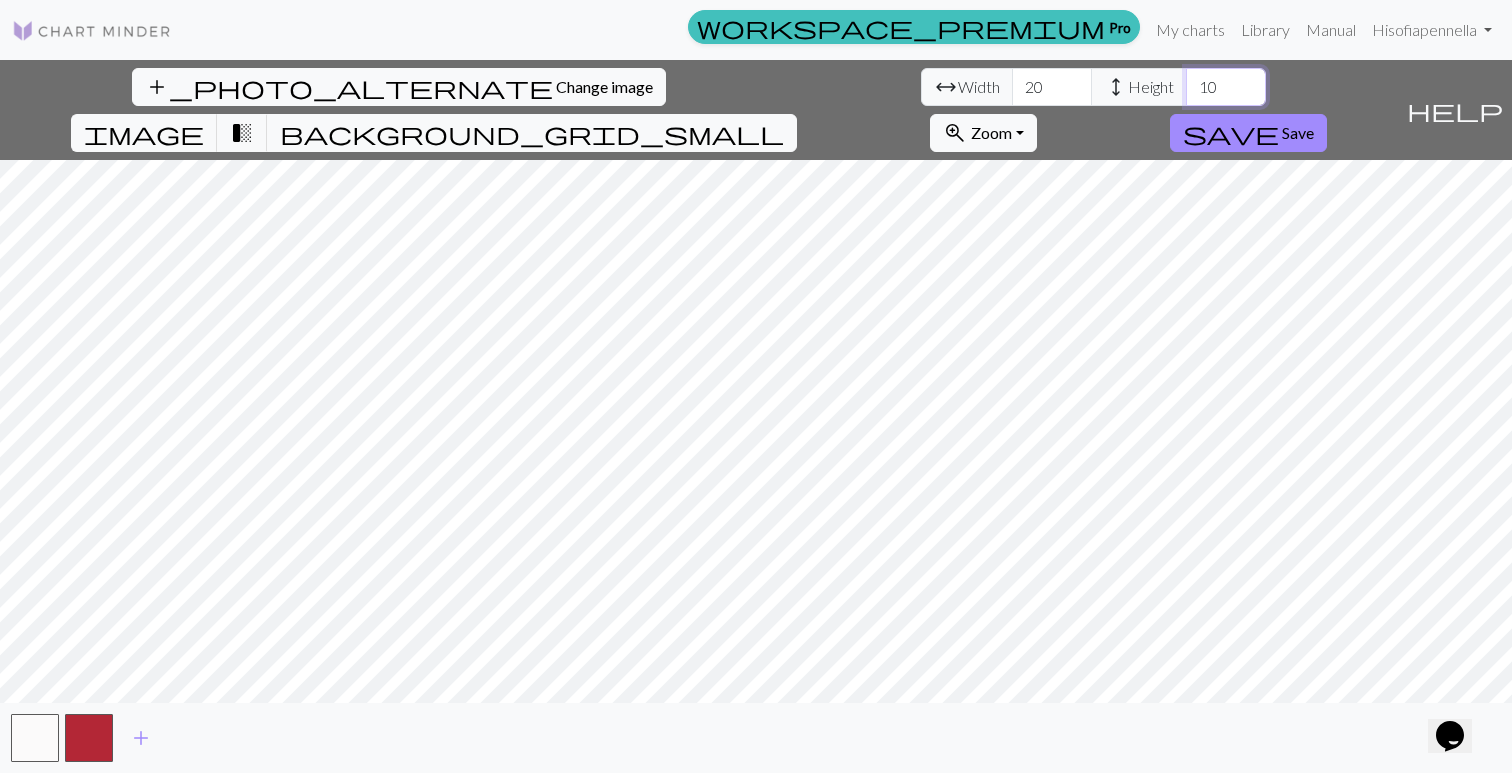click on "10" at bounding box center [1226, 87] 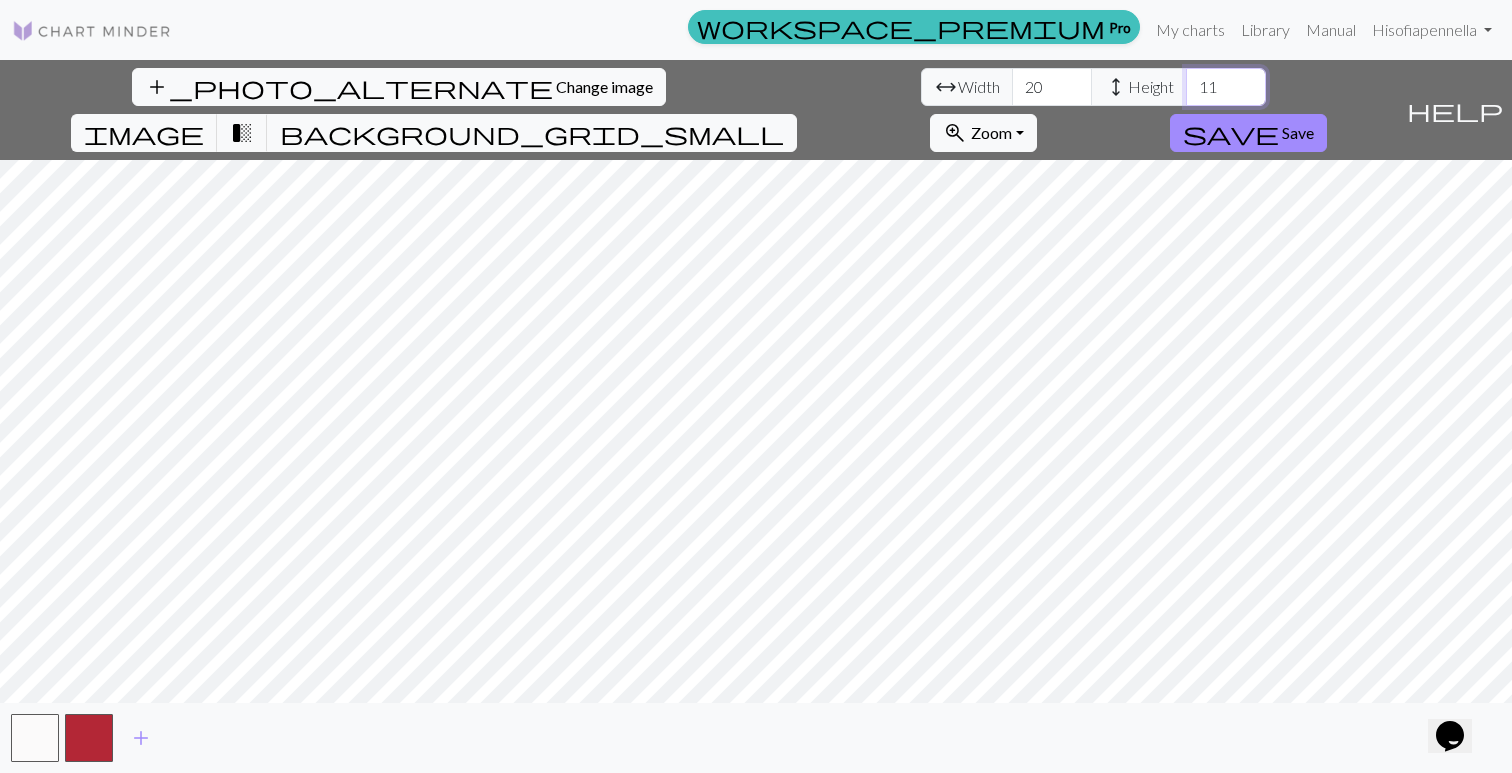 click on "11" at bounding box center [1226, 87] 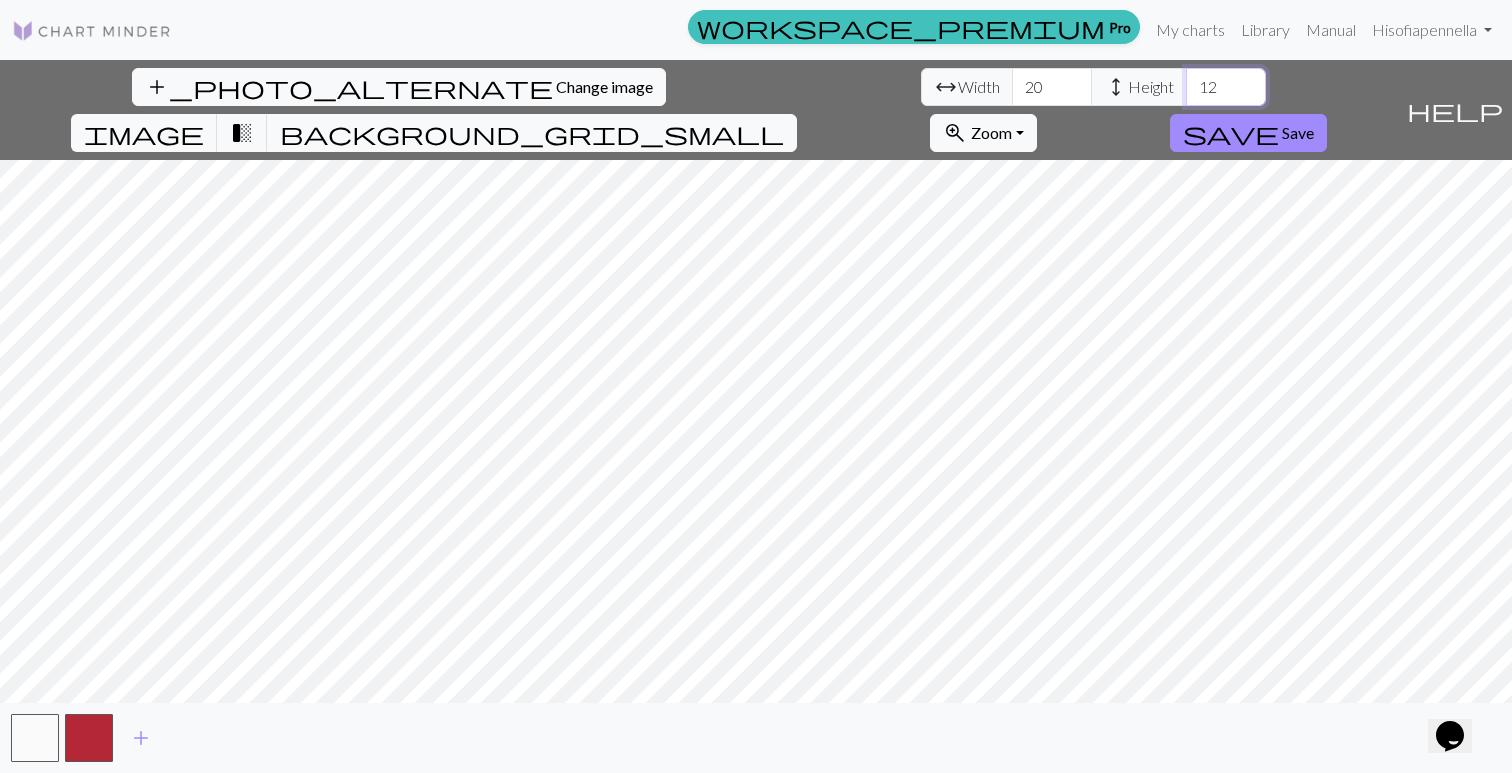 click on "12" at bounding box center (1226, 87) 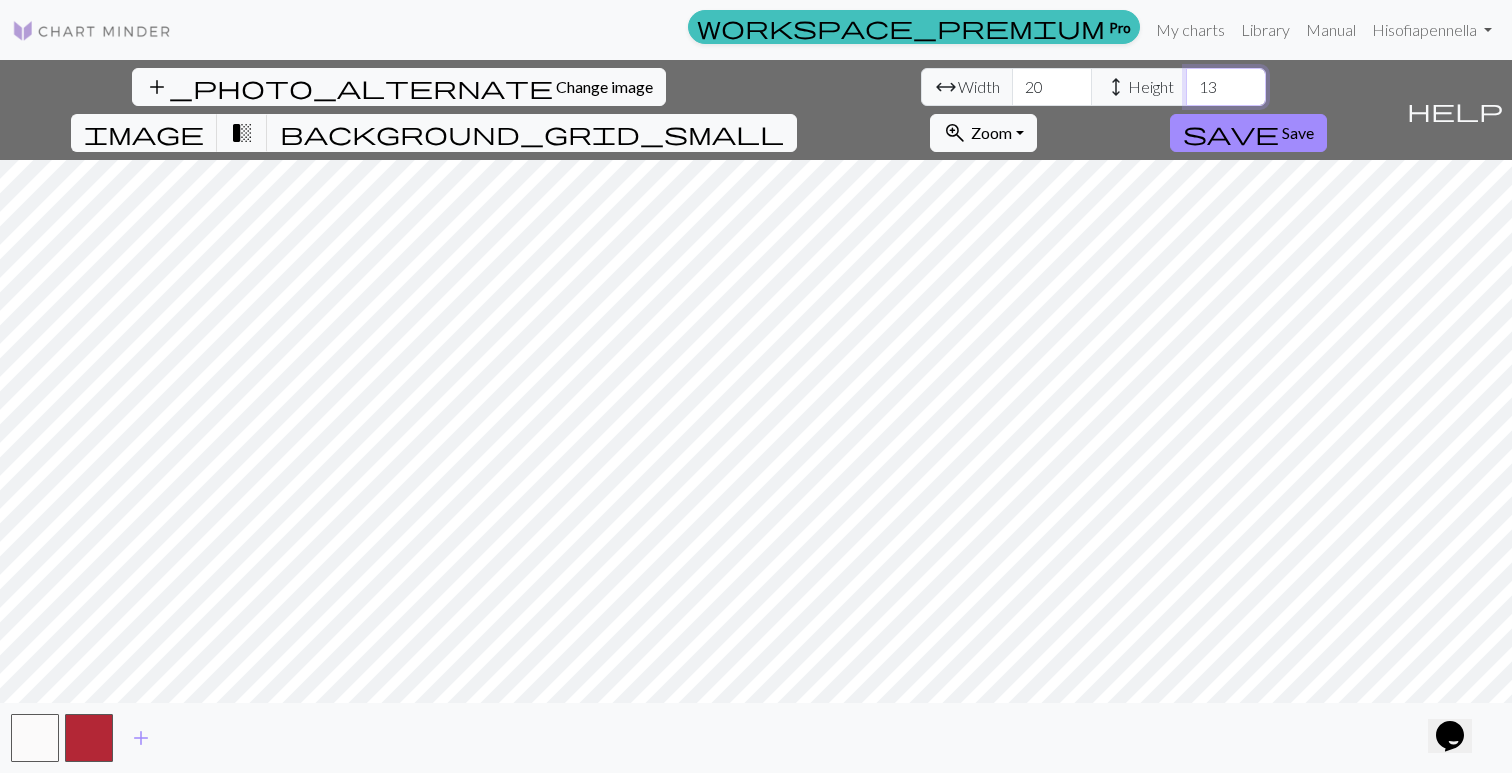click on "13" at bounding box center (1226, 87) 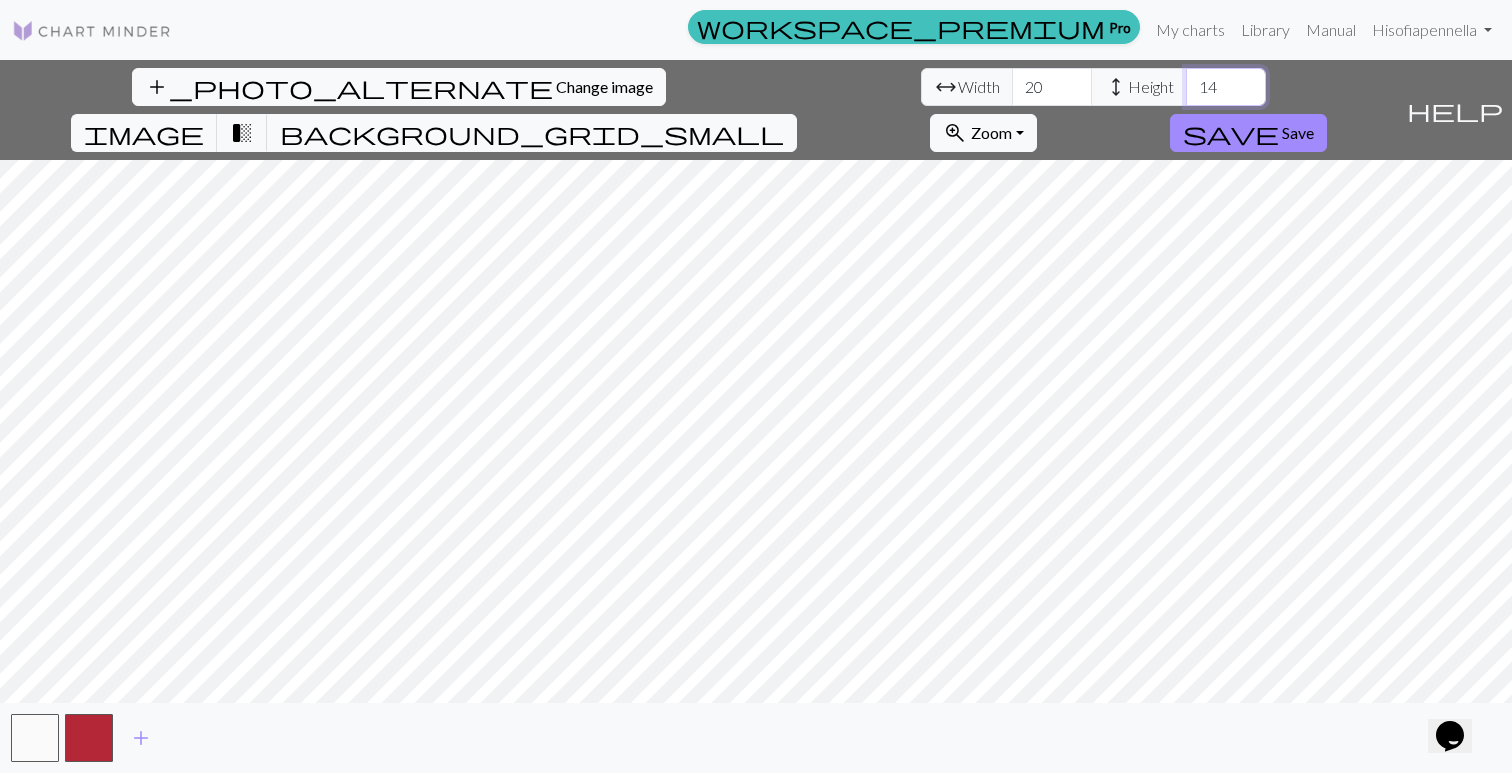 click on "14" at bounding box center [1226, 87] 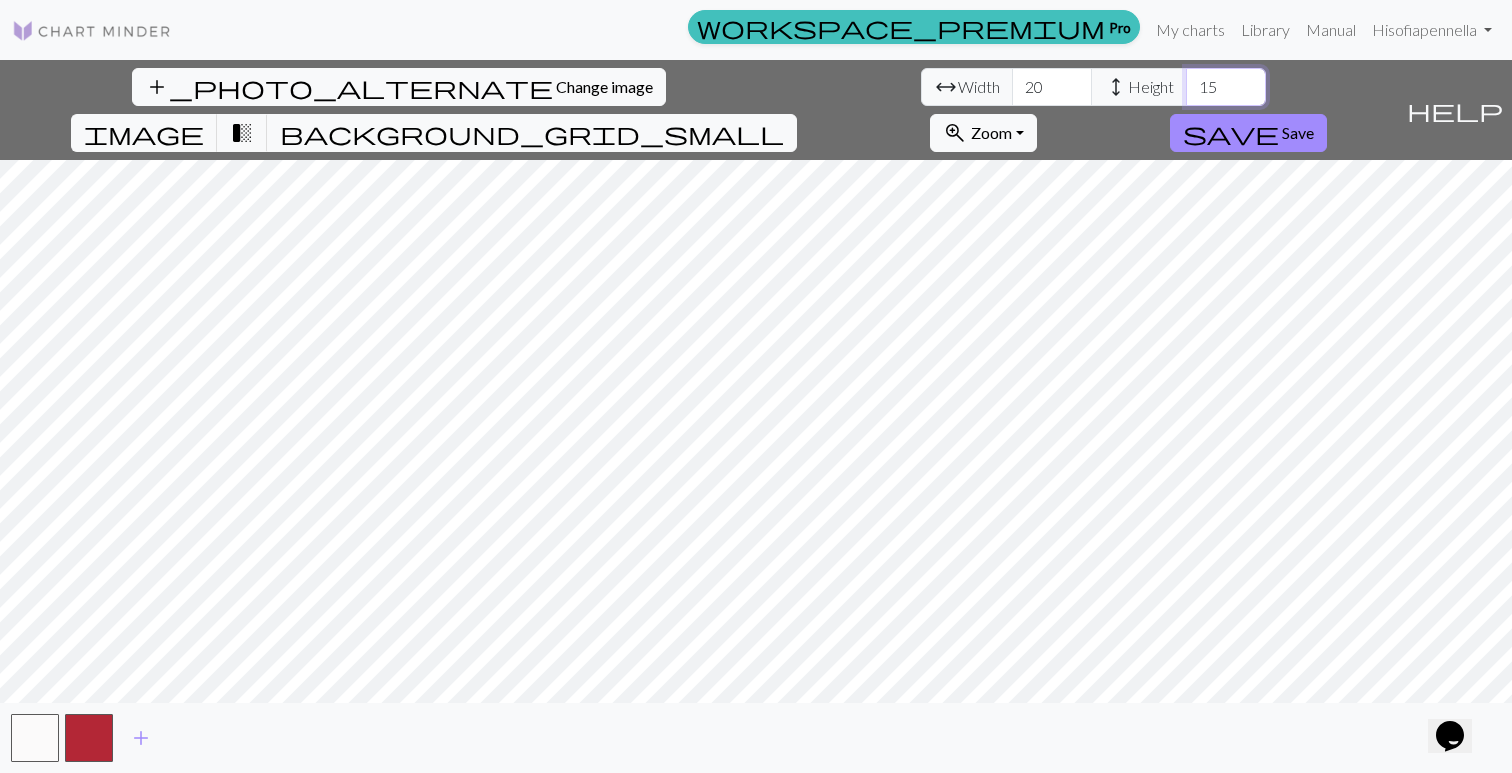 click on "15" at bounding box center [1226, 87] 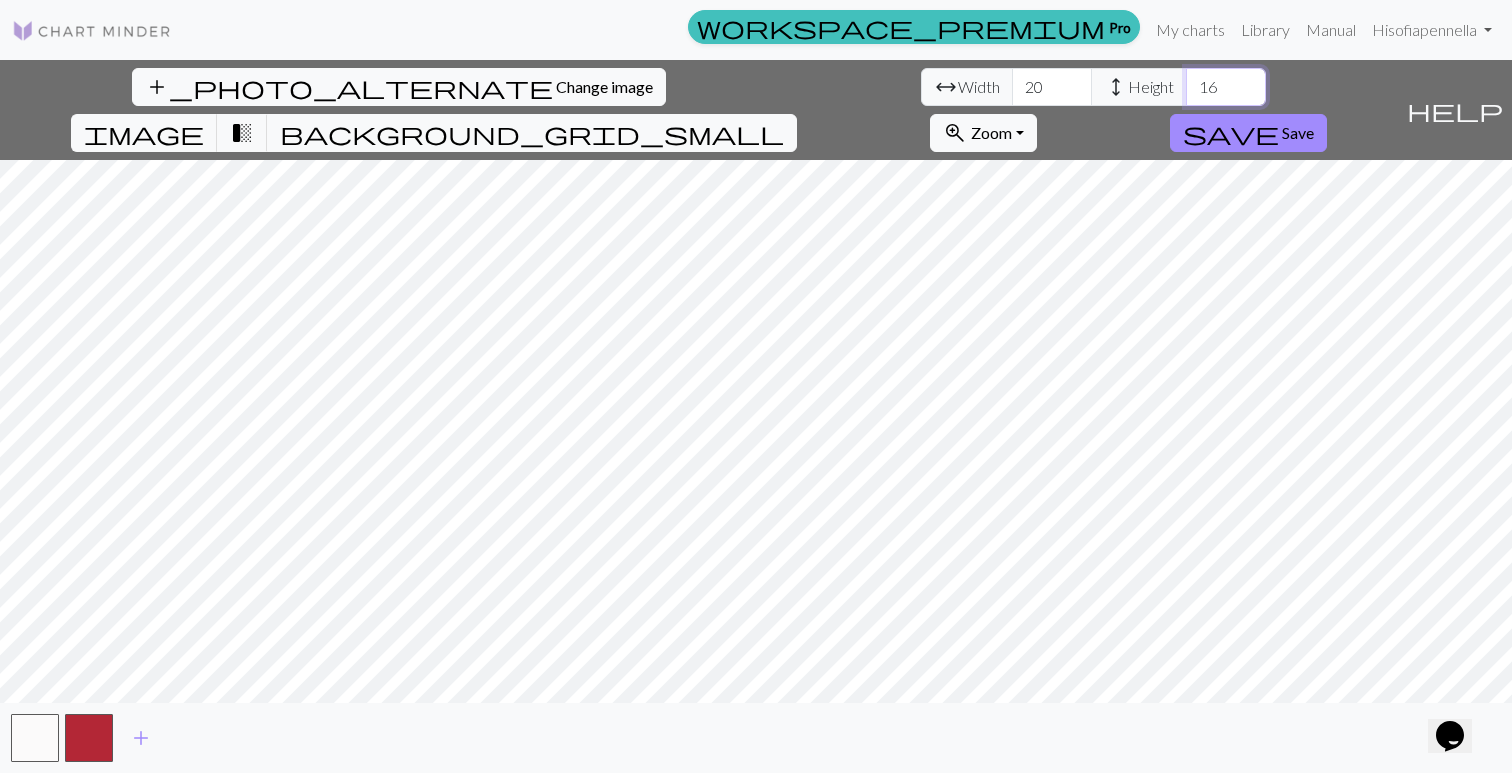 click on "16" at bounding box center (1226, 87) 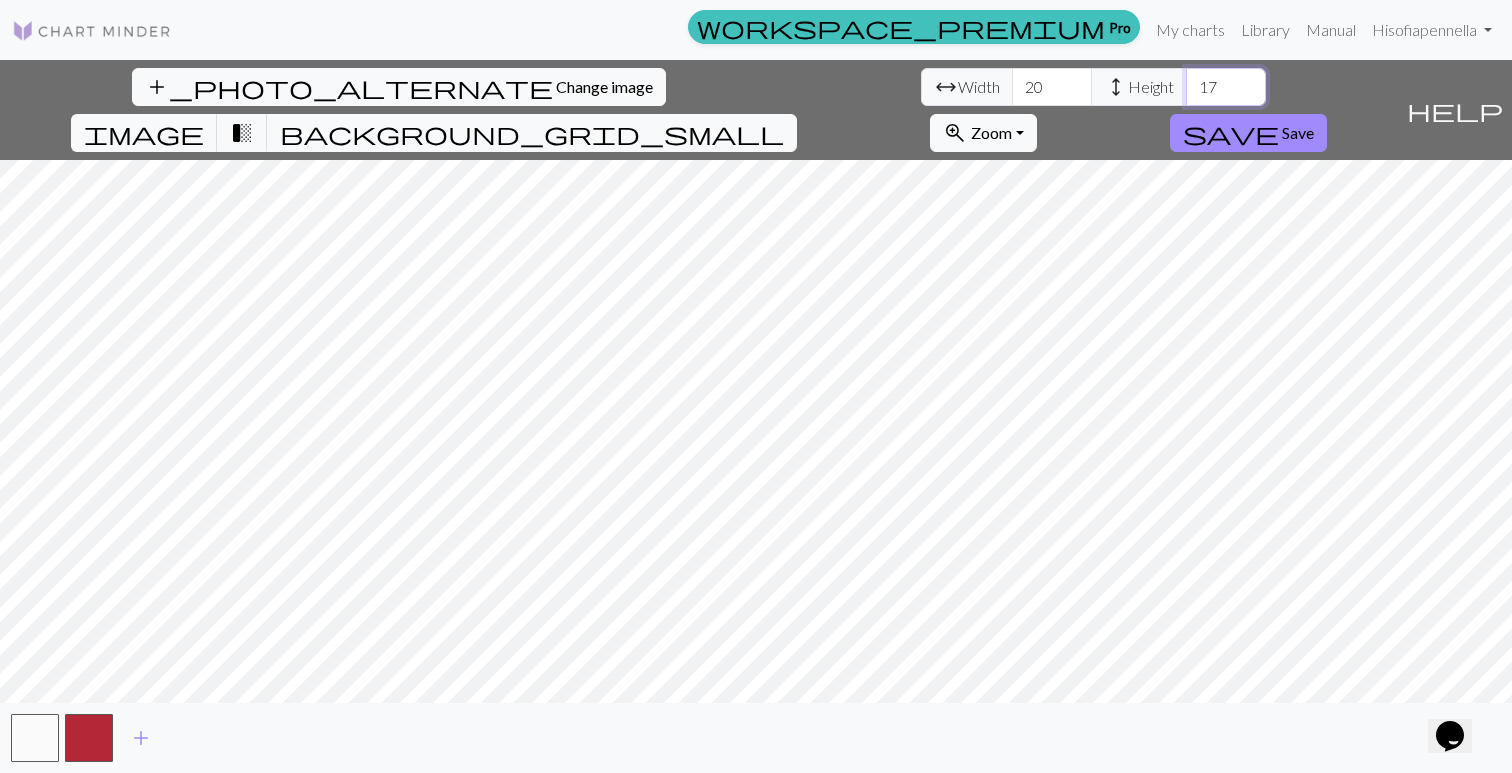 click on "17" at bounding box center [1226, 87] 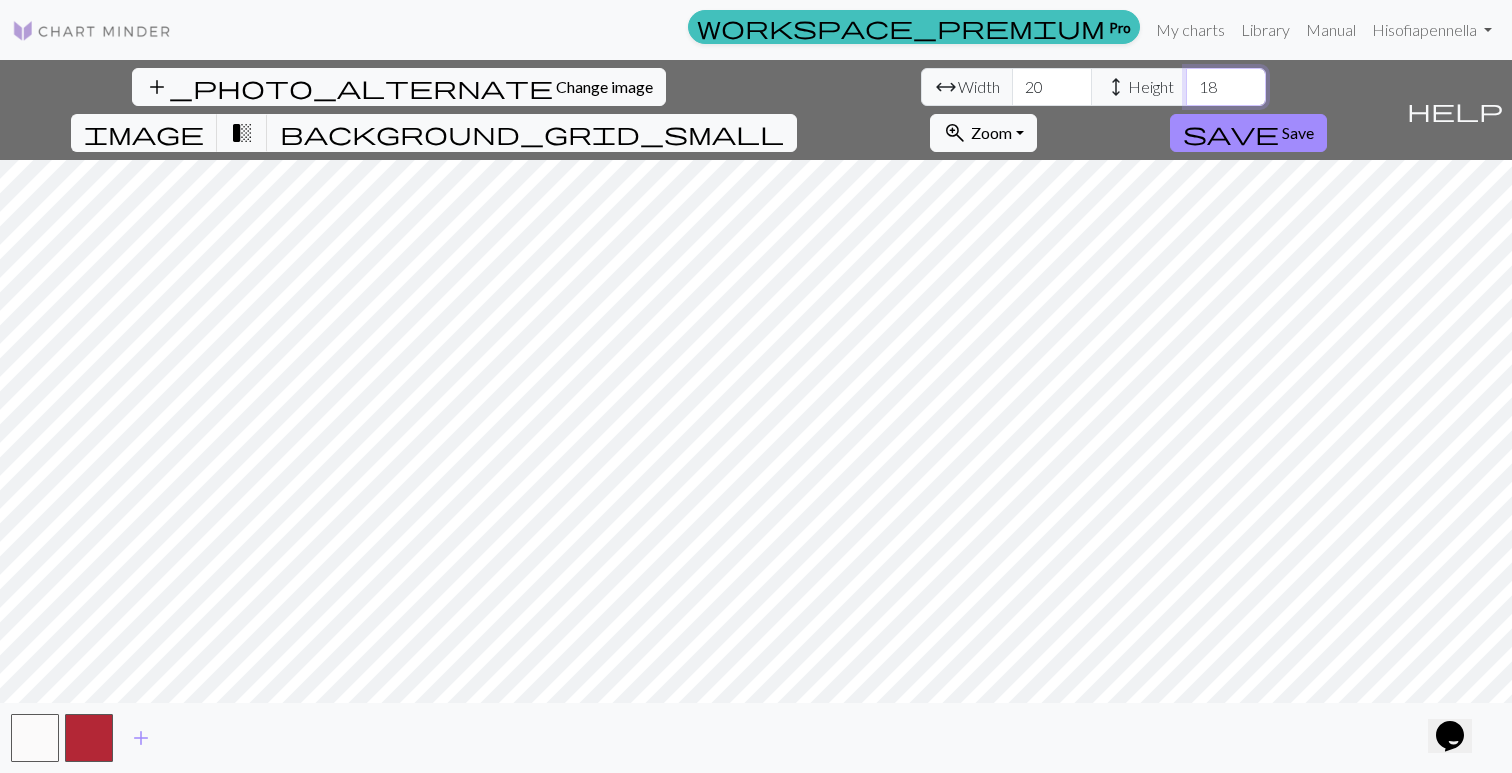 click on "18" at bounding box center [1226, 87] 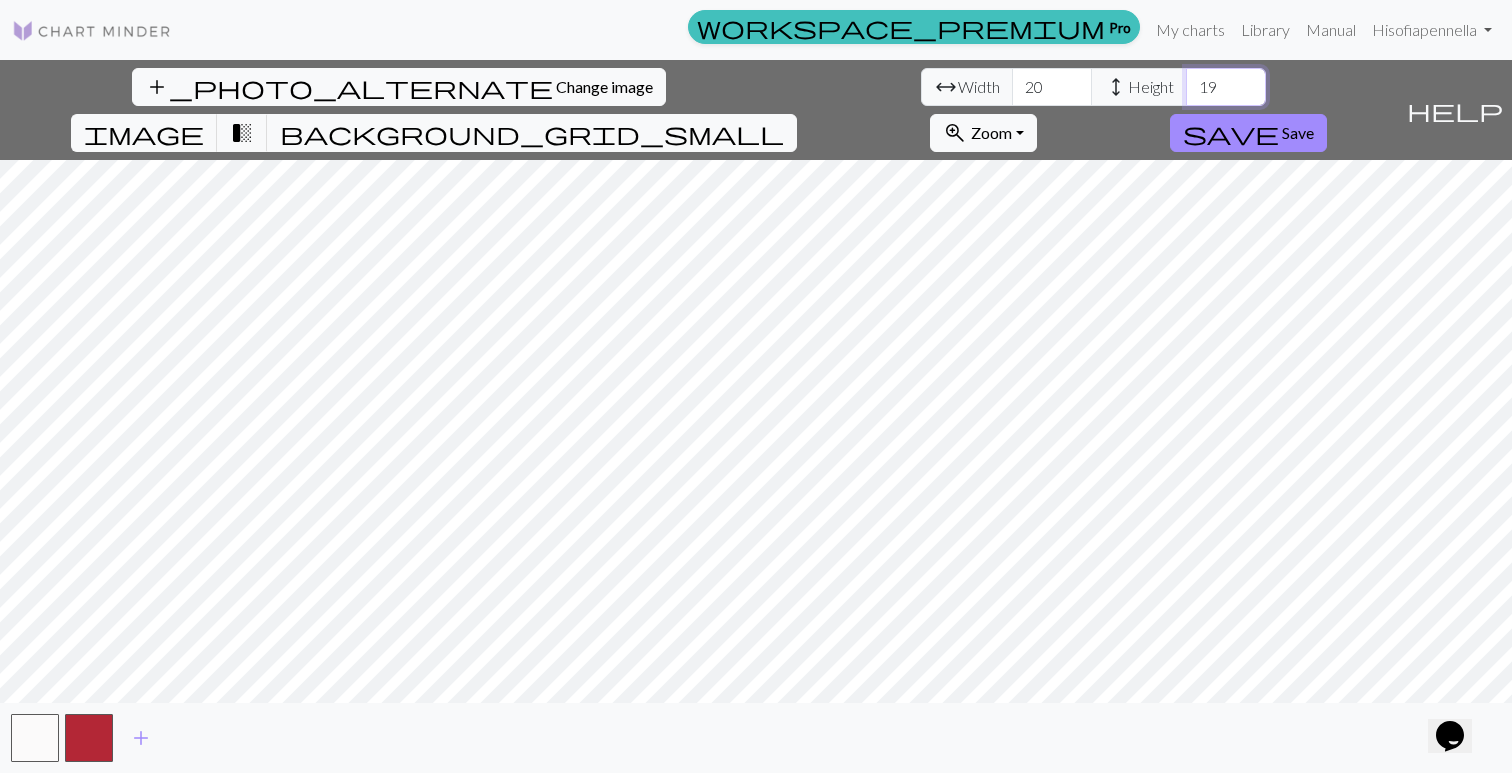 click on "19" at bounding box center (1226, 87) 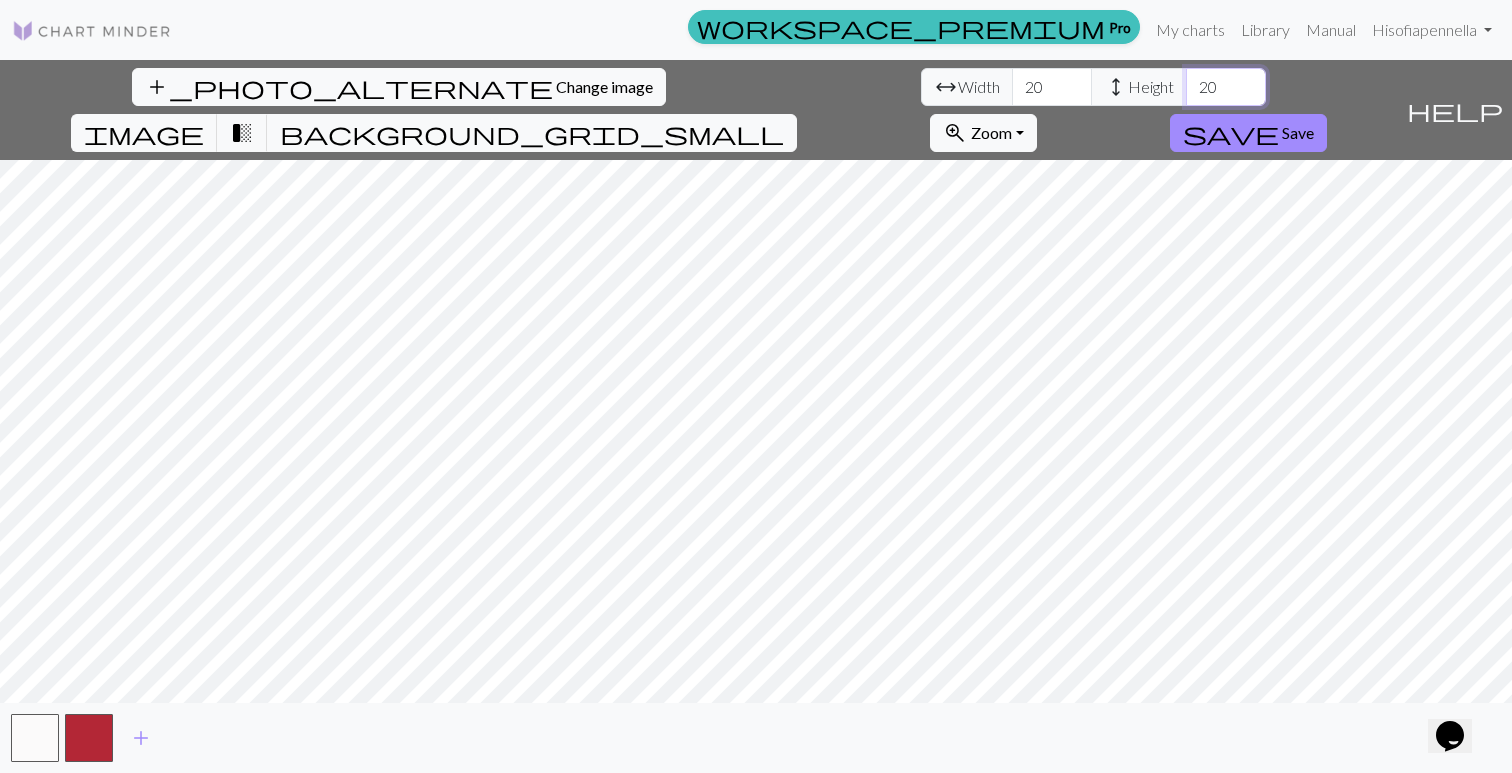 click on "20" at bounding box center [1226, 87] 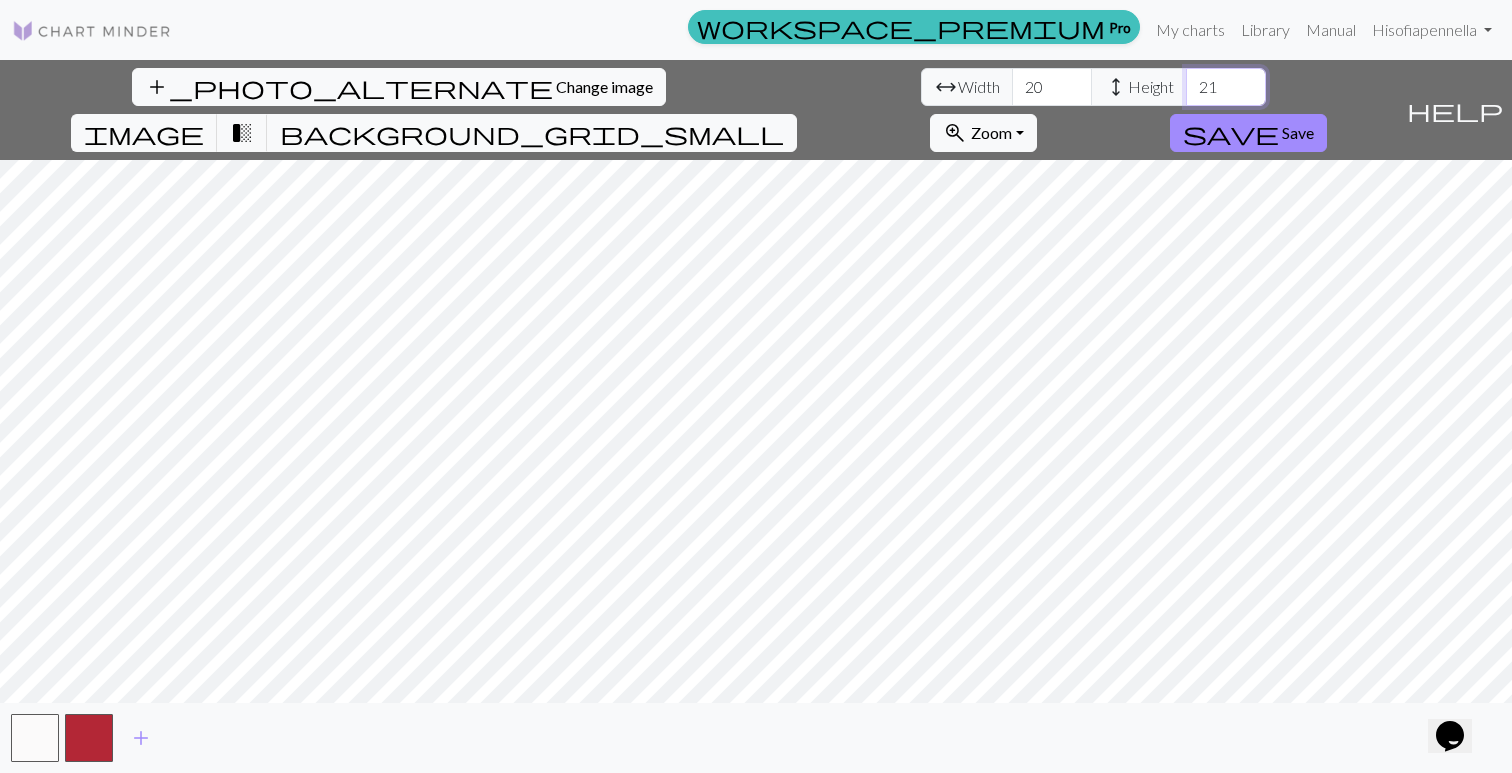 click on "21" at bounding box center (1226, 87) 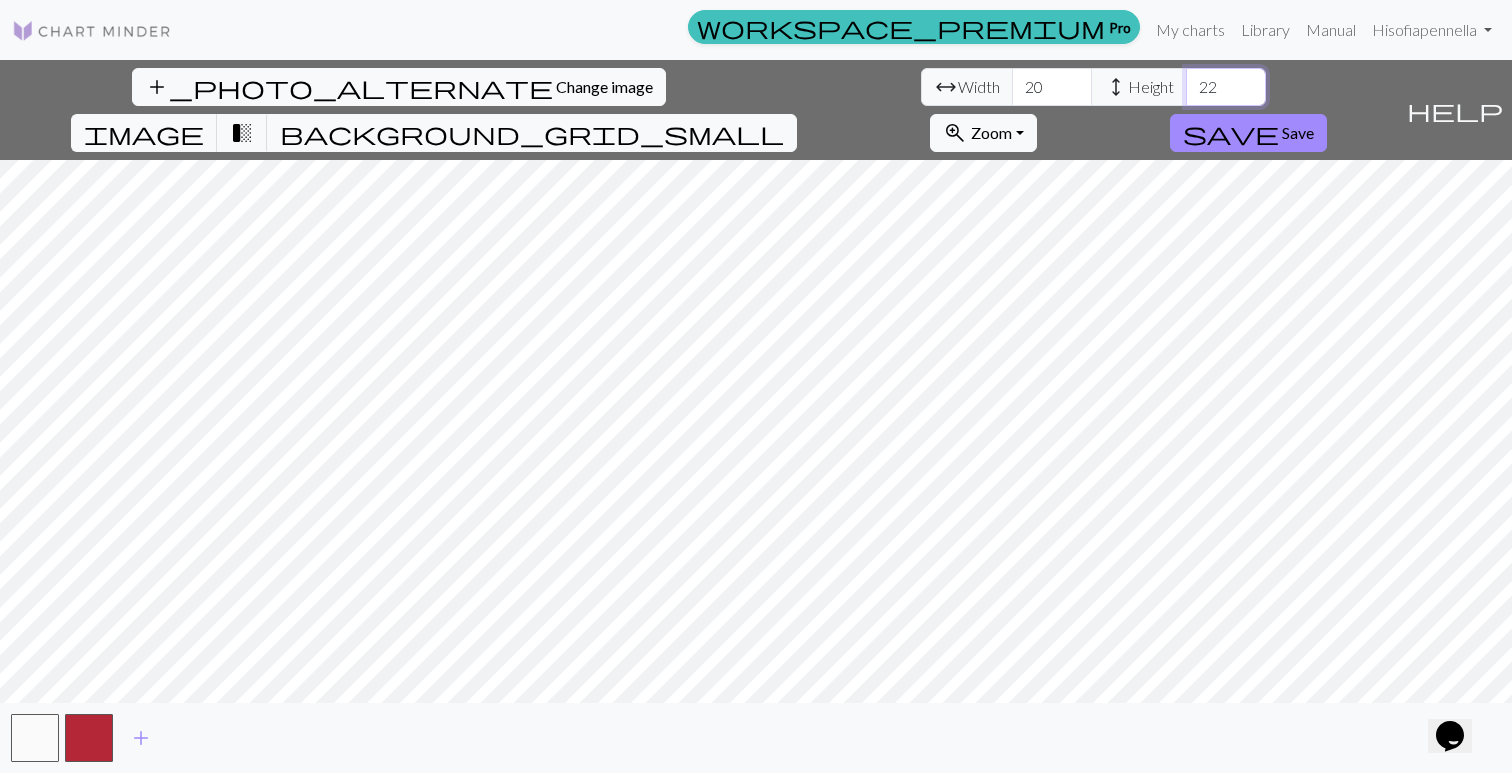 click on "22" at bounding box center (1226, 87) 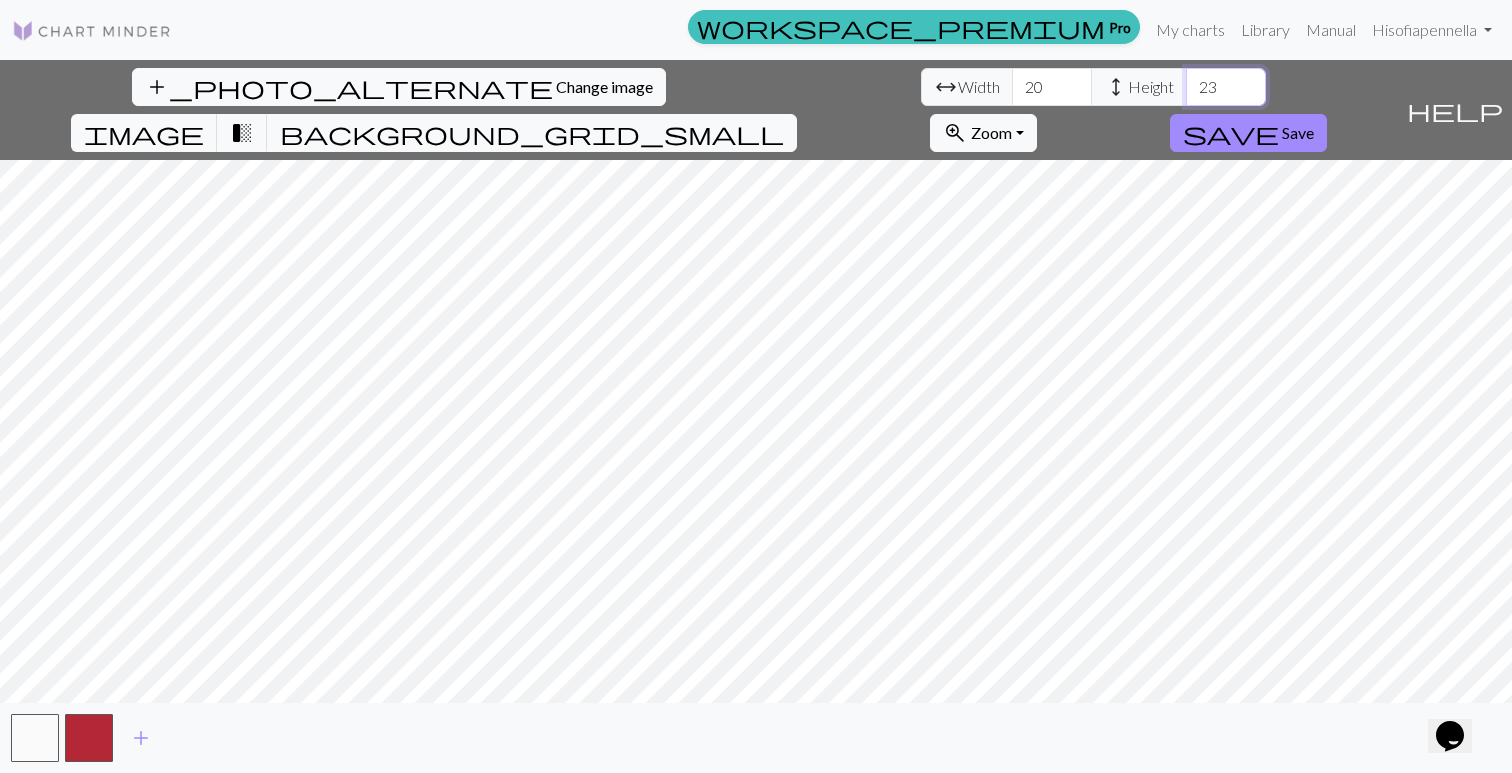 click on "23" at bounding box center [1226, 87] 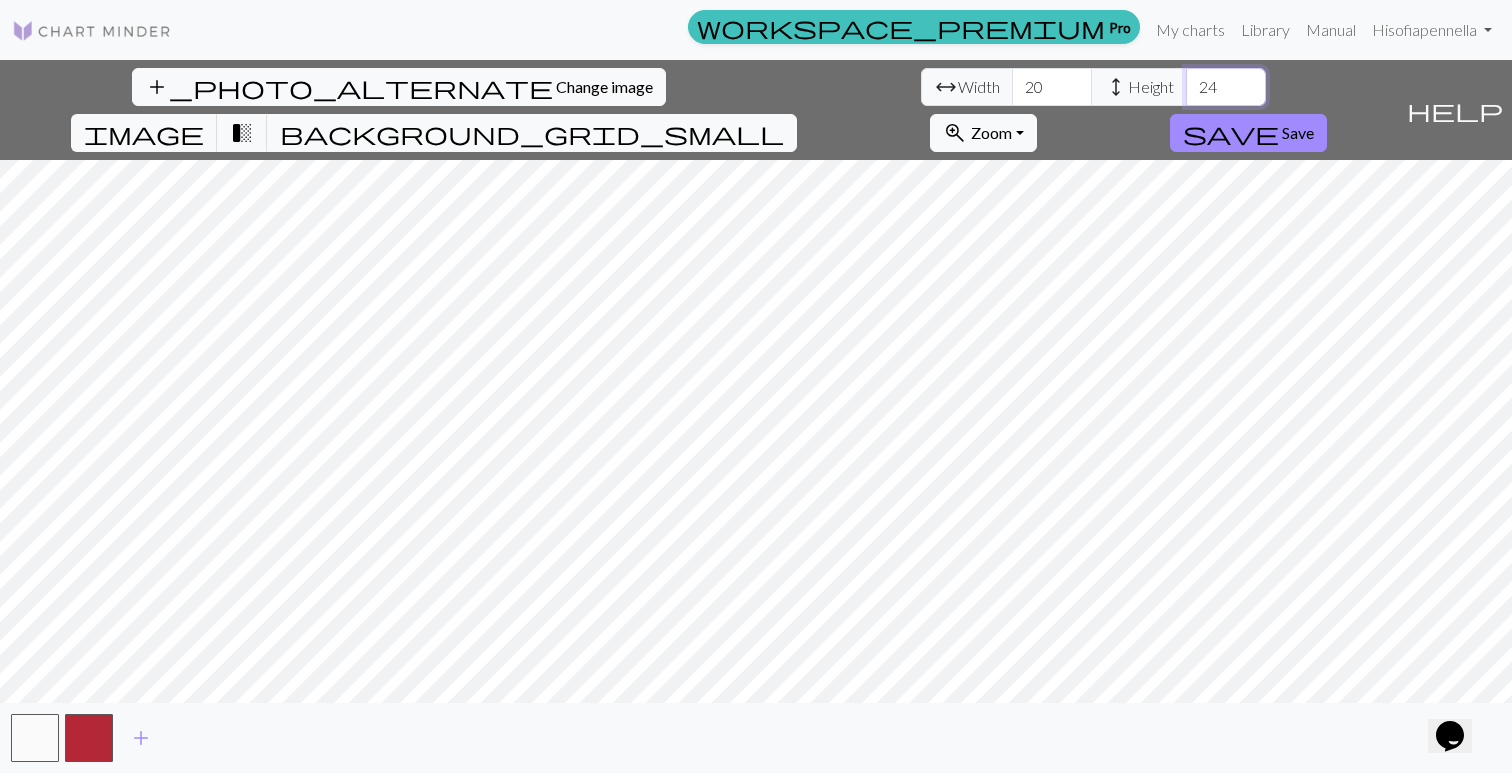 click on "24" at bounding box center (1226, 87) 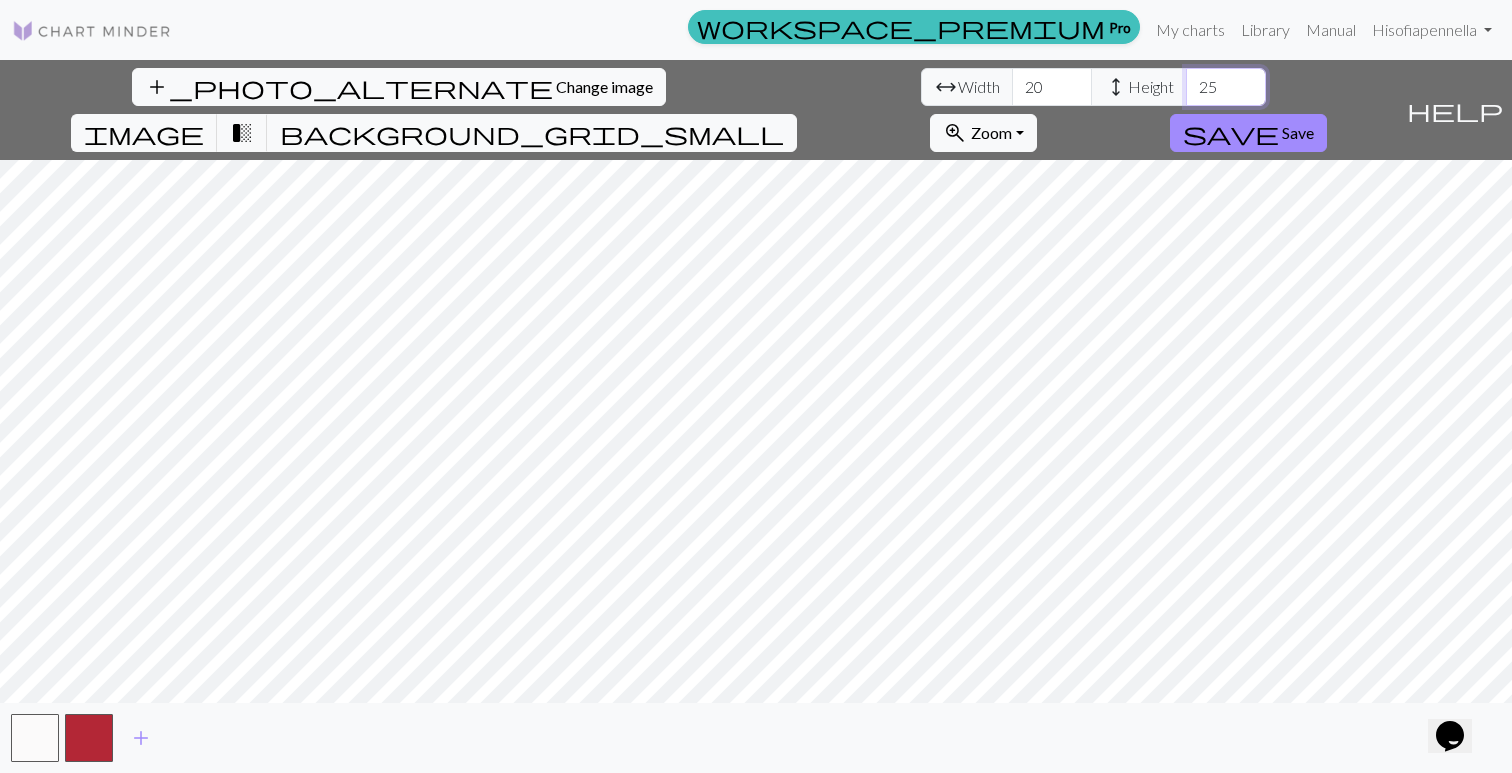 click on "25" at bounding box center (1226, 87) 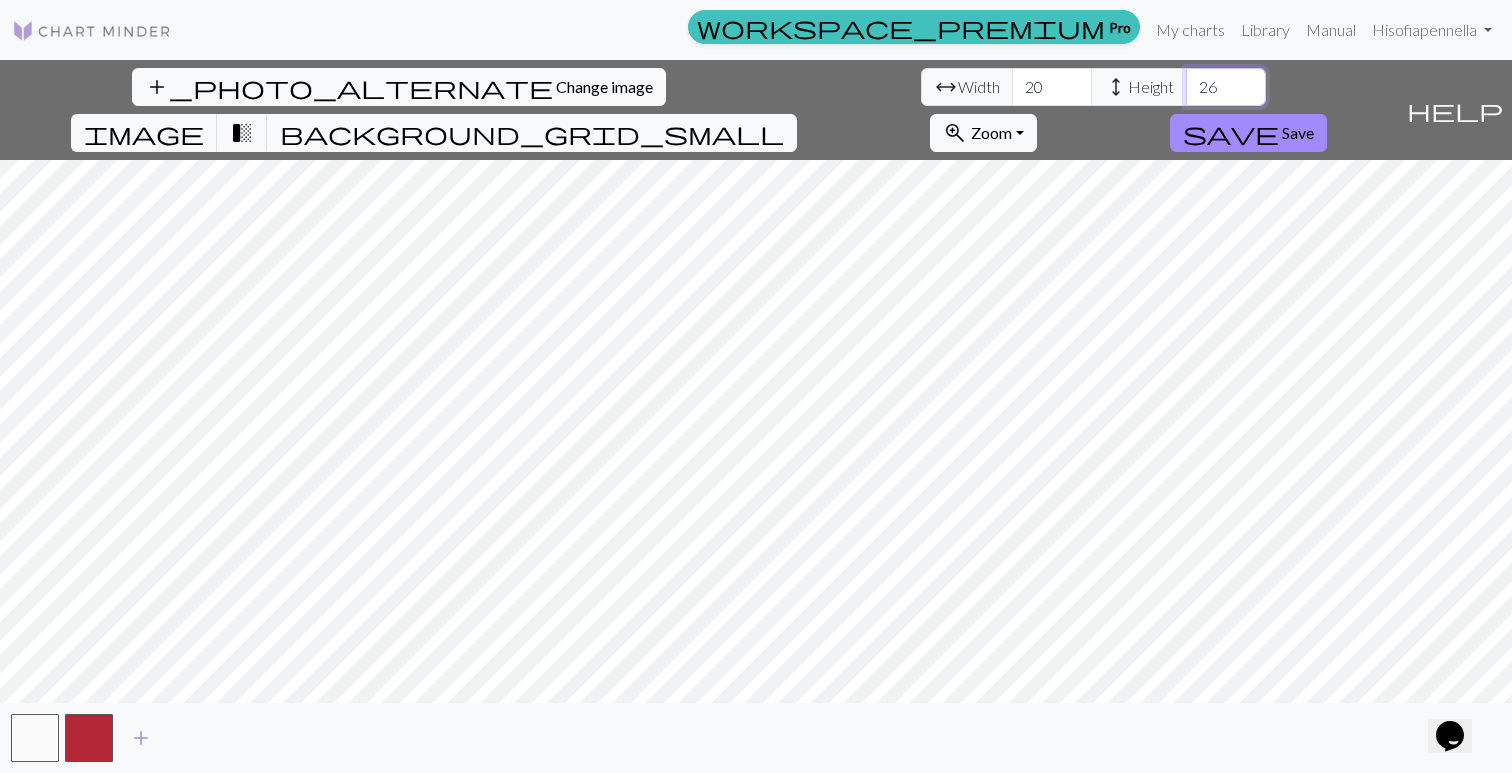 click on "26" at bounding box center [1226, 87] 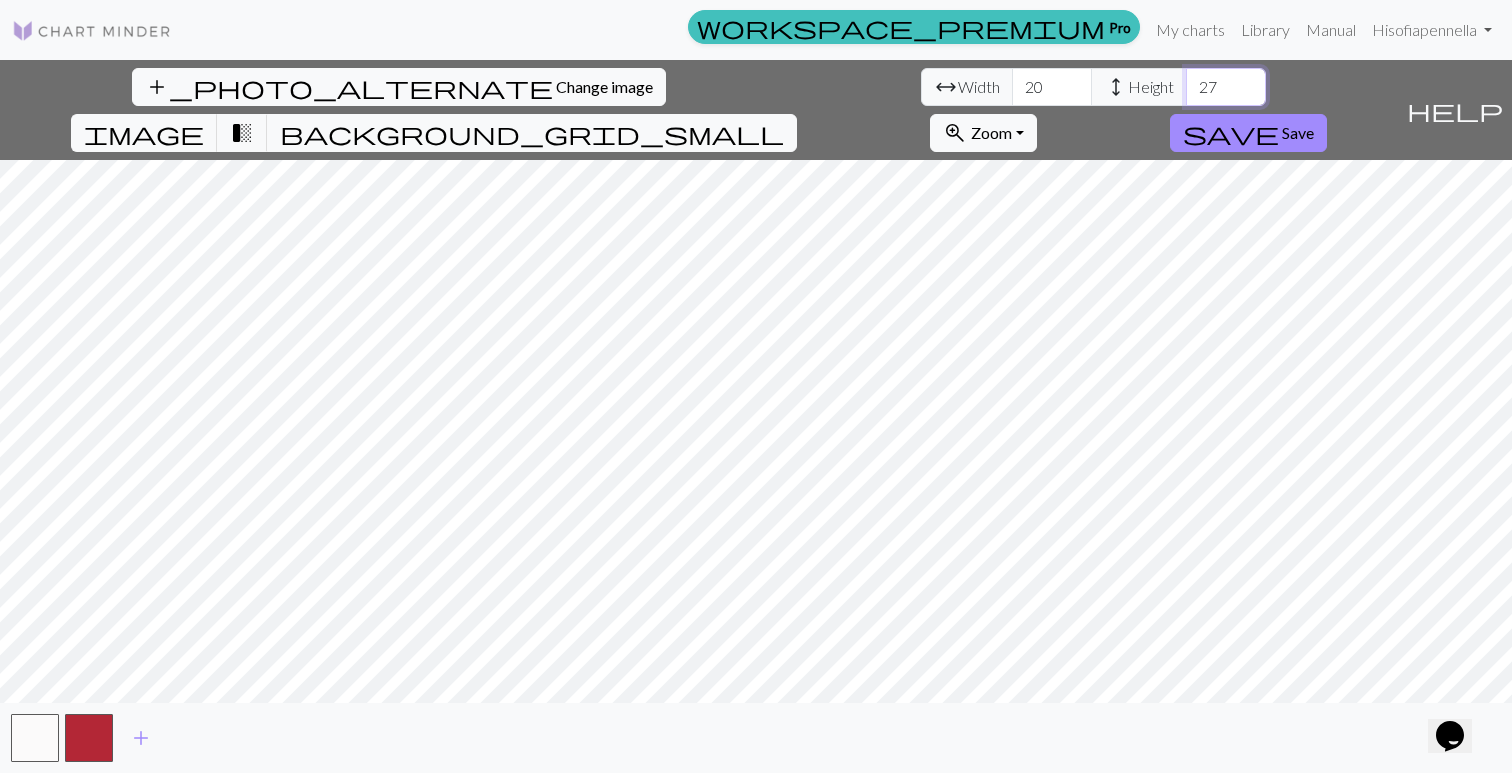 click on "27" at bounding box center [1226, 87] 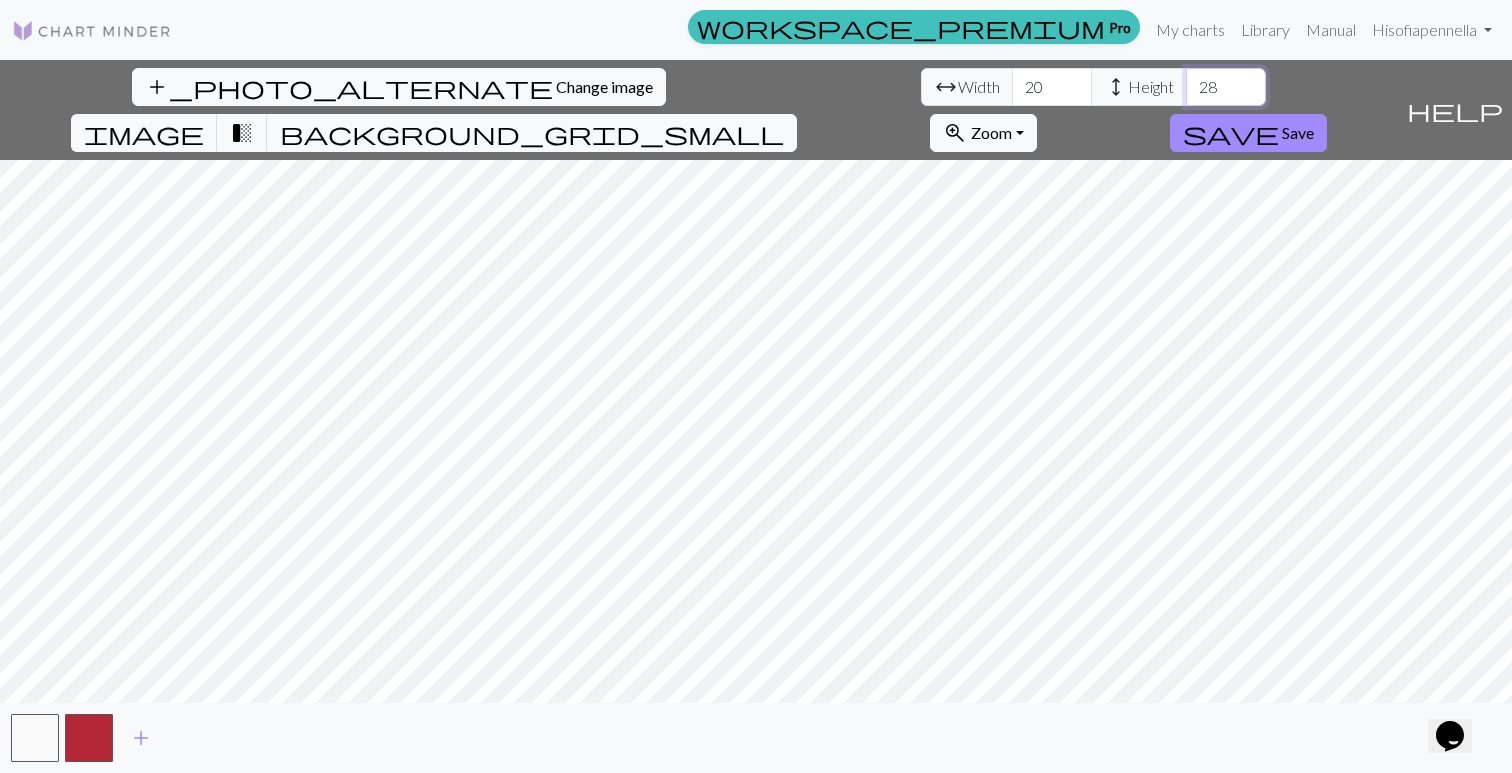 click on "28" at bounding box center [1226, 87] 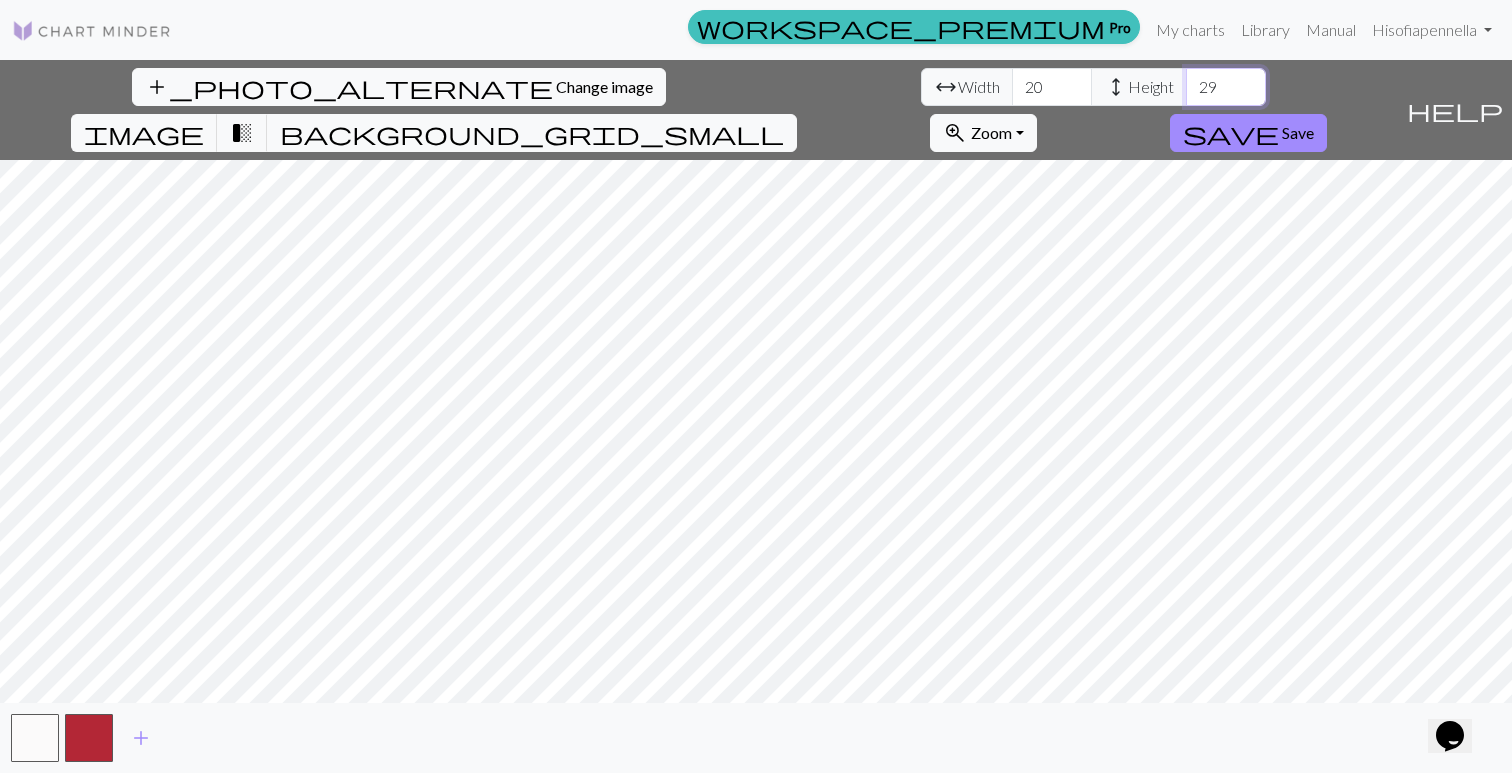 click on "29" at bounding box center [1226, 87] 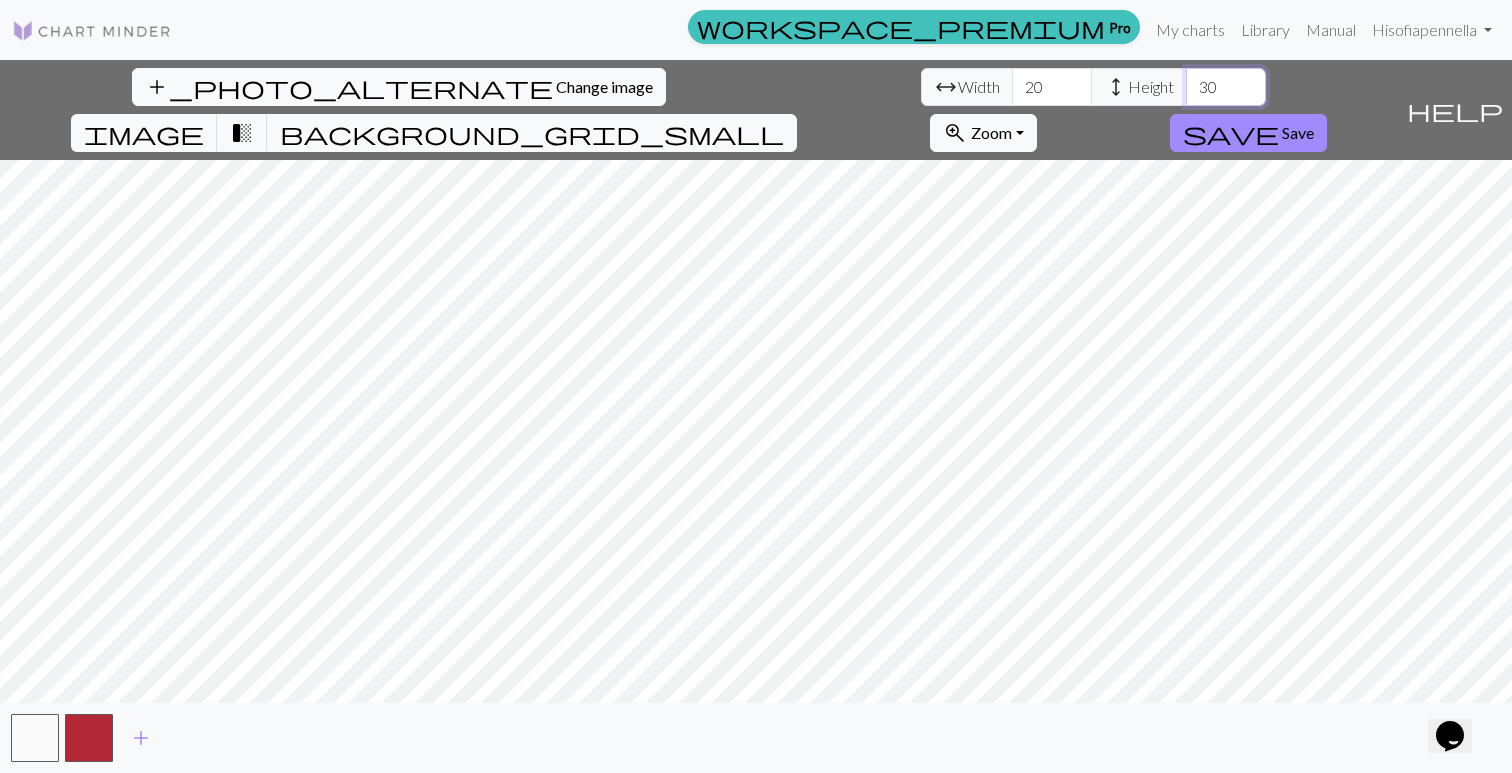 click on "30" at bounding box center [1226, 87] 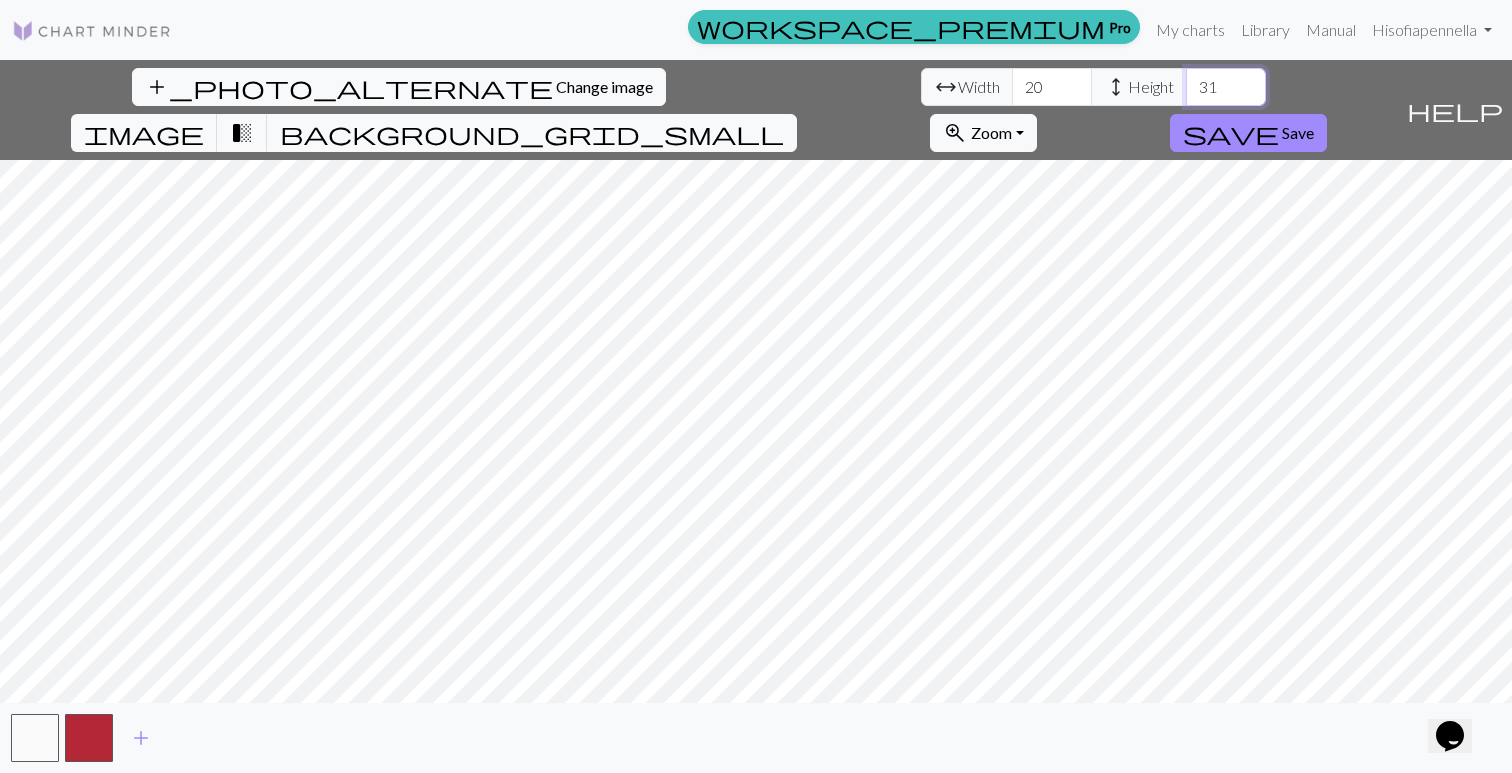 click on "31" at bounding box center (1226, 87) 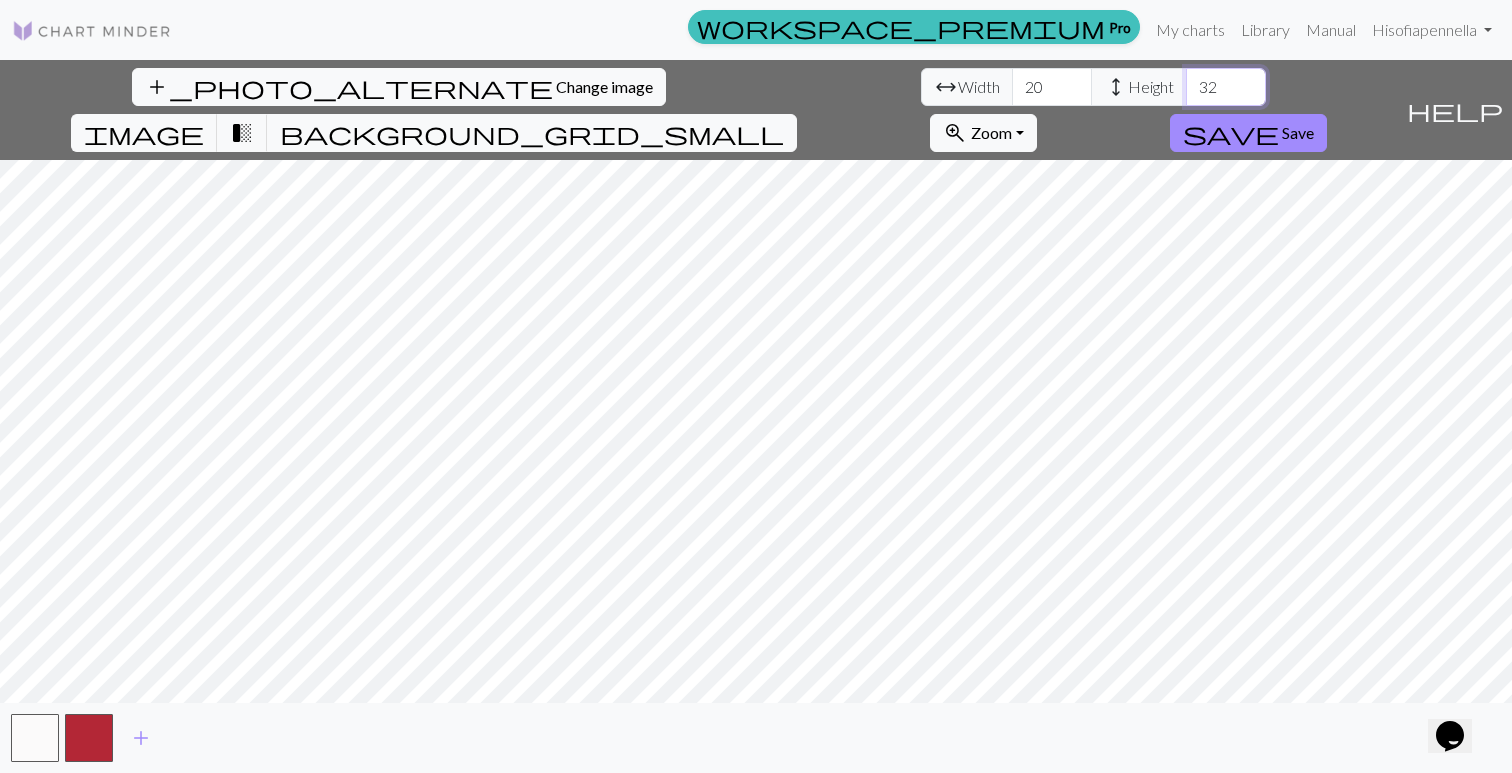 click on "32" at bounding box center (1226, 87) 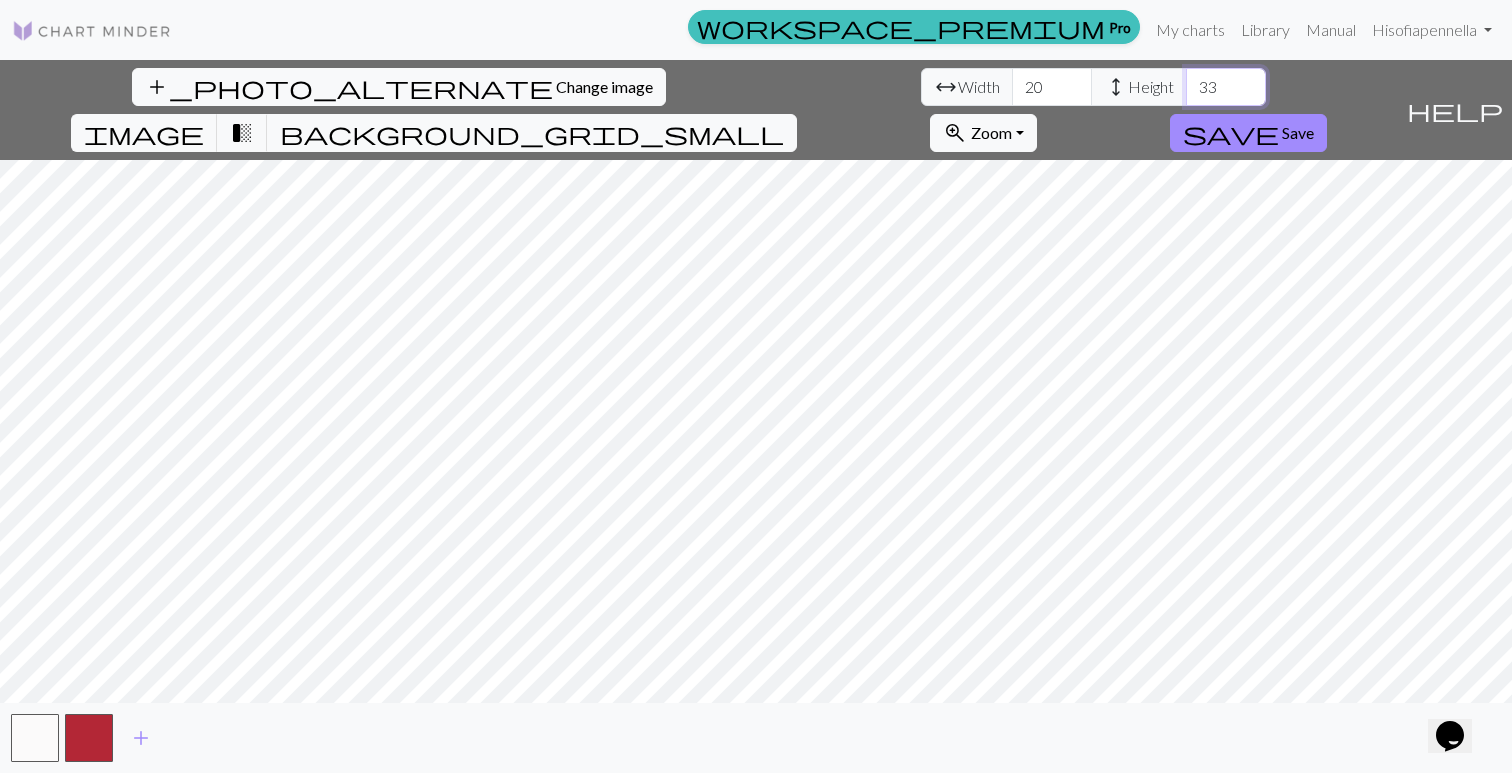 click on "33" at bounding box center [1226, 87] 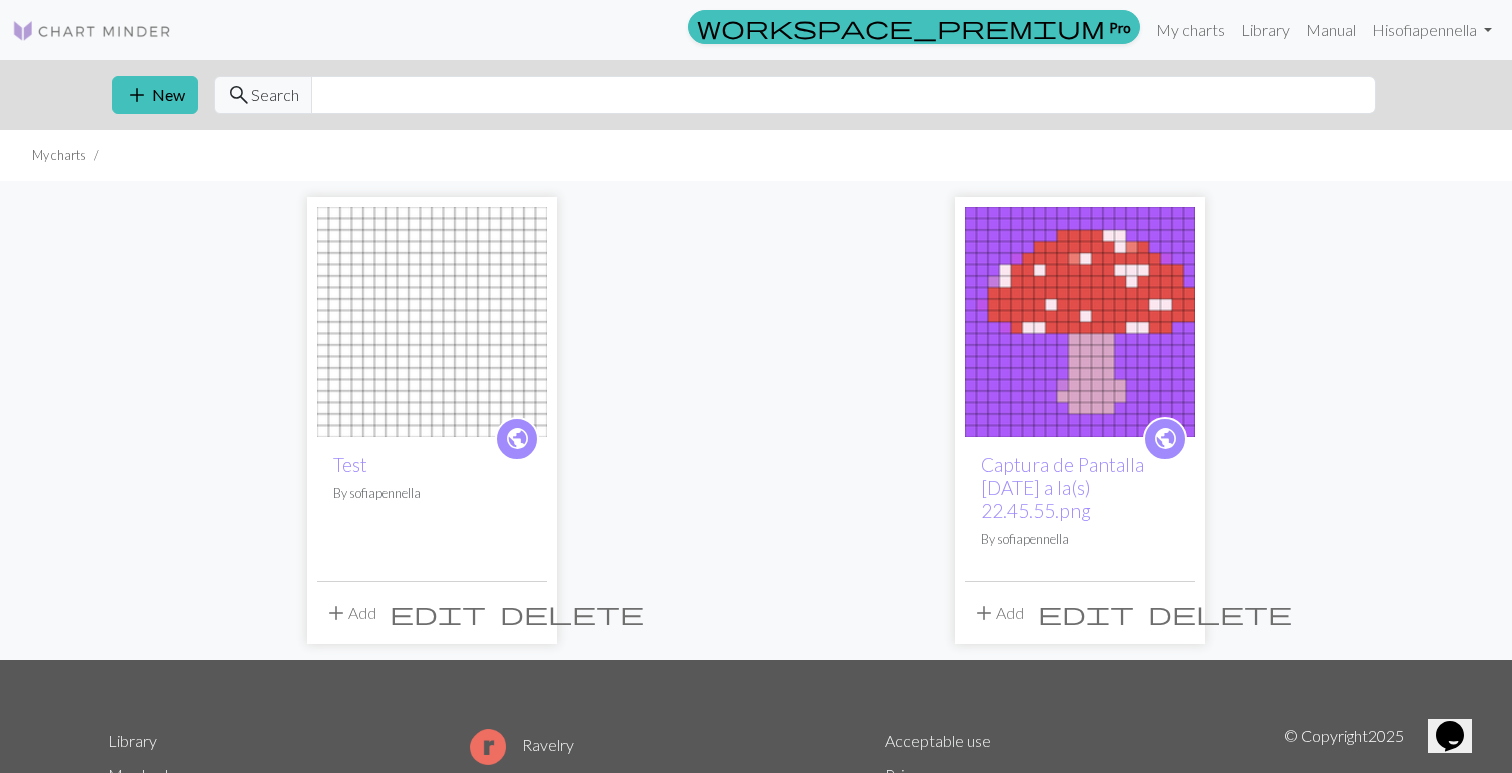 click at bounding box center [432, 322] 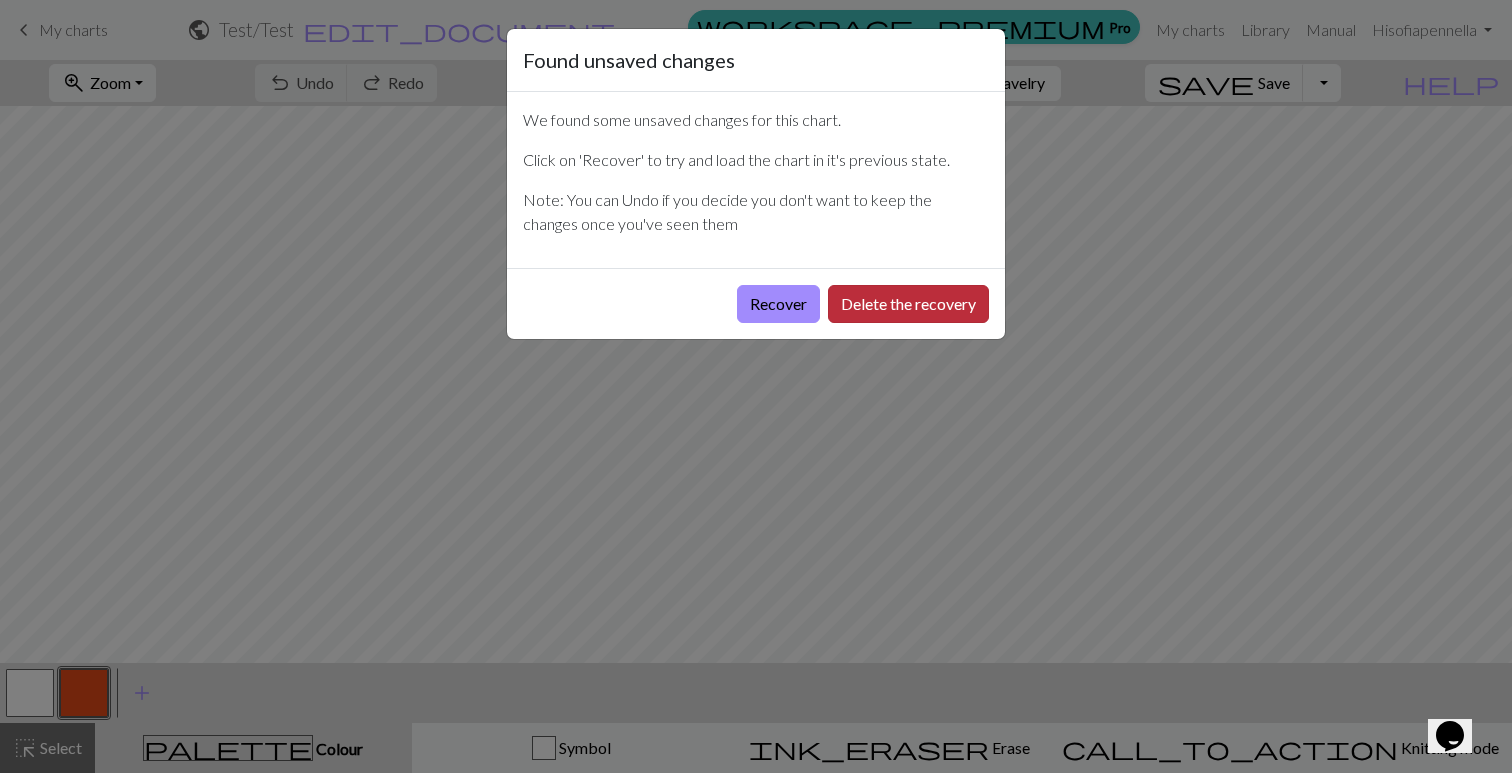 click on "Delete the recovery" at bounding box center (908, 304) 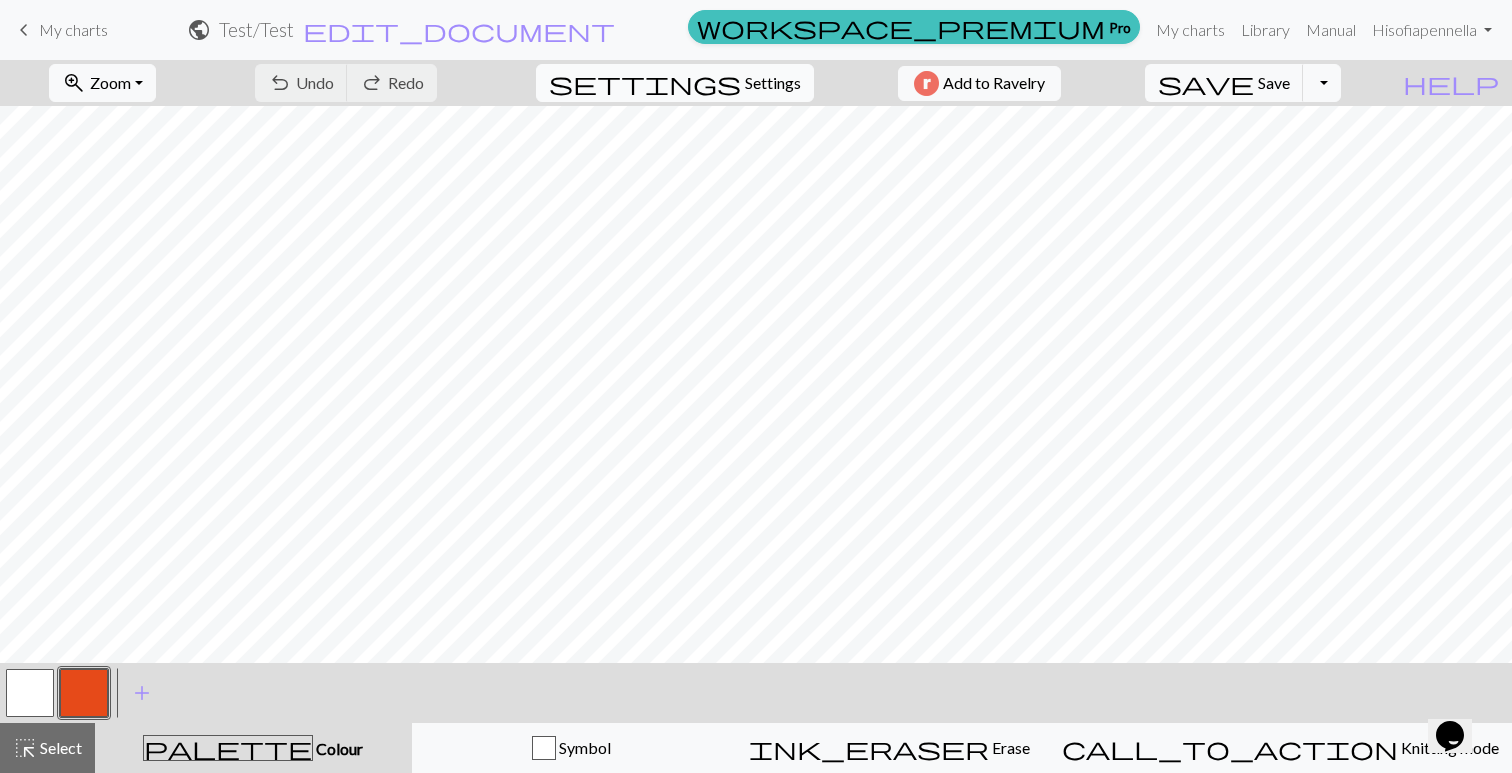 click on "settings" at bounding box center (645, 83) 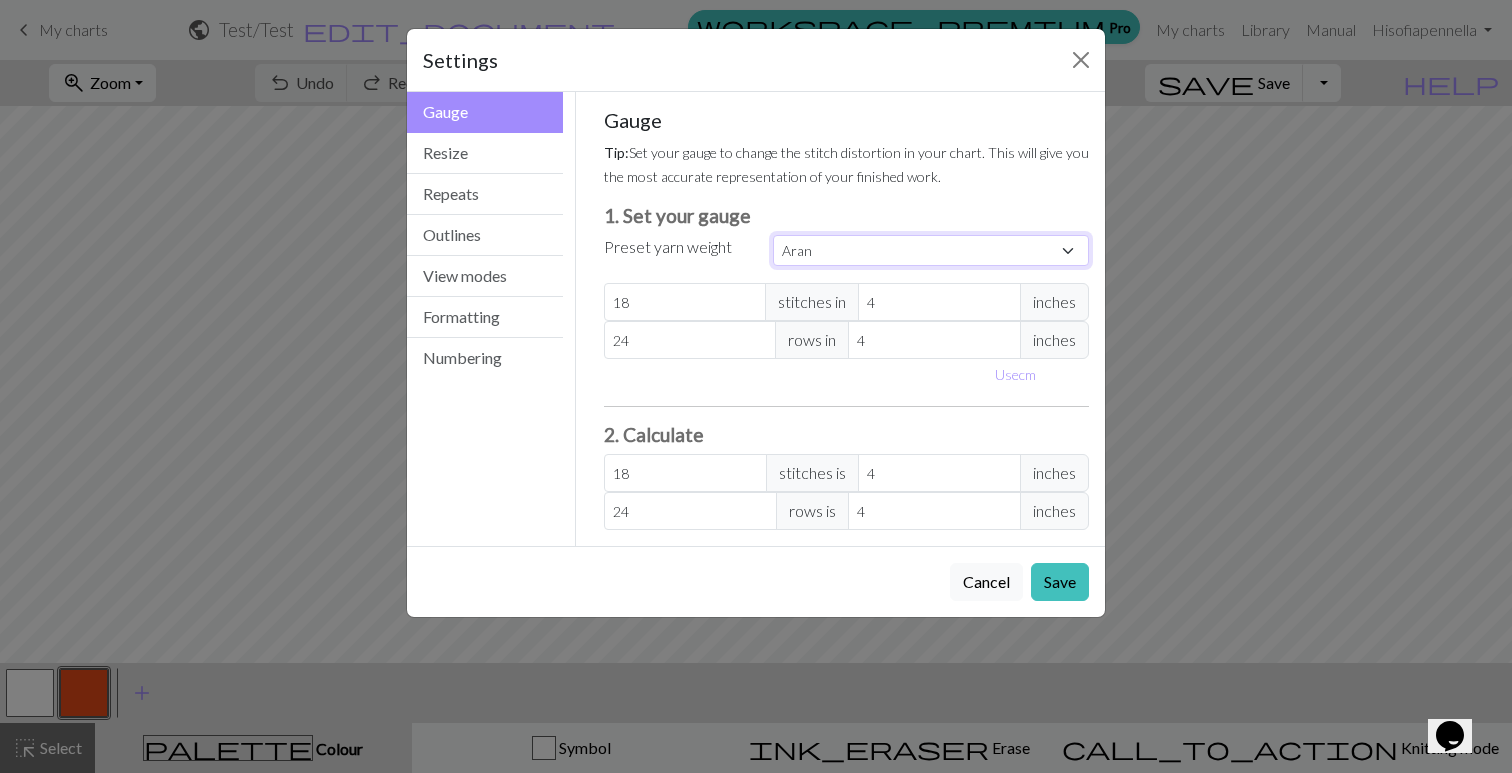 select on "sport" 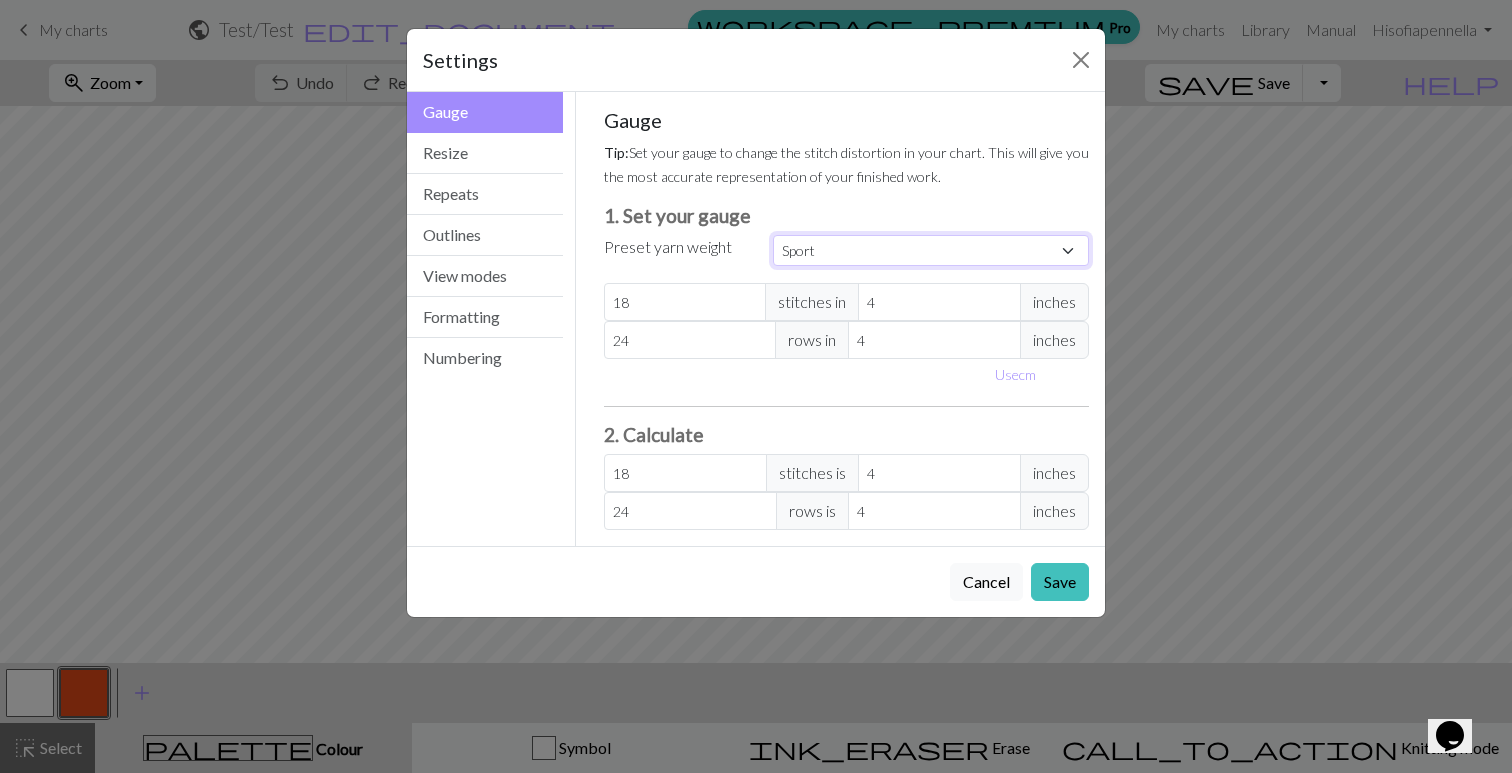 type on "24" 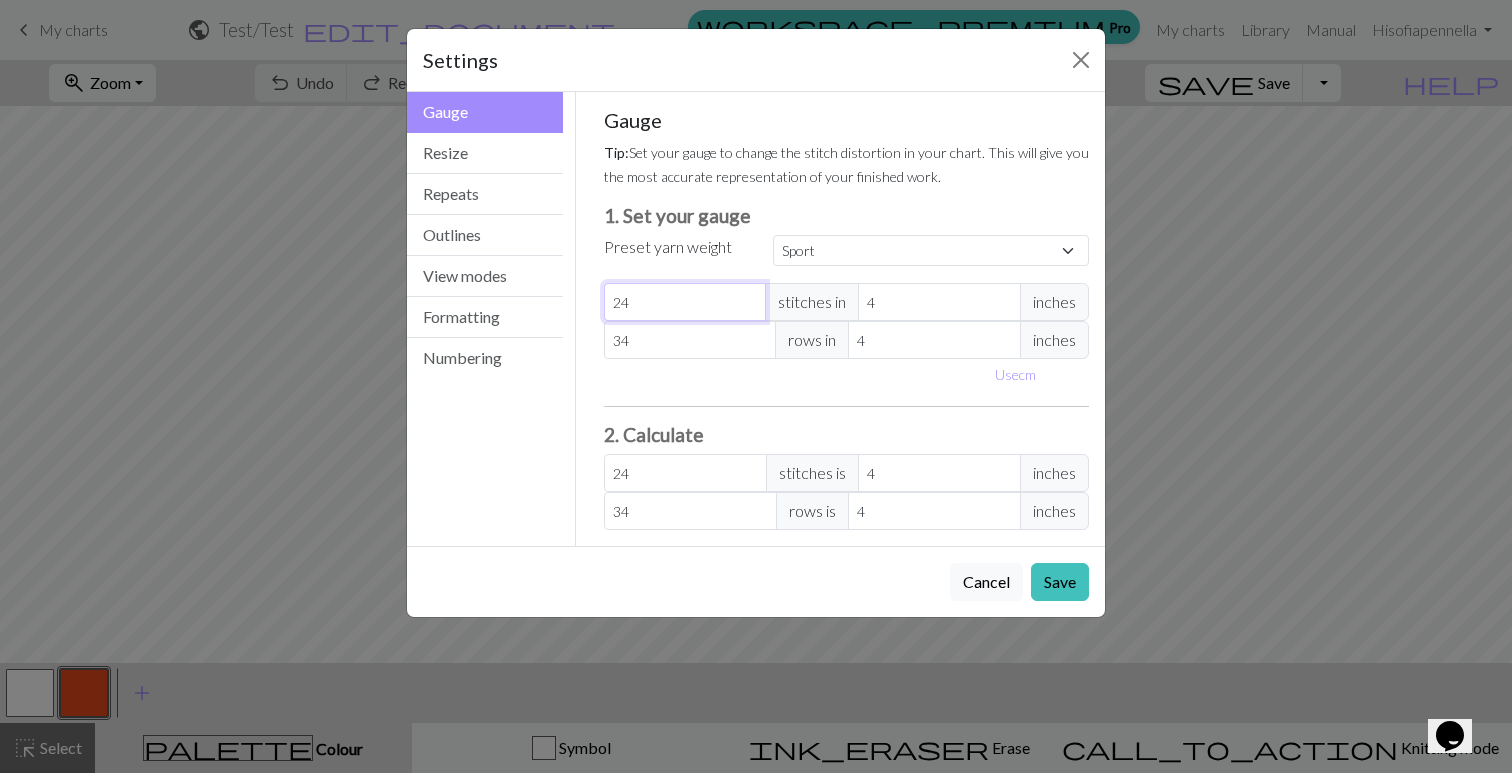type on "25" 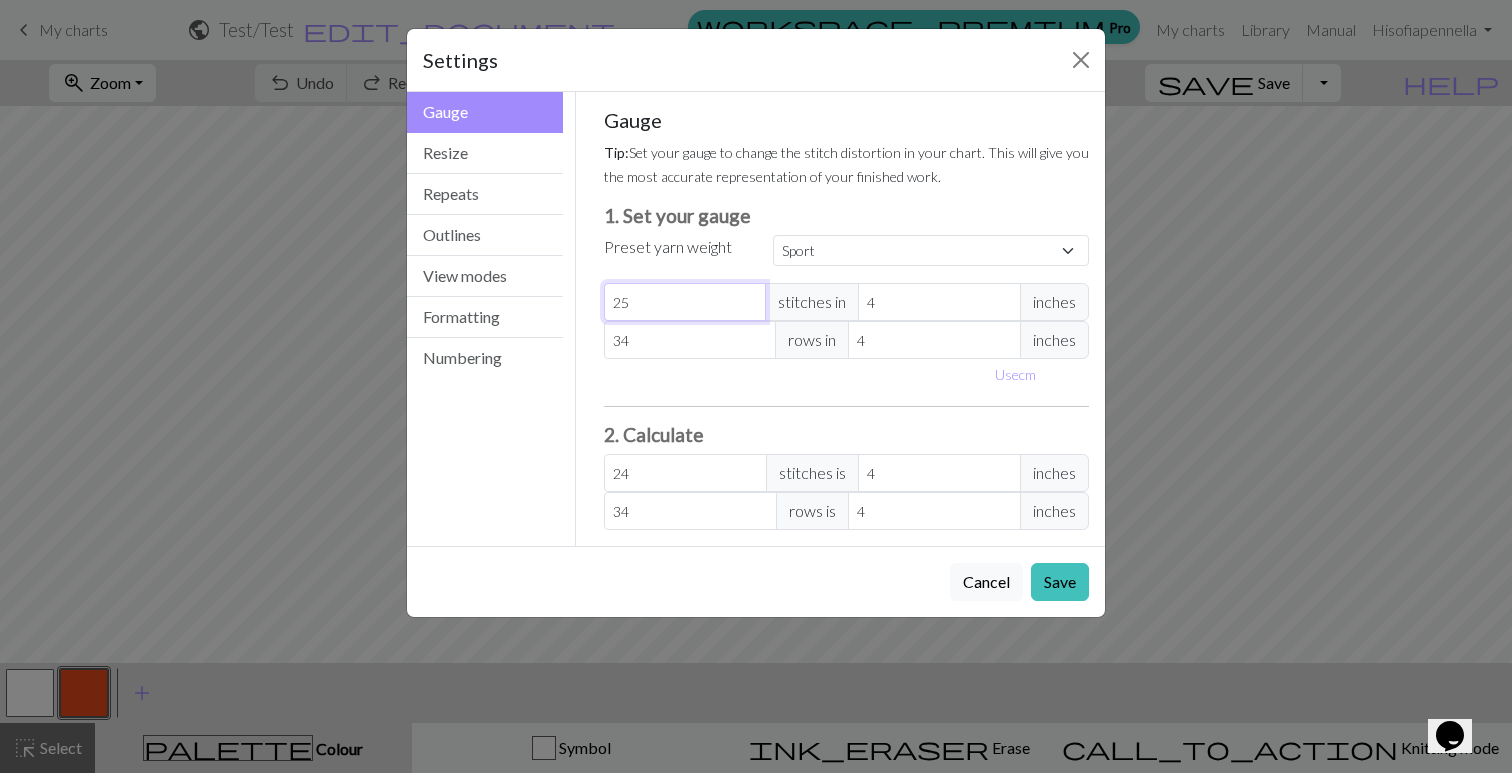 select on "custom" 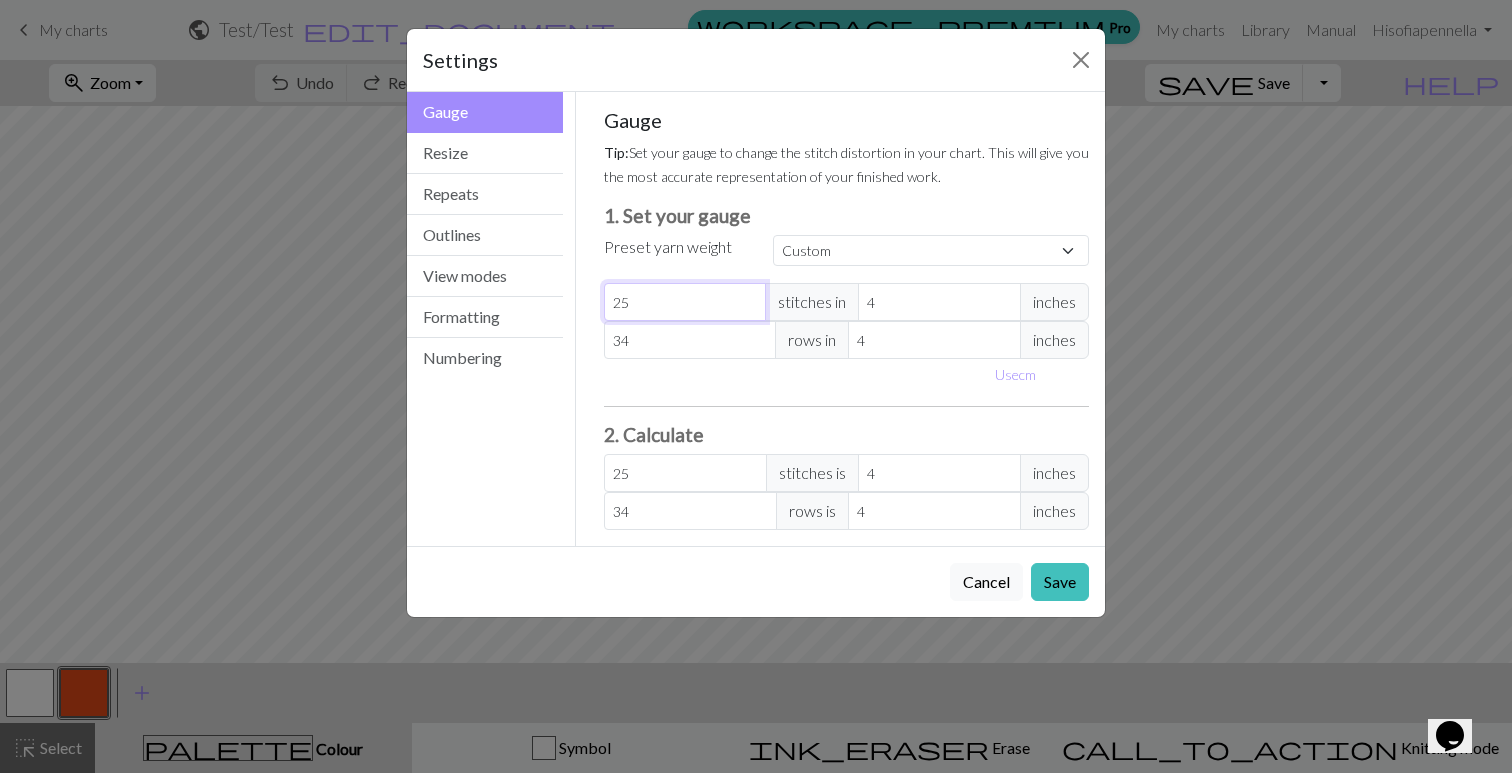 click on "25" at bounding box center [685, 302] 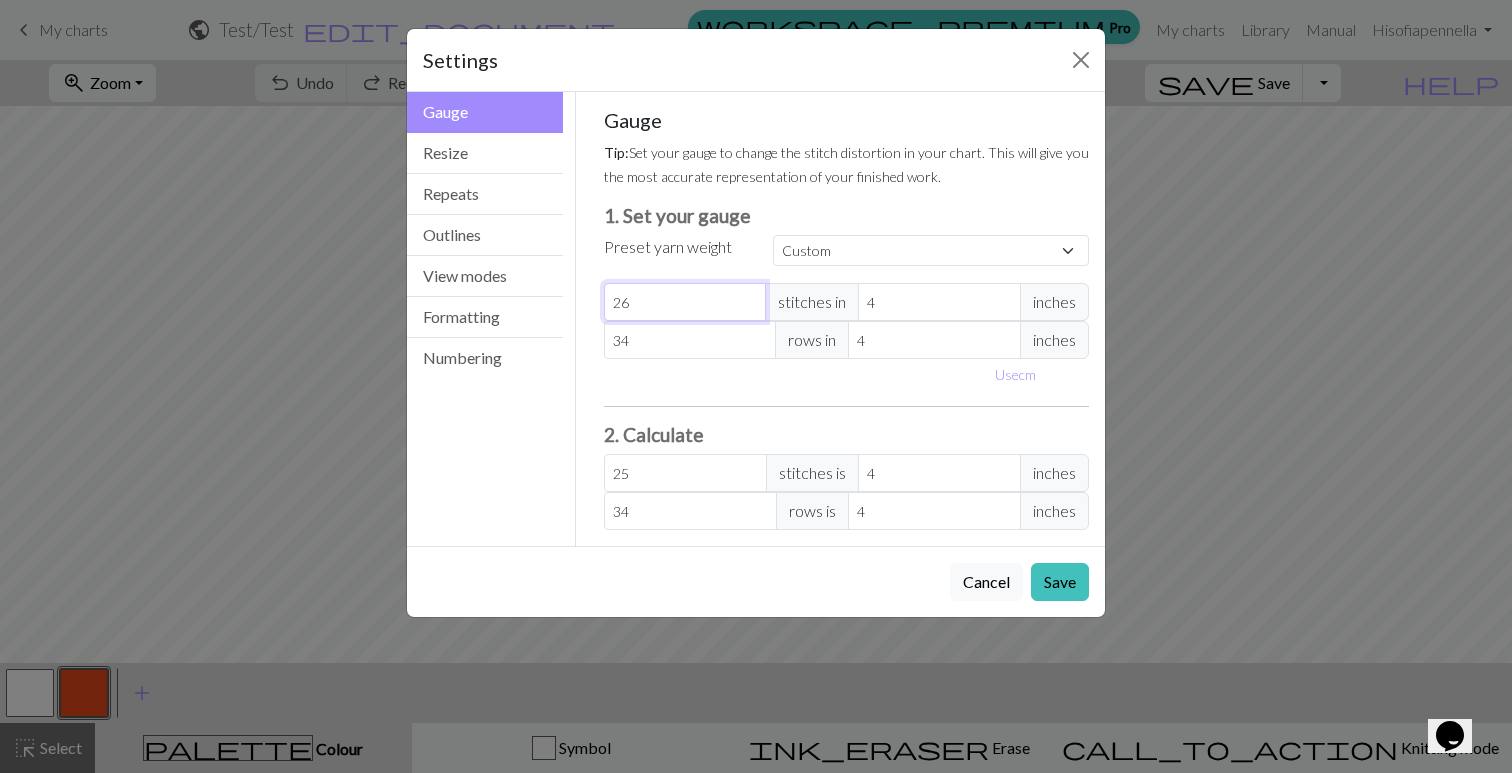 type on "26" 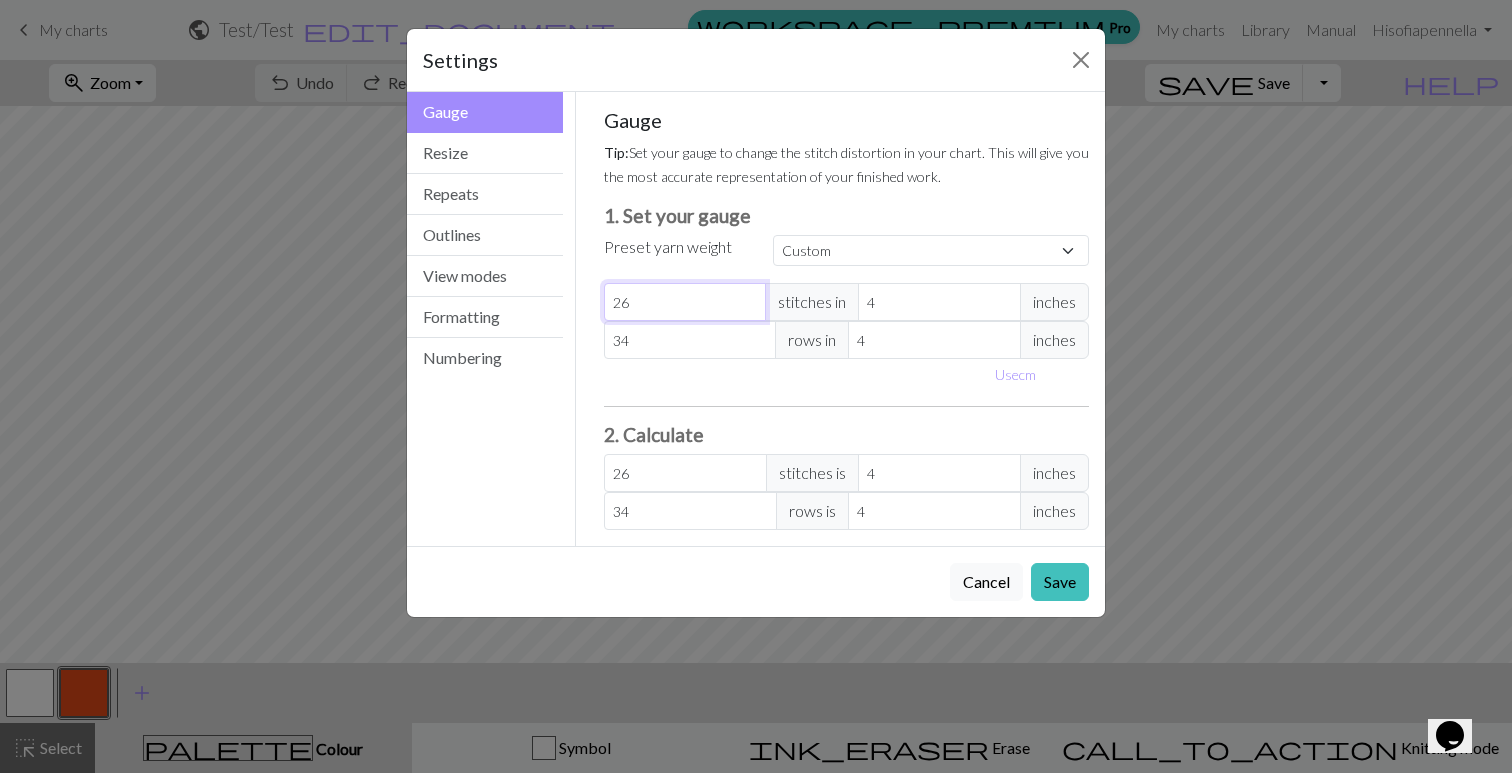 click on "26" at bounding box center (685, 302) 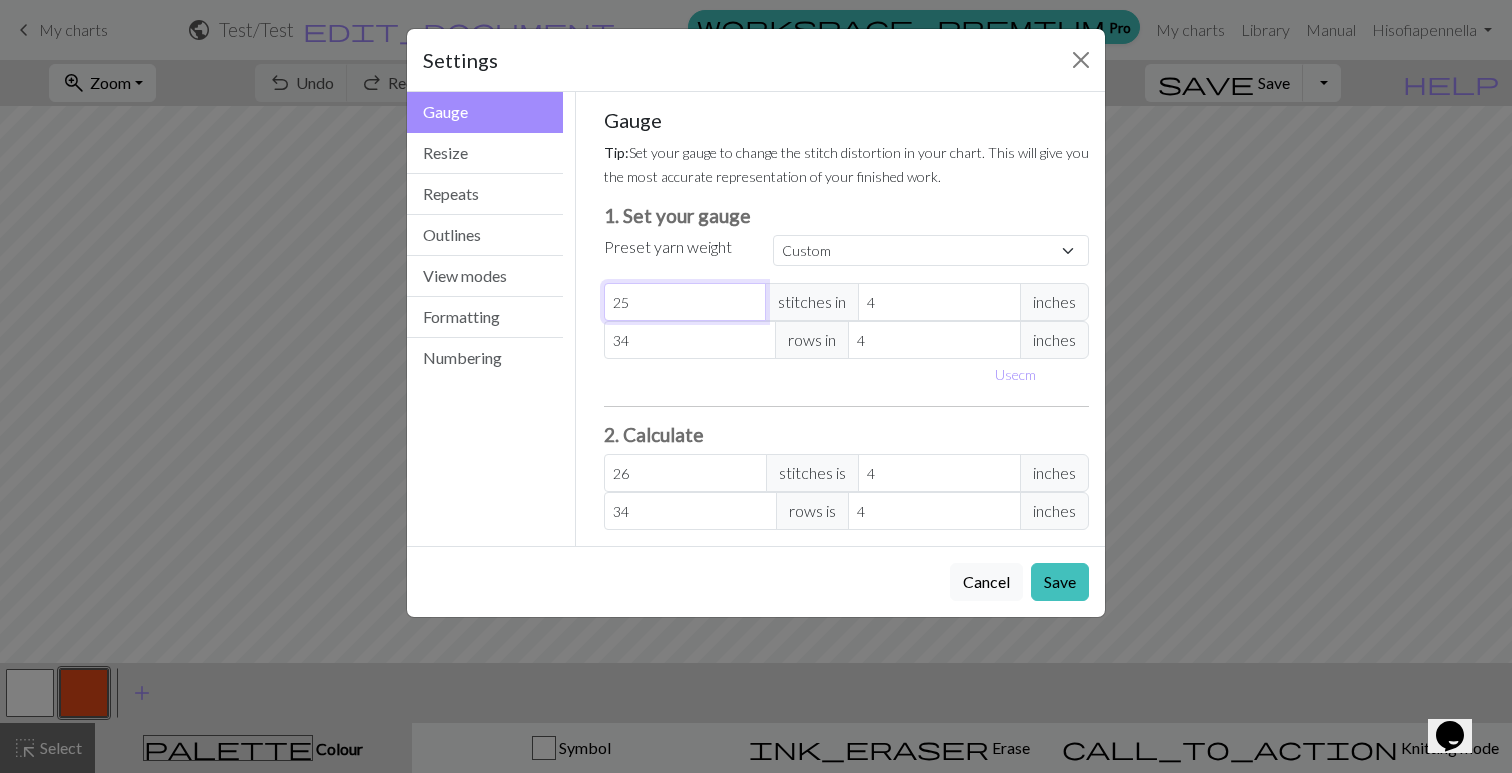 type on "25" 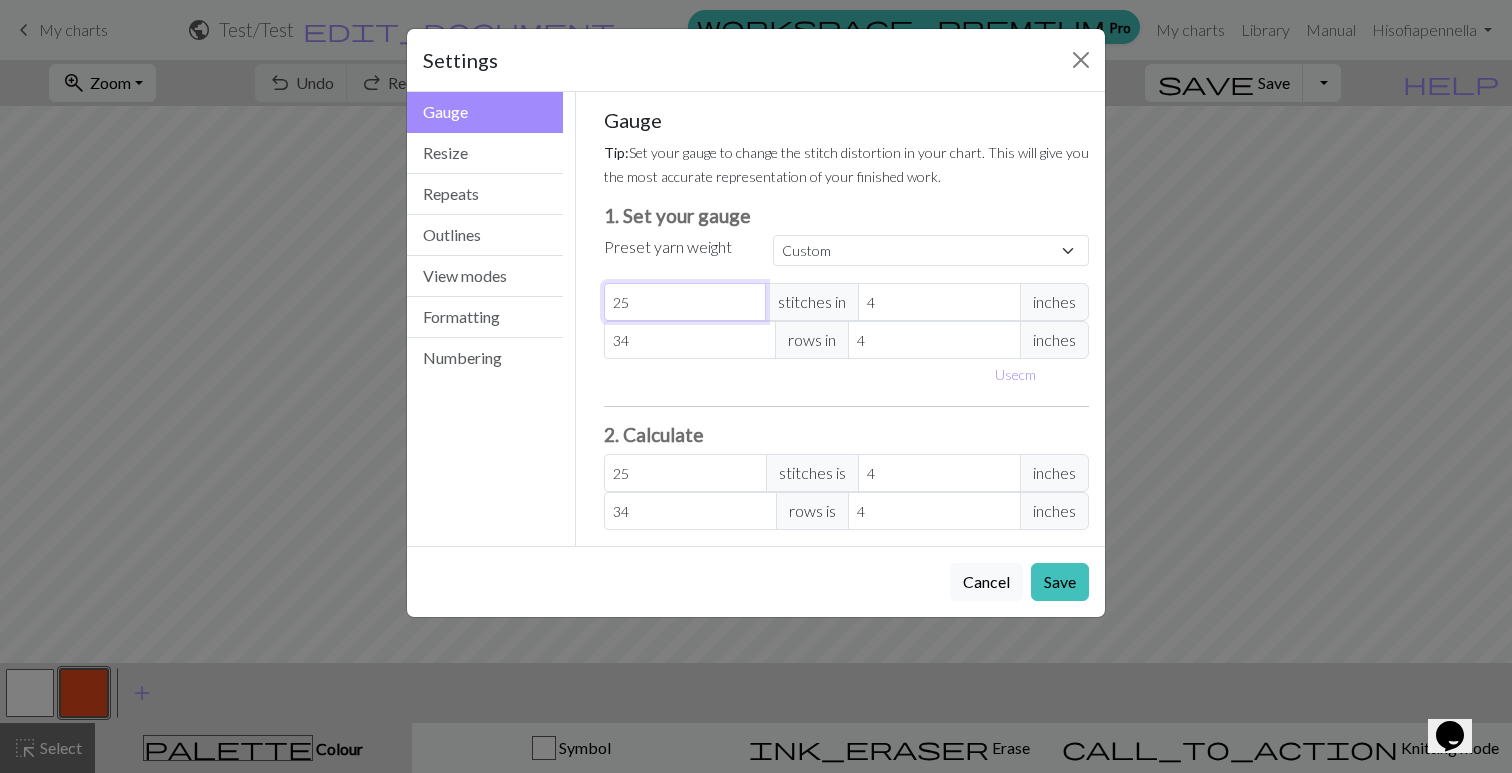 click on "25" at bounding box center [685, 302] 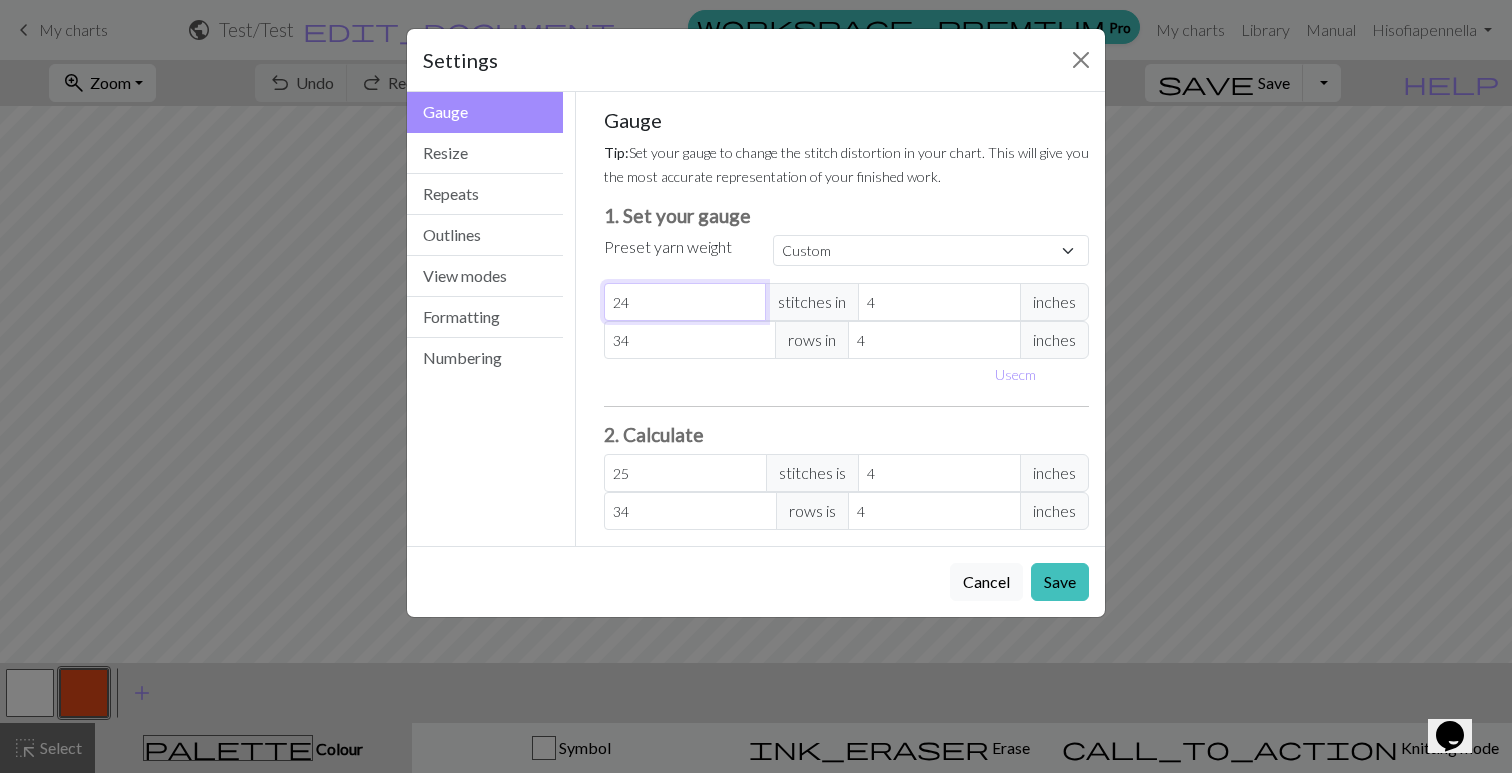 type on "24" 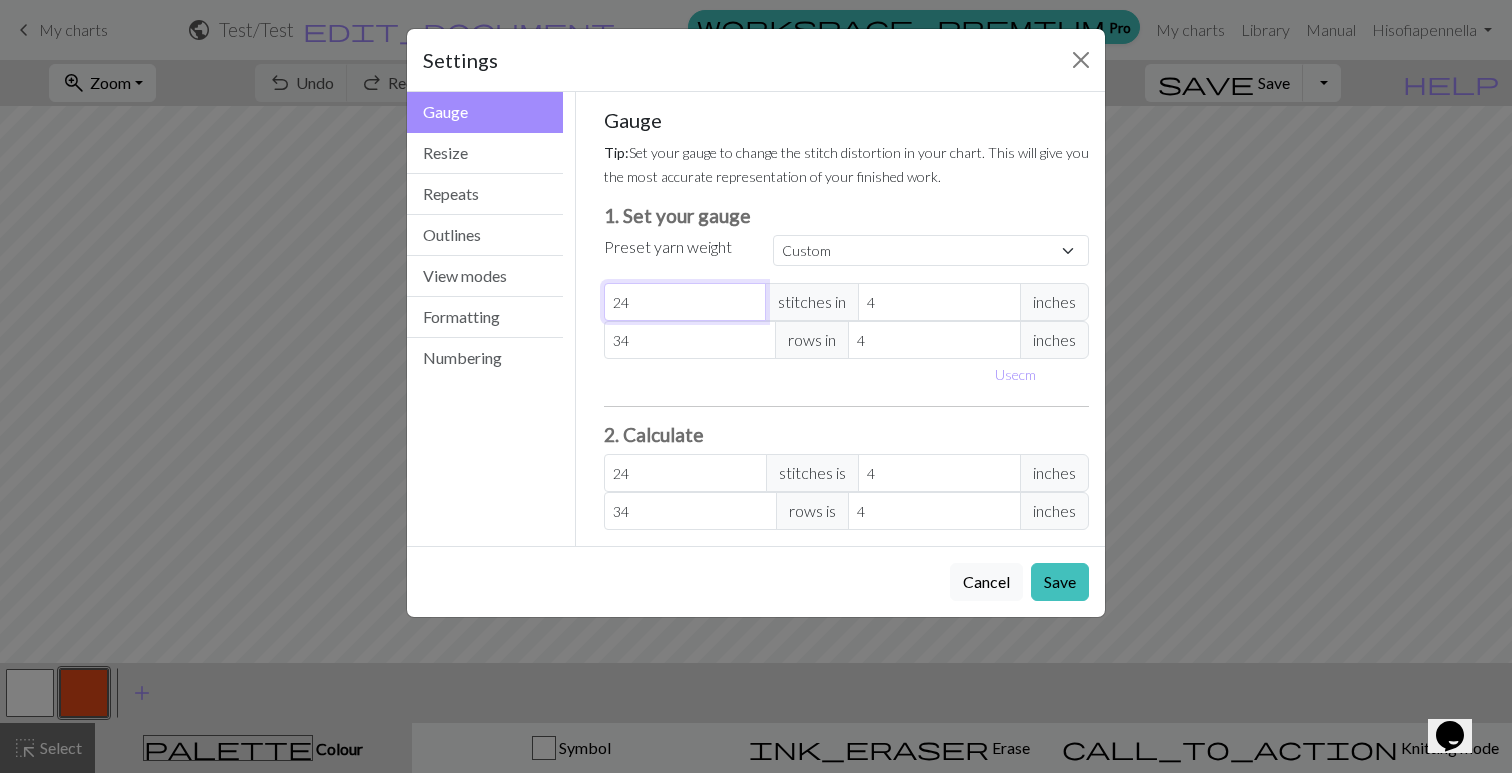 click on "24" at bounding box center (685, 302) 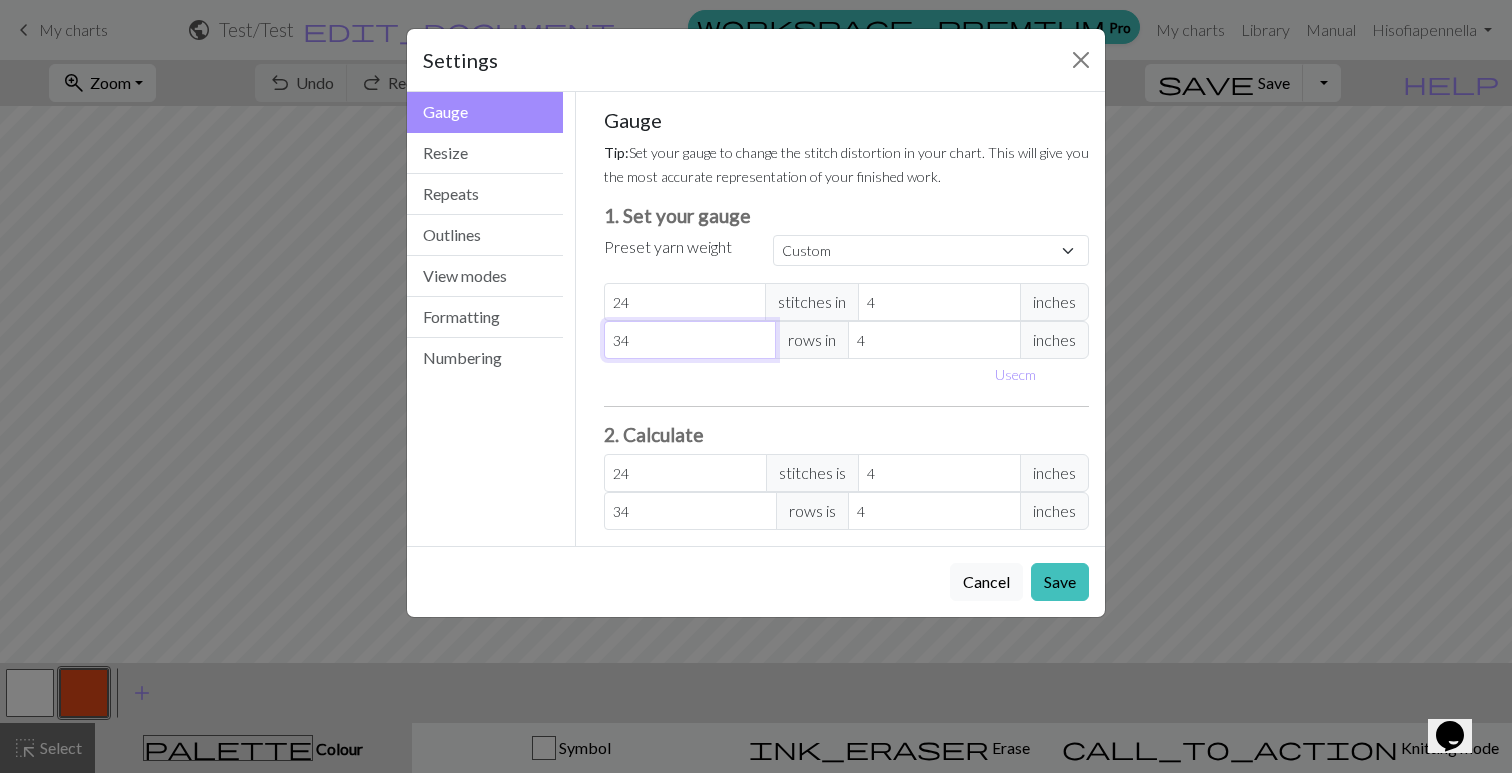 type on "33" 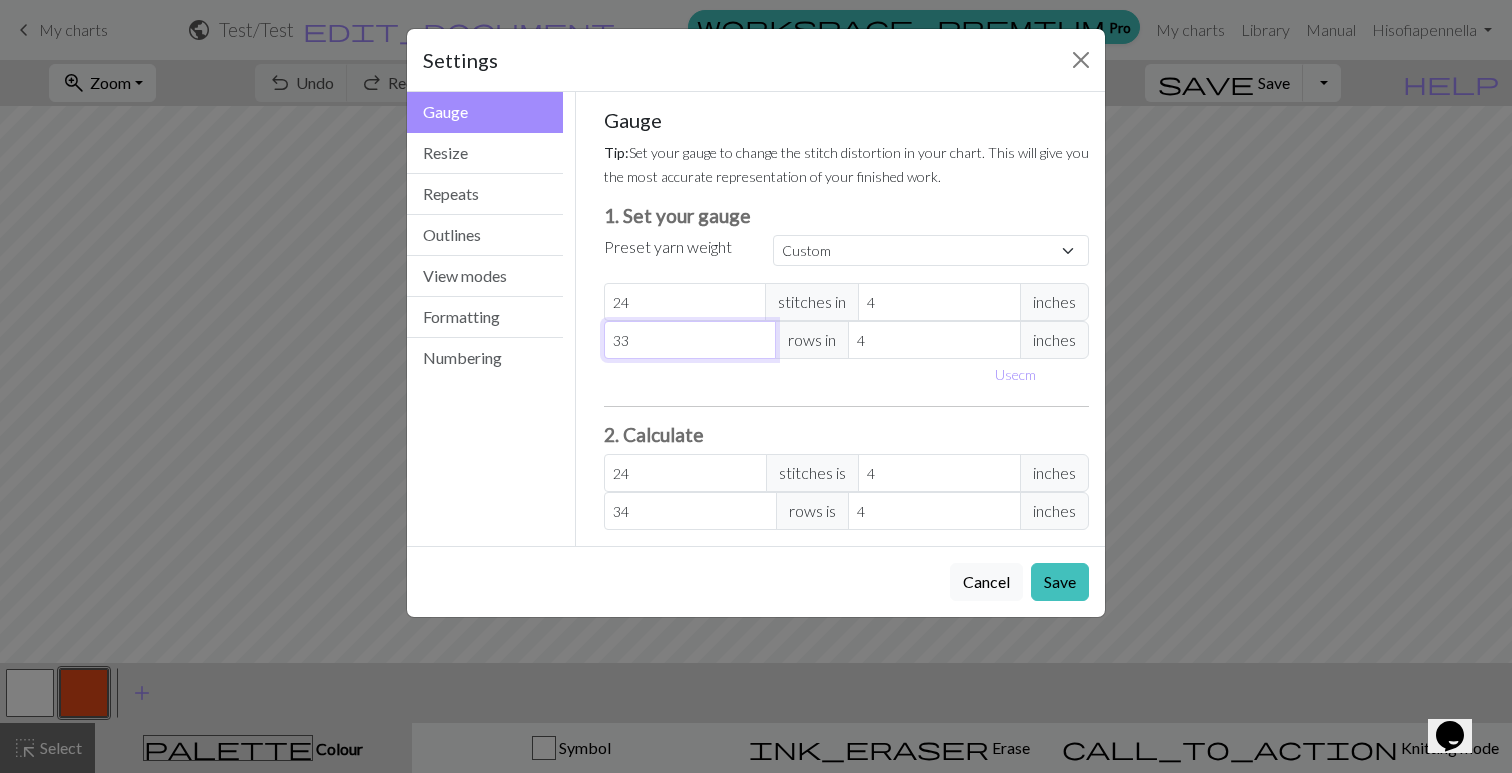 type on "33" 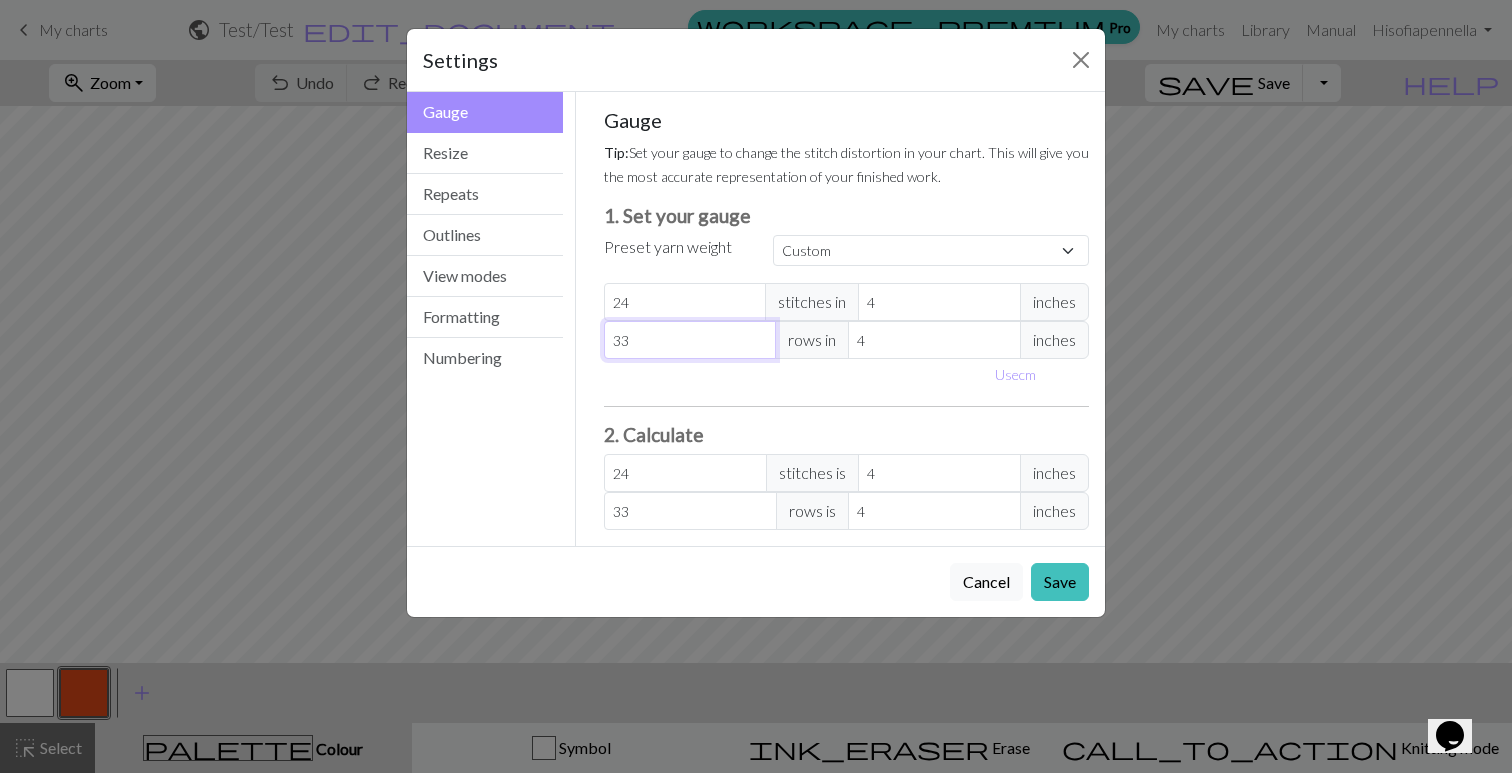 click on "33" at bounding box center [690, 340] 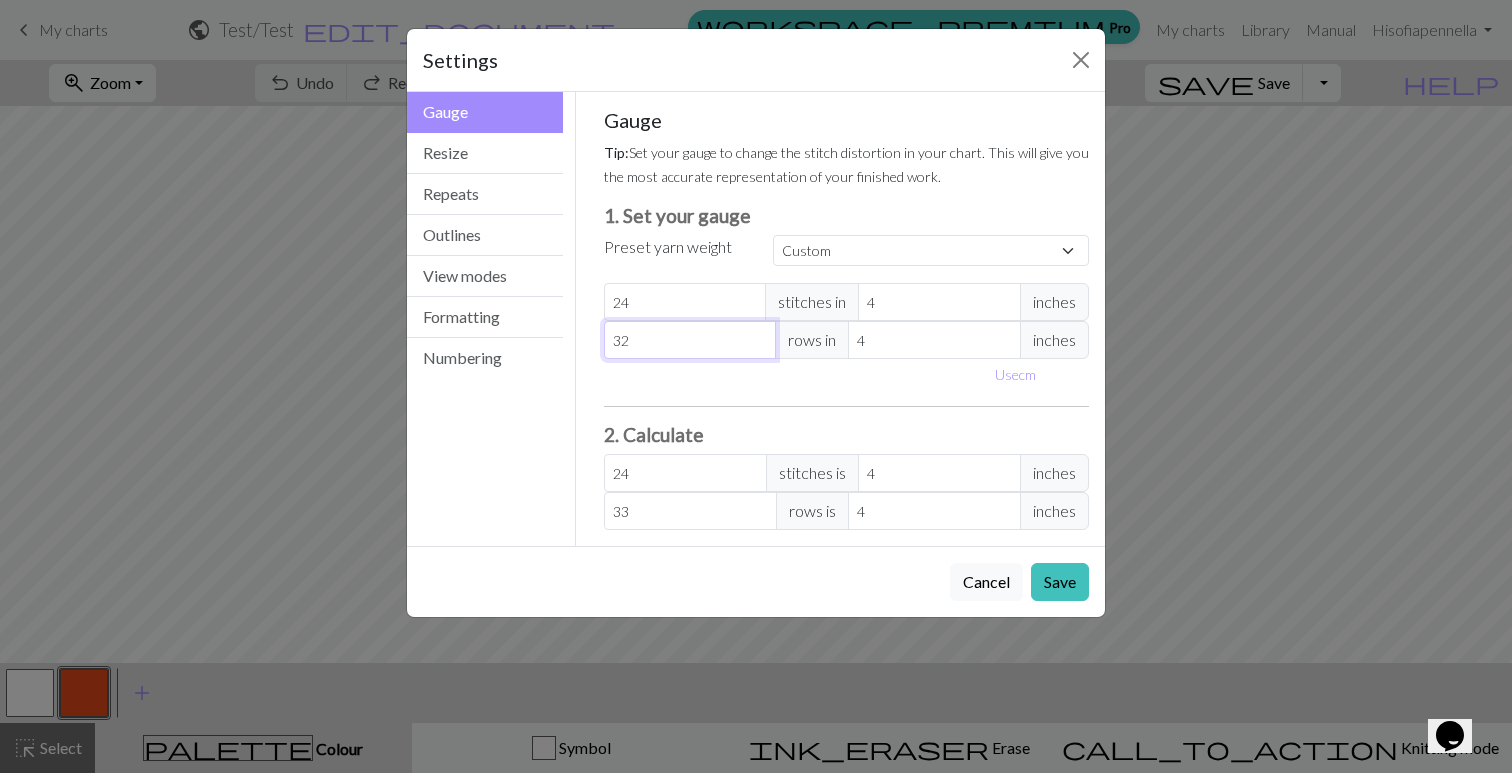 type on "32" 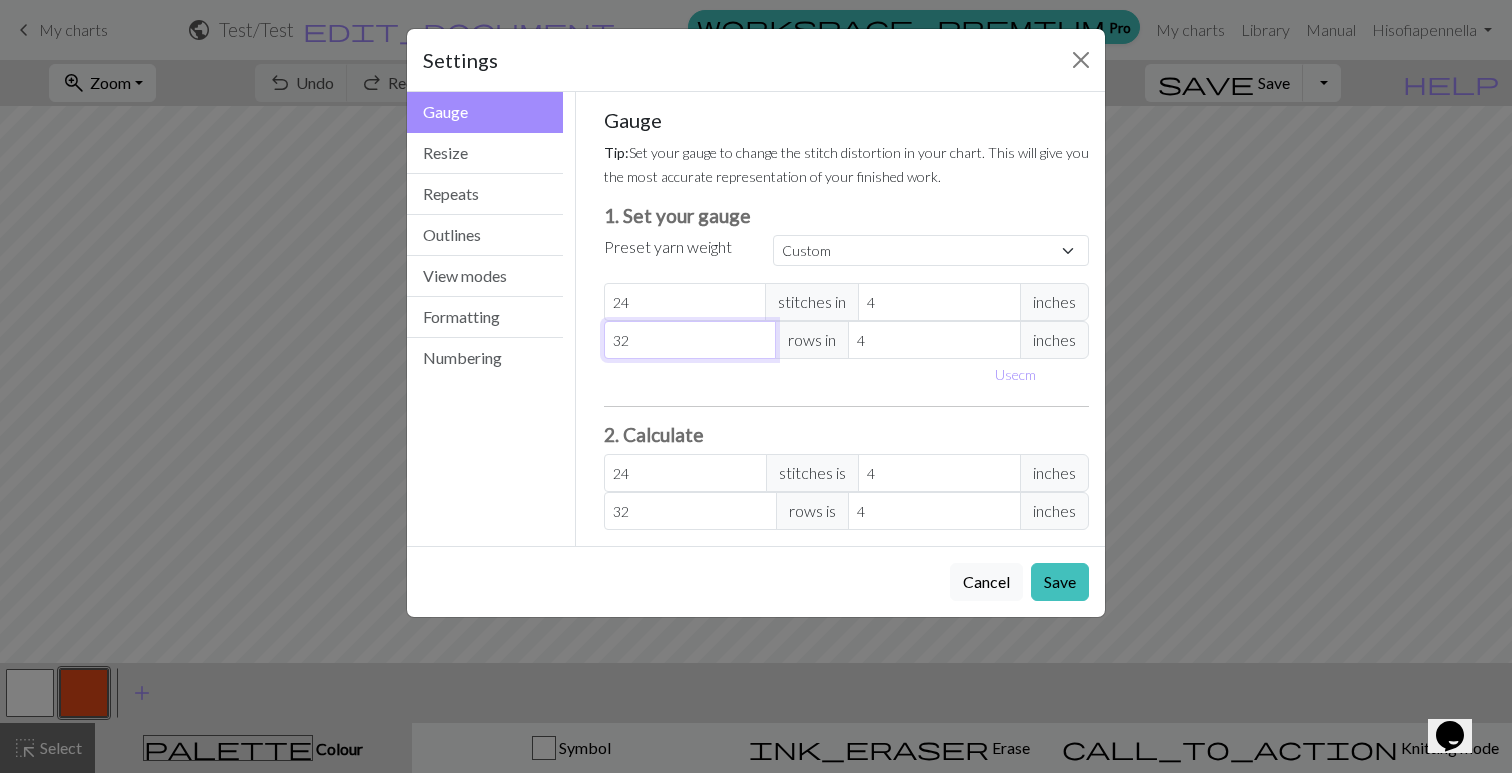 click on "32" at bounding box center [690, 340] 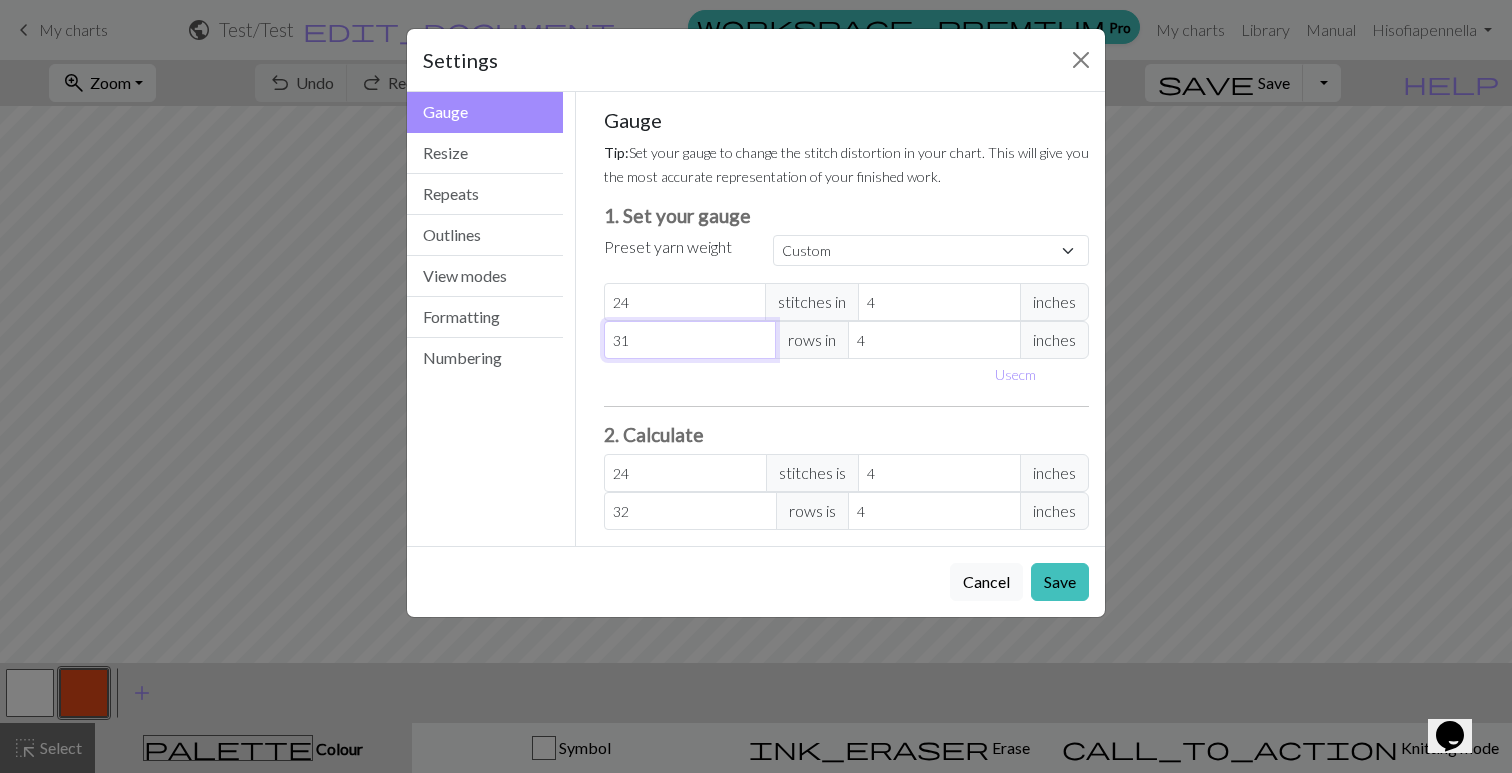 type on "31" 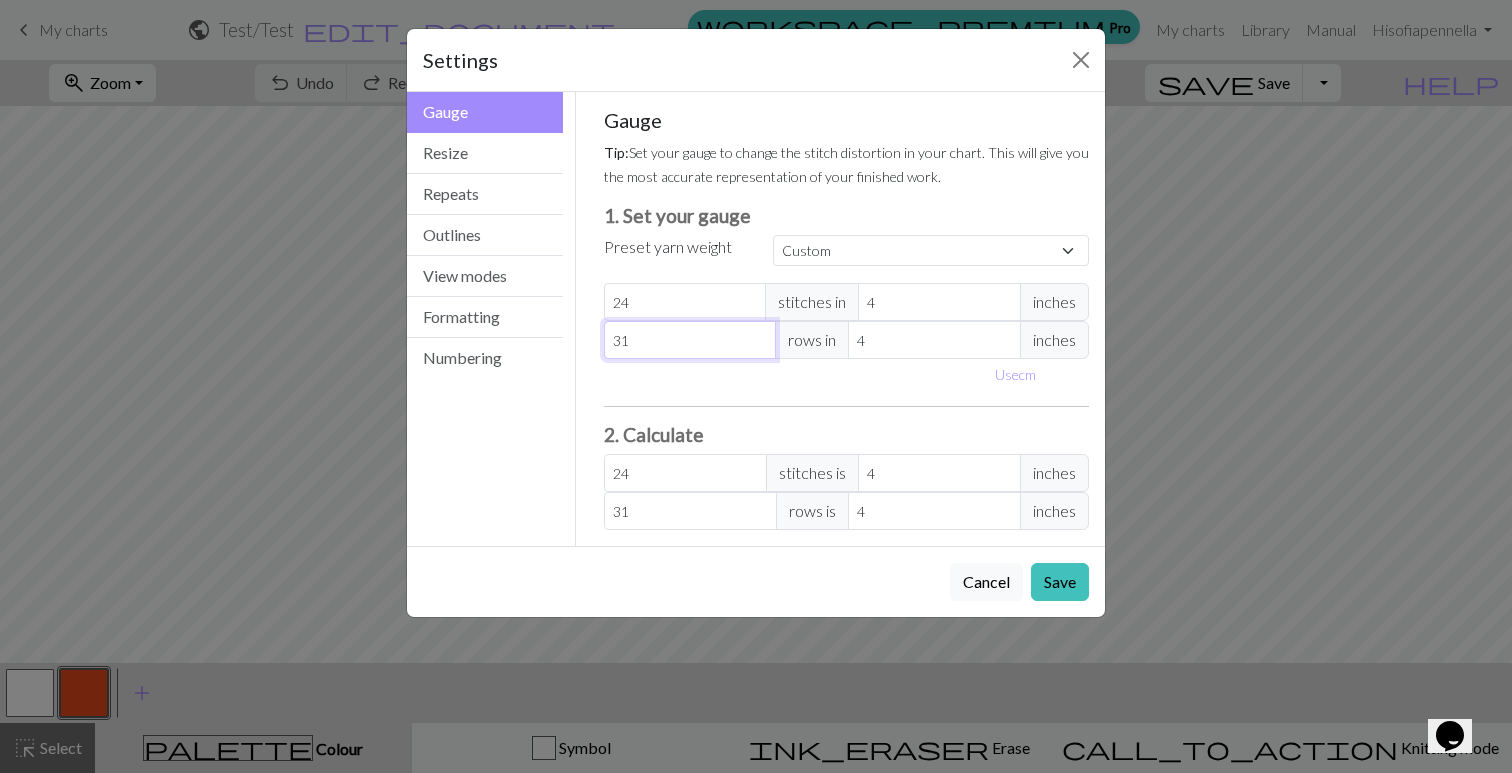 click on "31" at bounding box center [690, 340] 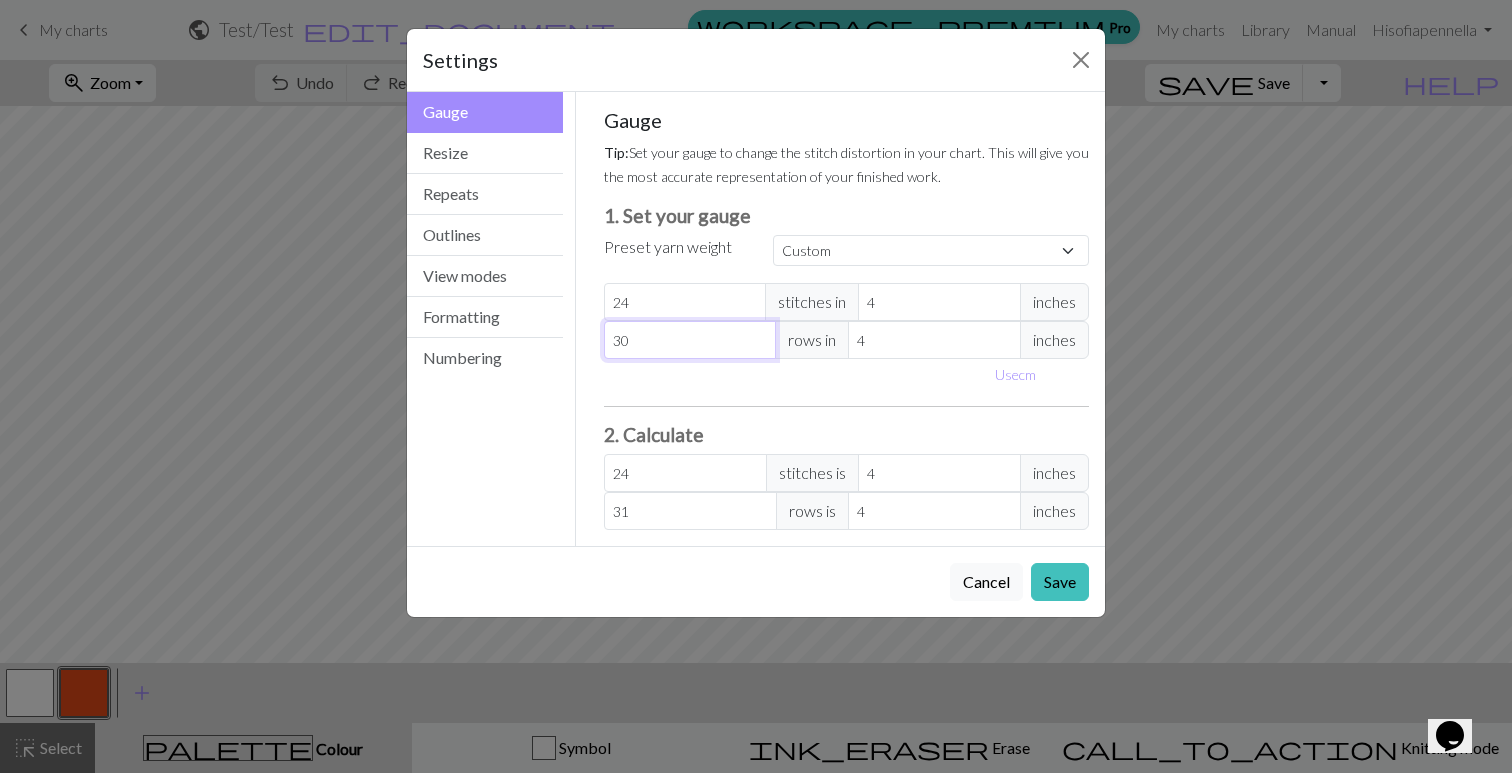 type on "30" 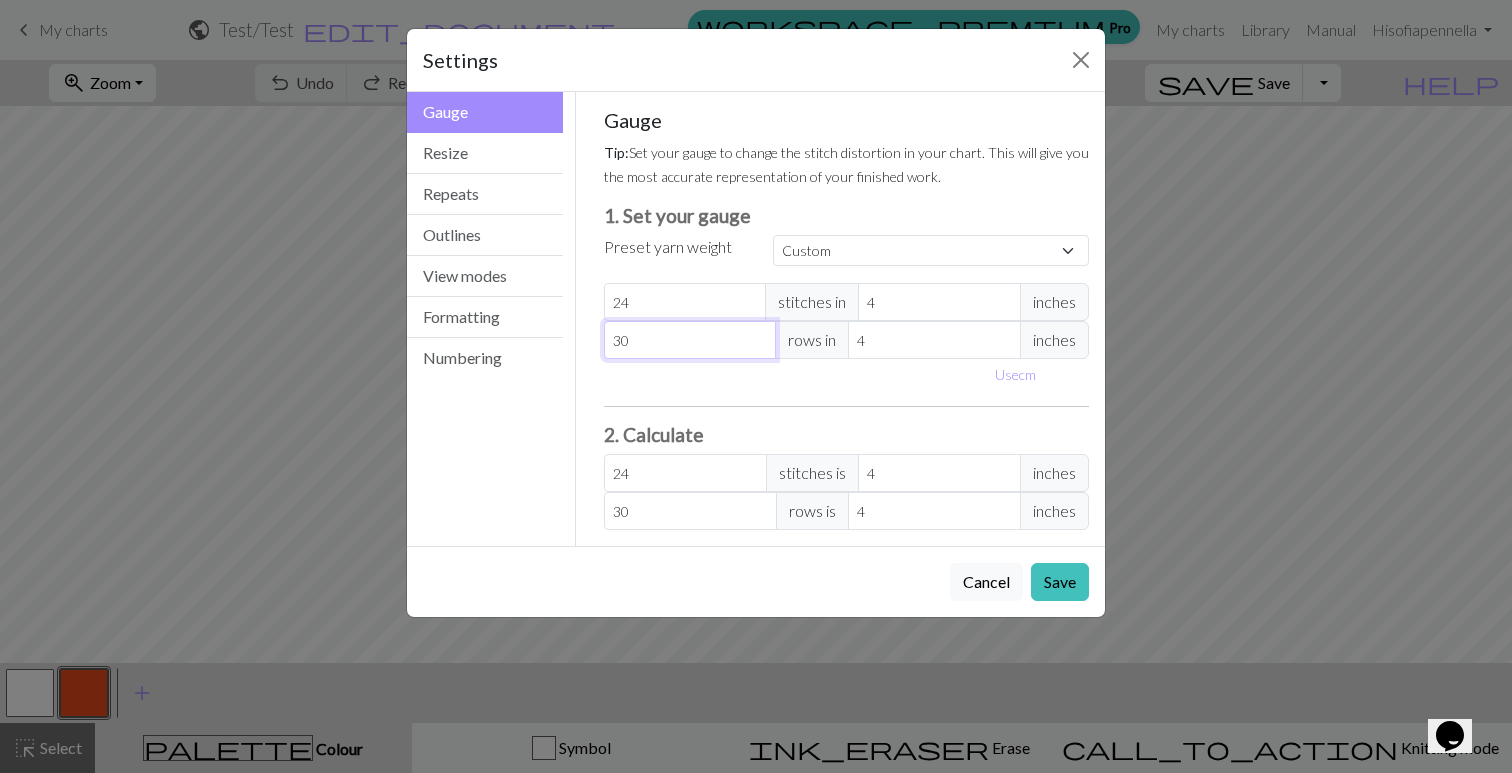 click on "30" at bounding box center [690, 340] 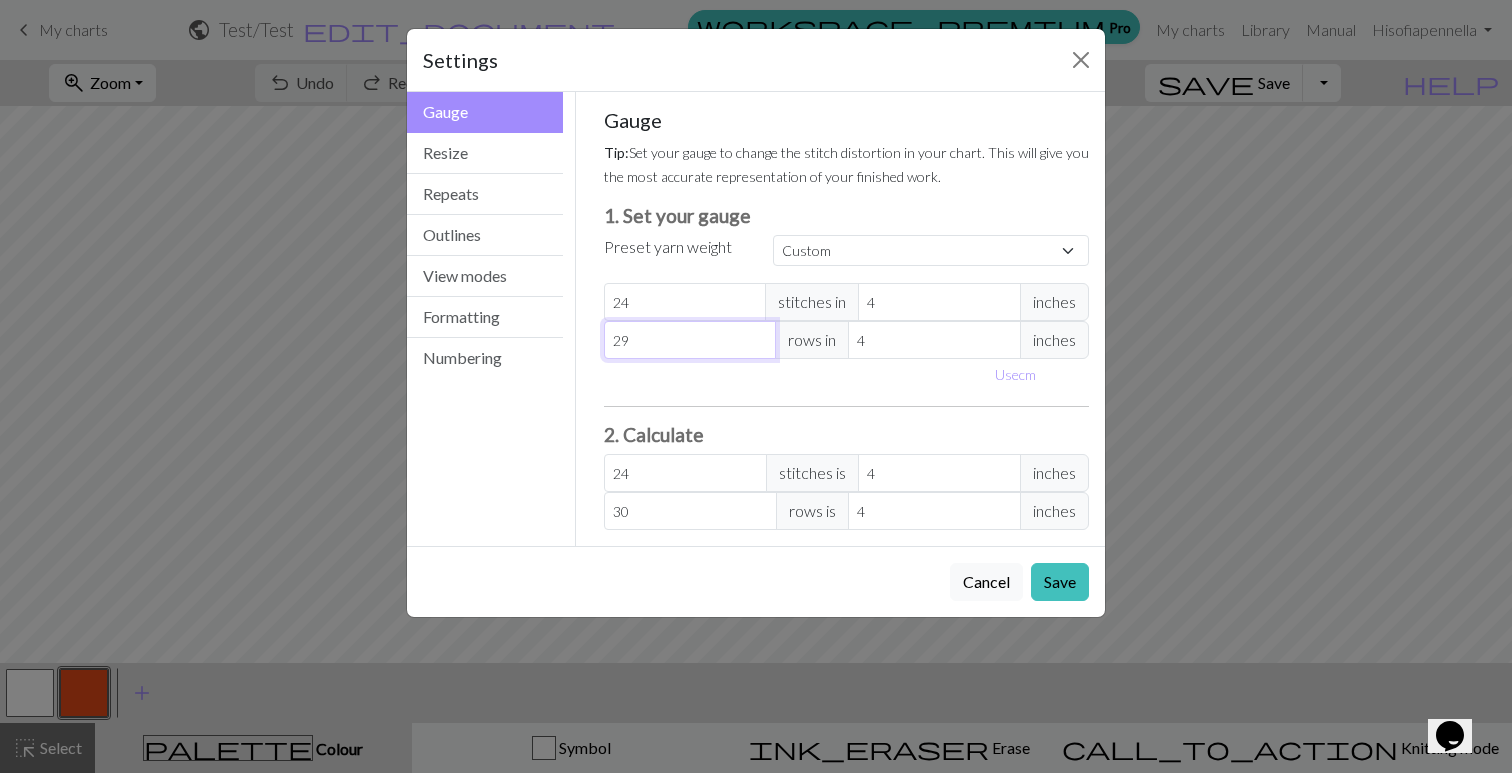 type on "29" 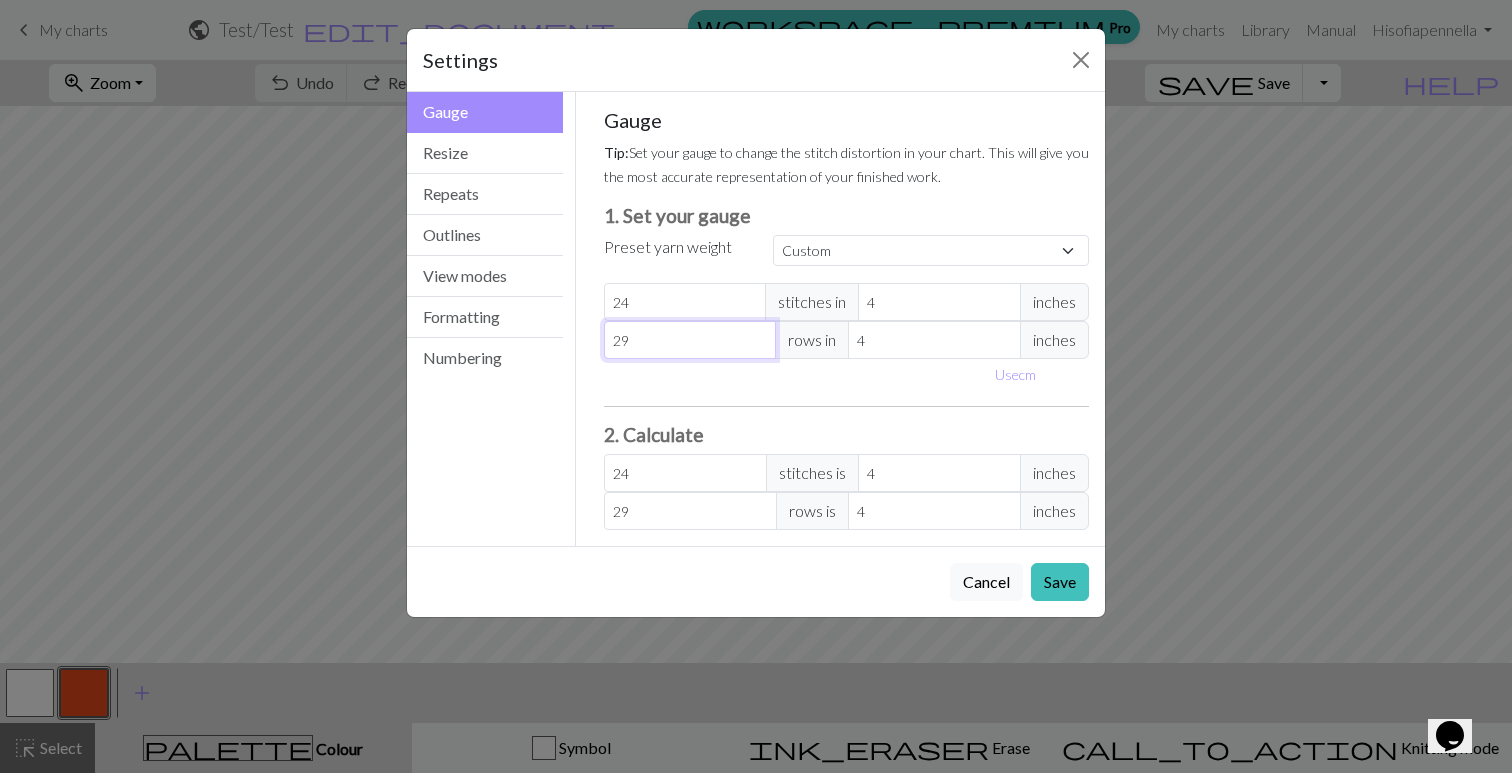 click on "29" at bounding box center [690, 340] 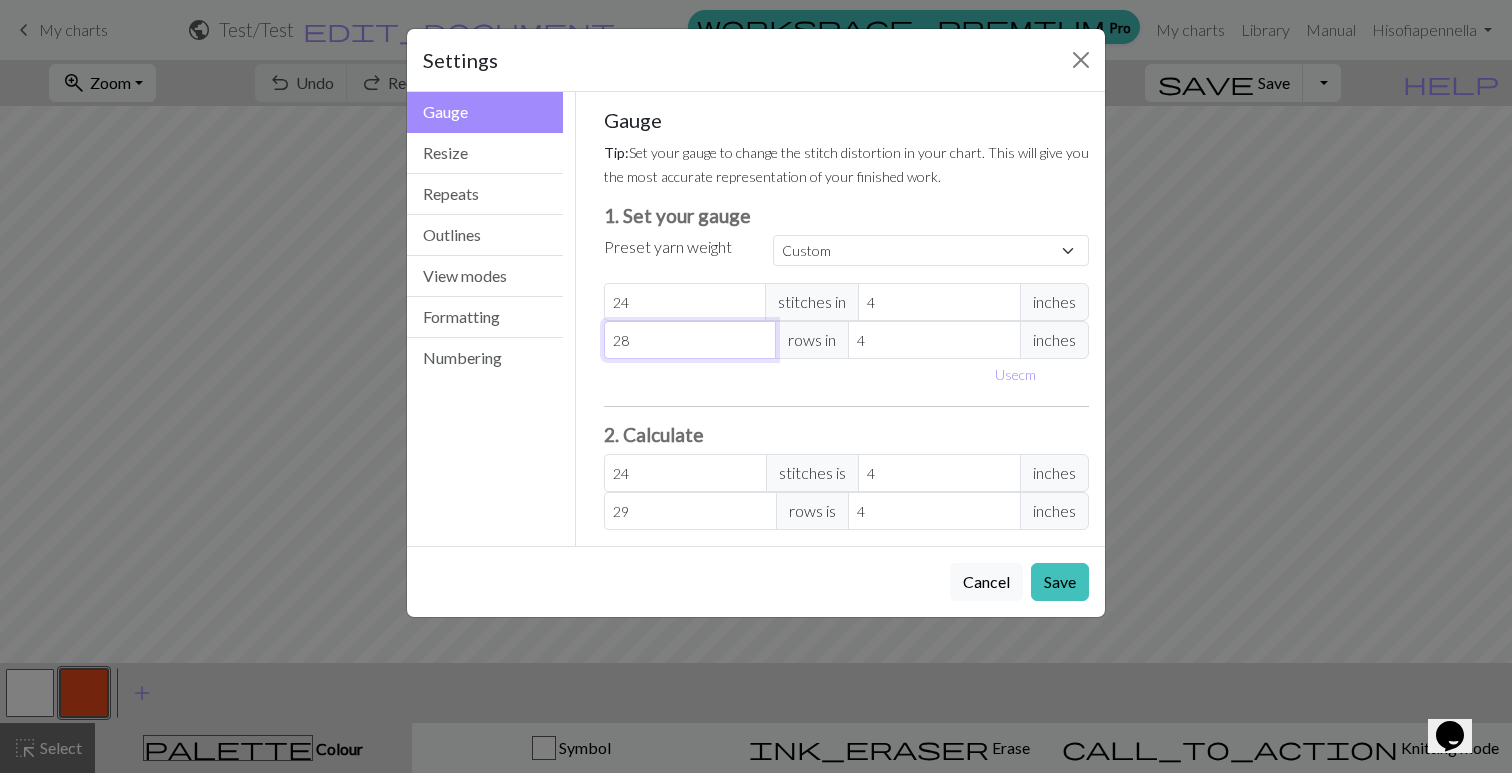 type on "28" 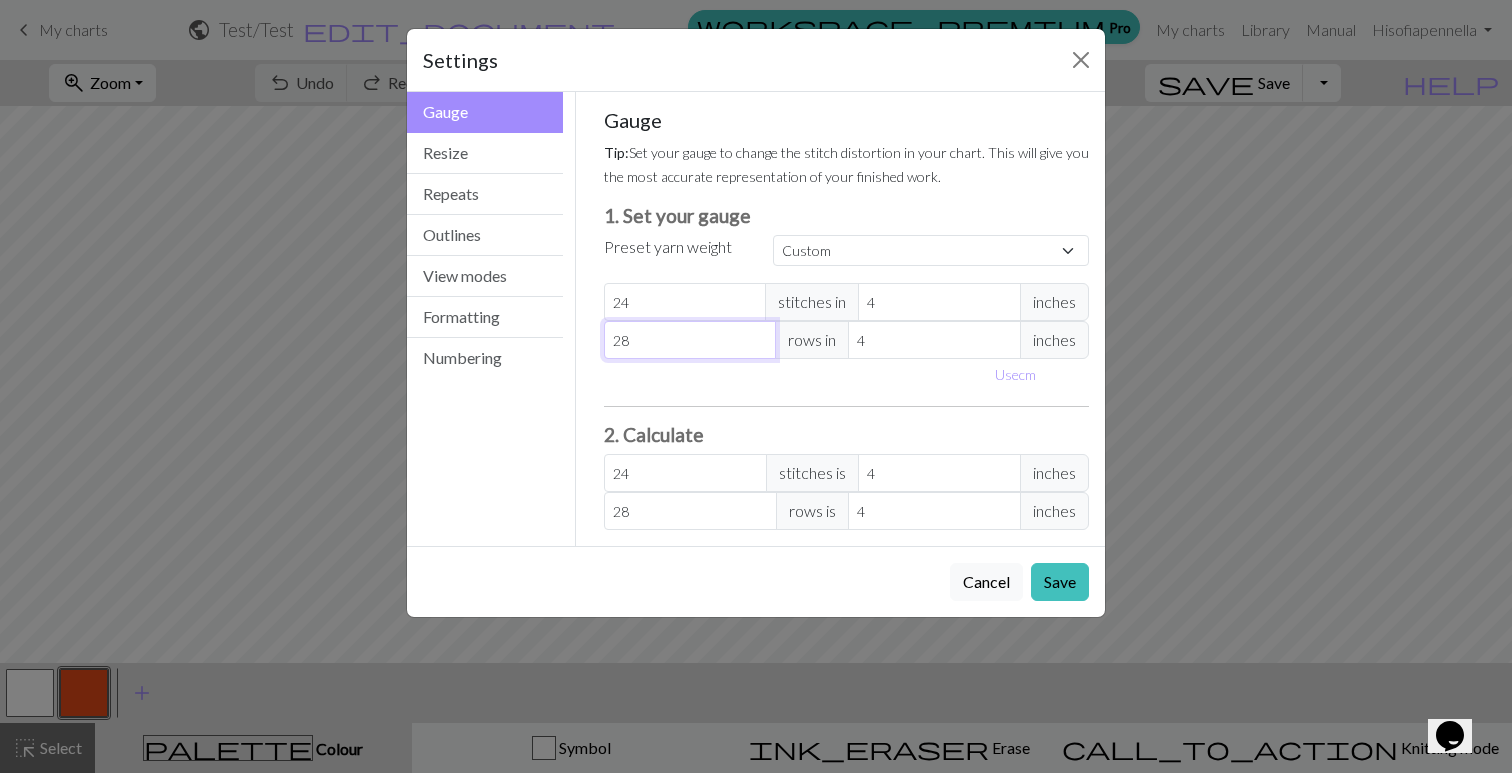 click on "28" at bounding box center (690, 340) 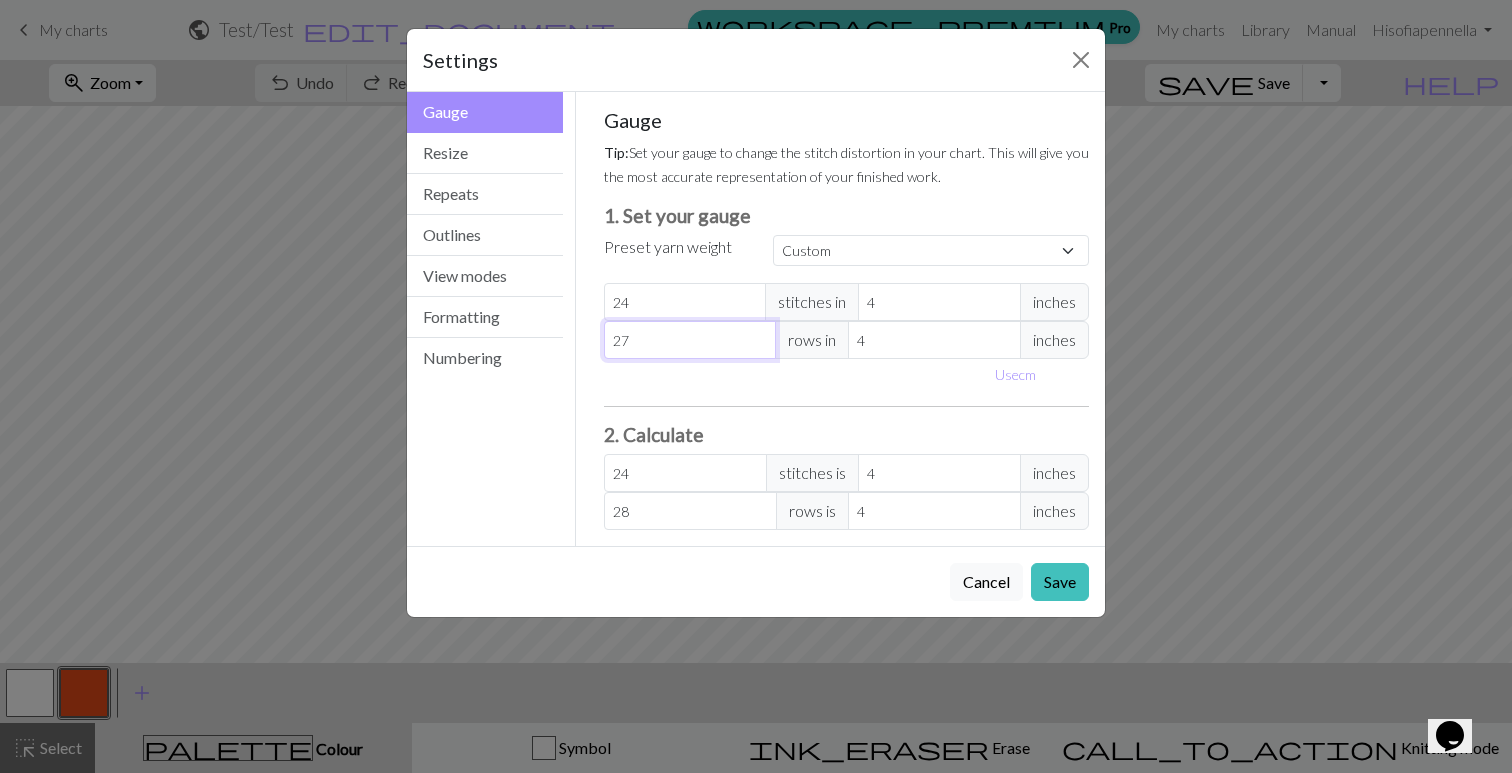 type on "27" 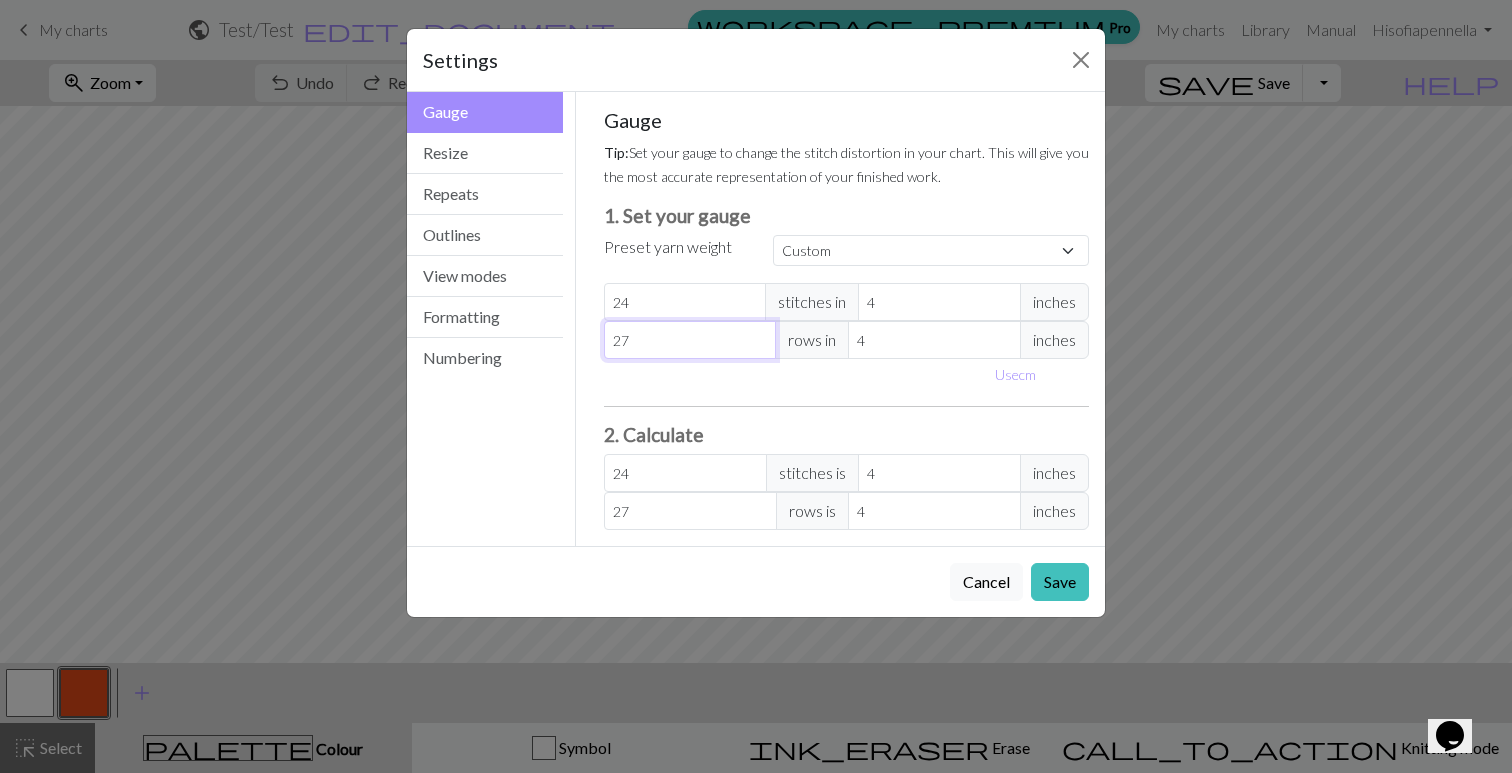 click on "27" at bounding box center [690, 340] 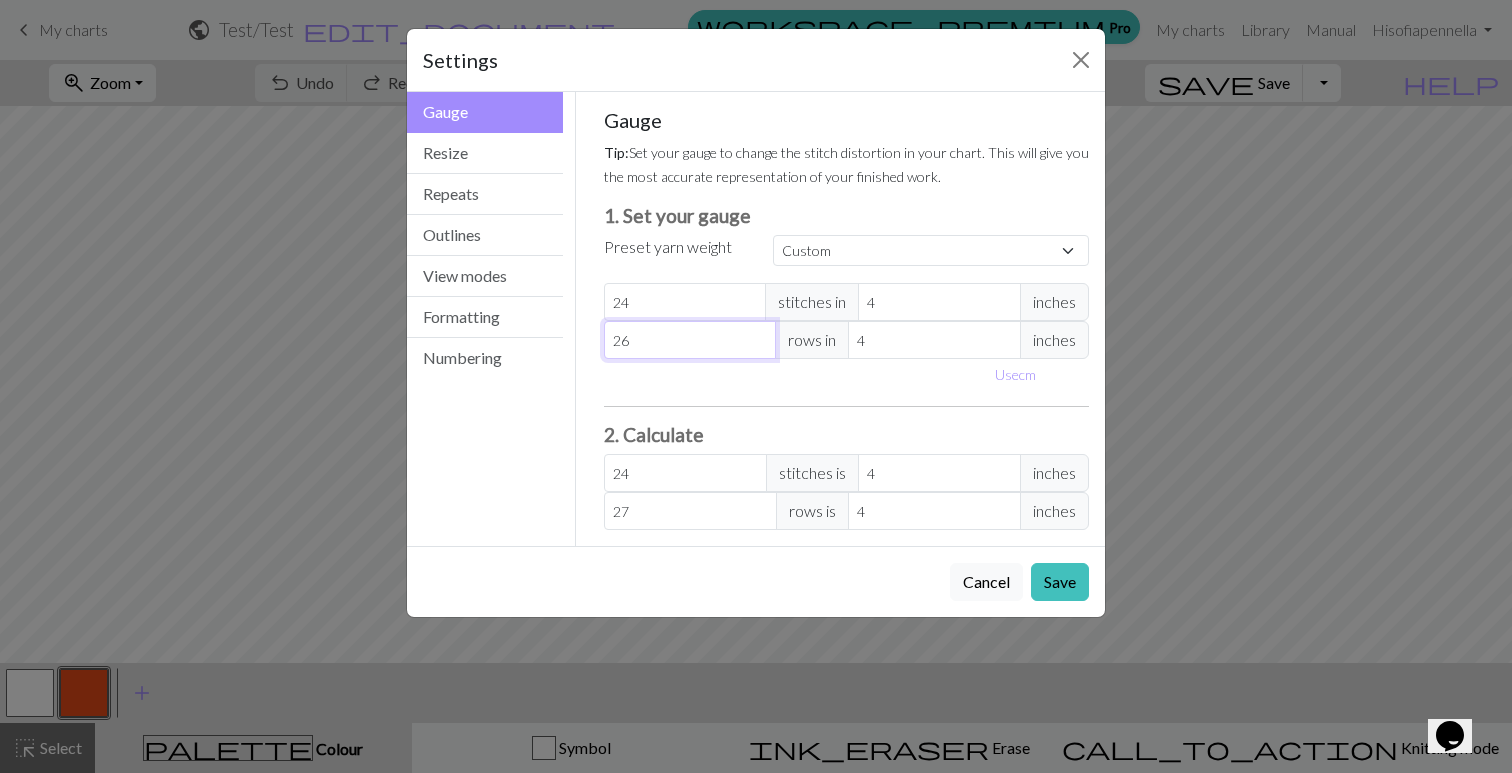 type on "26" 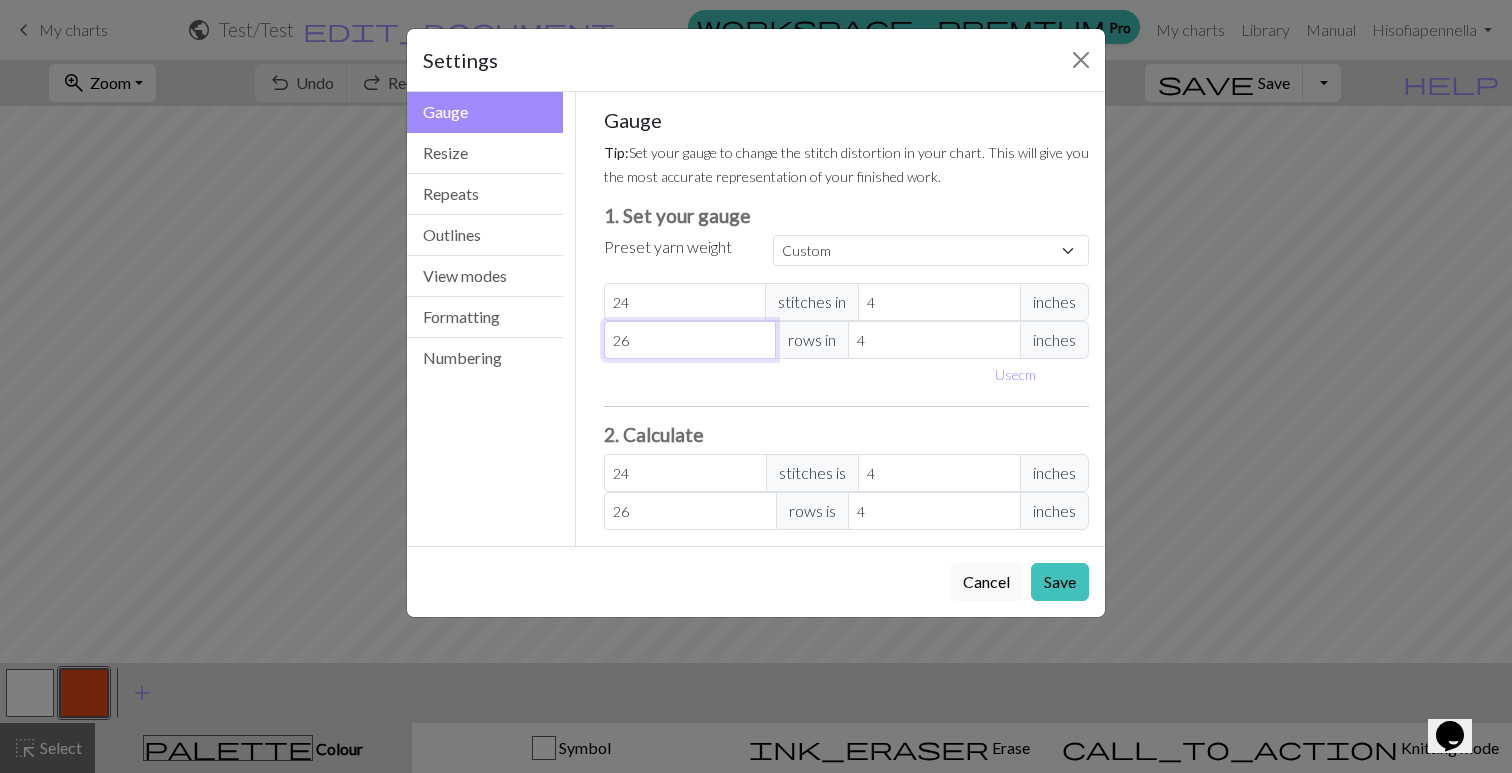 click on "26" at bounding box center [690, 340] 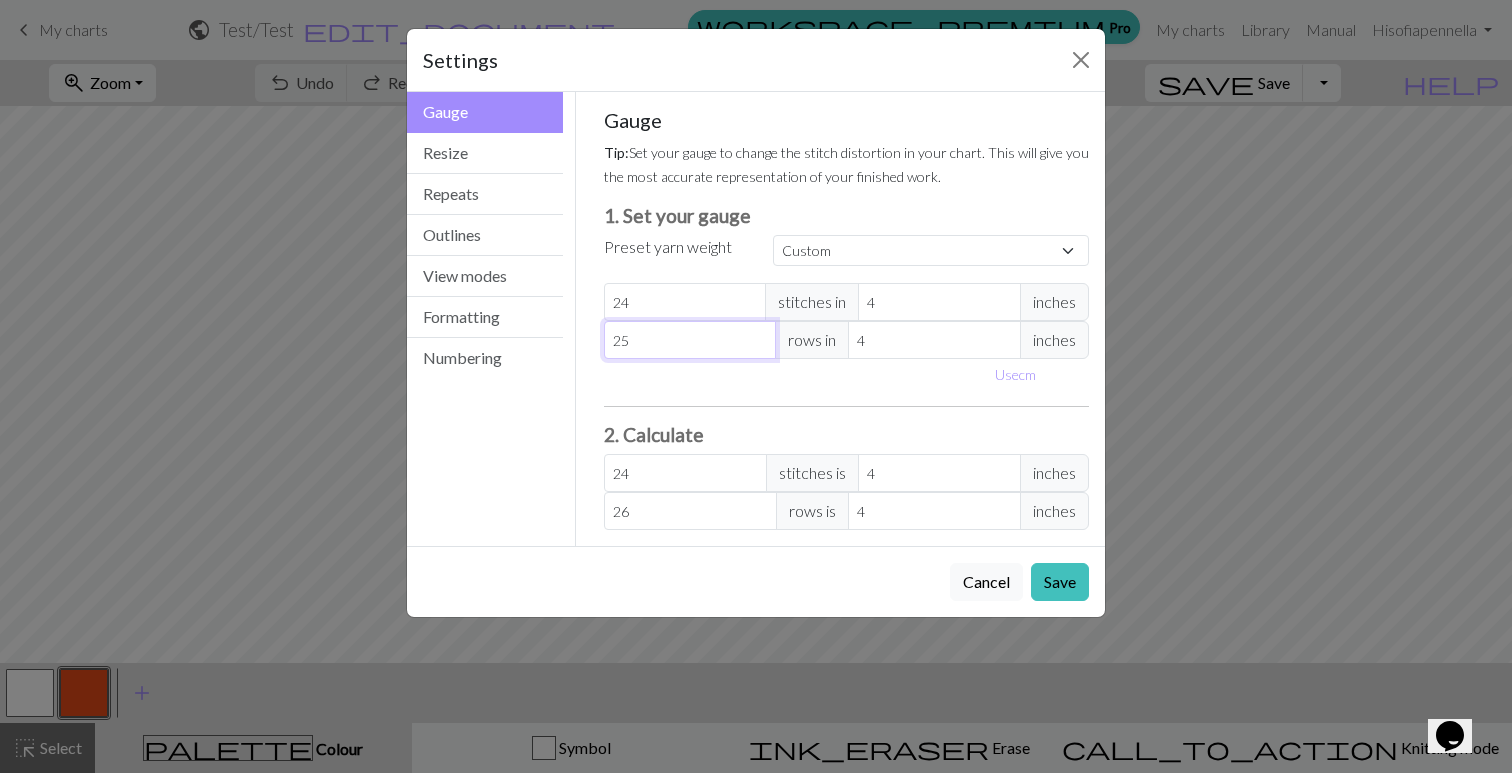 type on "25" 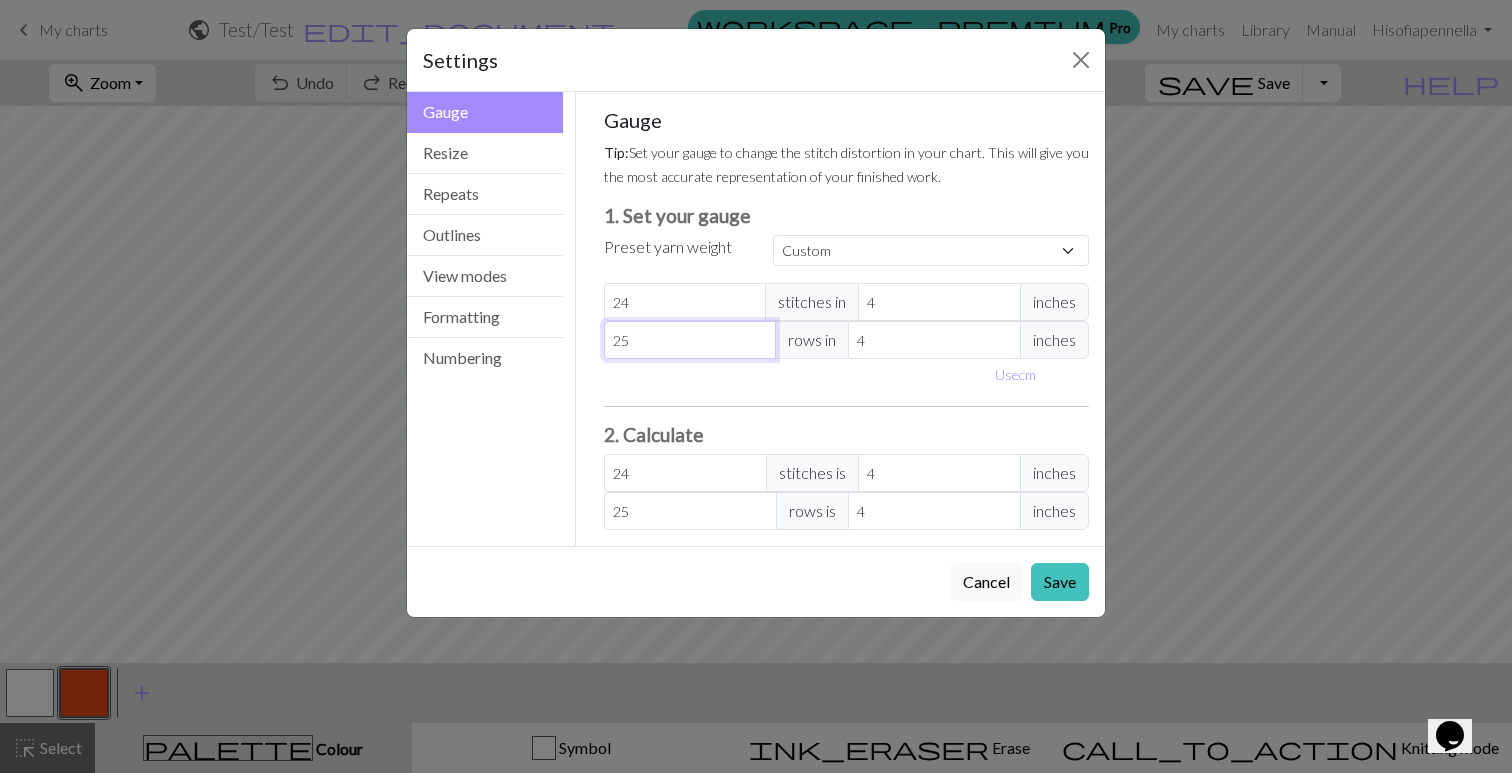 click on "25" at bounding box center (690, 340) 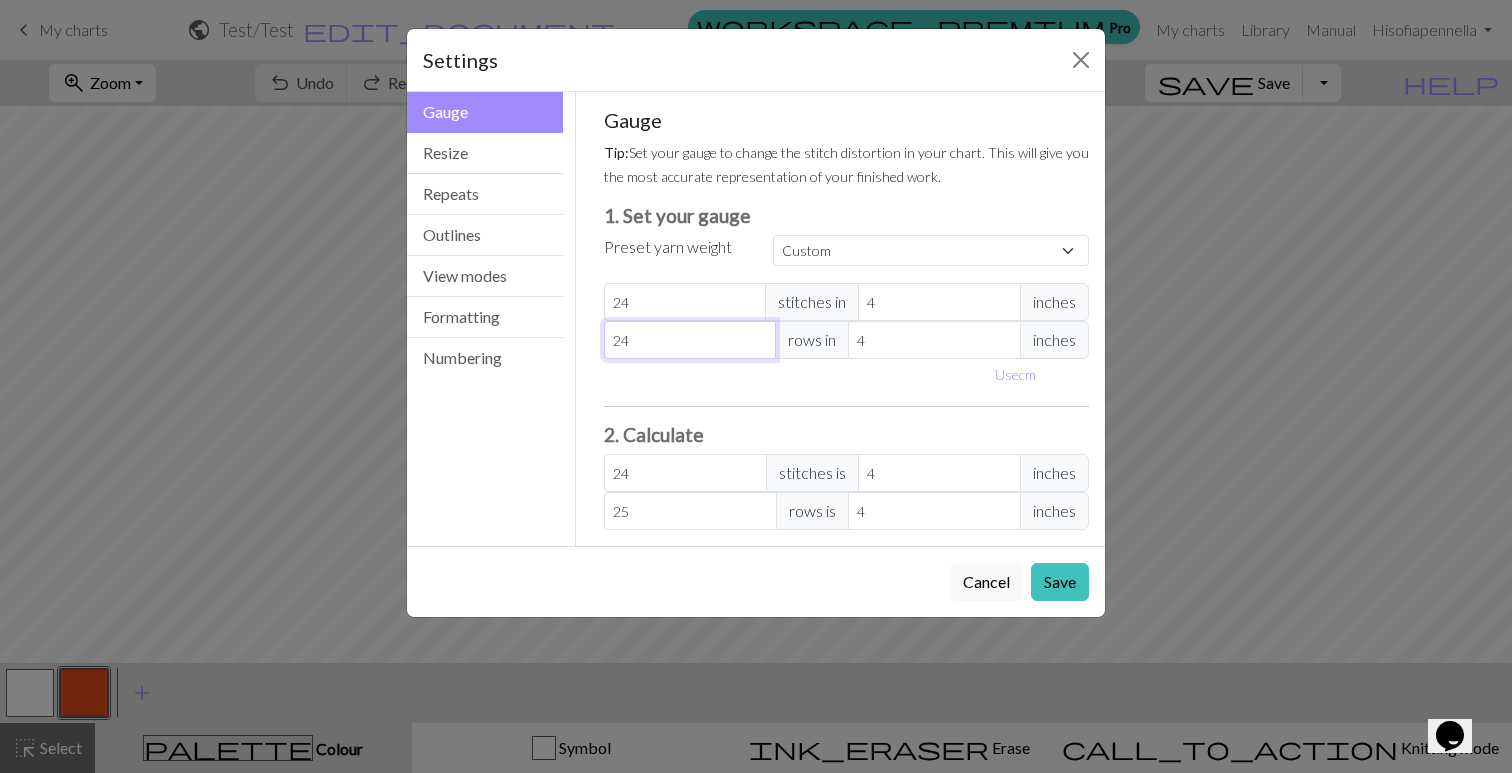 type on "24" 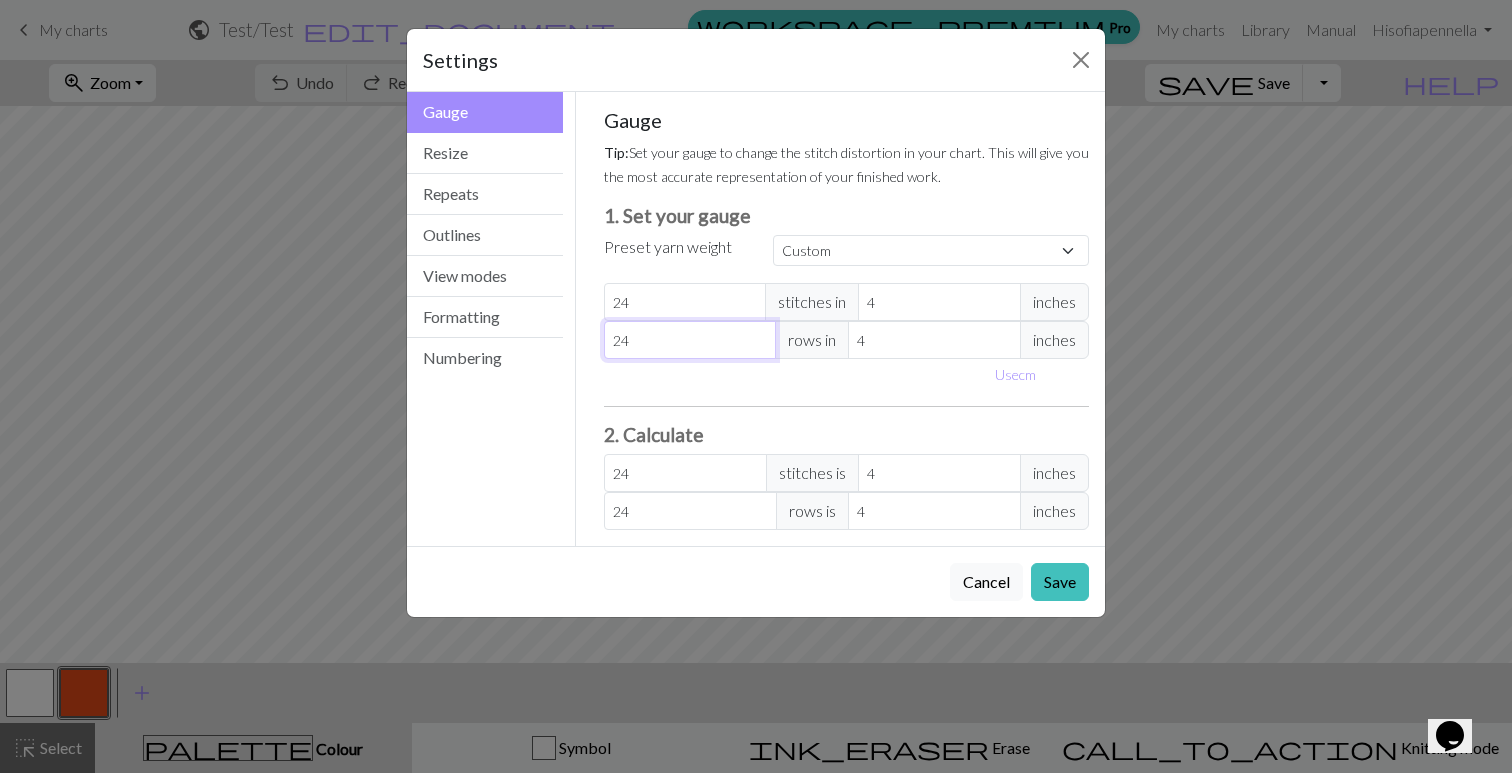 click on "24" at bounding box center (690, 340) 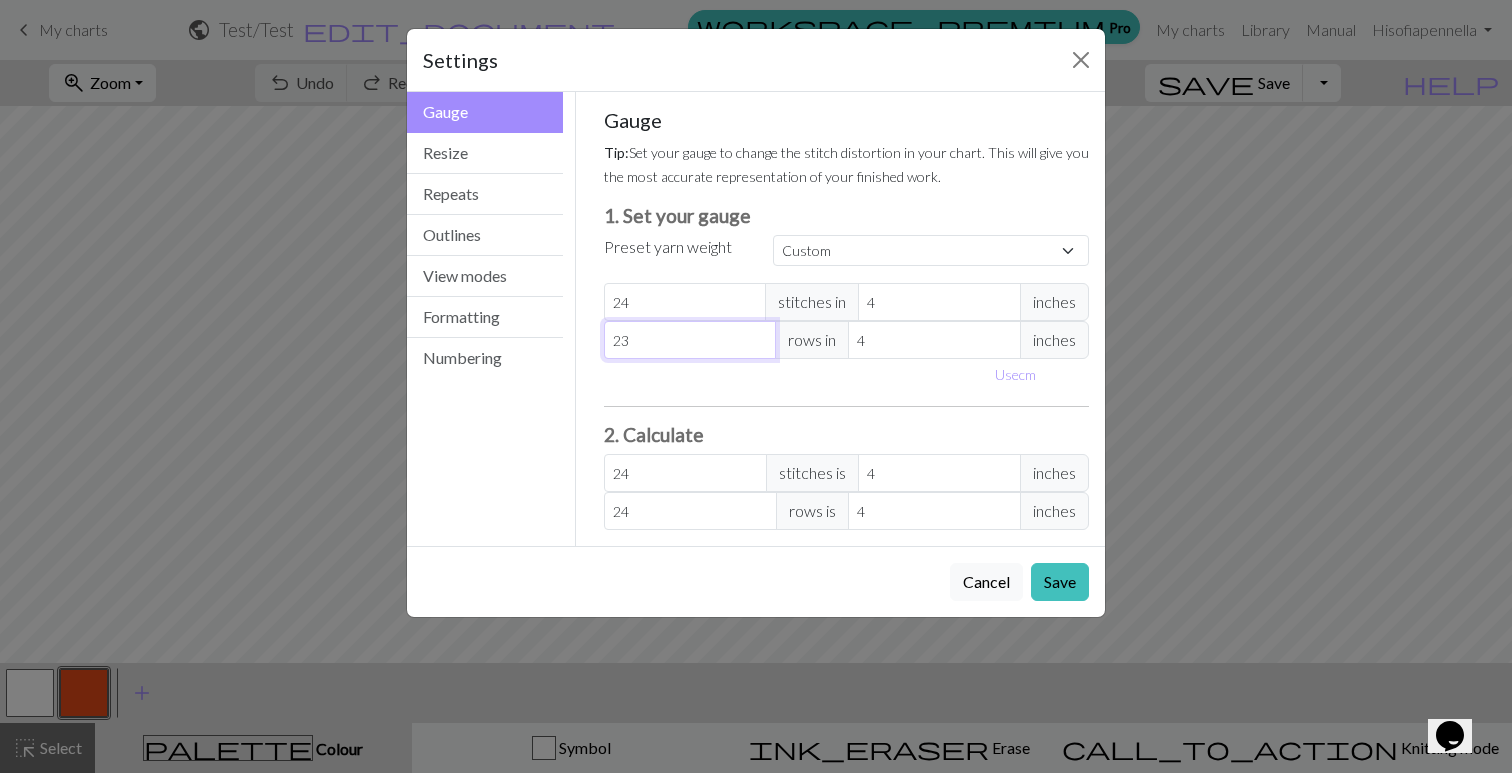 type on "23" 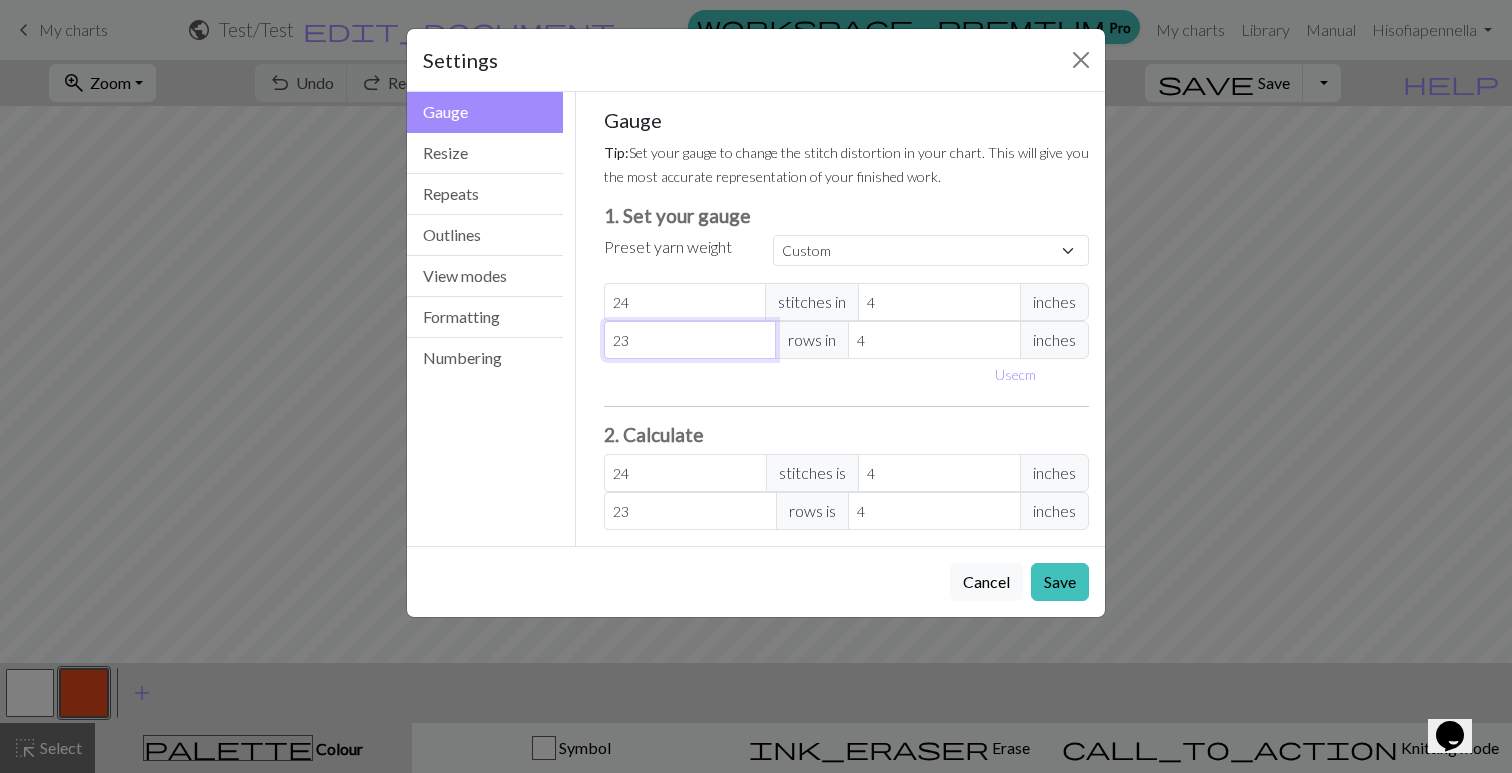 click on "23" at bounding box center [690, 340] 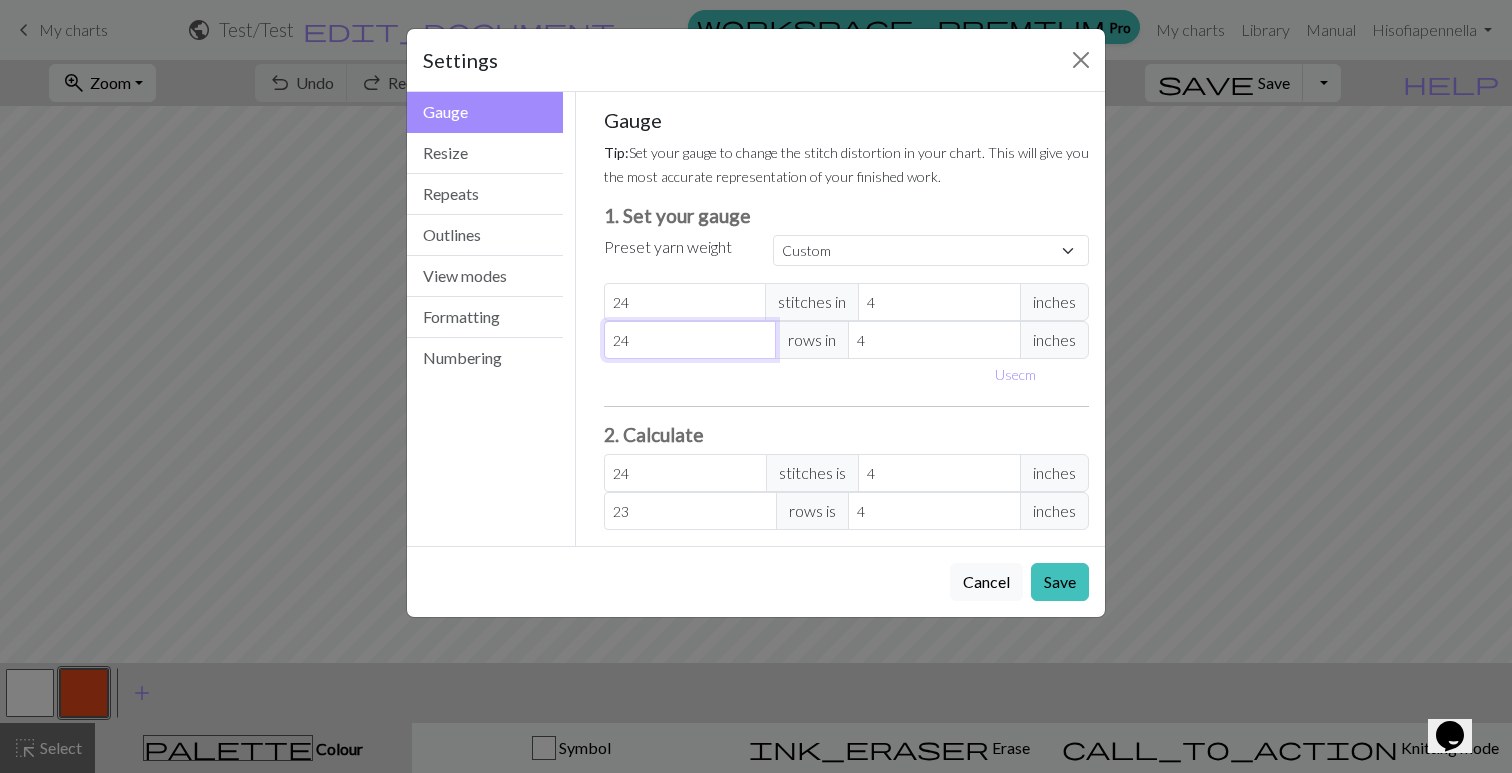 type on "24" 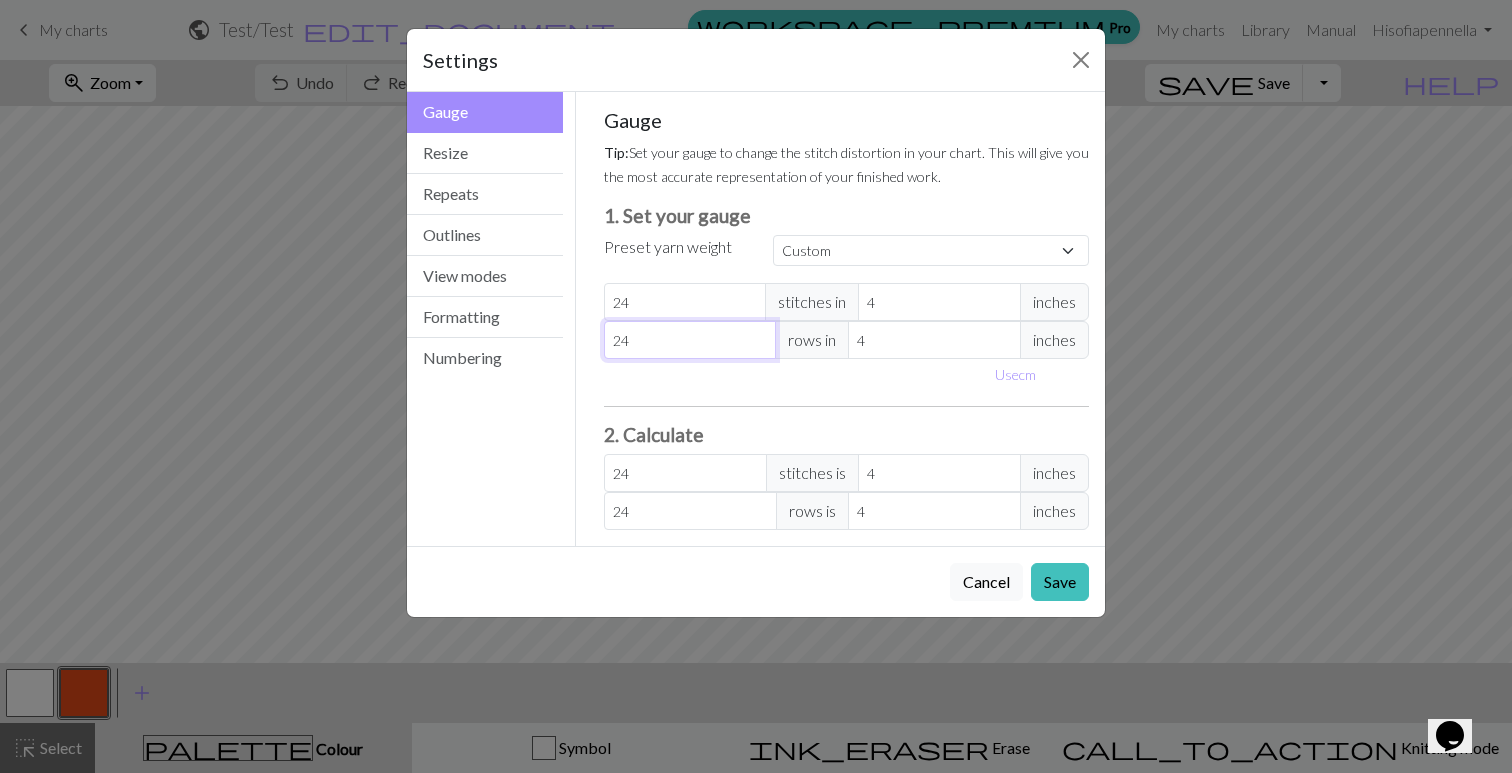 click on "24" at bounding box center [690, 340] 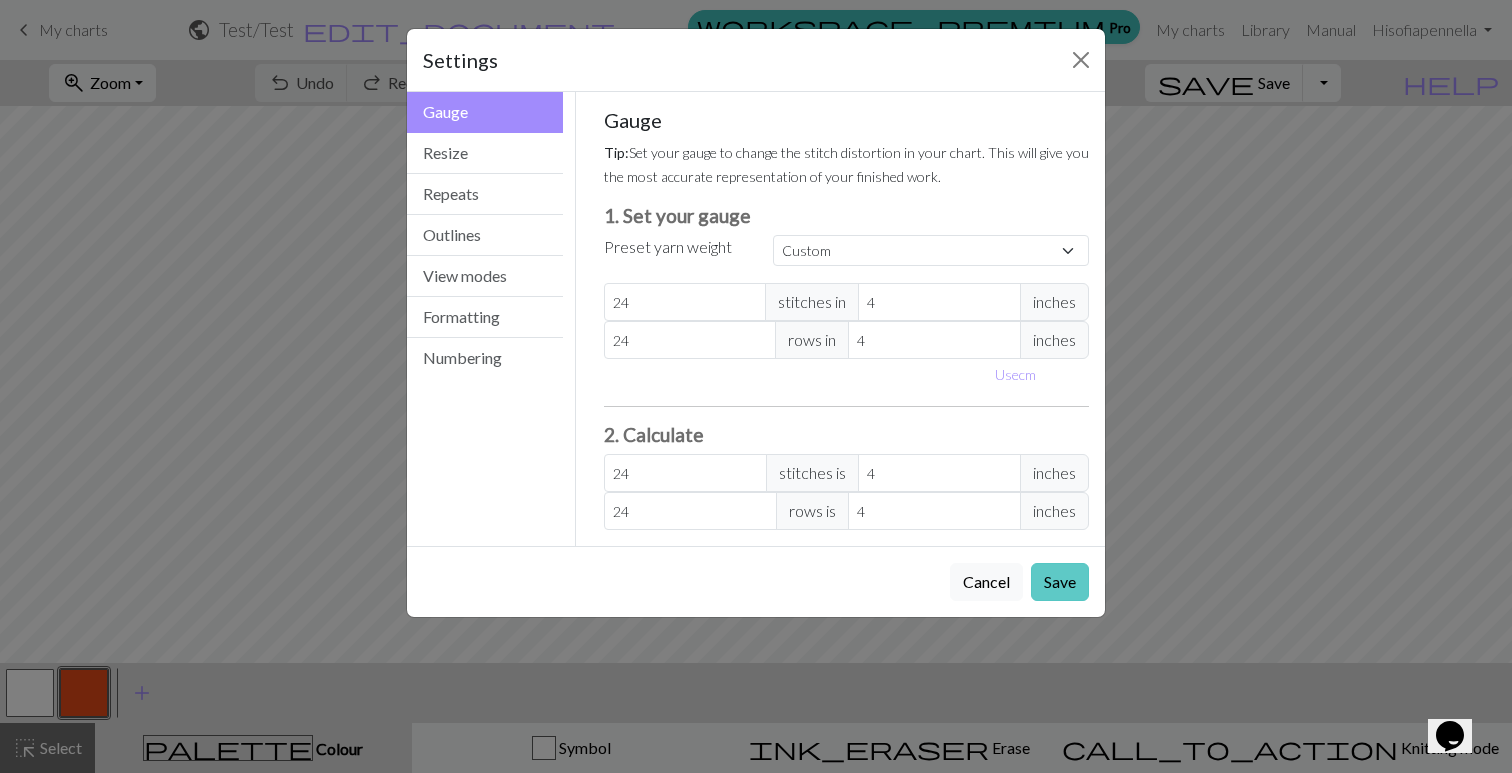 click on "Save" at bounding box center (1060, 582) 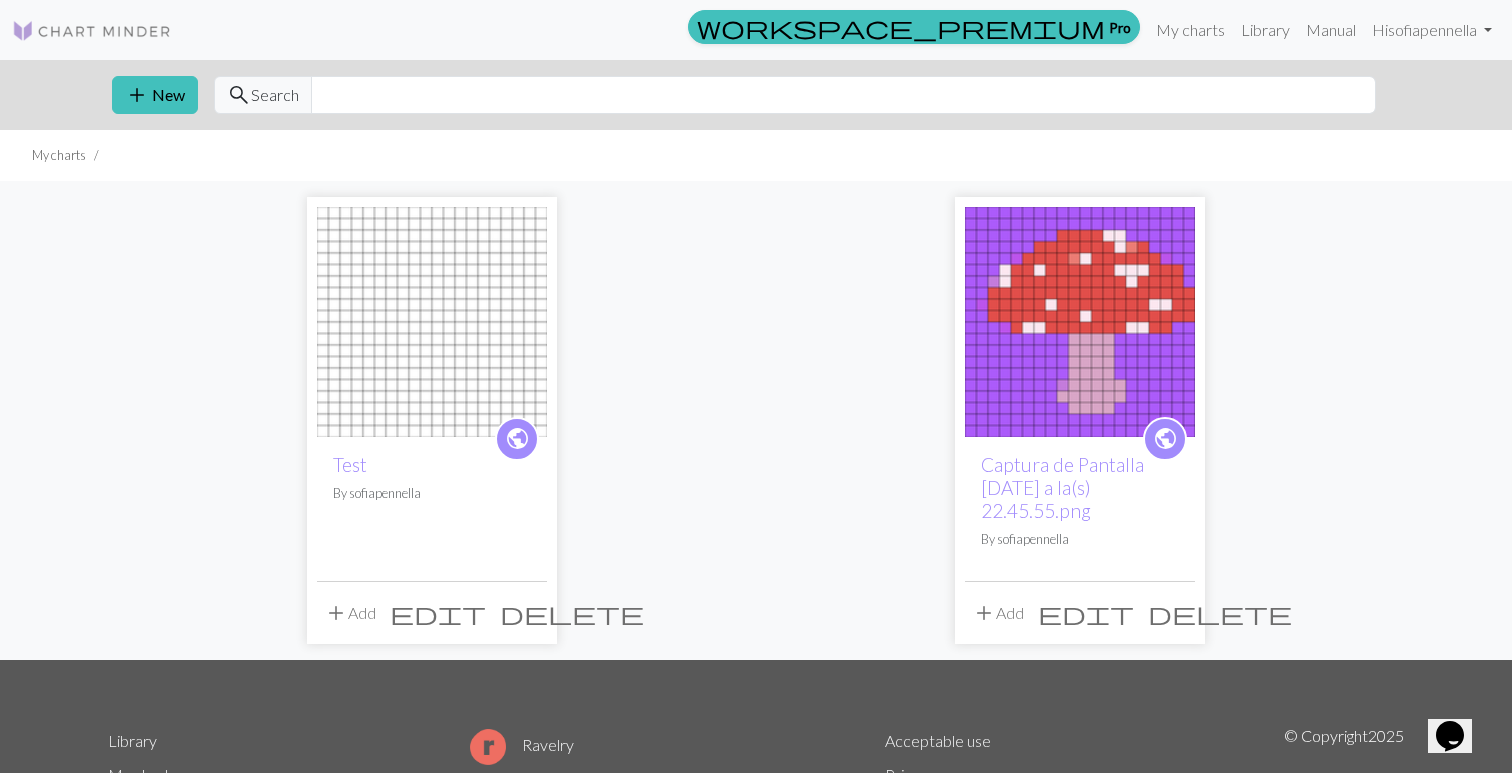 click on "delete" at bounding box center (572, 613) 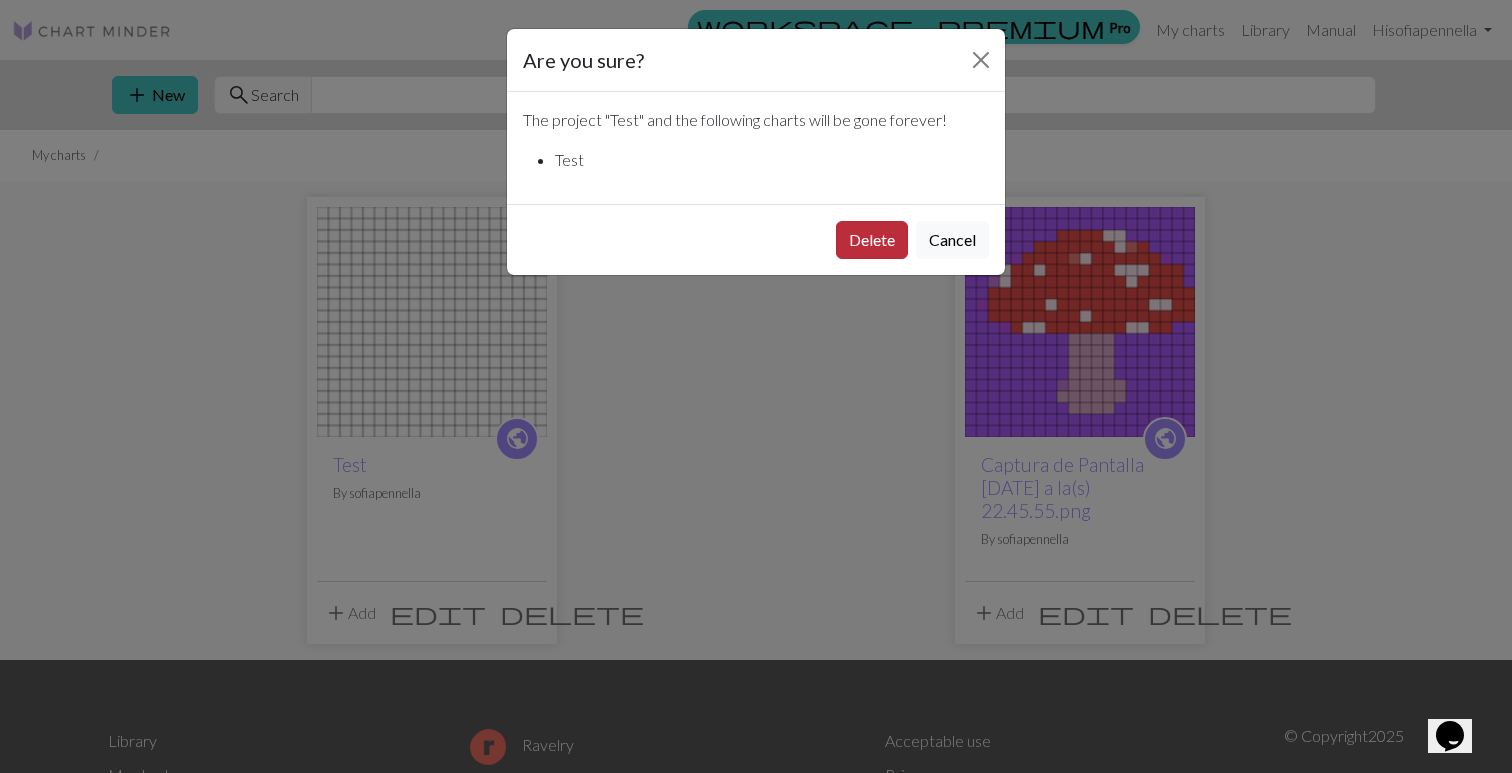 click on "Delete" at bounding box center [872, 240] 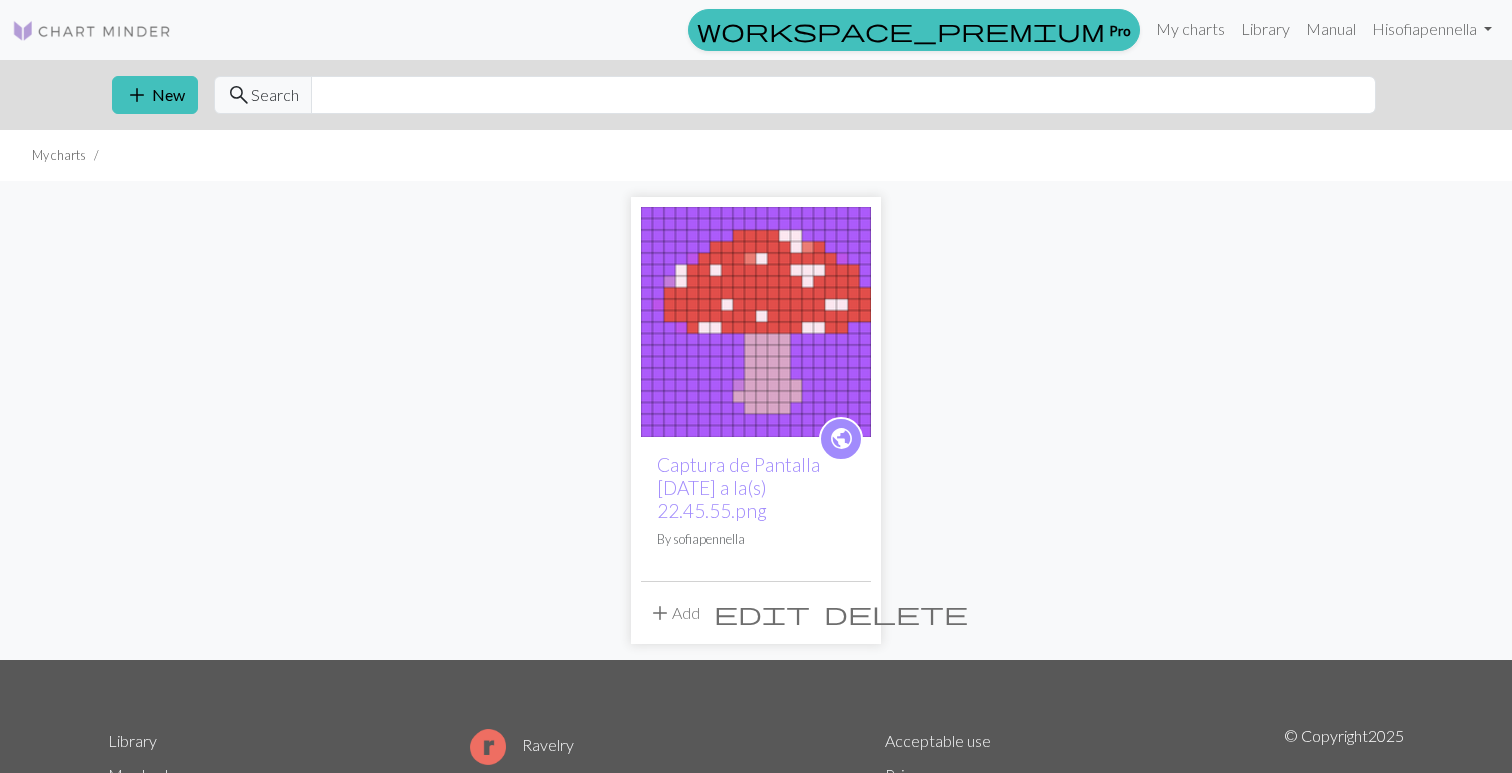 scroll, scrollTop: 0, scrollLeft: 0, axis: both 